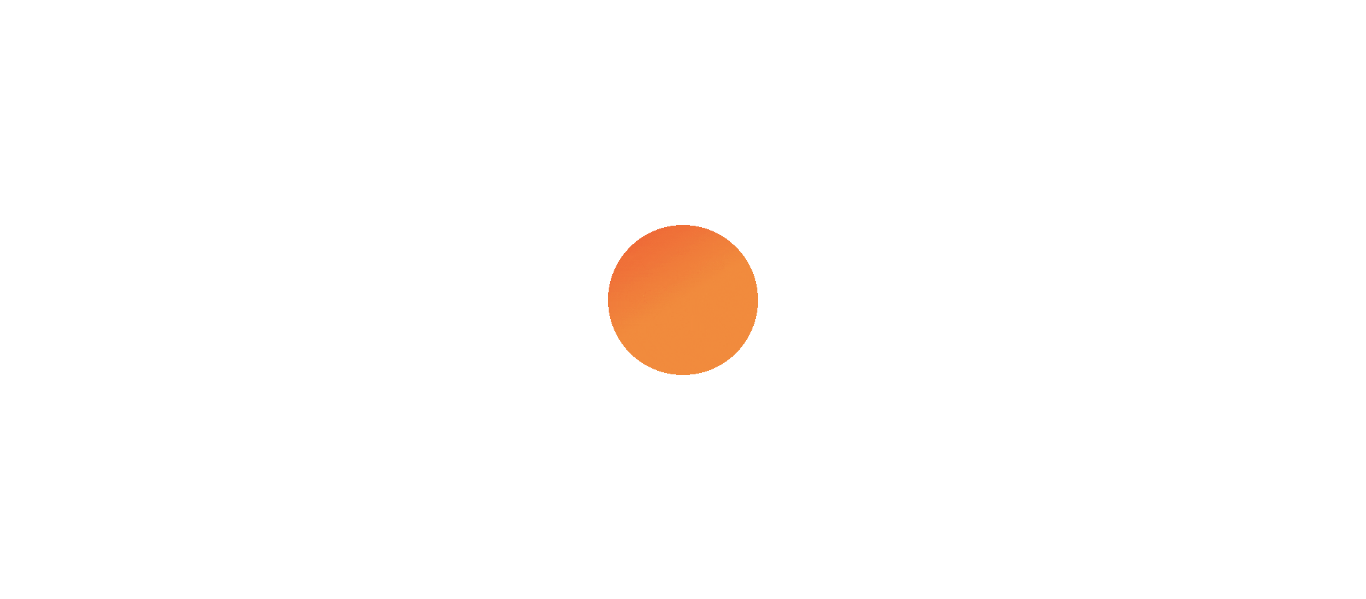 scroll, scrollTop: 0, scrollLeft: 0, axis: both 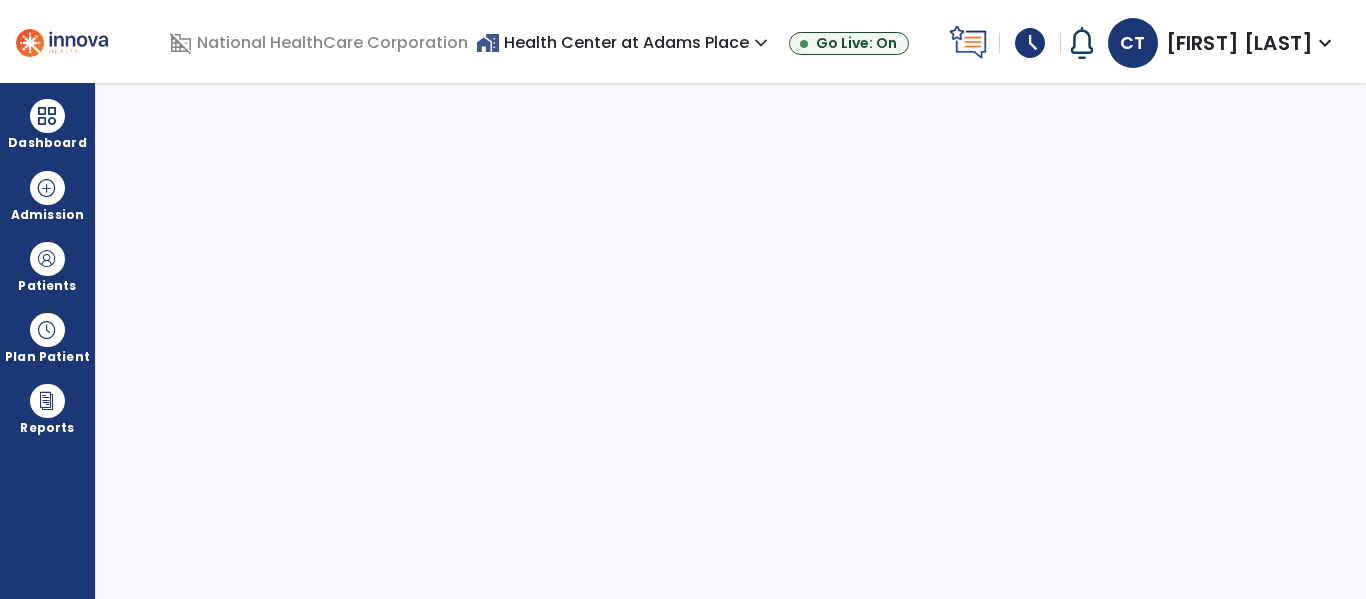 select on "****" 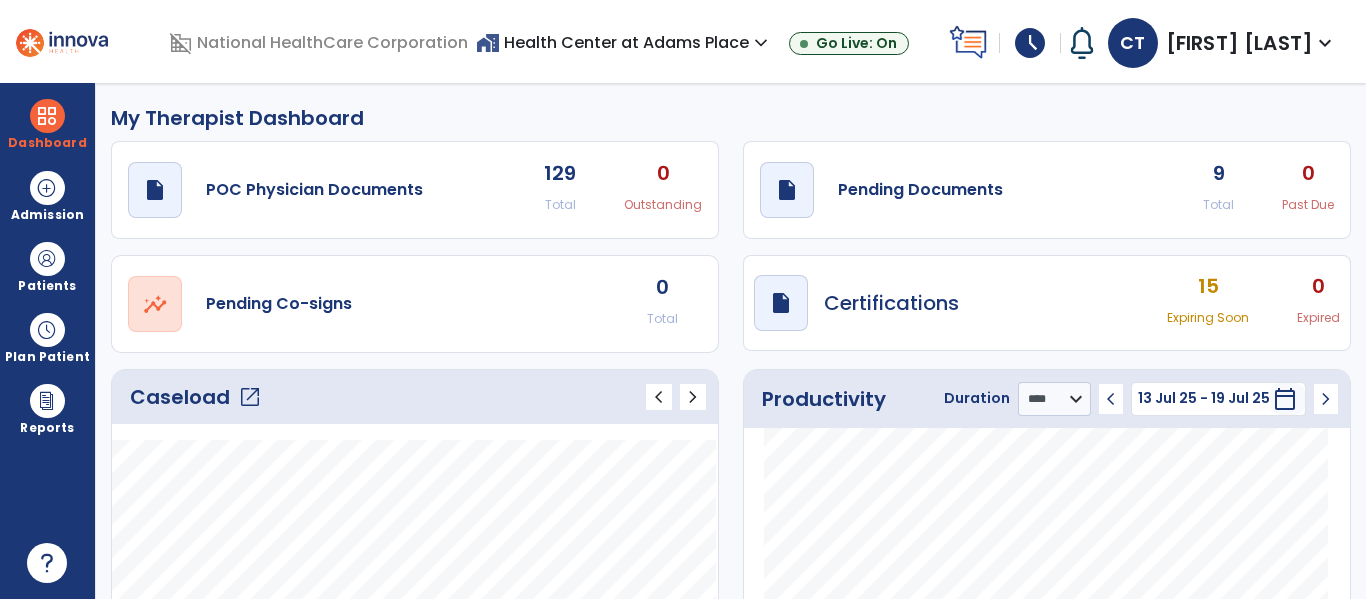 click on "9" 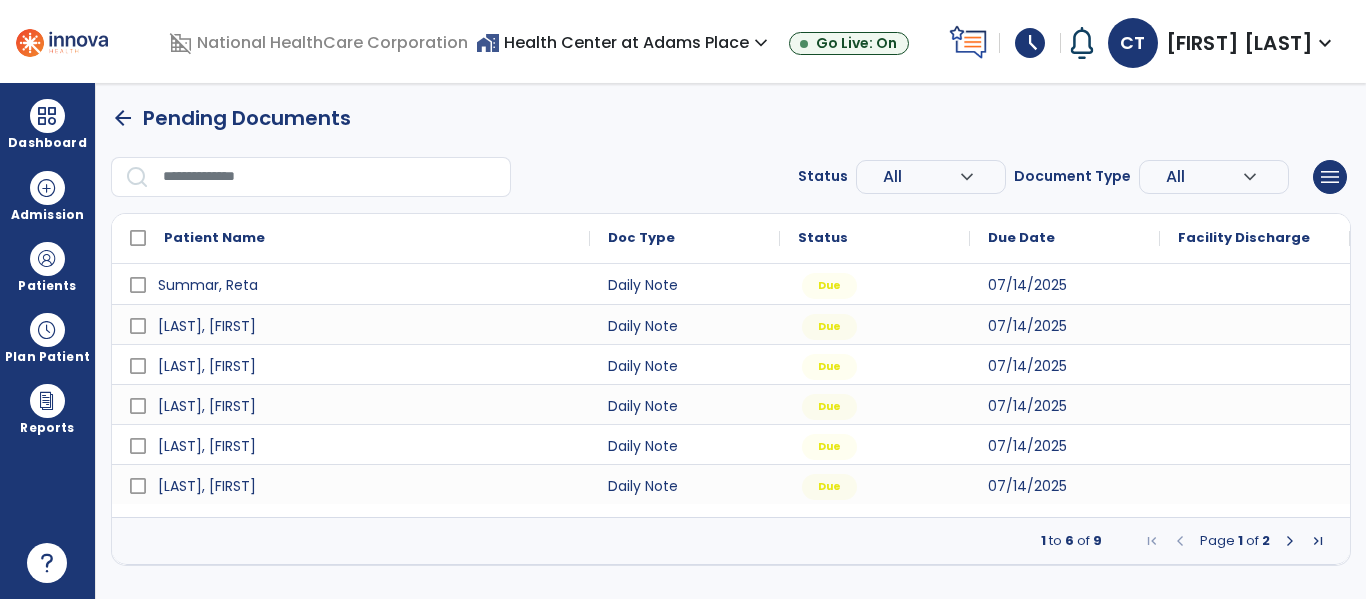 click at bounding box center (1290, 541) 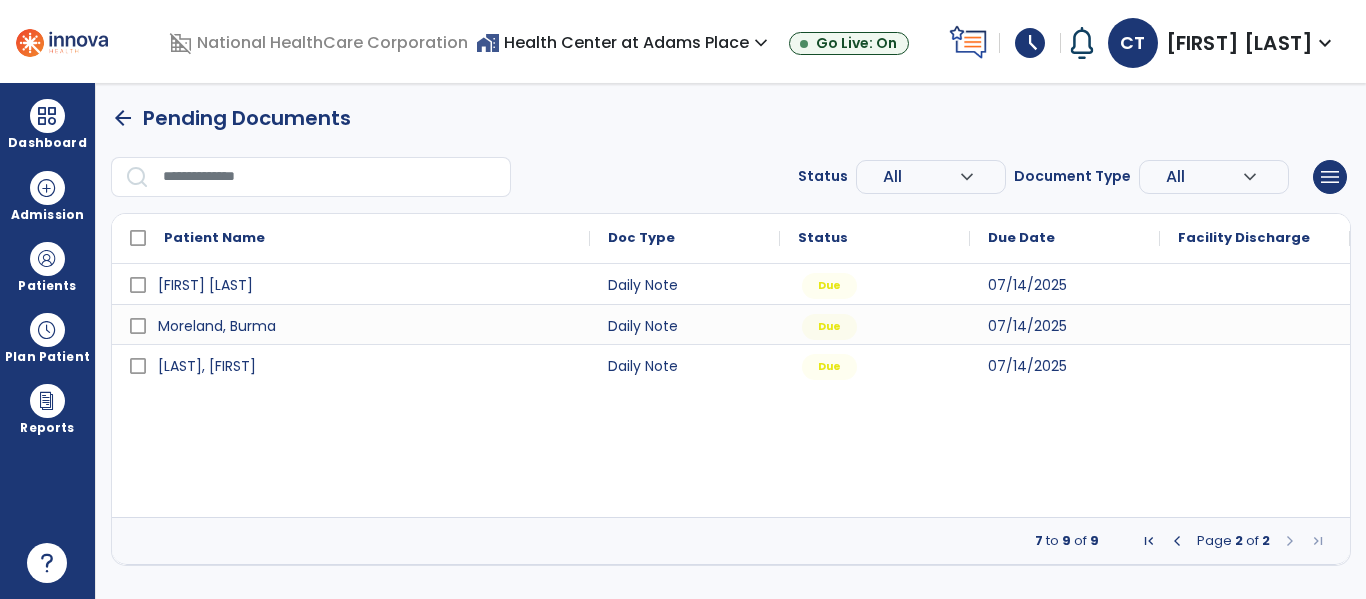 click on "arrow_back" at bounding box center [123, 118] 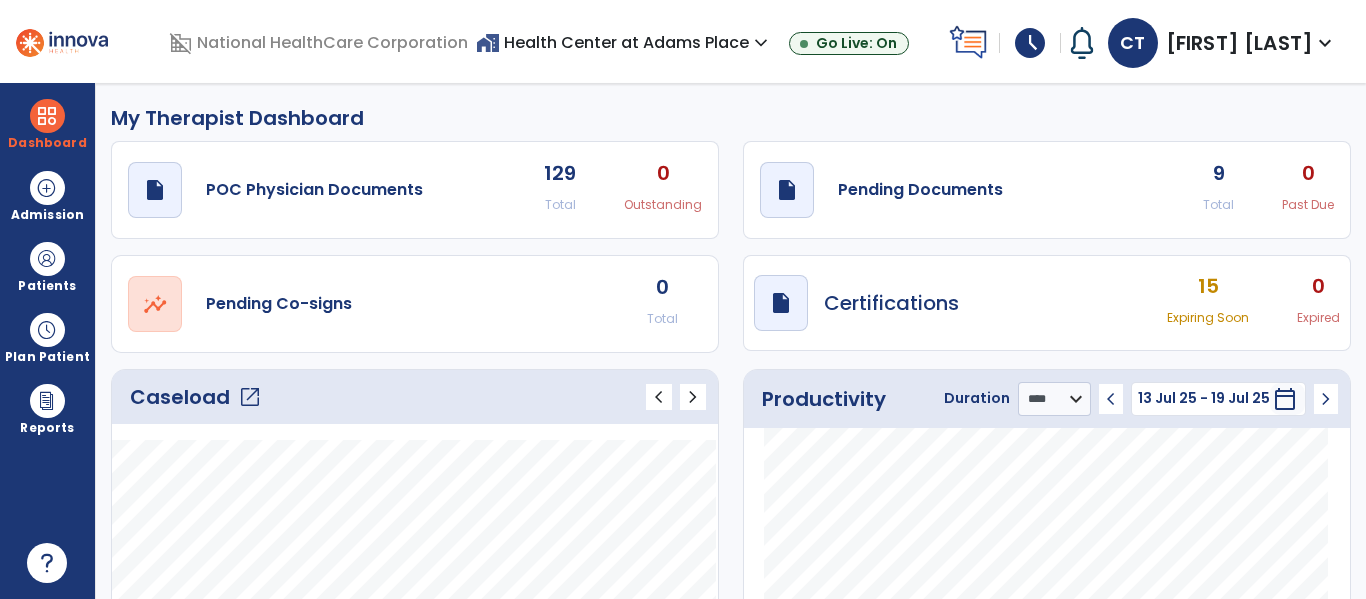 click on "open_in_new" 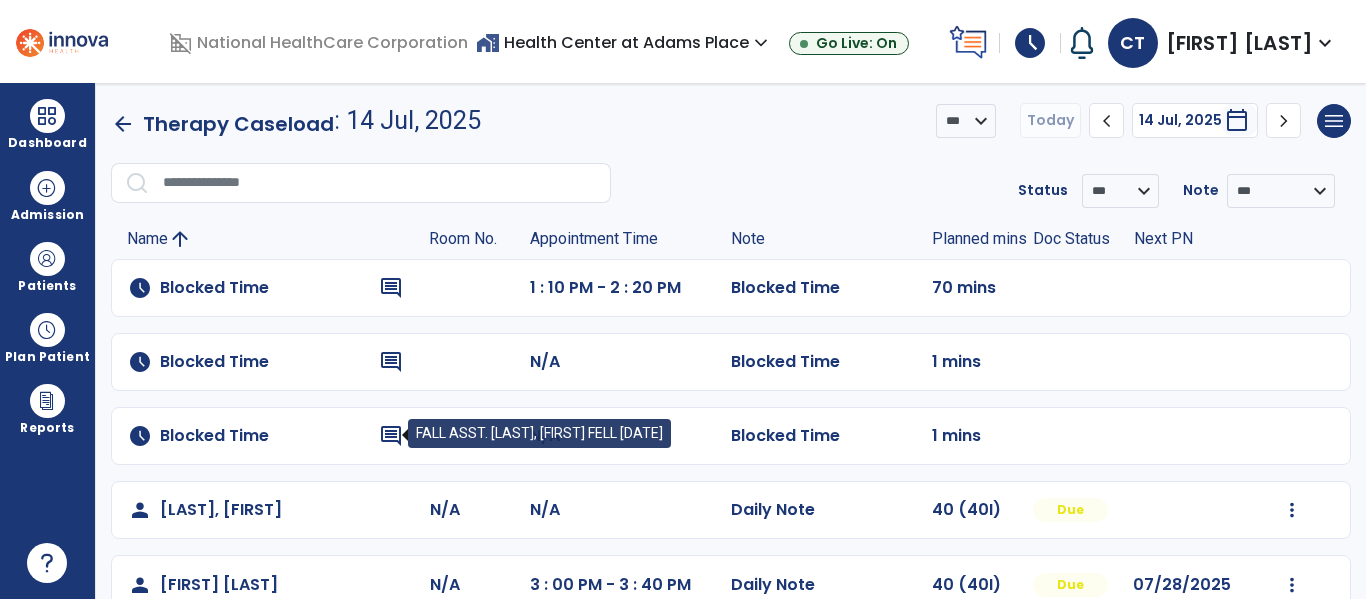 click on "comment" 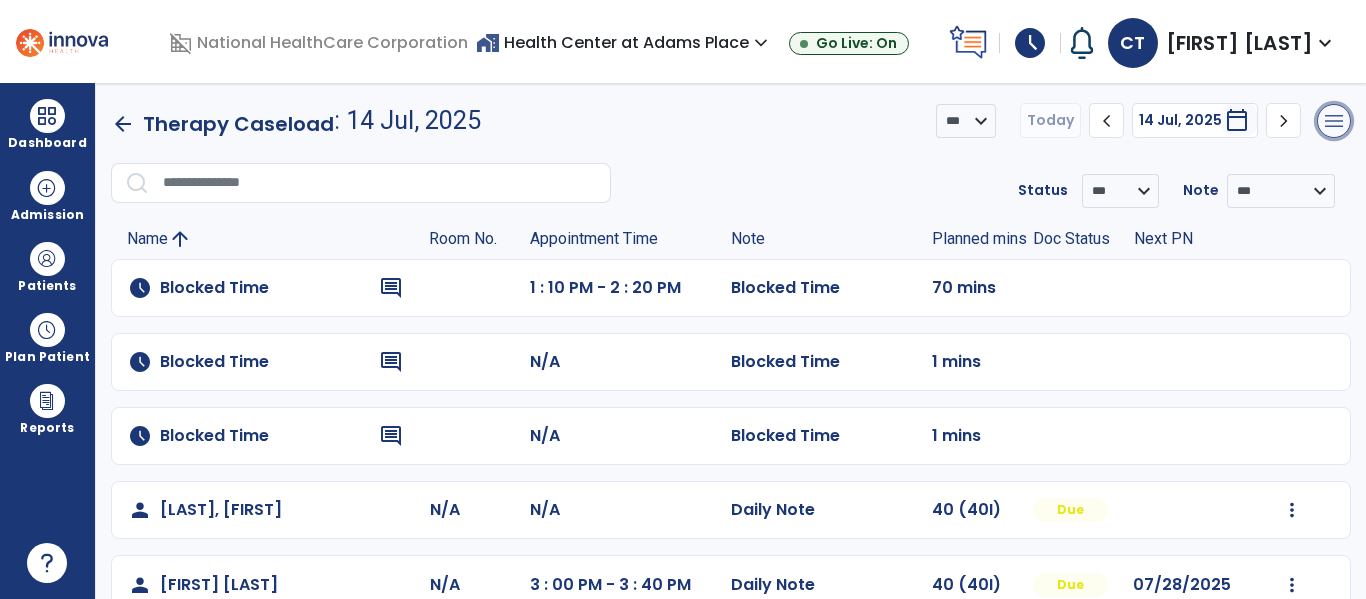 click on "menu" at bounding box center (1334, 121) 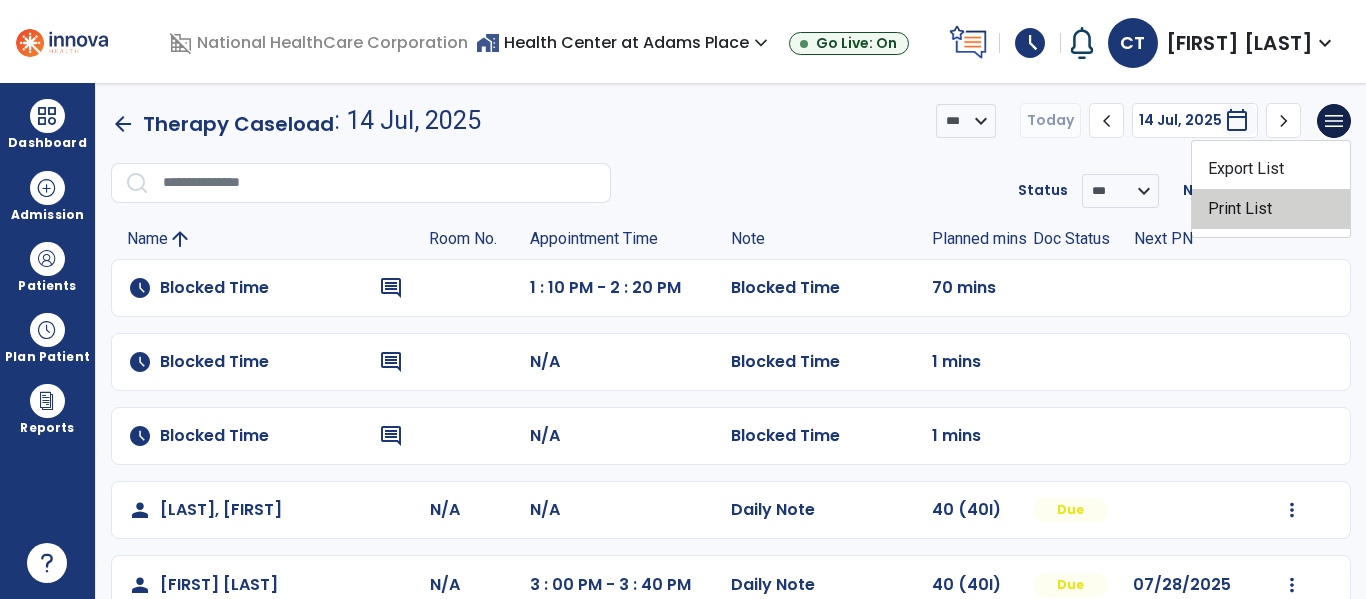 click on "Print List" 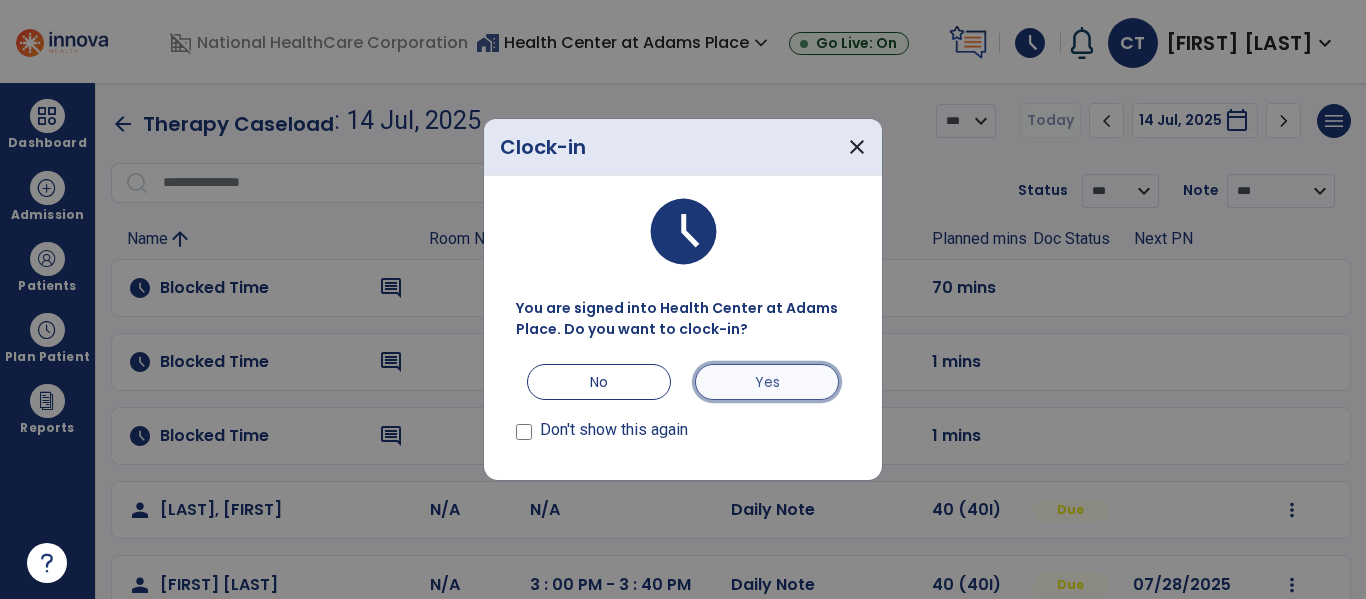 click on "Yes" at bounding box center [767, 382] 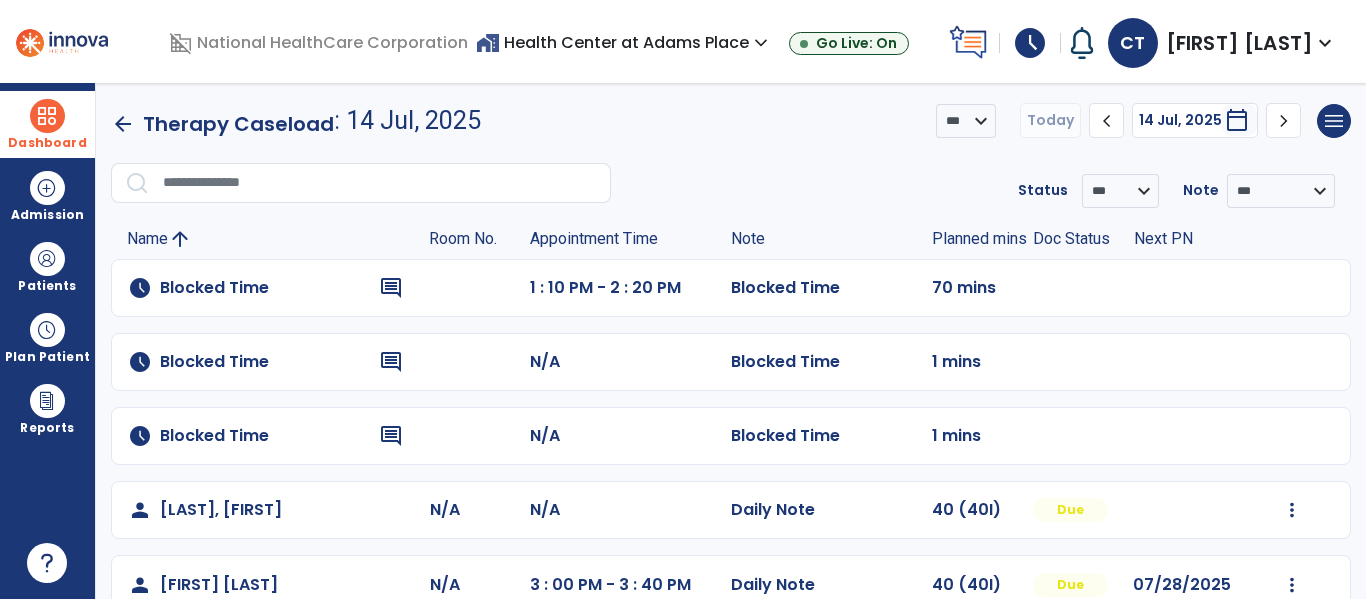 click at bounding box center [47, 116] 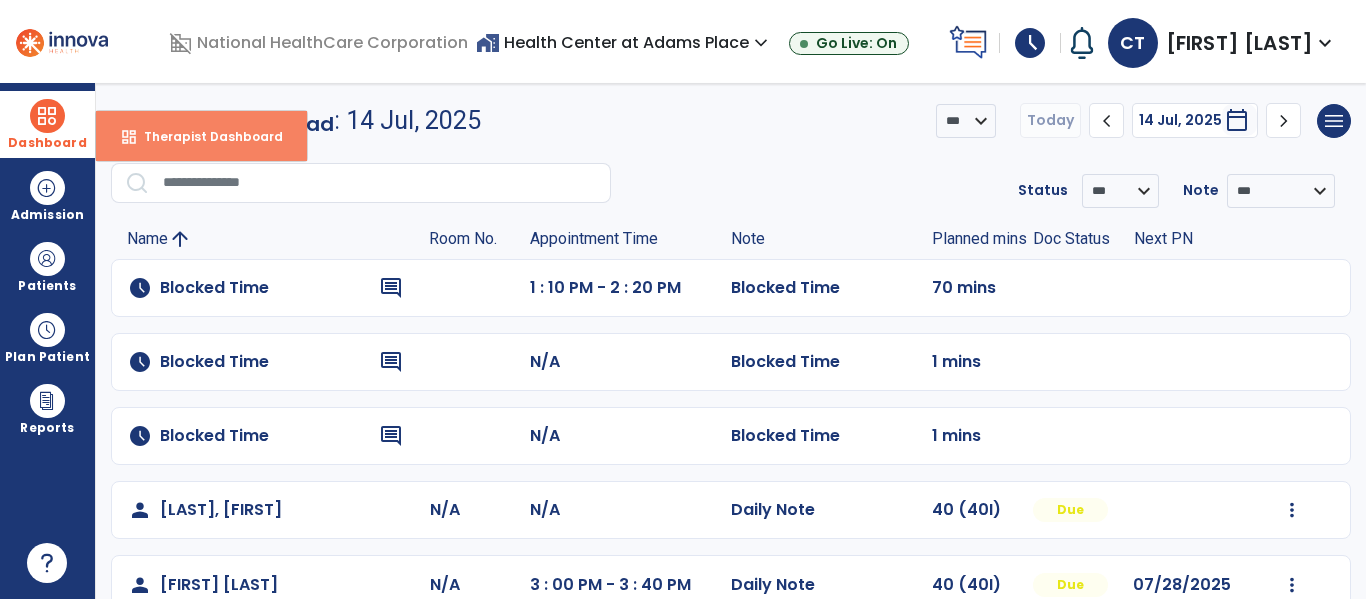 click on "Therapist Dashboard" at bounding box center (205, 136) 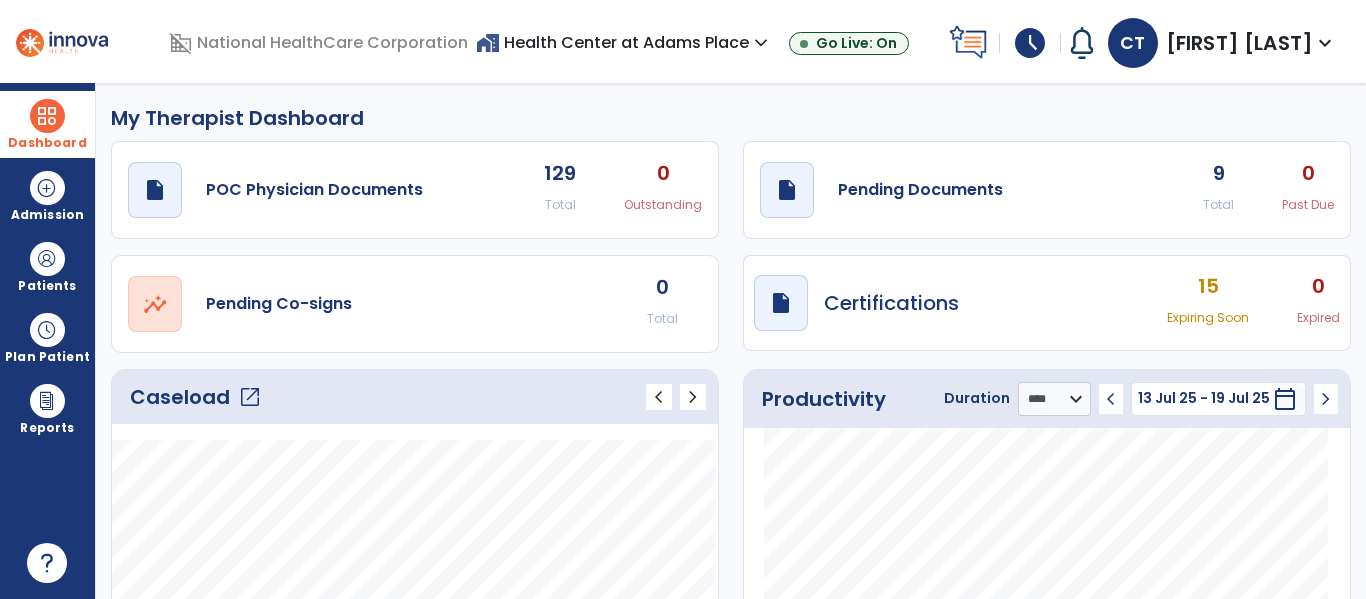 click on "9" 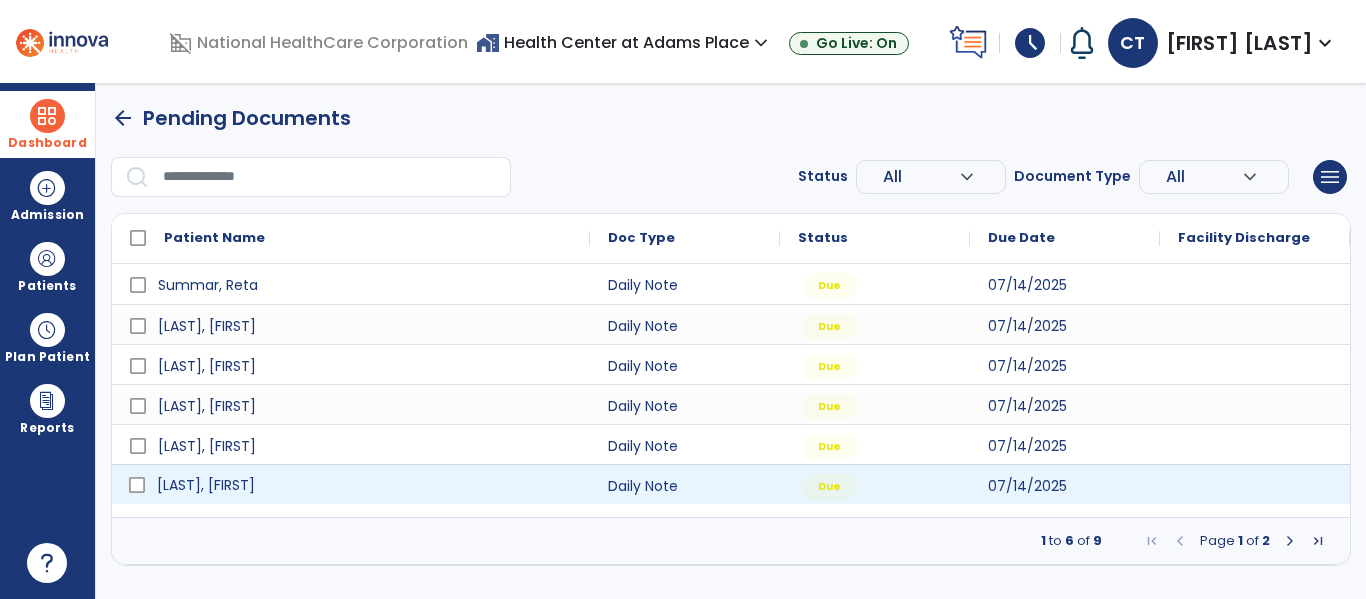click on "[LAST], [FIRST]" at bounding box center [206, 485] 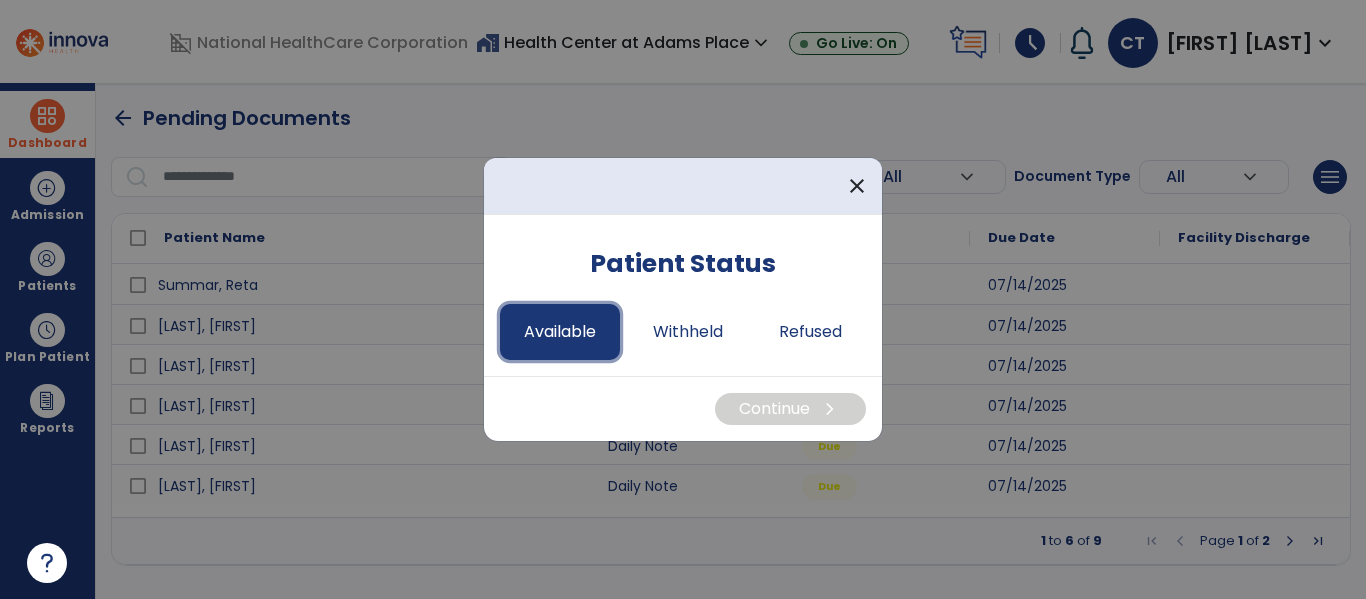 click on "Available" at bounding box center (560, 332) 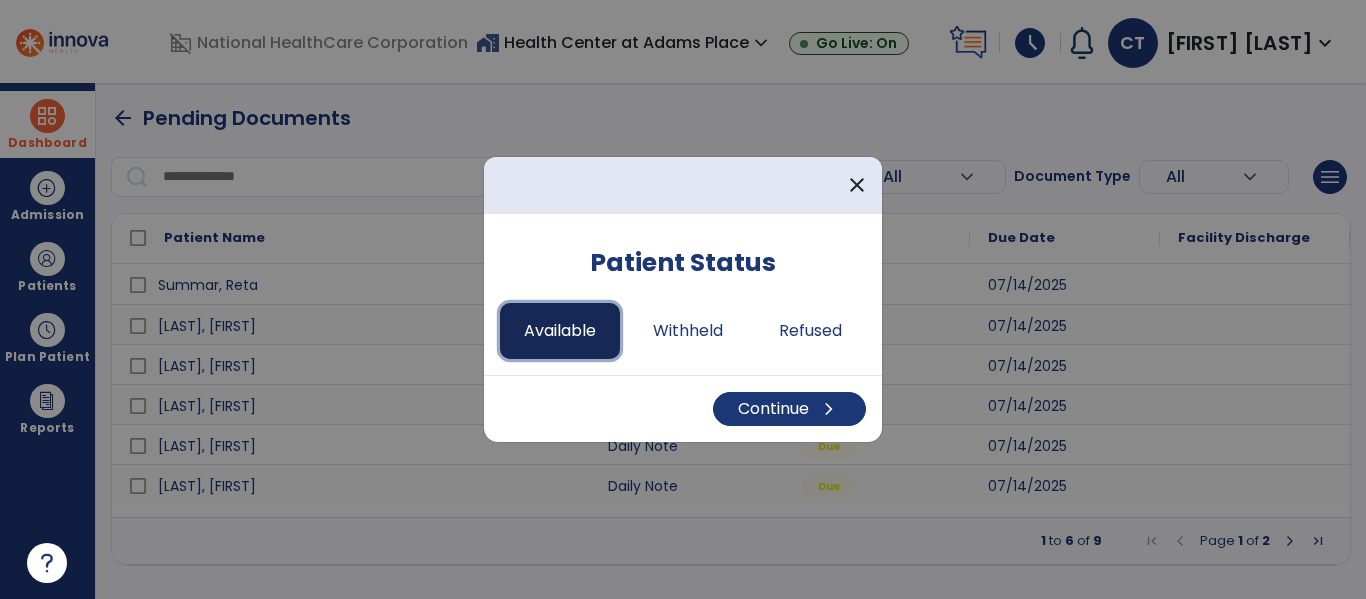 click on "Available" at bounding box center [560, 331] 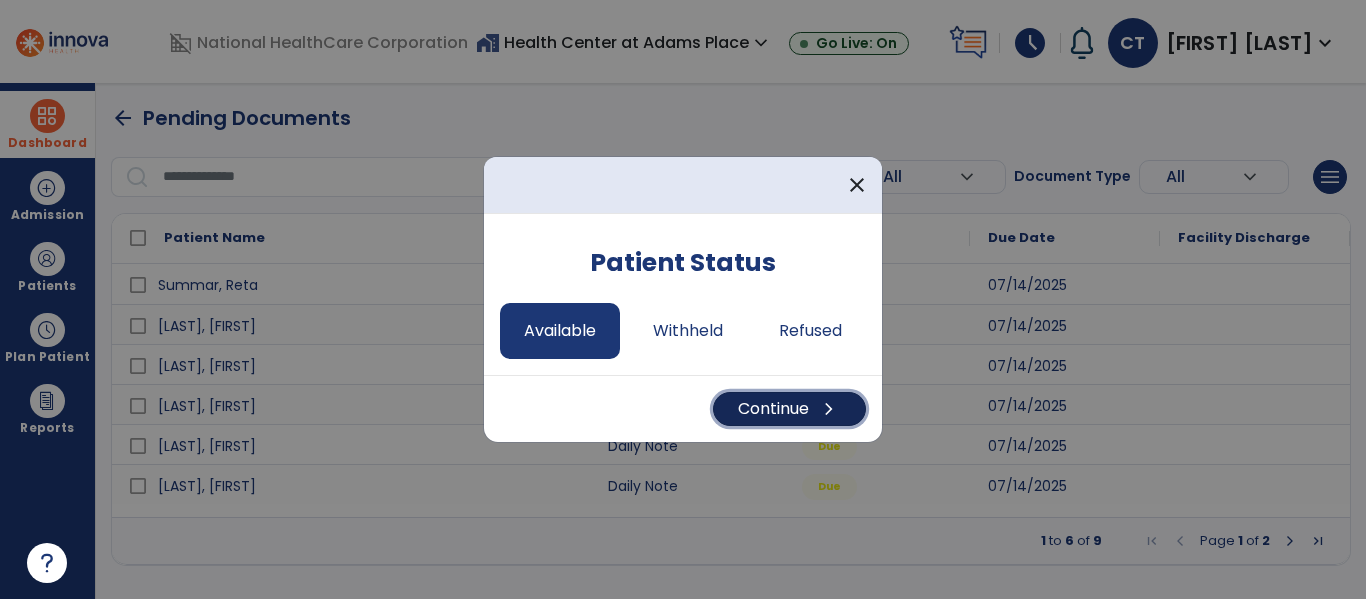 click on "Continue   chevron_right" at bounding box center (789, 409) 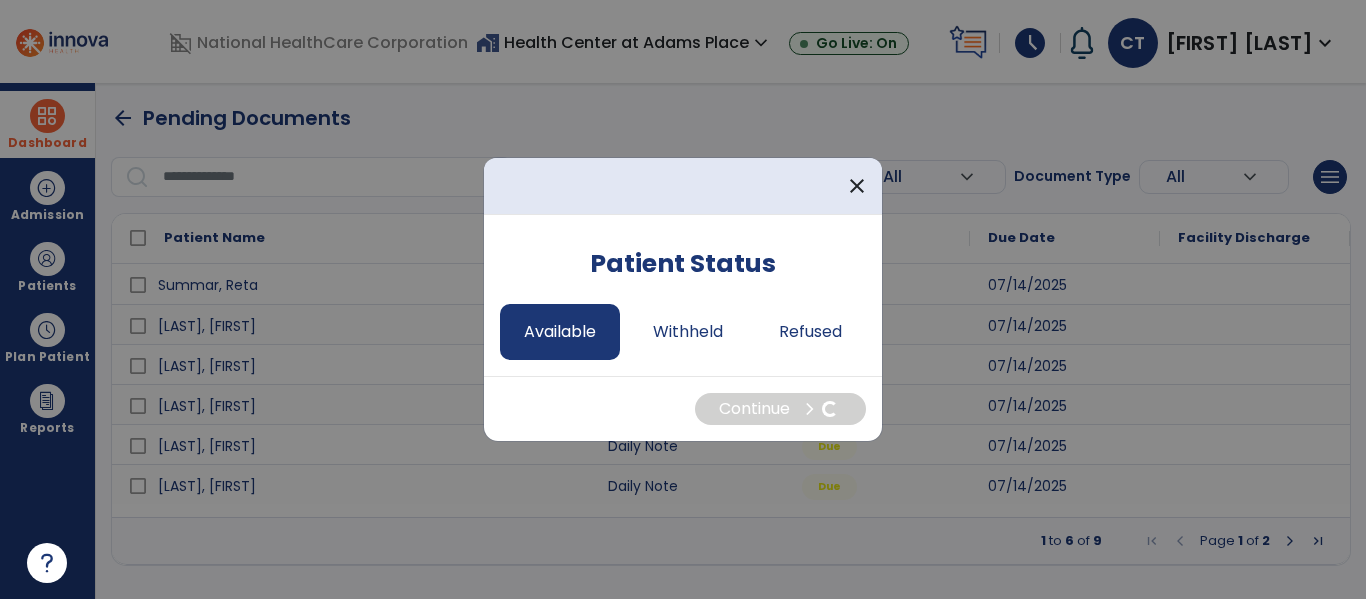 select on "*" 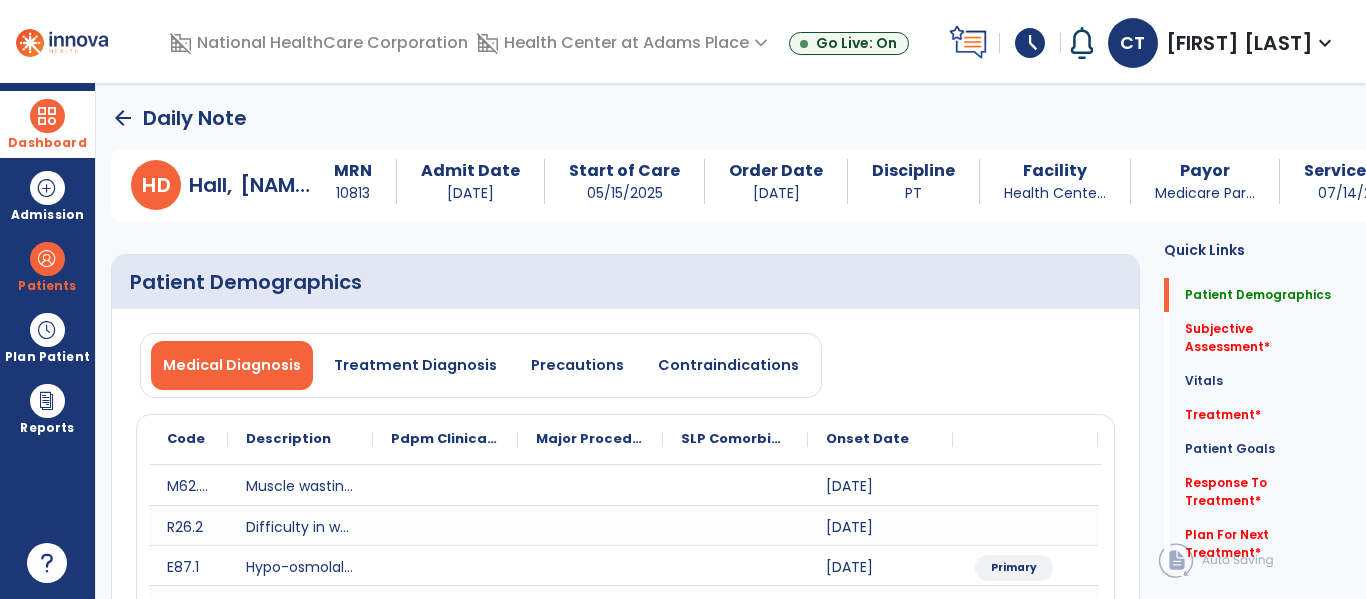 click on "arrow_back" 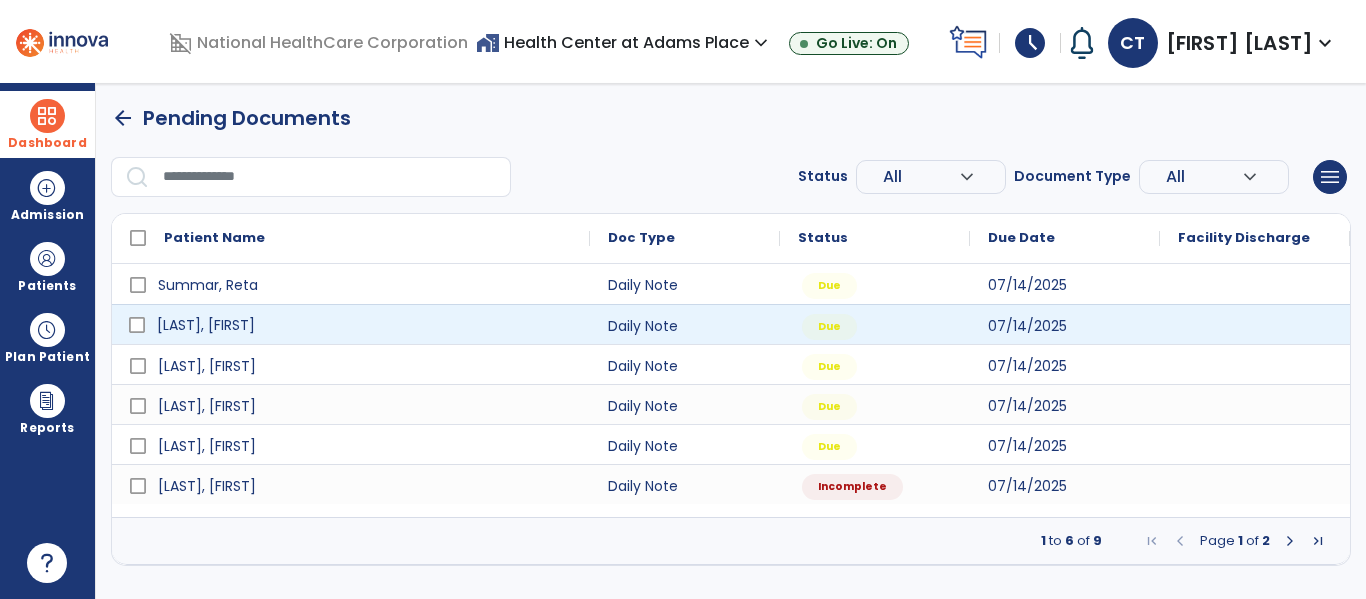click on "[LAST], [FIRST]" at bounding box center [206, 325] 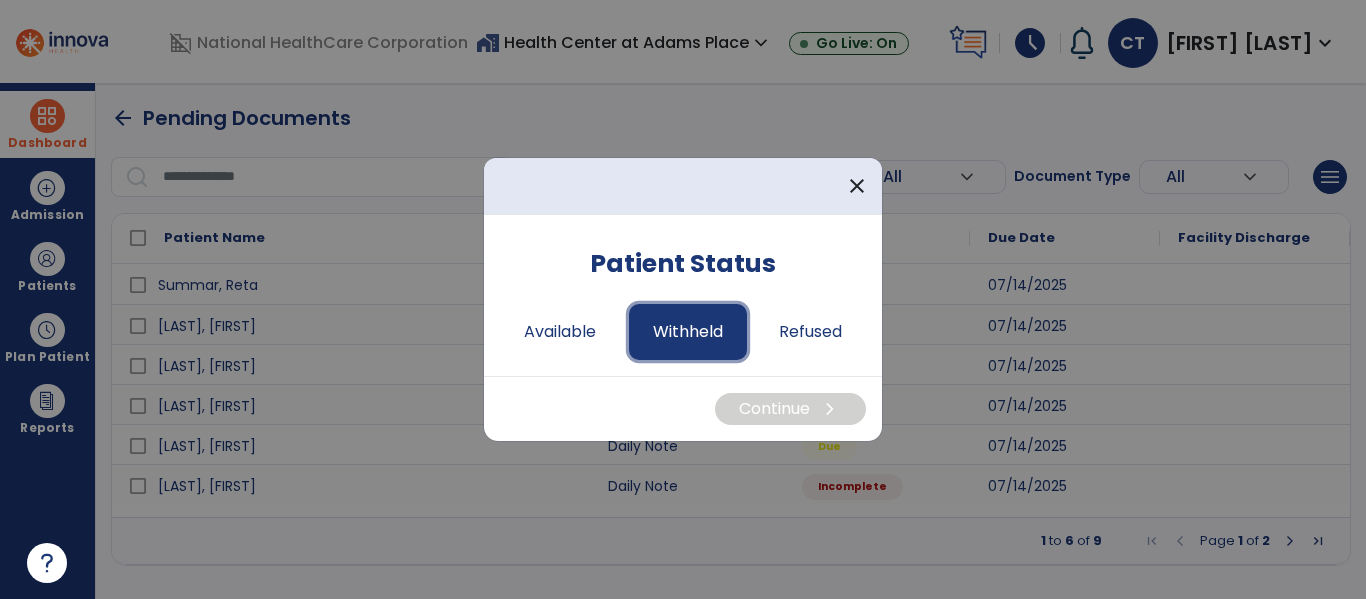 click on "Withheld" at bounding box center (688, 332) 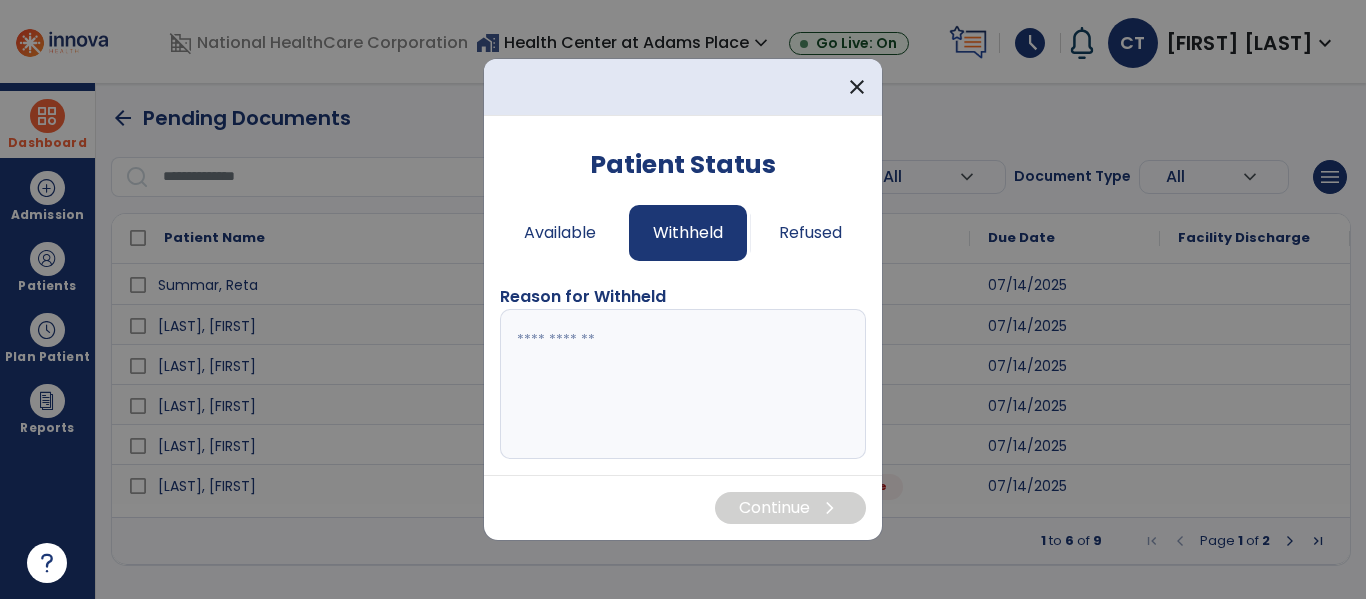 click at bounding box center [683, 384] 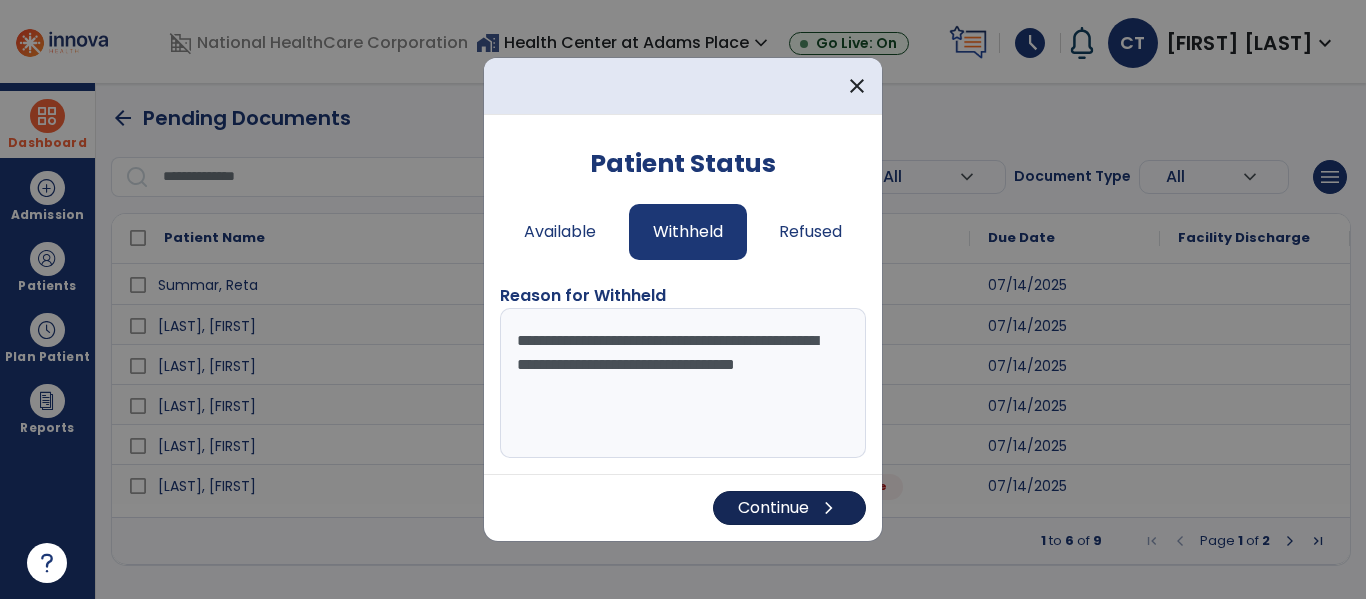 type on "**********" 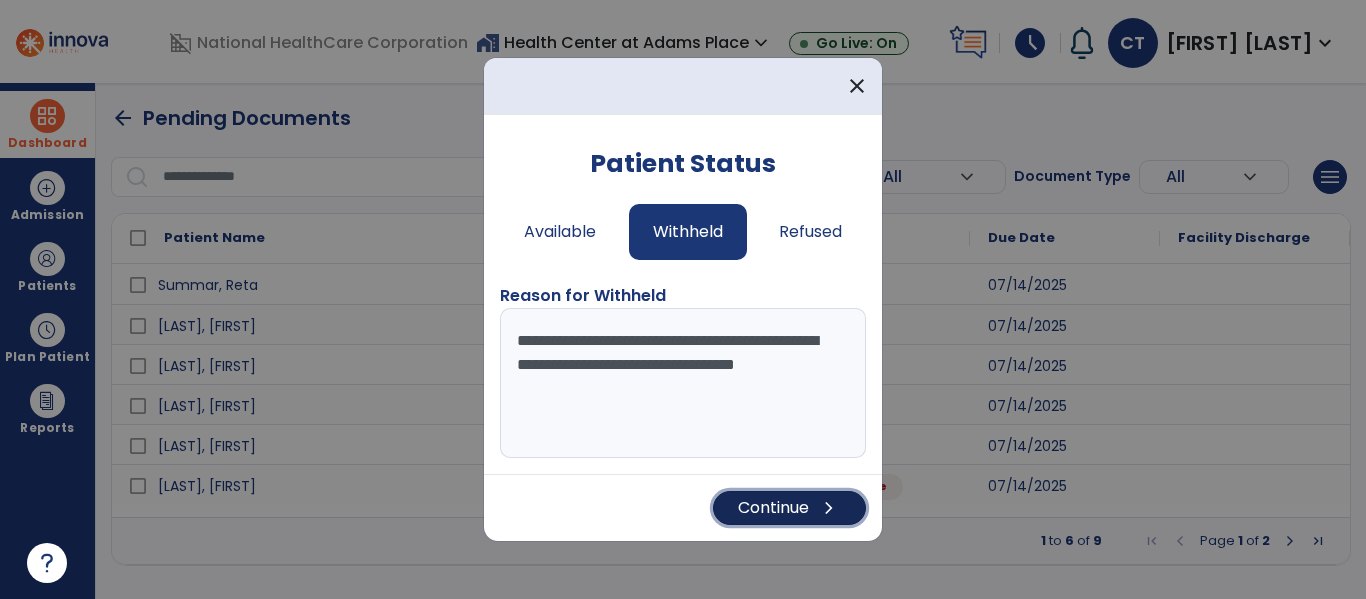 click on "Continue   chevron_right" at bounding box center [789, 508] 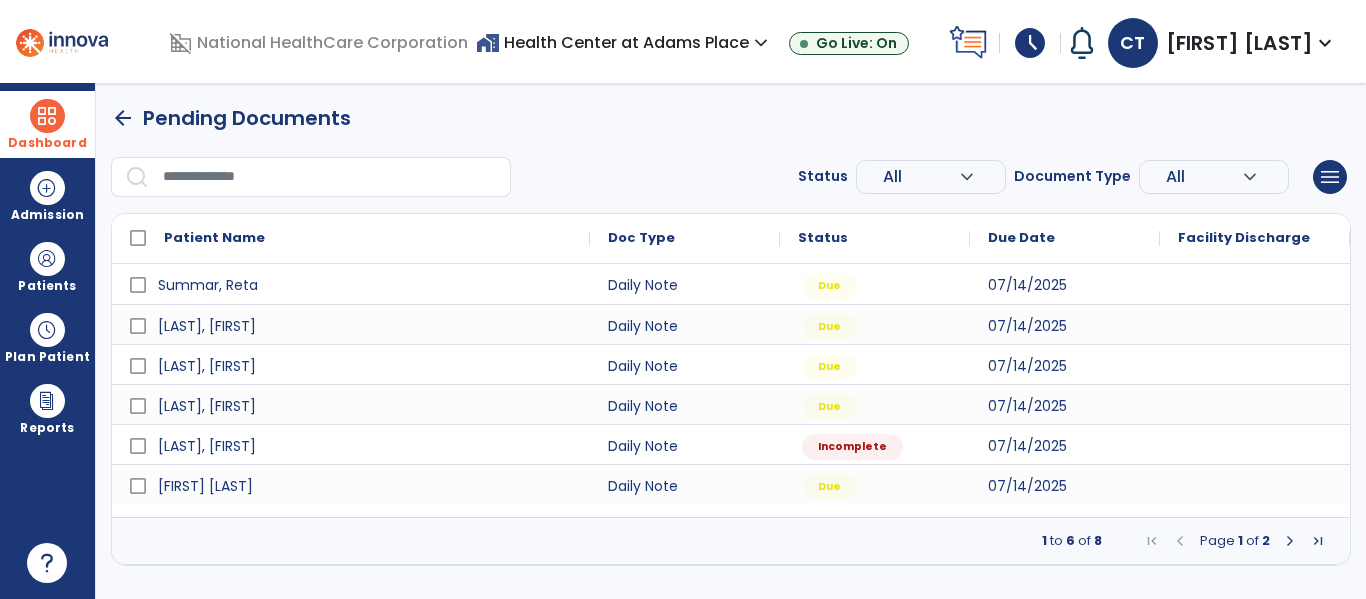 click on "Summar, [NAME] Daily Note Due 07/14/2025
[NAME], [NAME] Daily Note Due 07/14/2025
[NAME], [NAME] Daily Note Due 07/14/2025
[NAME], [NAME] Daily Note Due 07/14/2025
[NAME], [NAME] Daily Note Incomplete 07/14/2025
[NAME], [NAME] Daily Note Due 07/14/2025" at bounding box center (731, 390) 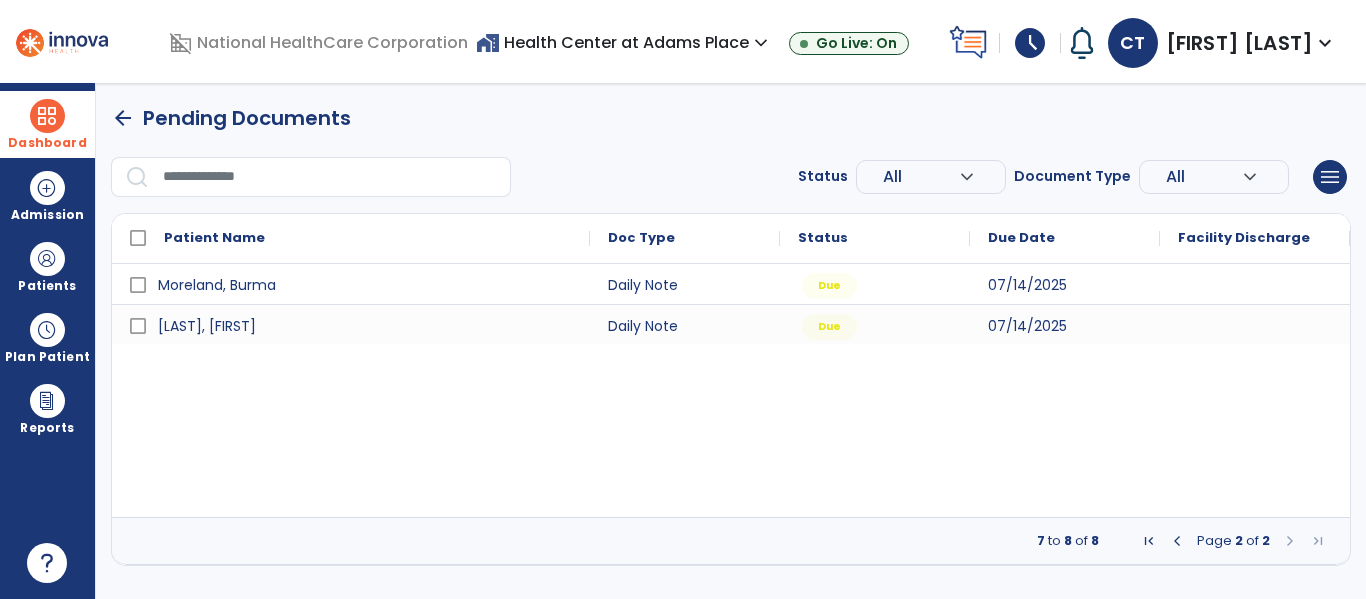 click on "Patient Name" at bounding box center (368, 238) 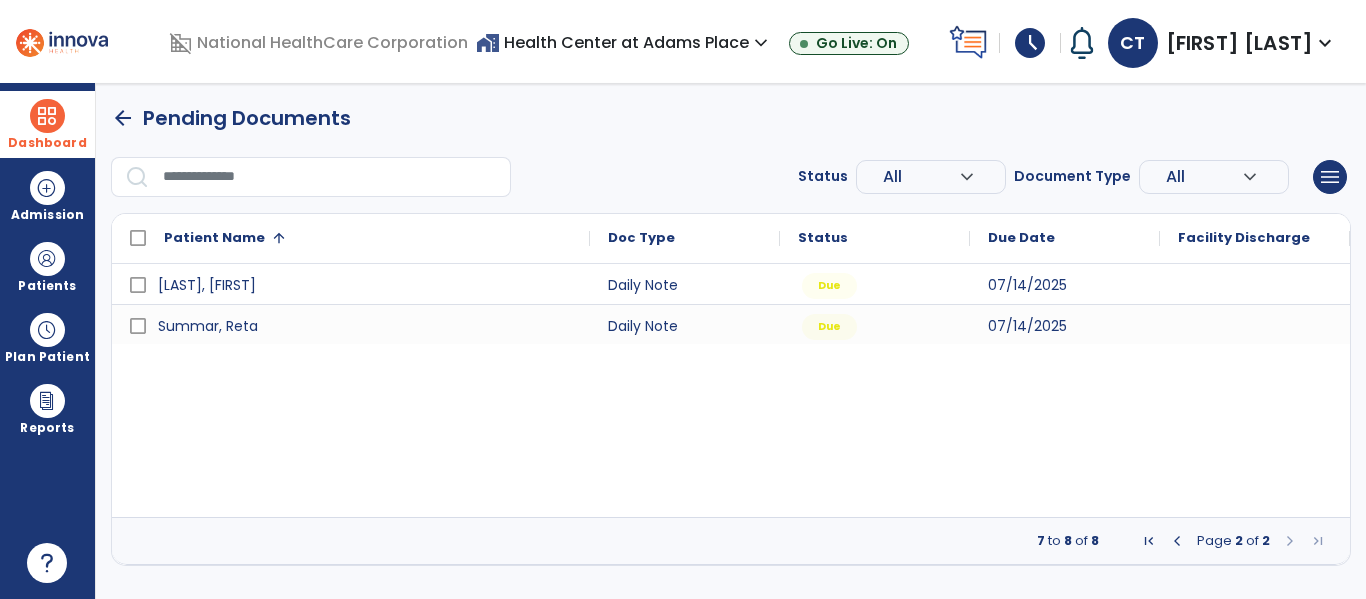 click on "arrow_back   Pending Documents" at bounding box center (231, 118) 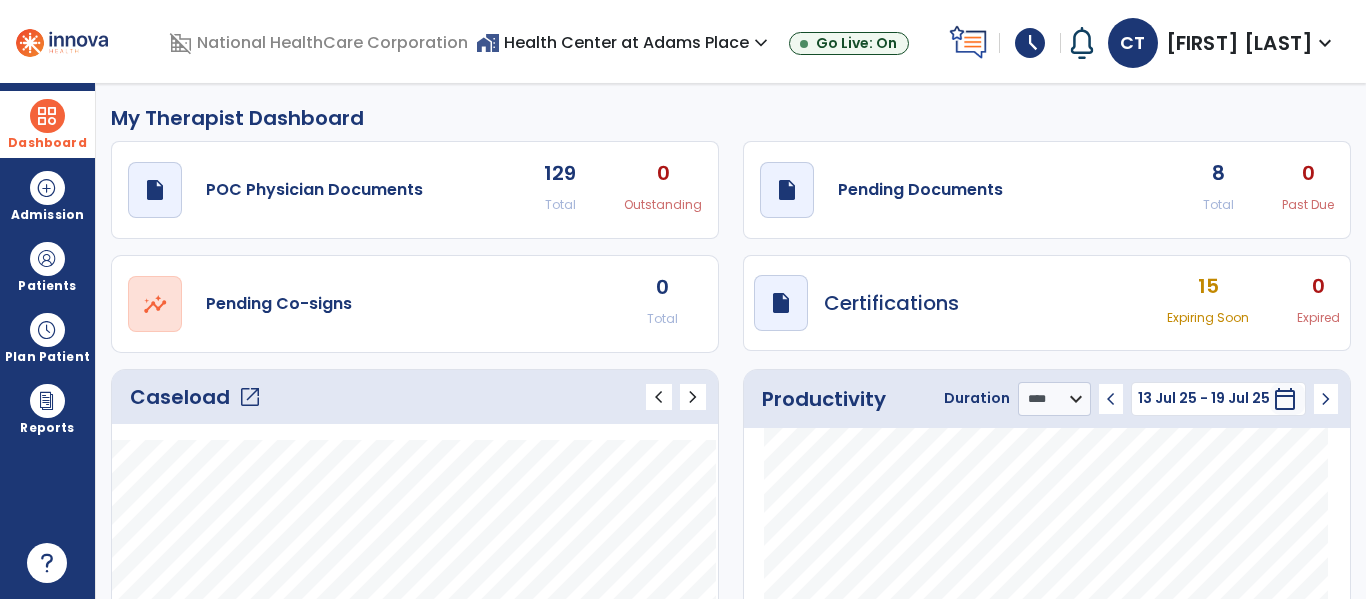 click on "8" 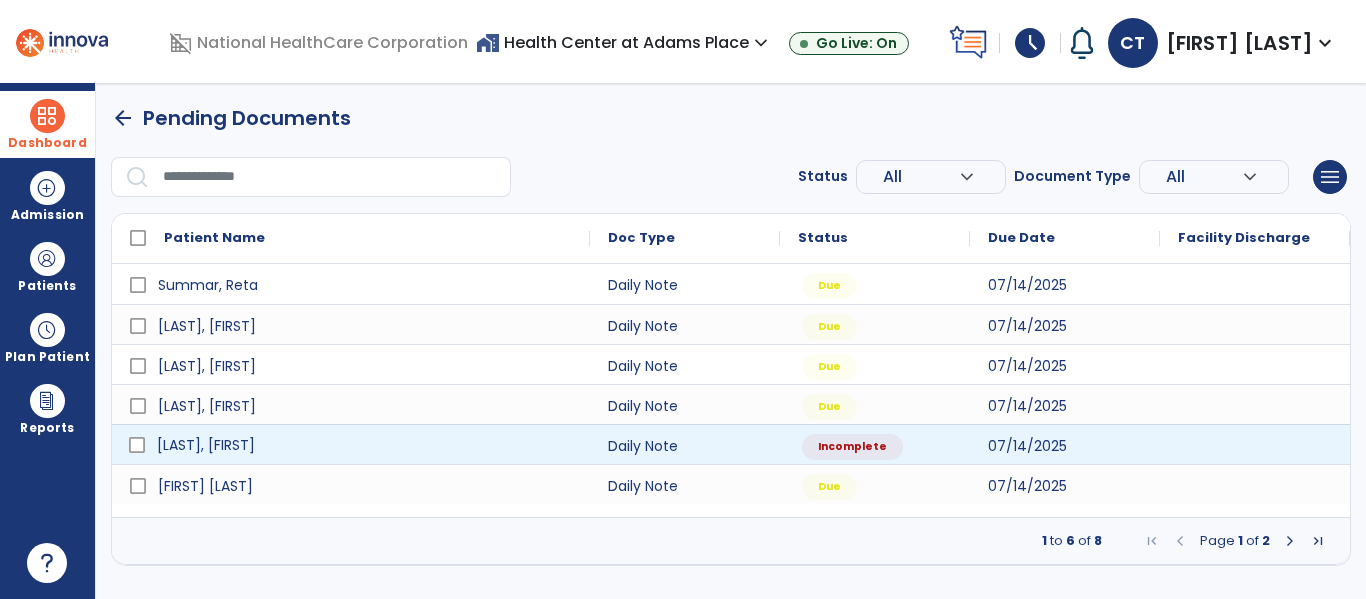 click on "[LAST], [FIRST]" at bounding box center (206, 445) 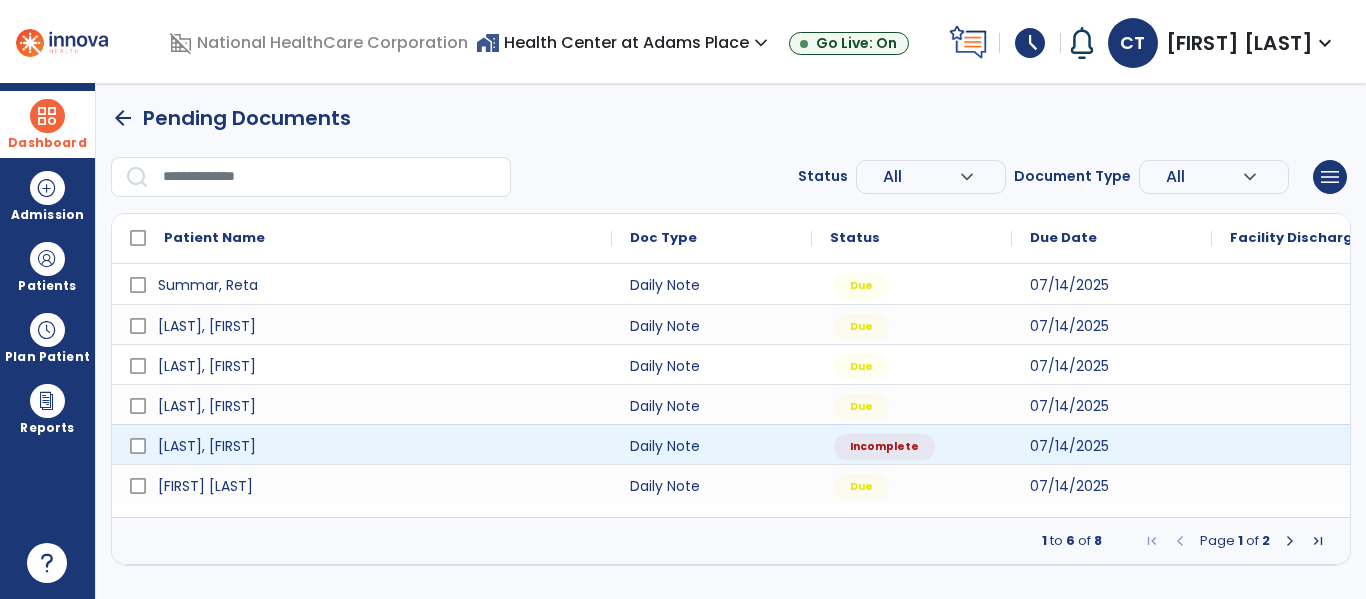 select on "*" 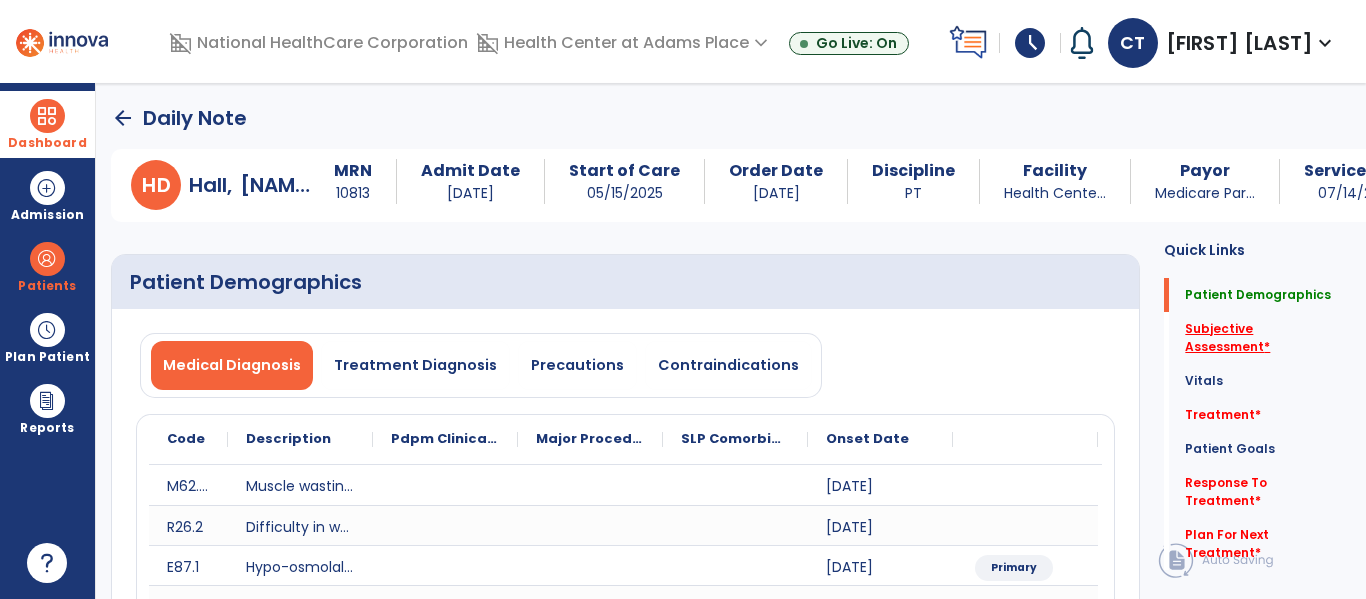 click on "Subjective Assessment   *" 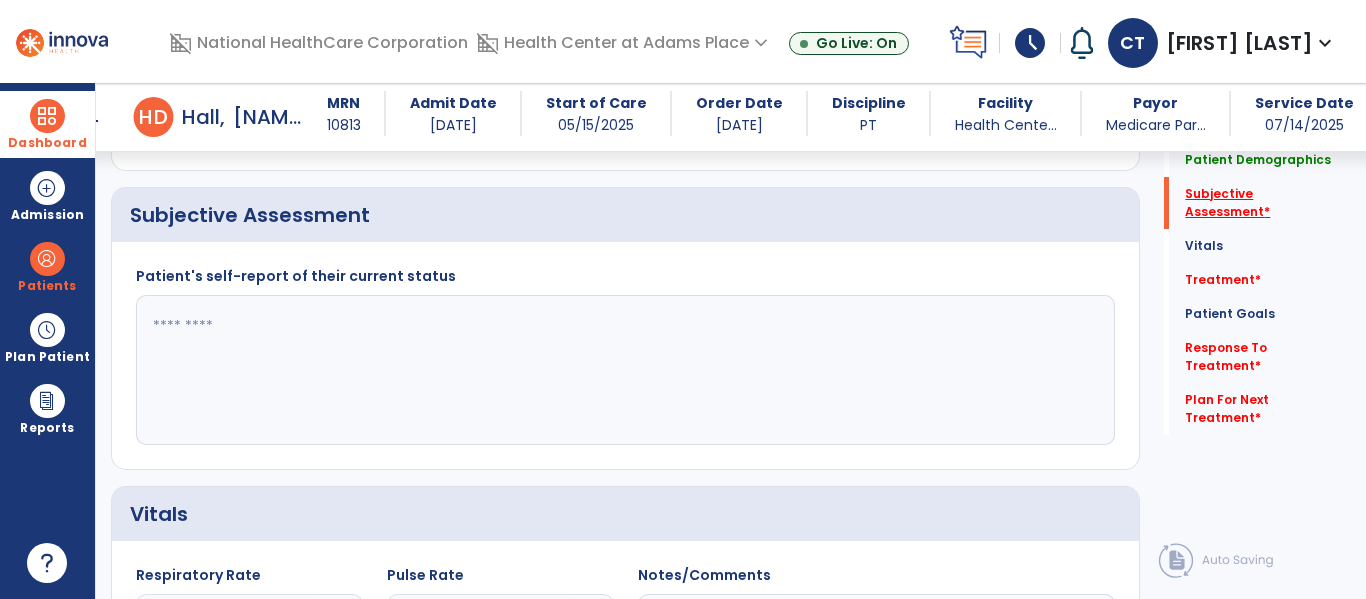 scroll, scrollTop: 867, scrollLeft: 0, axis: vertical 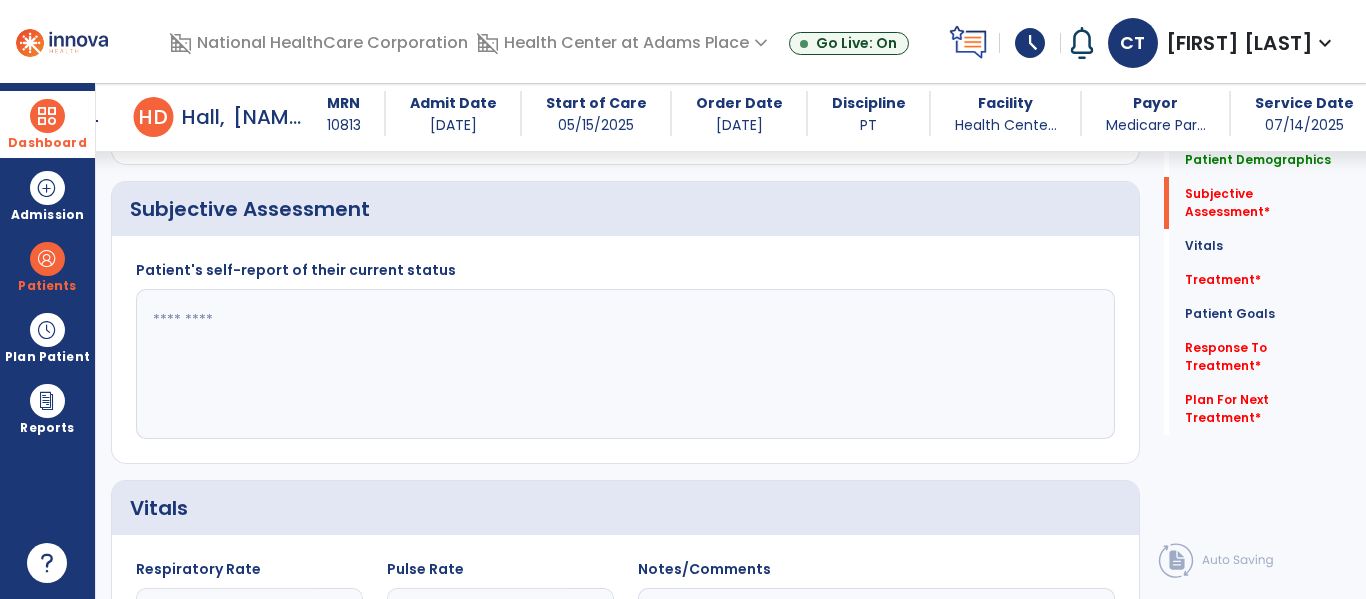 click 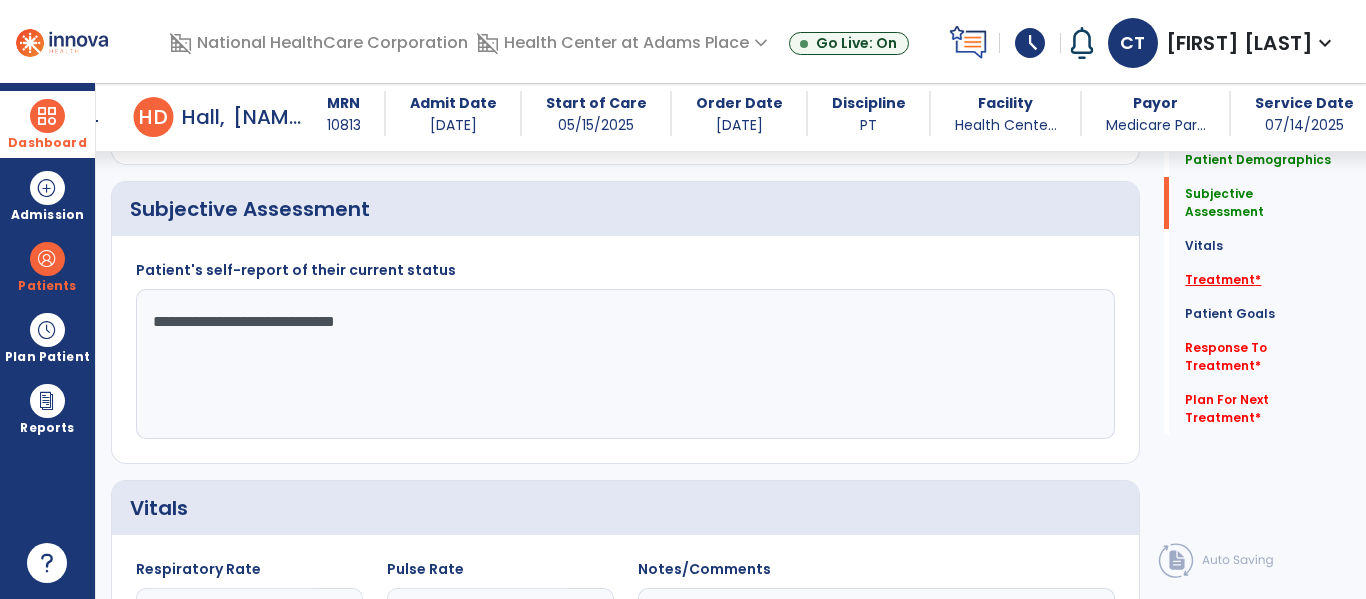 type on "**********" 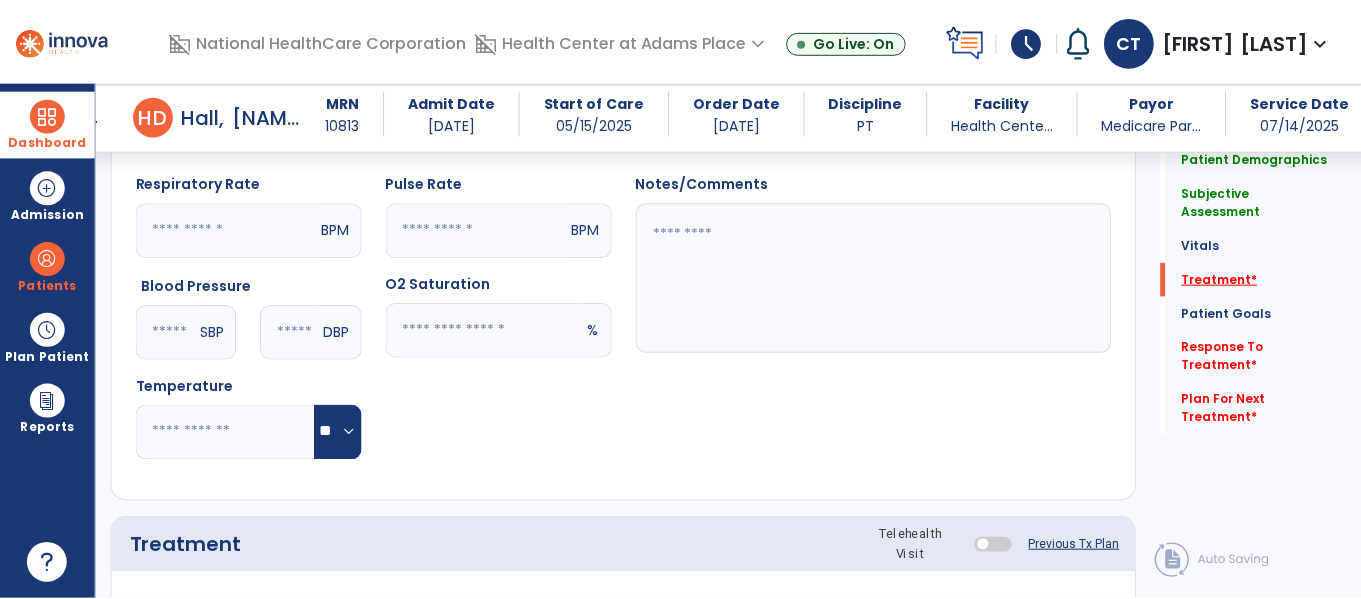 scroll, scrollTop: 1557, scrollLeft: 0, axis: vertical 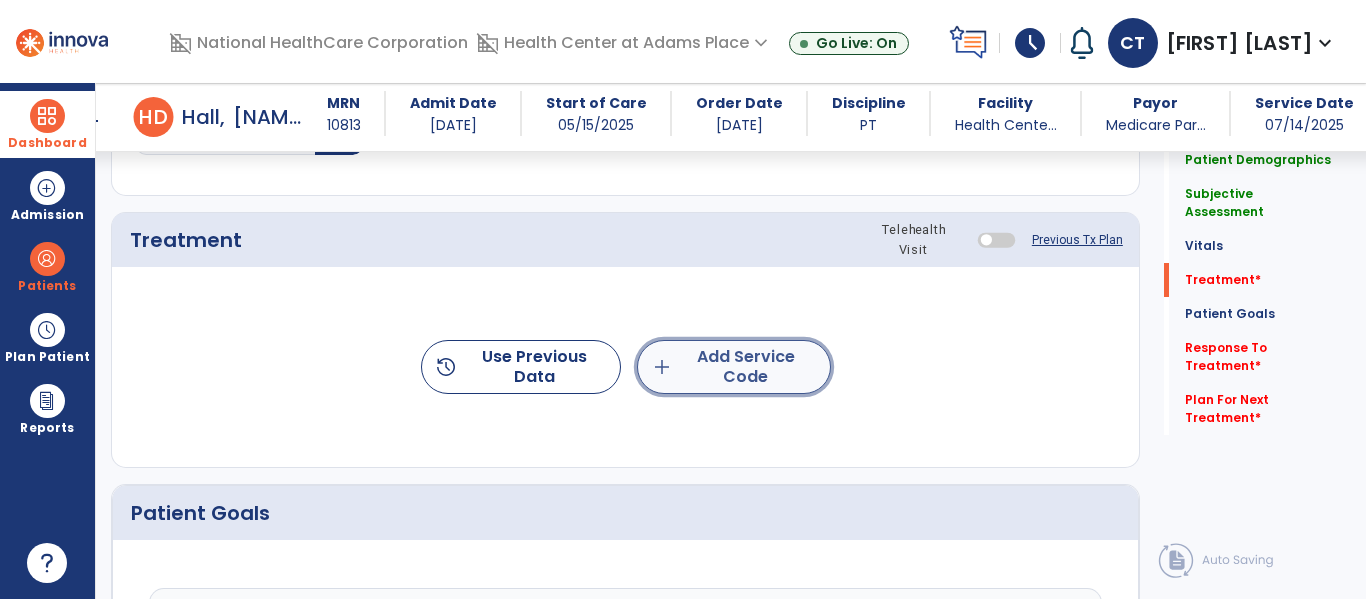 click on "add  Add Service Code" 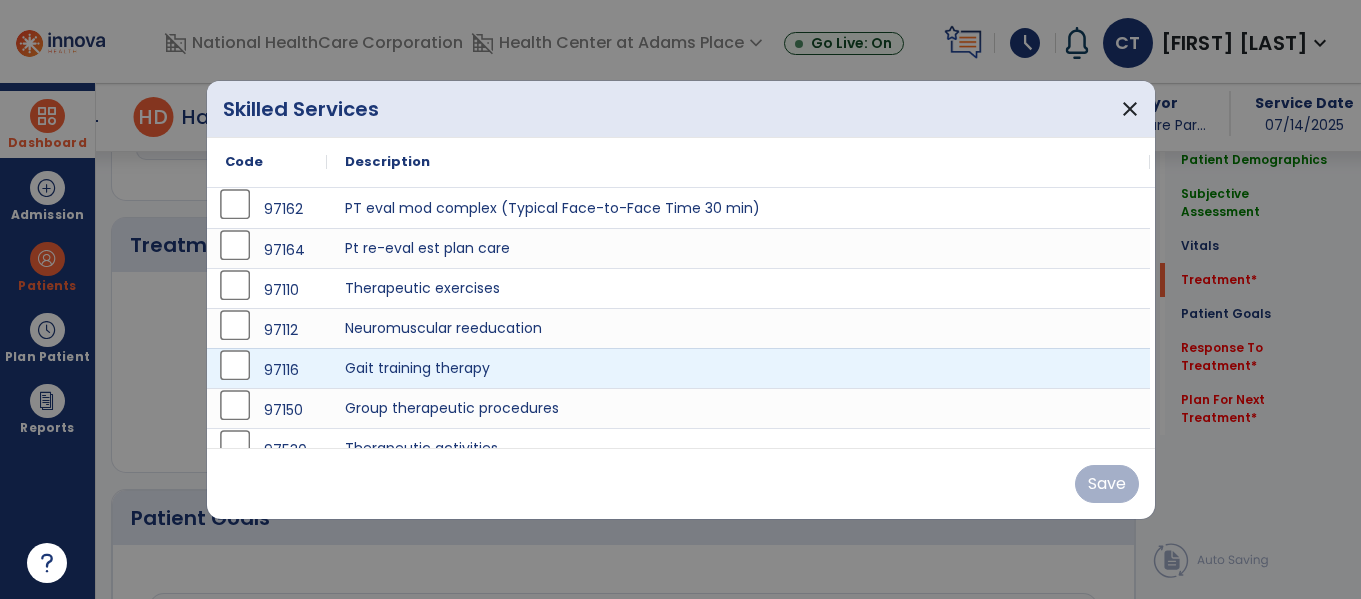 scroll, scrollTop: 1557, scrollLeft: 0, axis: vertical 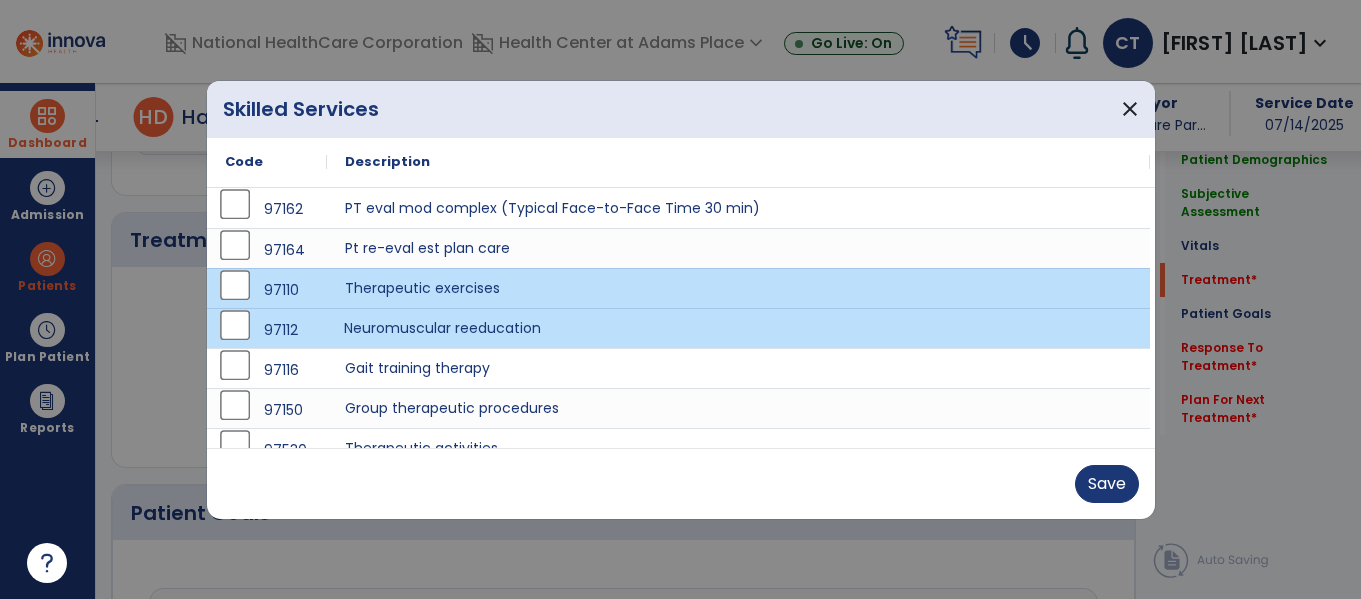 drag, startPoint x: 1149, startPoint y: 318, endPoint x: 1152, endPoint y: 366, distance: 48.09366 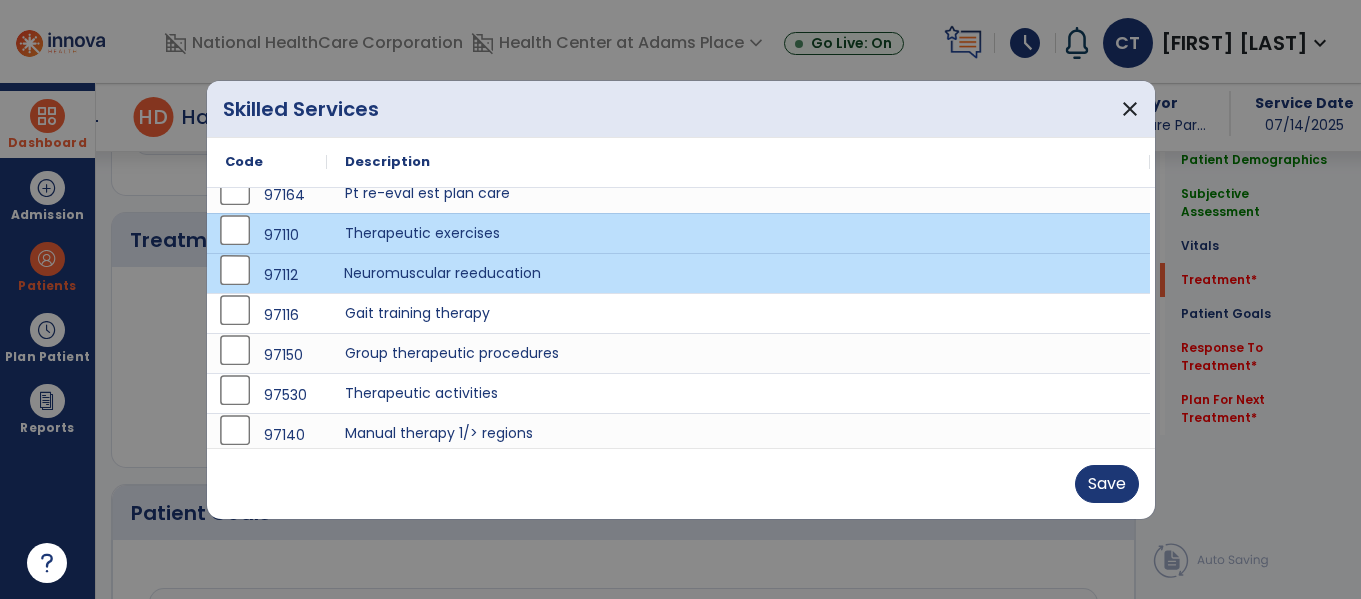 scroll, scrollTop: 56, scrollLeft: 0, axis: vertical 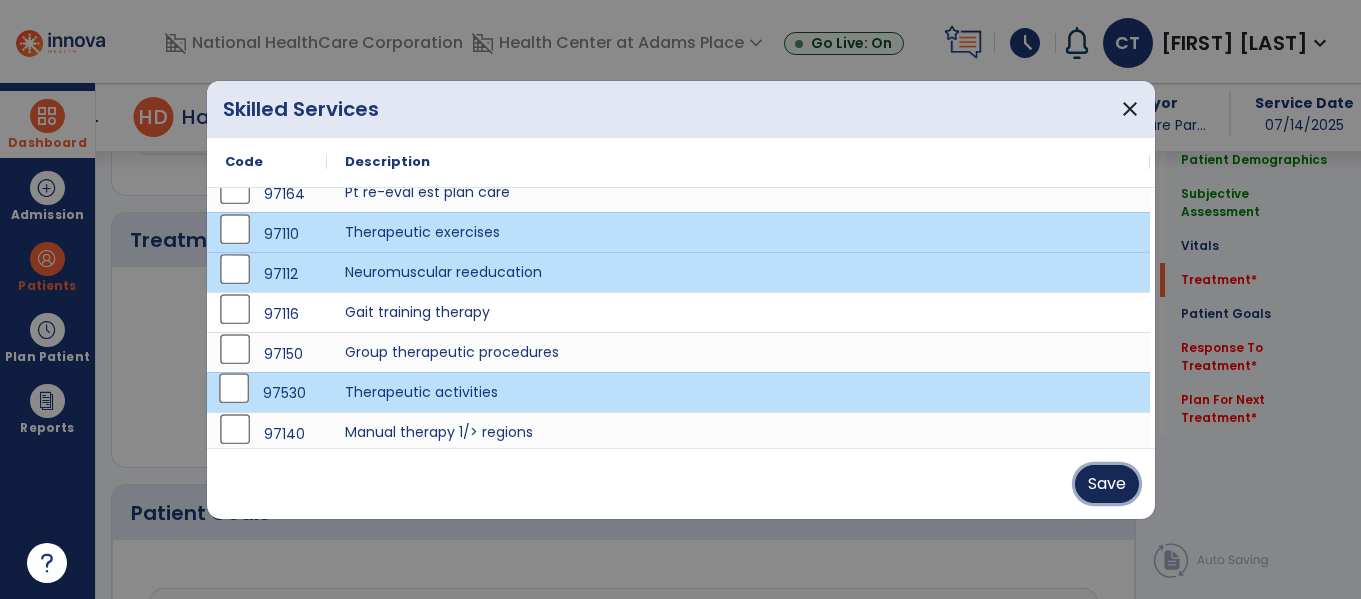 click on "Save" at bounding box center [1107, 484] 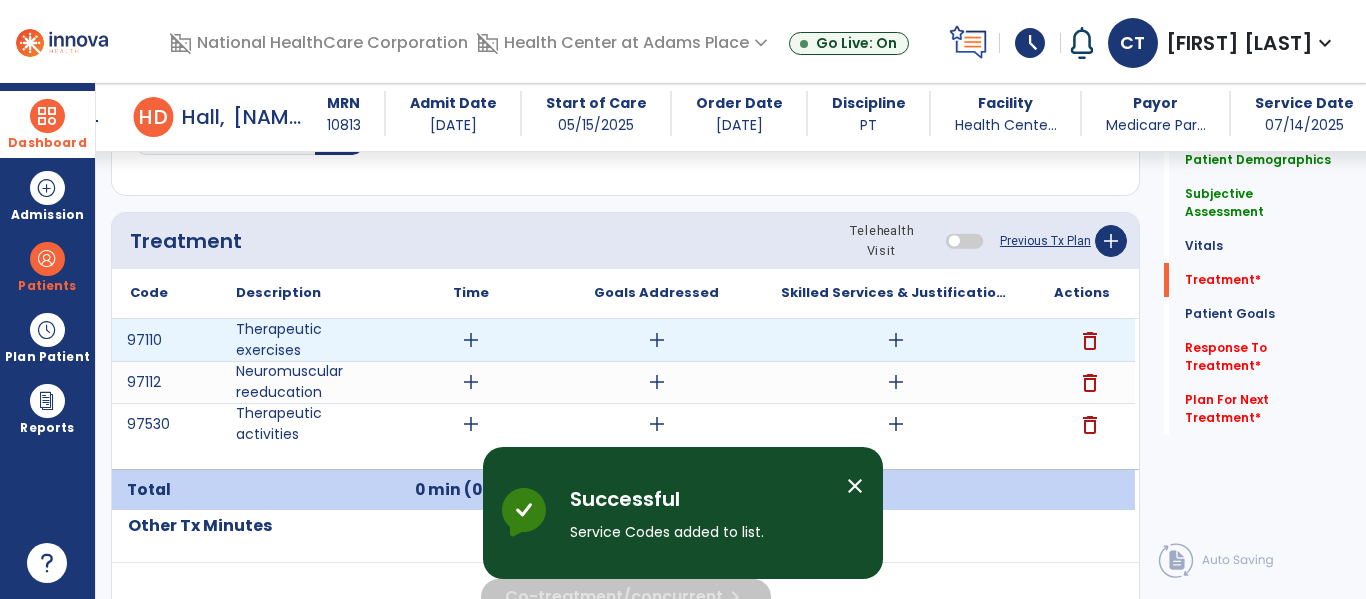 click on "add" at bounding box center [657, 340] 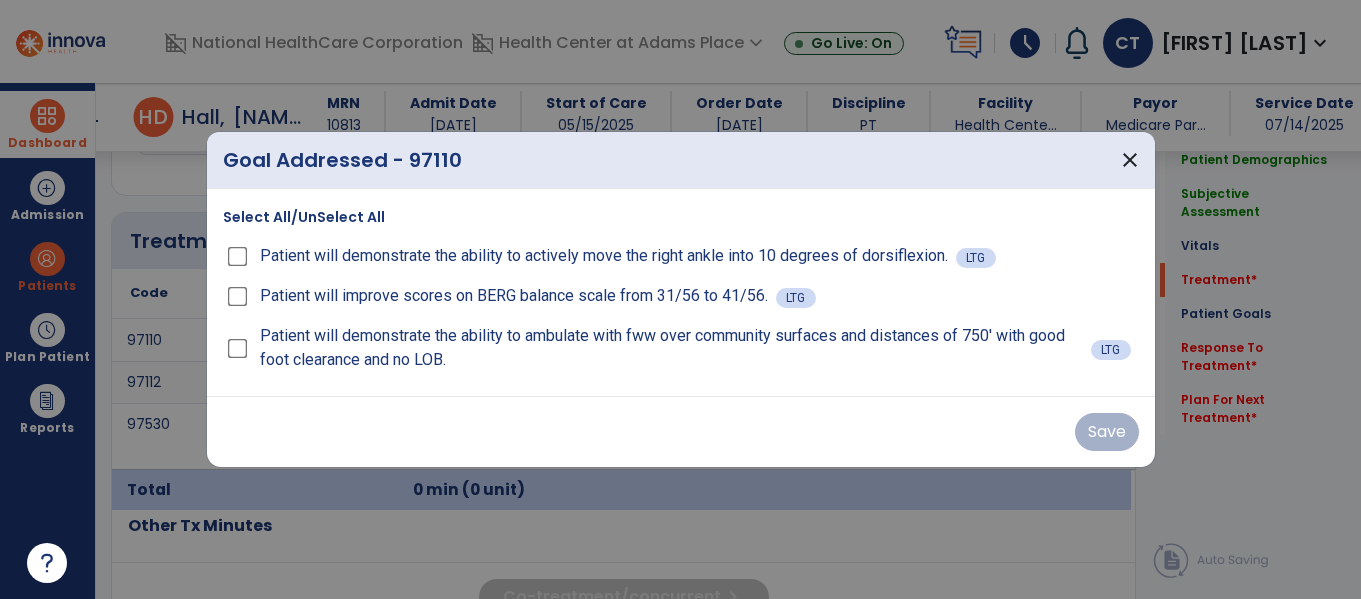 scroll, scrollTop: 1557, scrollLeft: 0, axis: vertical 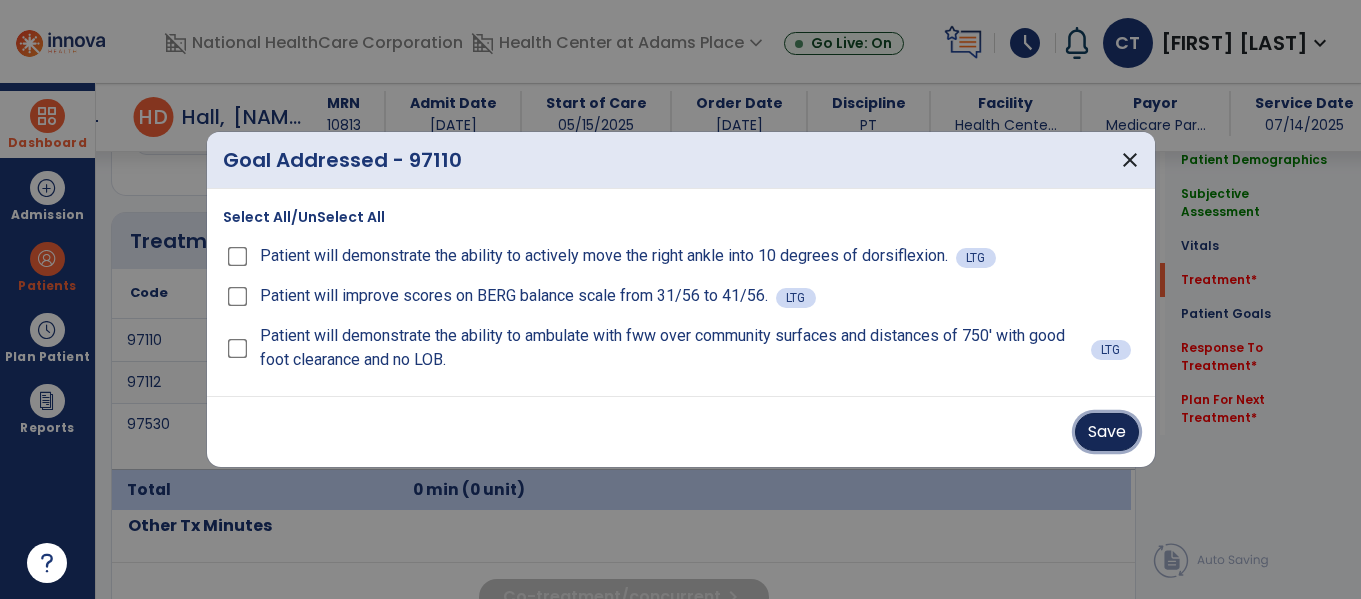 click on "Save" at bounding box center (1107, 432) 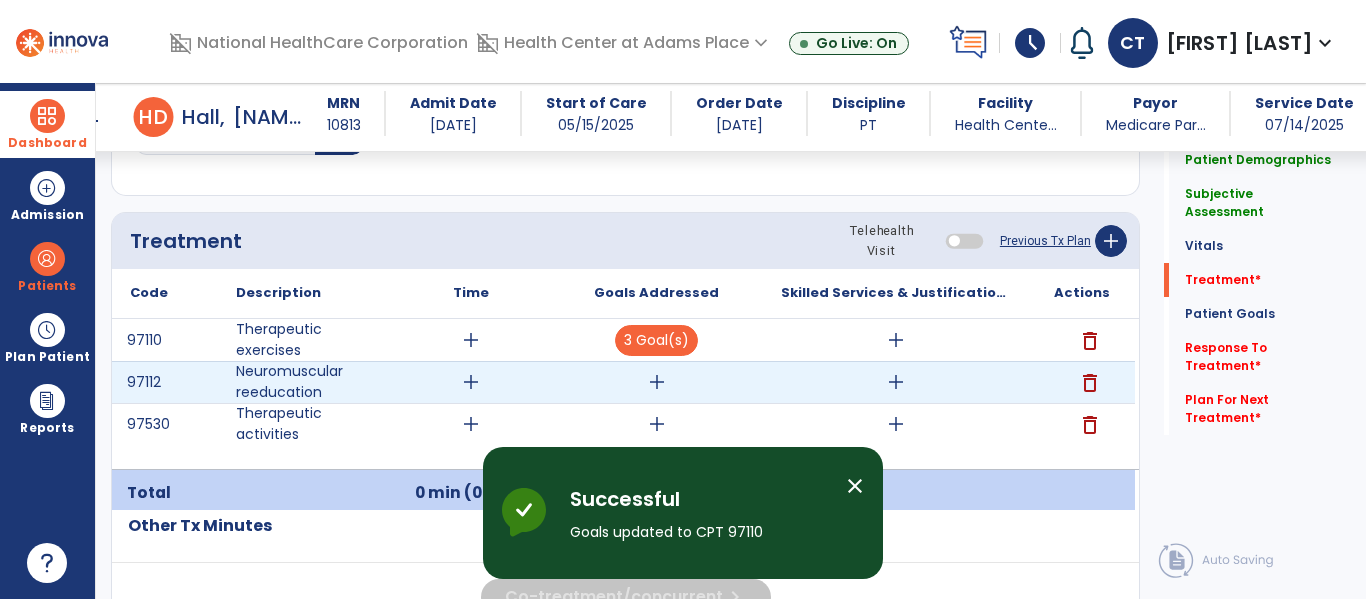click on "add" at bounding box center (657, 382) 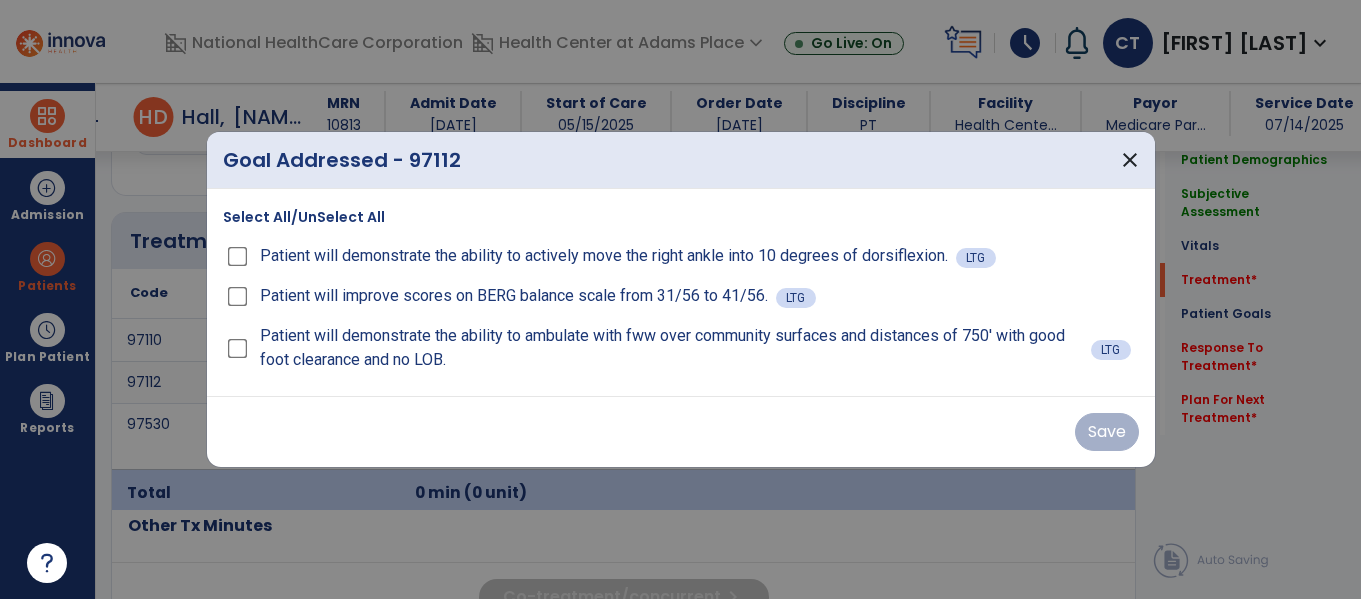 scroll, scrollTop: 1557, scrollLeft: 0, axis: vertical 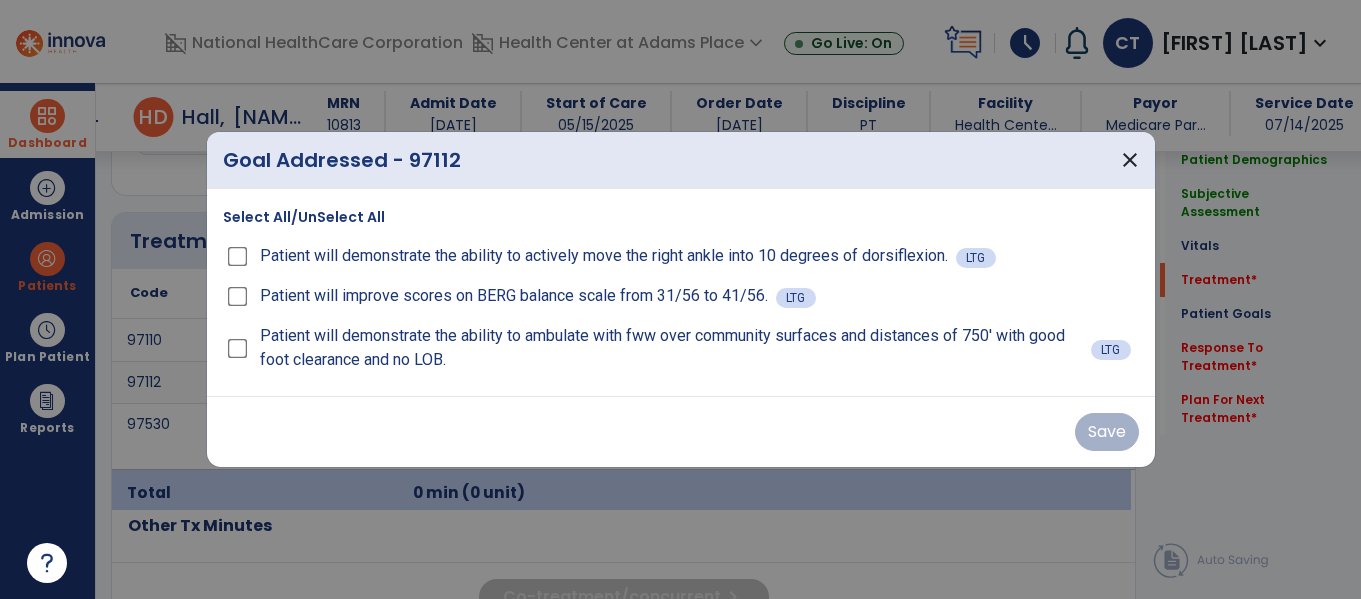click on "Select All/UnSelect All" at bounding box center (304, 217) 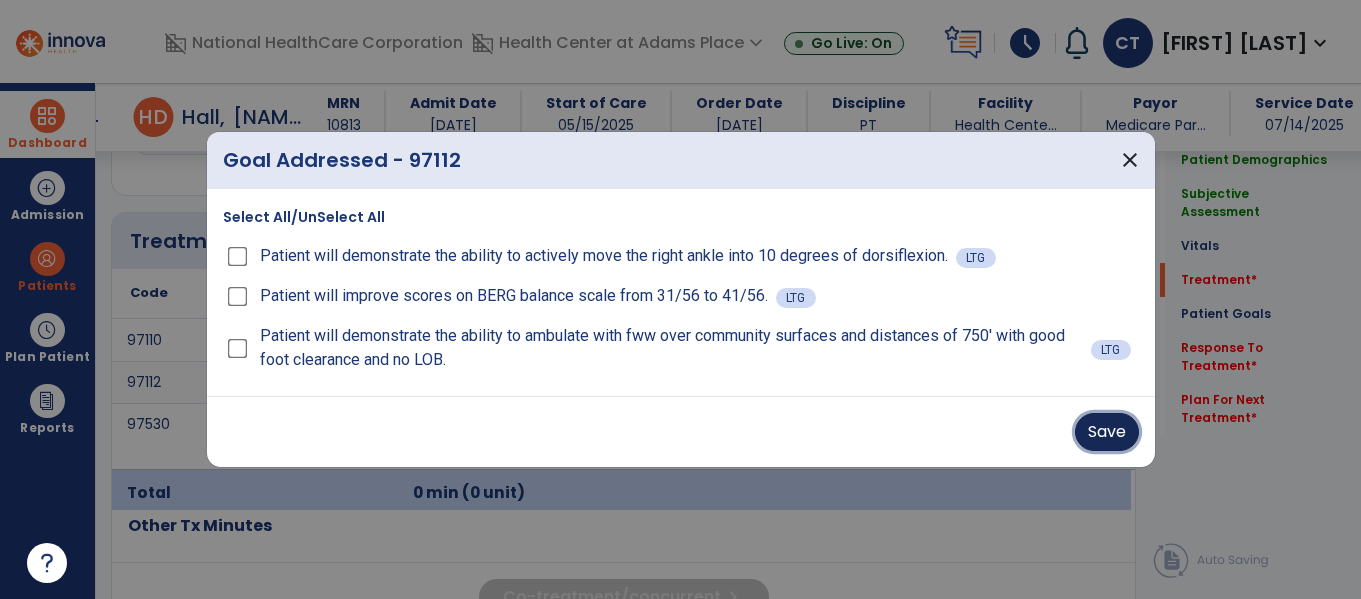 click on "Save" at bounding box center [1107, 432] 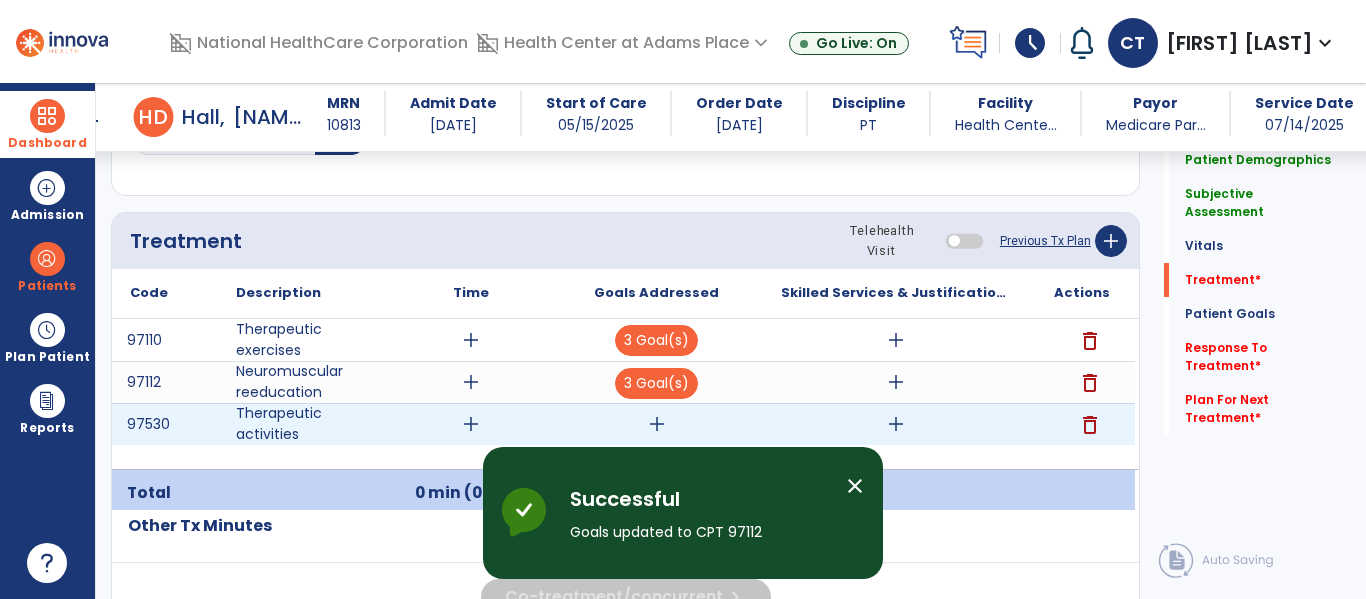 click on "add" at bounding box center (657, 424) 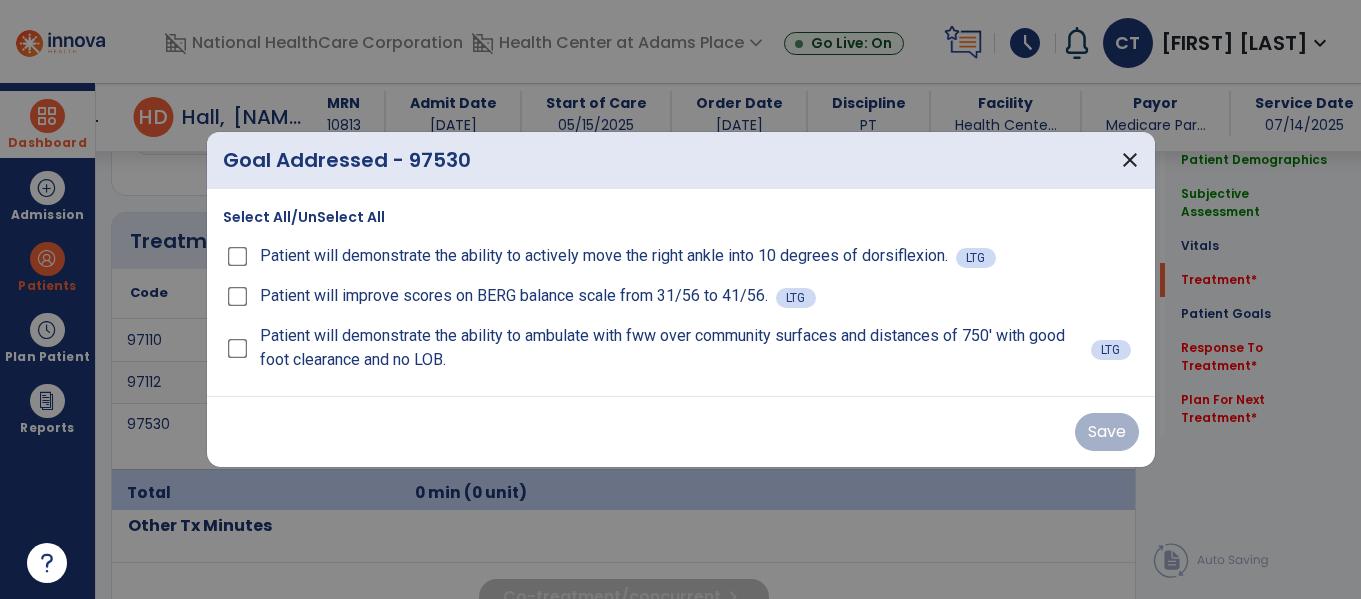 scroll, scrollTop: 1557, scrollLeft: 0, axis: vertical 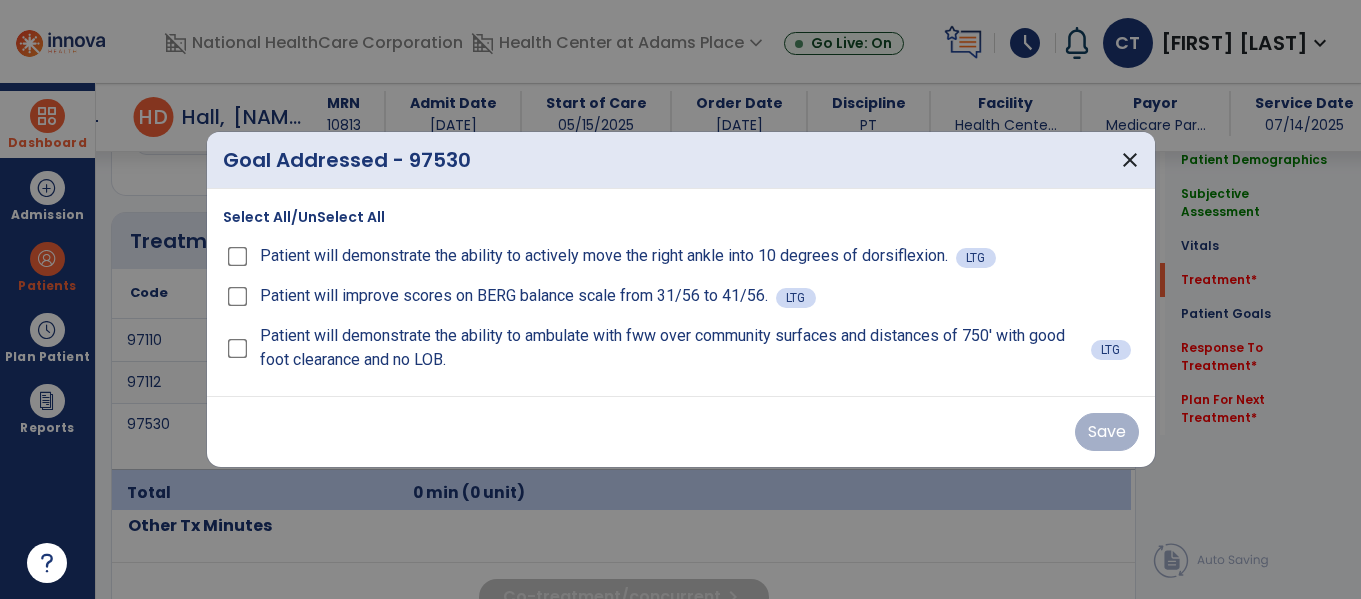 click on "Select All/UnSelect All" at bounding box center [304, 217] 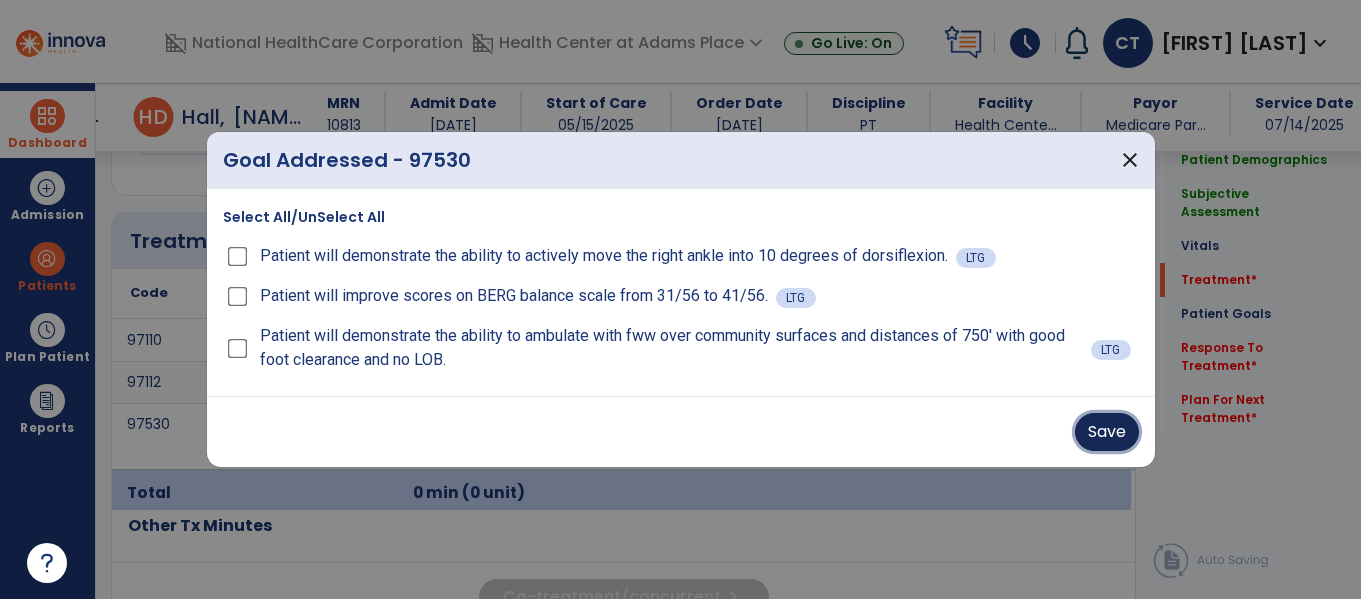 click on "Save" at bounding box center [1107, 432] 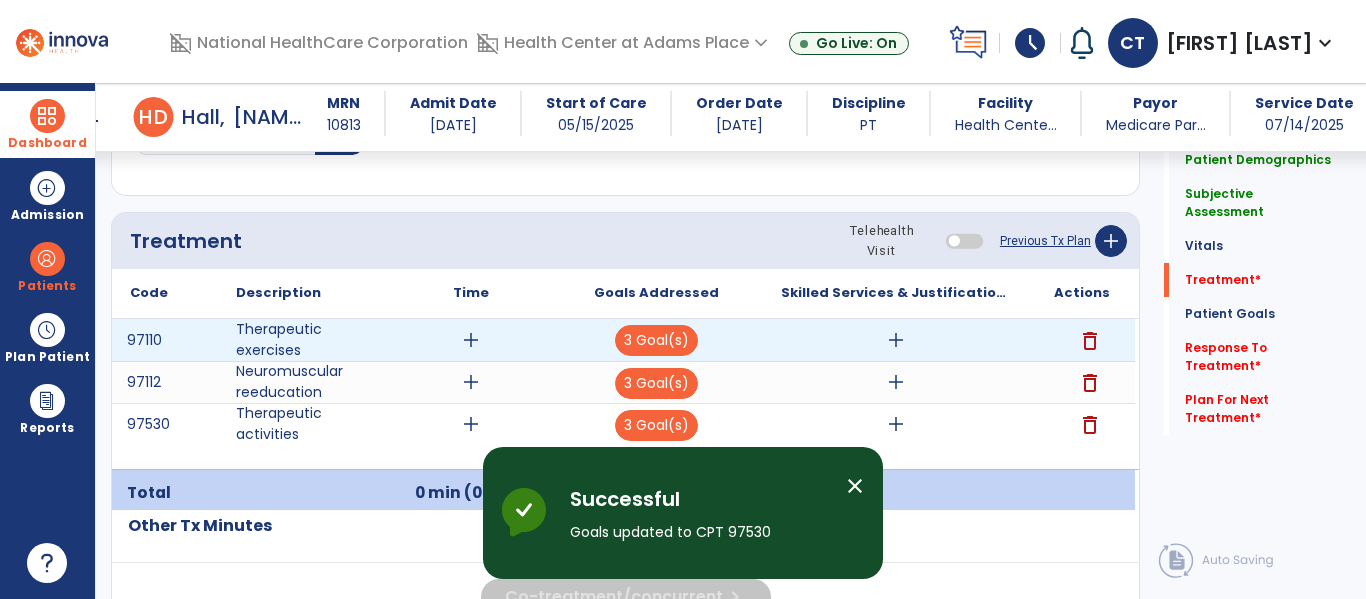 click on "add" at bounding box center [471, 340] 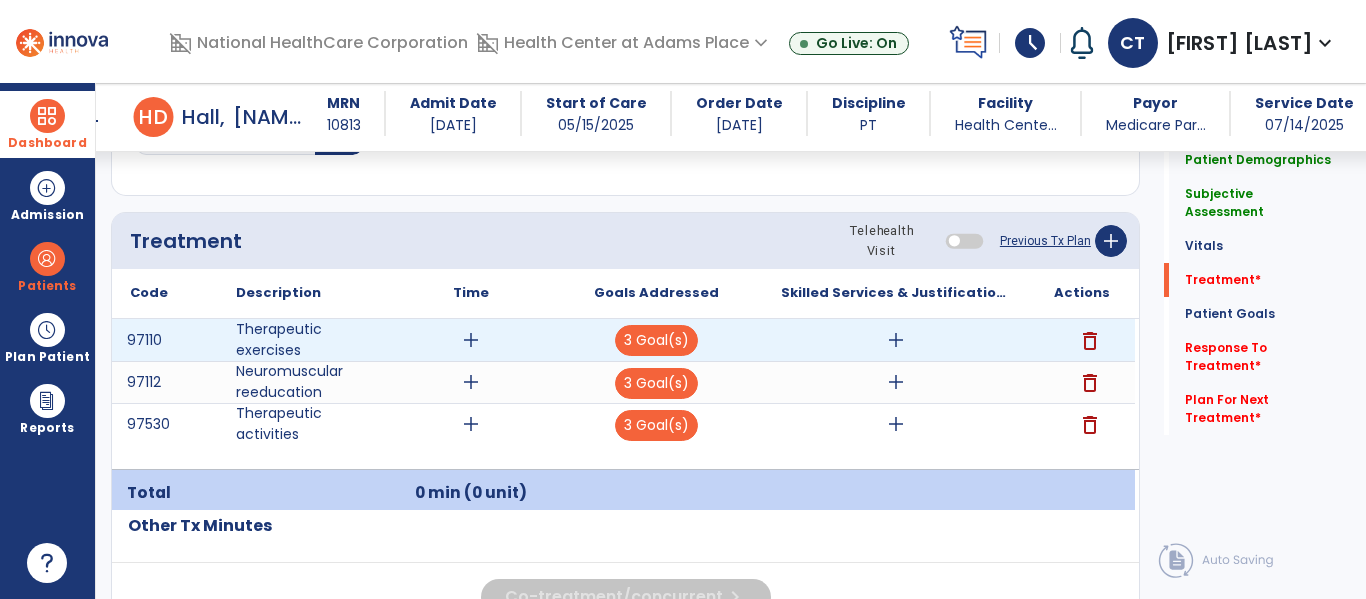 click on "add" at bounding box center [896, 340] 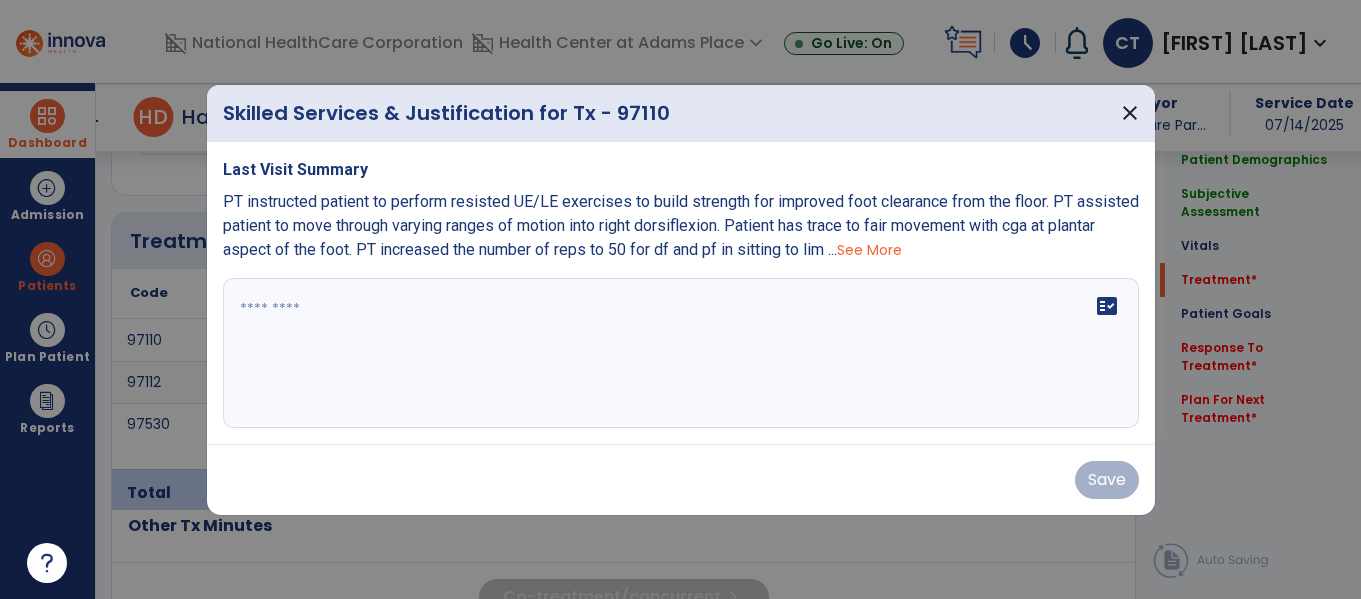 scroll, scrollTop: 1557, scrollLeft: 0, axis: vertical 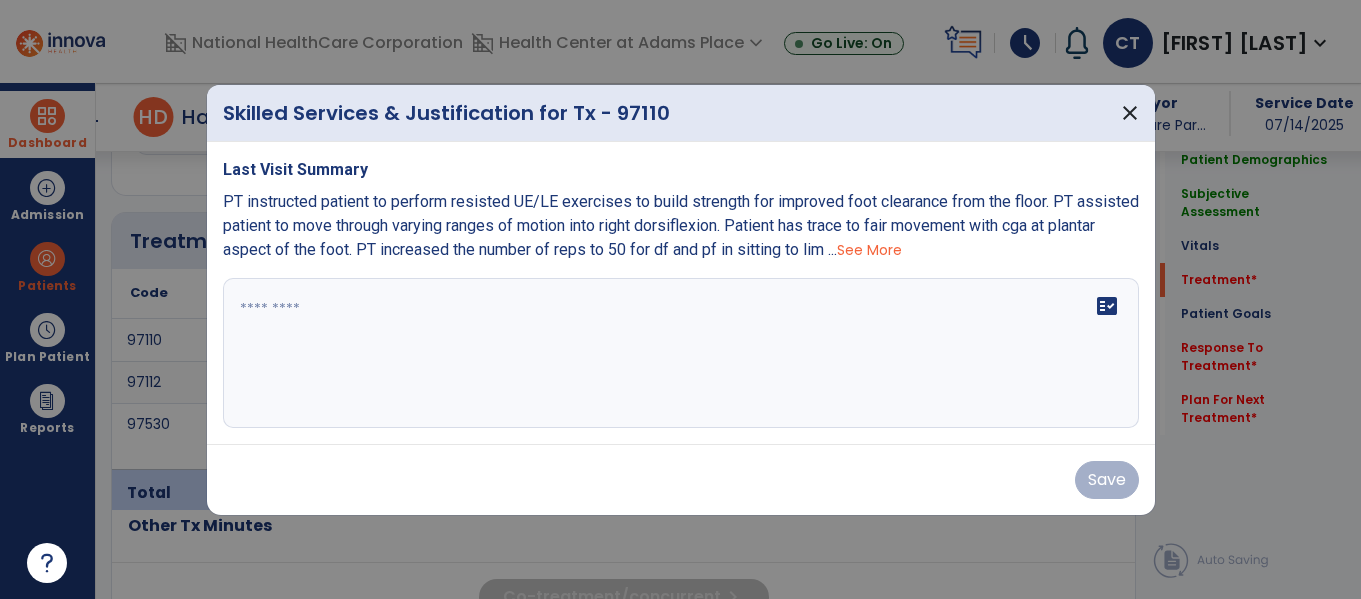 click on "fact_check" at bounding box center [681, 353] 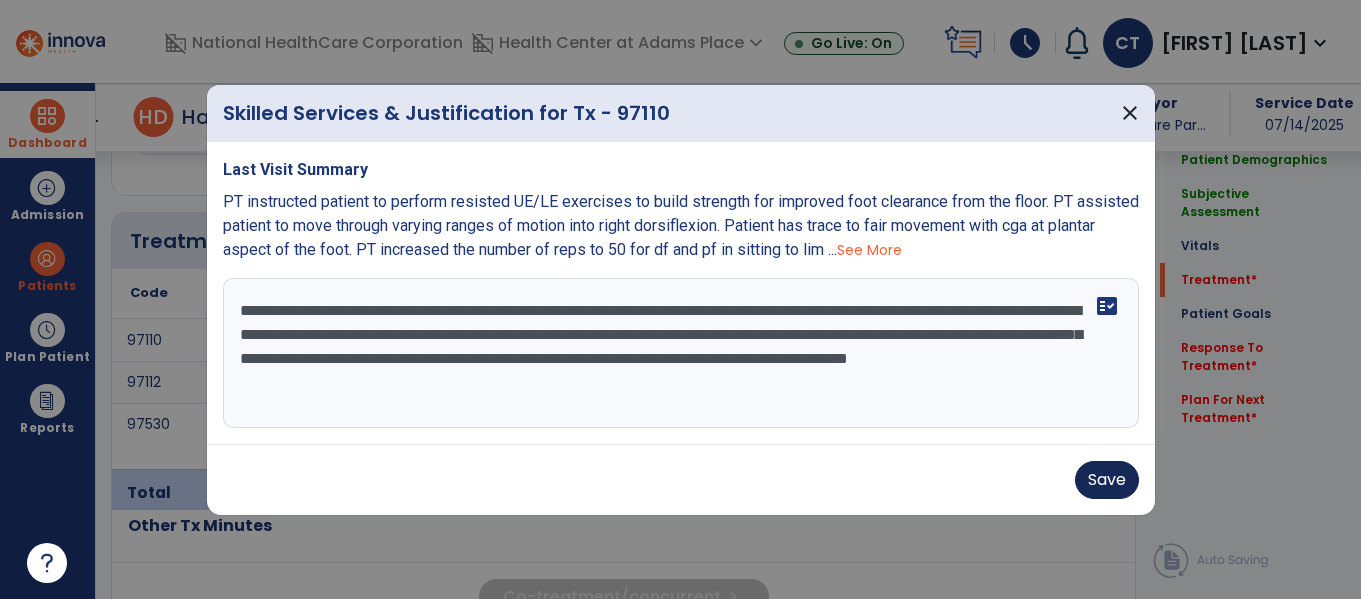 type on "**********" 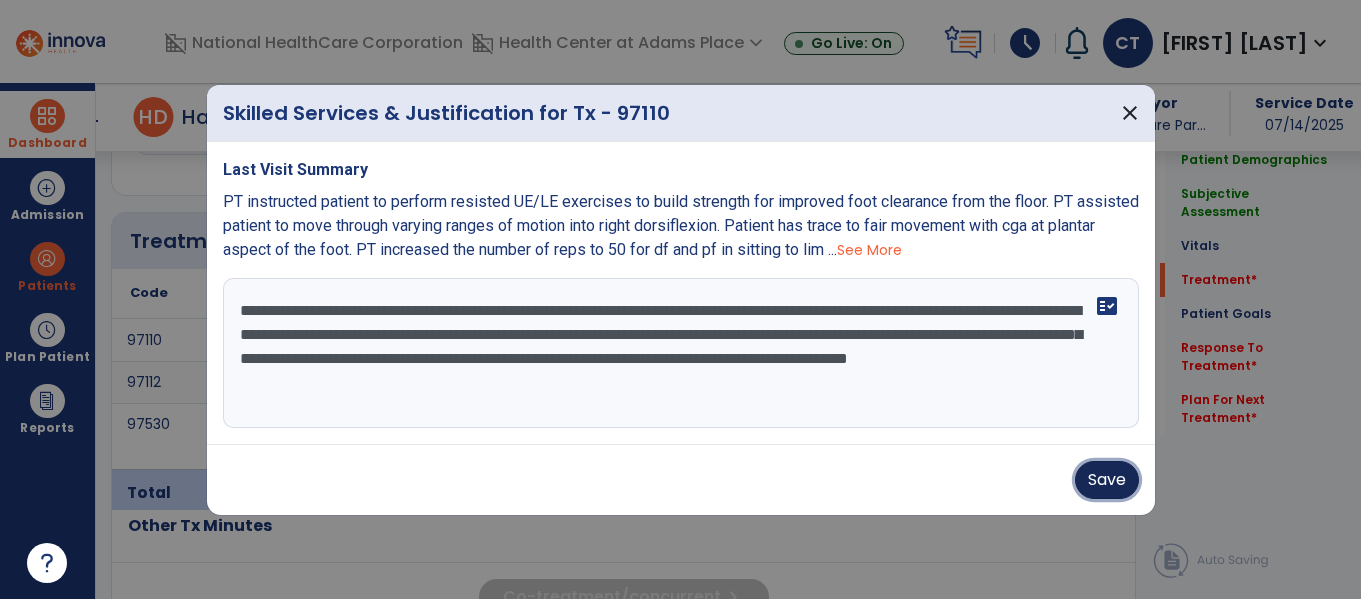 click on "Save" at bounding box center (1107, 480) 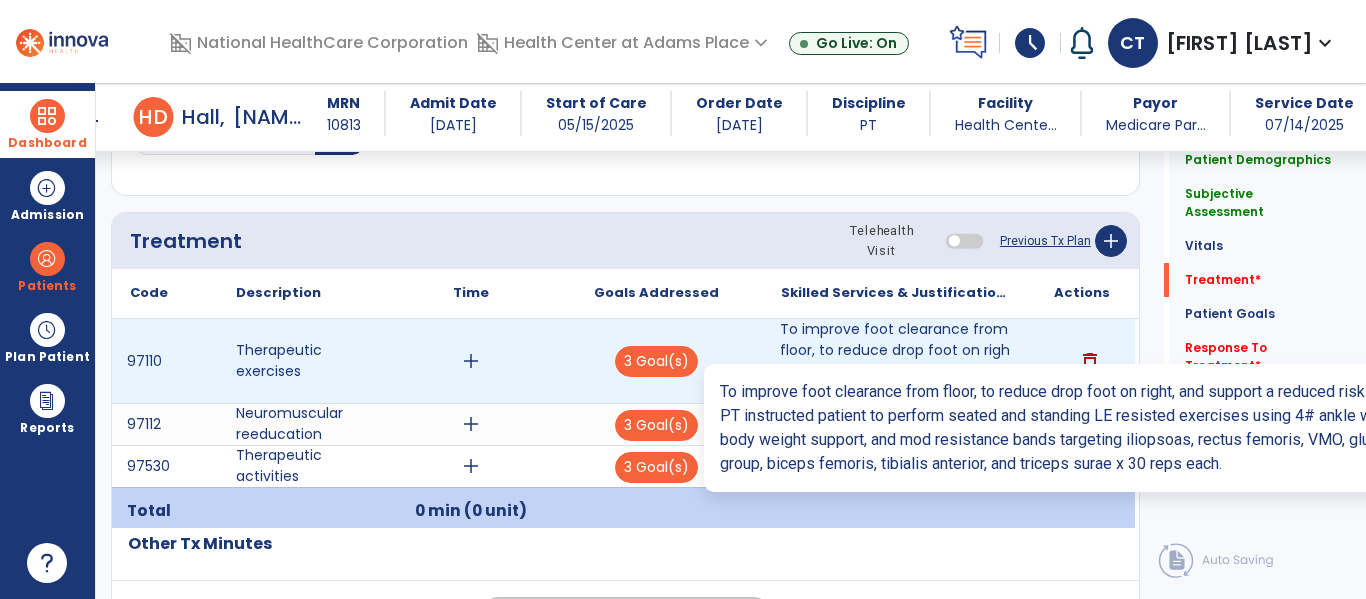 click on "To improve foot clearance from floor, to reduce drop foot on right, and support a reduced risk of fa..." at bounding box center [896, 361] 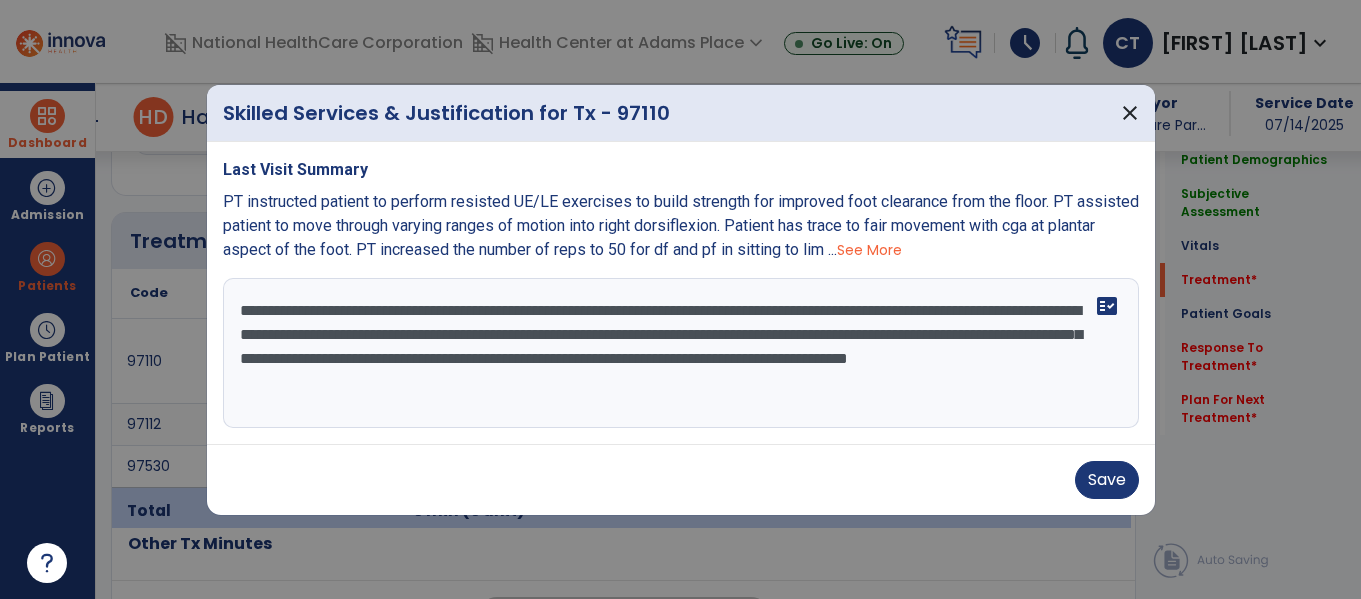 scroll, scrollTop: 1557, scrollLeft: 0, axis: vertical 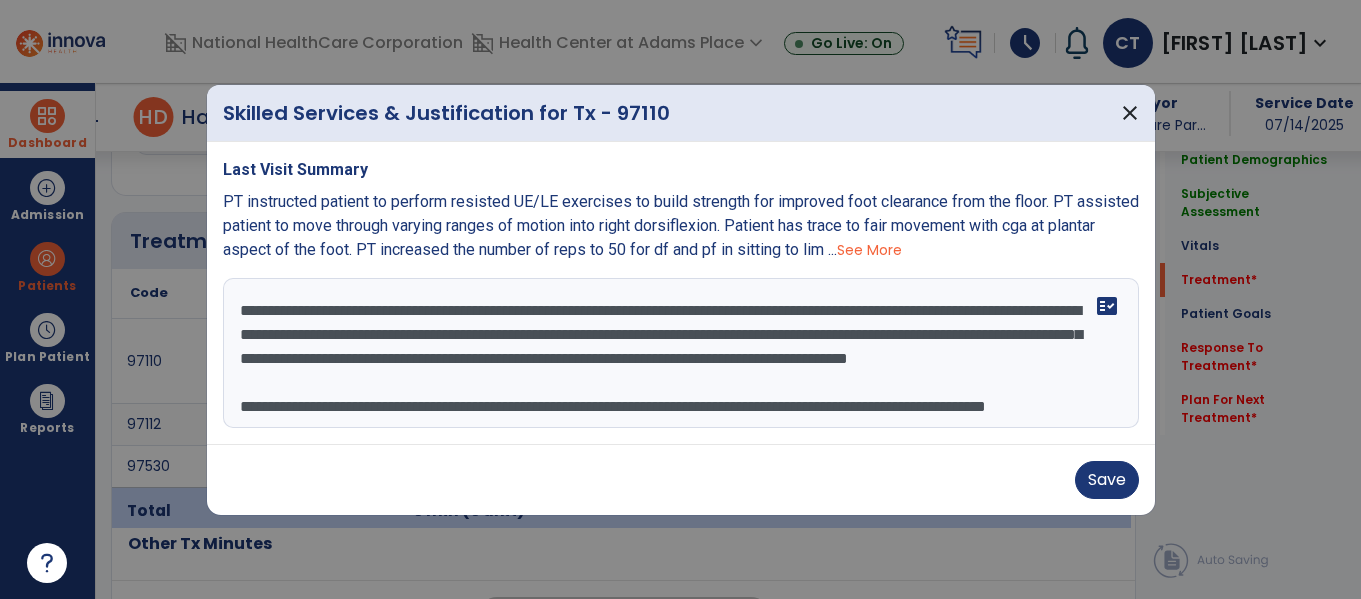 click on "**********" at bounding box center (681, 353) 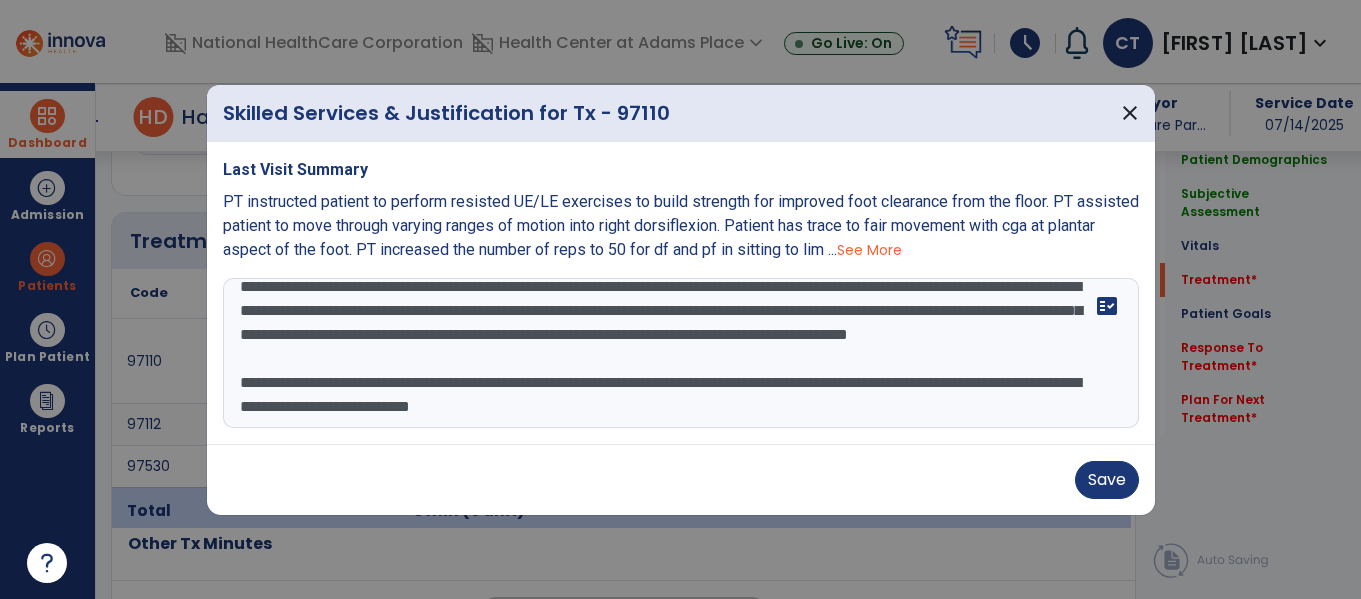 click on "**********" at bounding box center [681, 353] 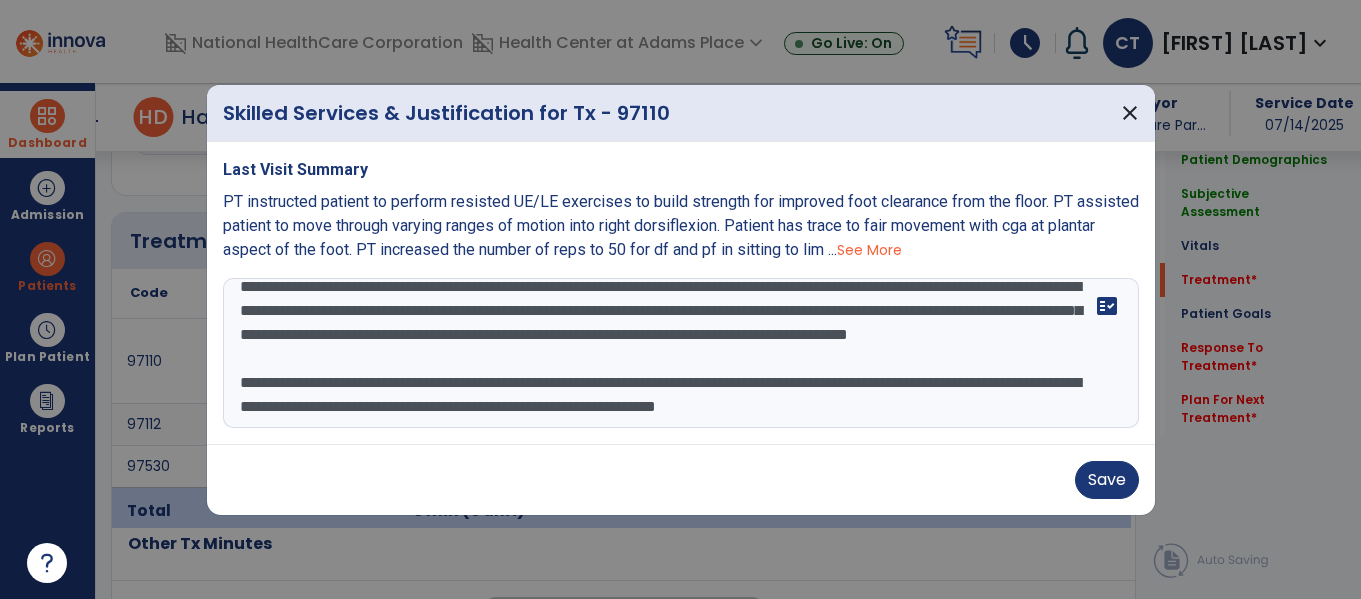 scroll, scrollTop: 64, scrollLeft: 0, axis: vertical 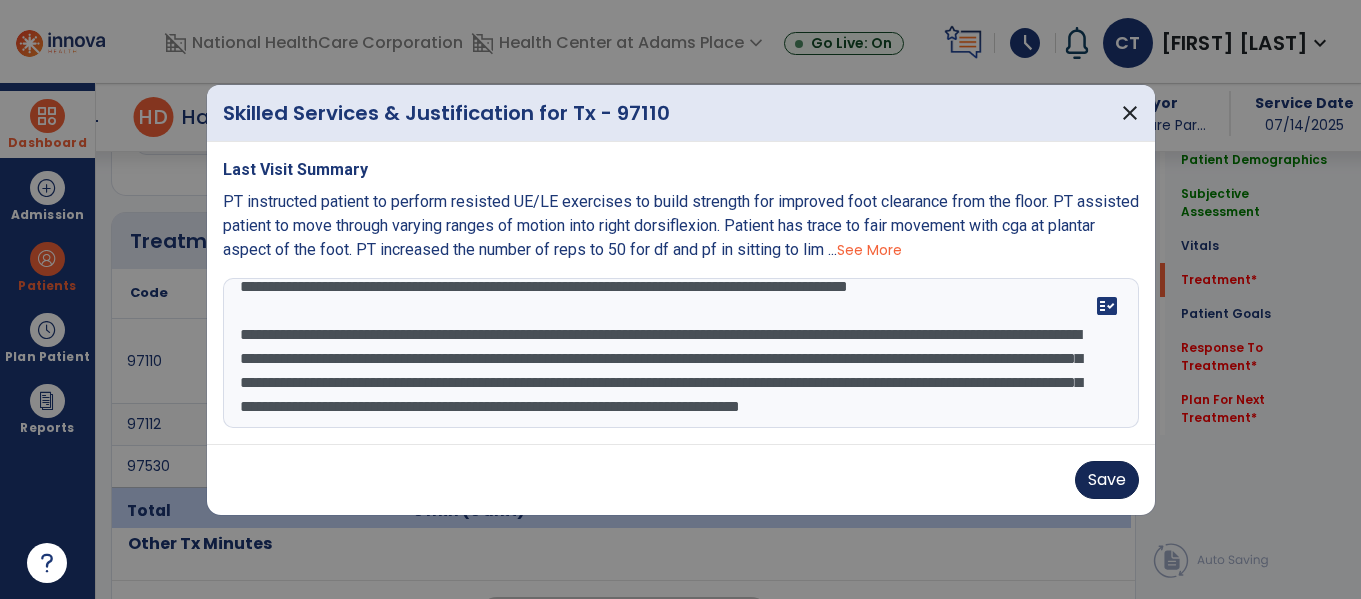 type on "**********" 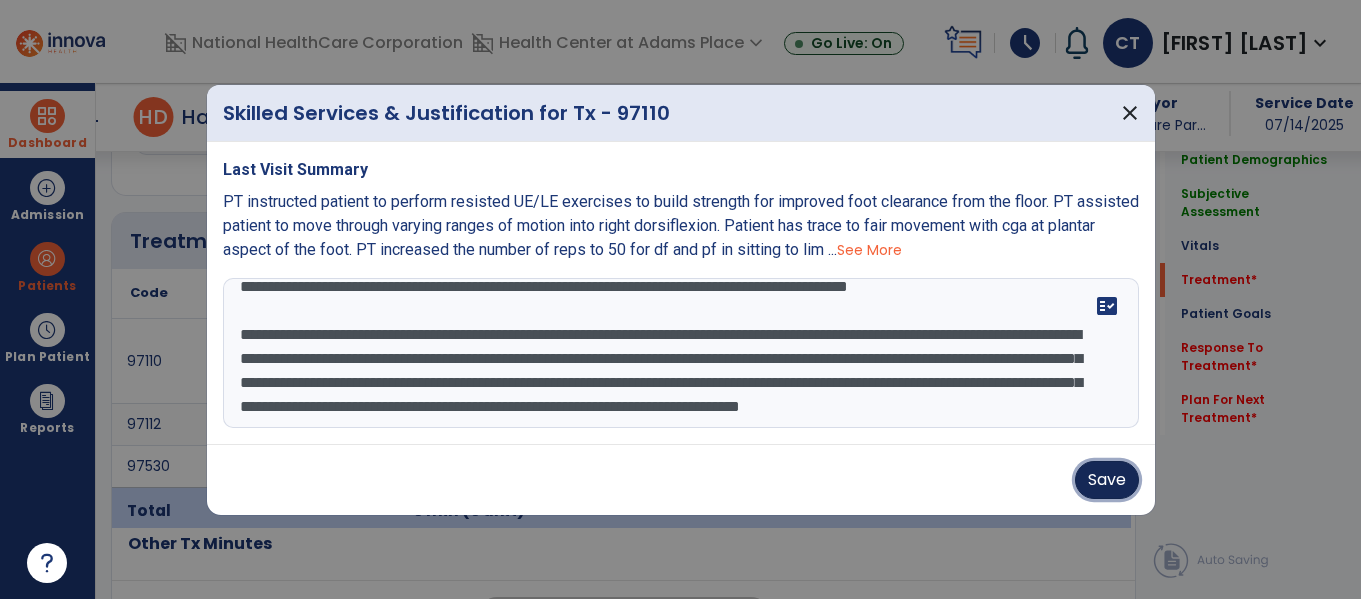 click on "Save" at bounding box center (1107, 480) 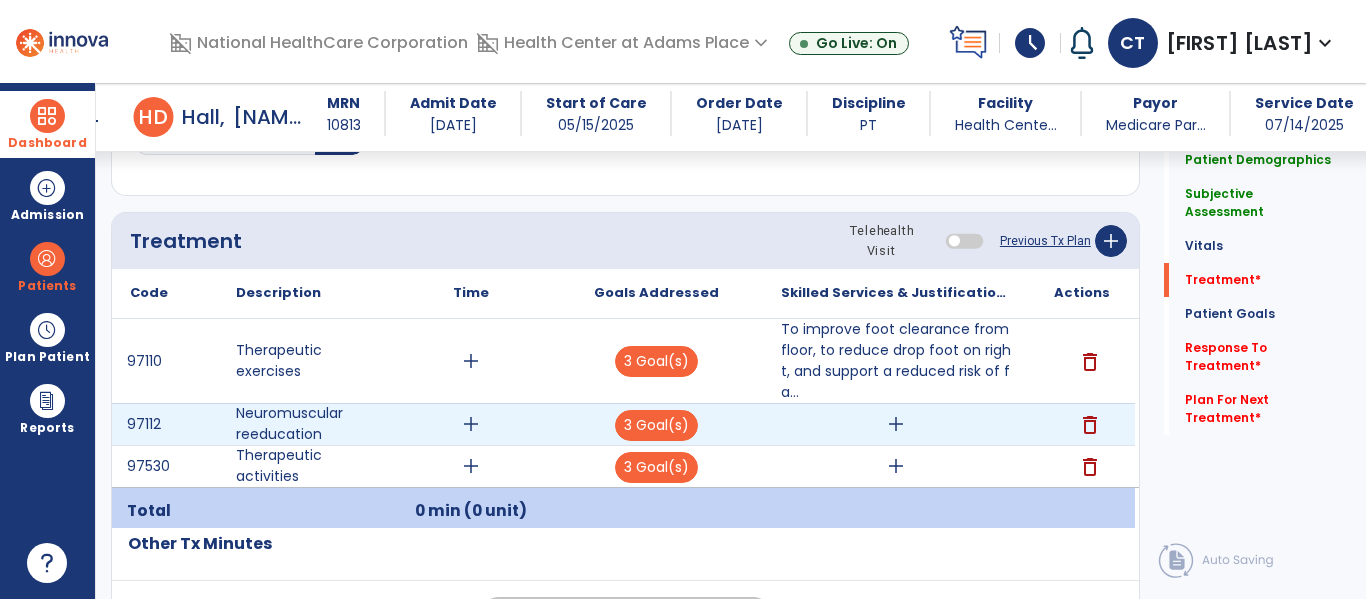 click on "add" at bounding box center [896, 424] 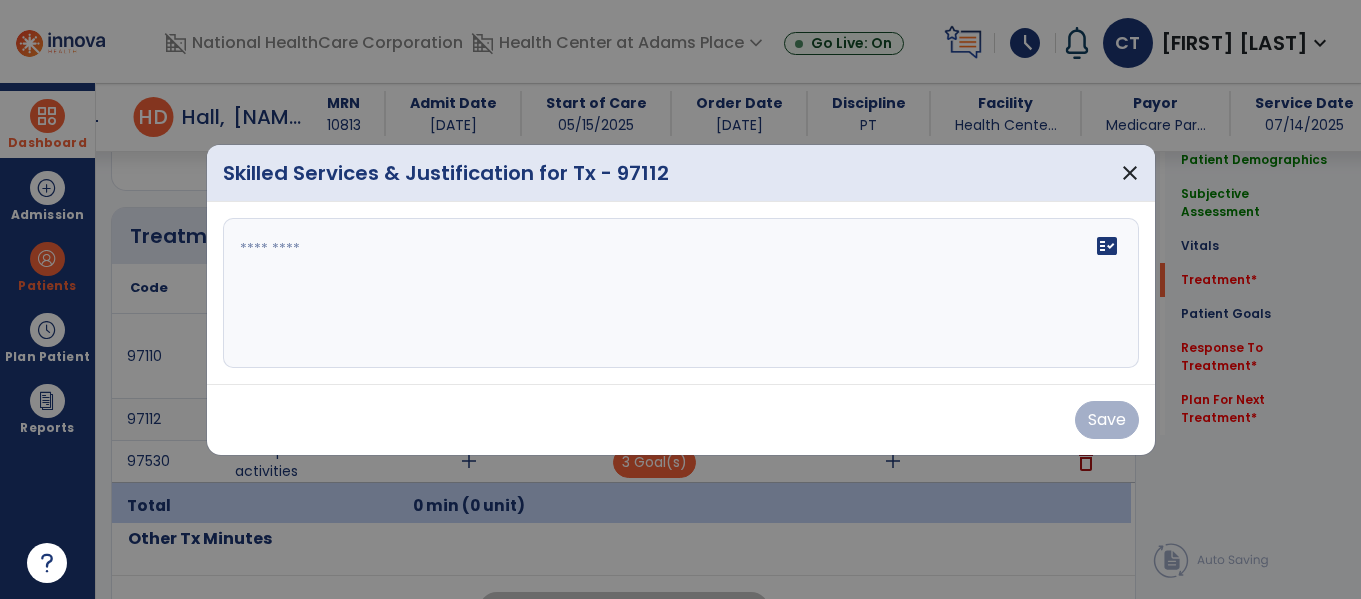 scroll, scrollTop: 1557, scrollLeft: 0, axis: vertical 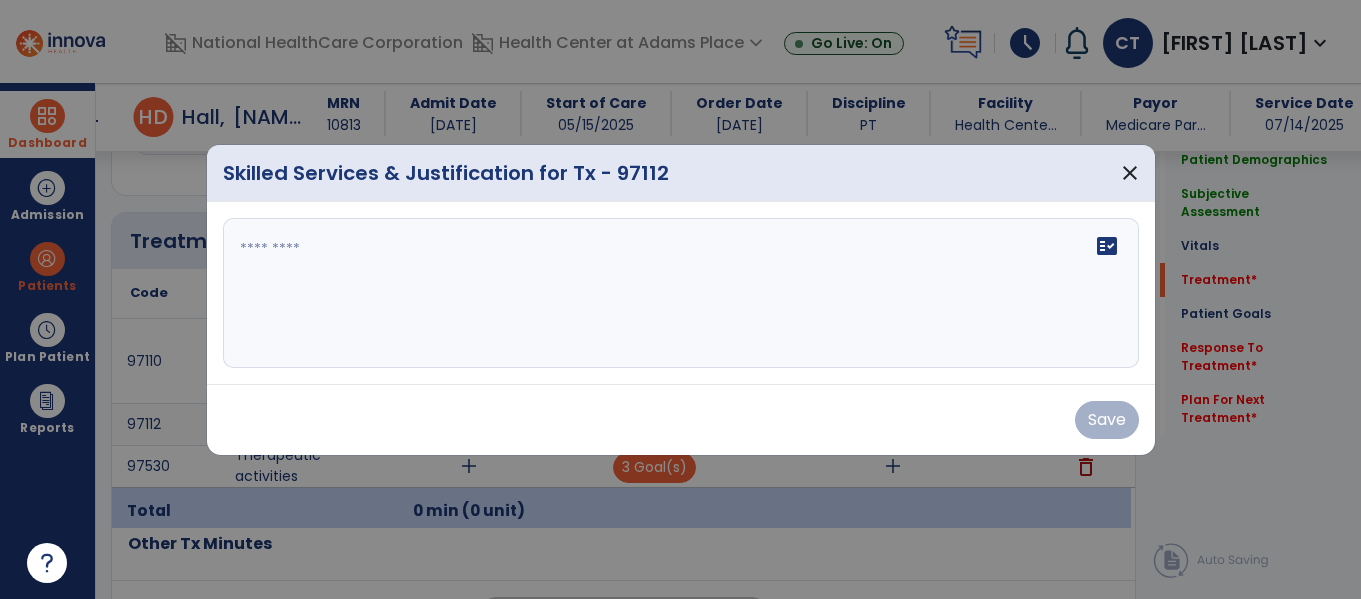 click on "fact_check" at bounding box center (681, 293) 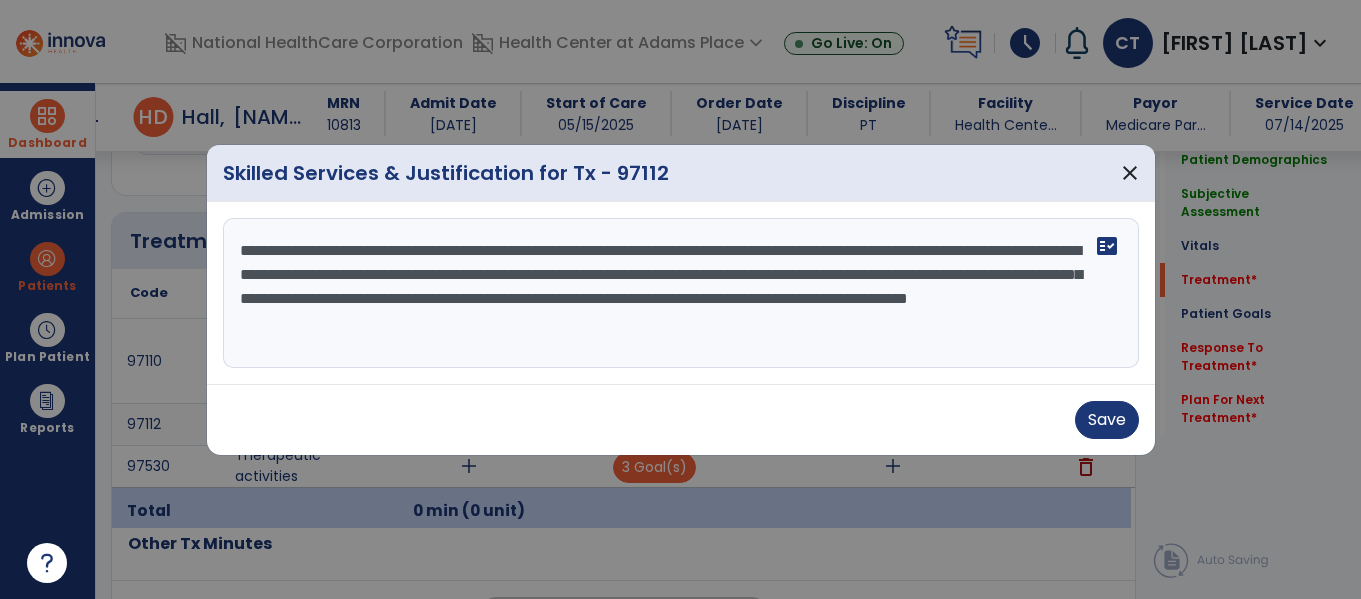 click on "**********" at bounding box center (681, 293) 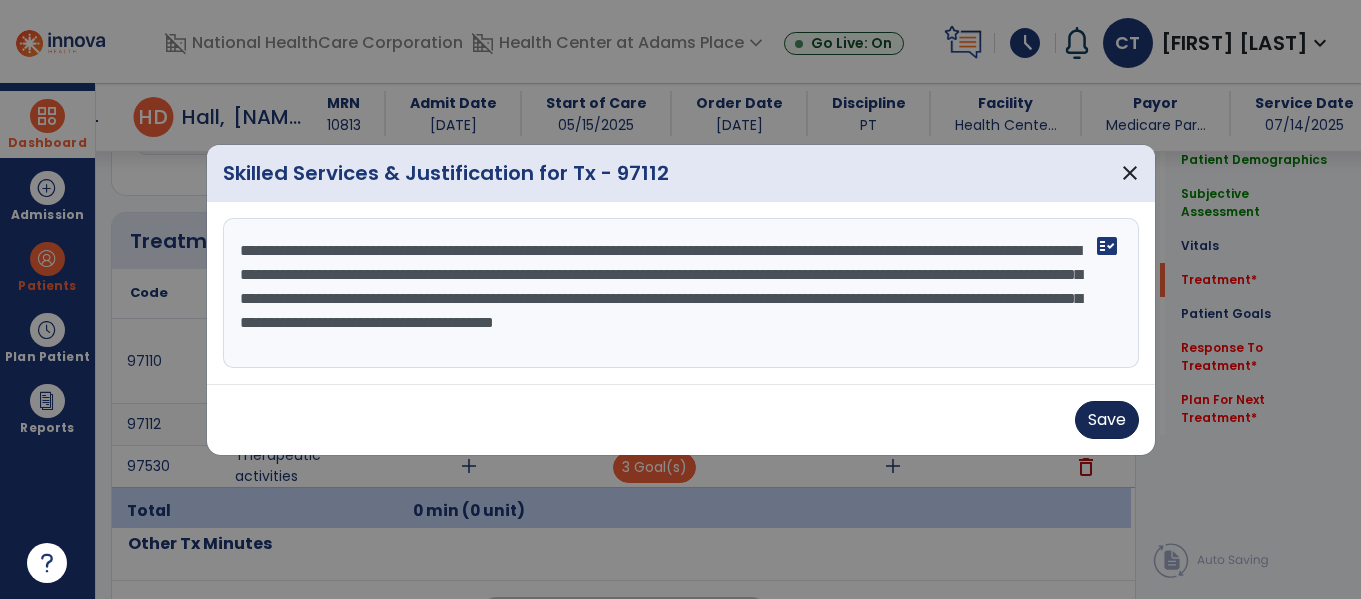 type on "**********" 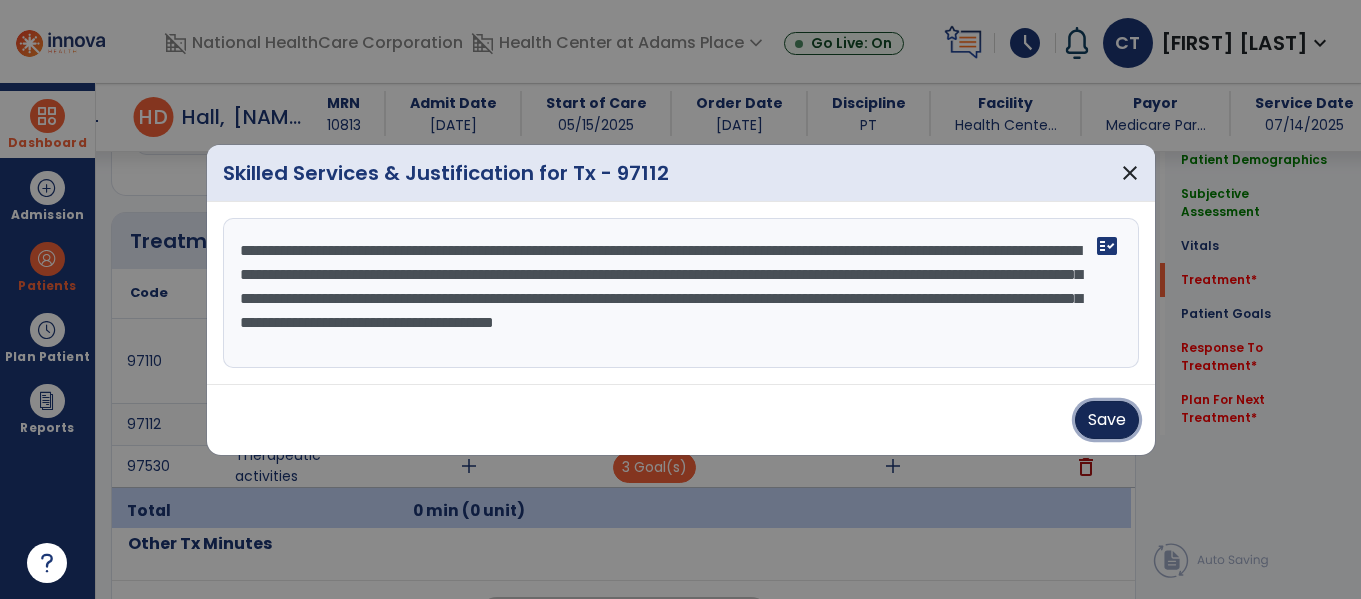 click on "Save" at bounding box center [1107, 420] 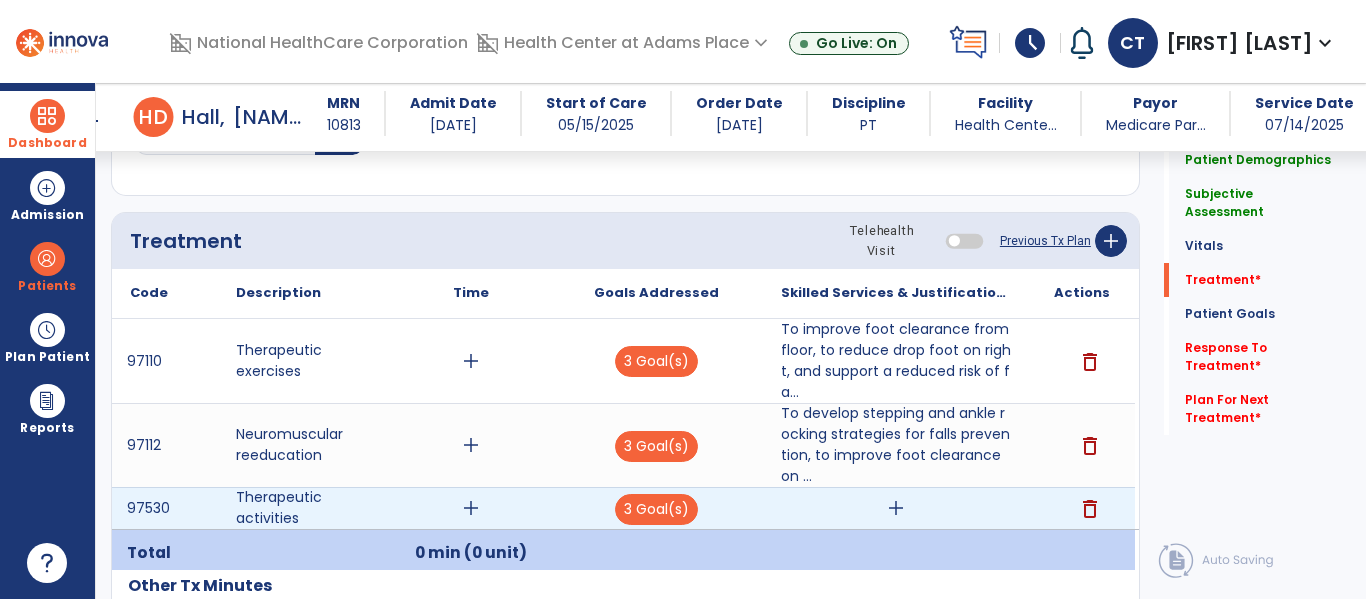 click on "delete" at bounding box center [1090, 509] 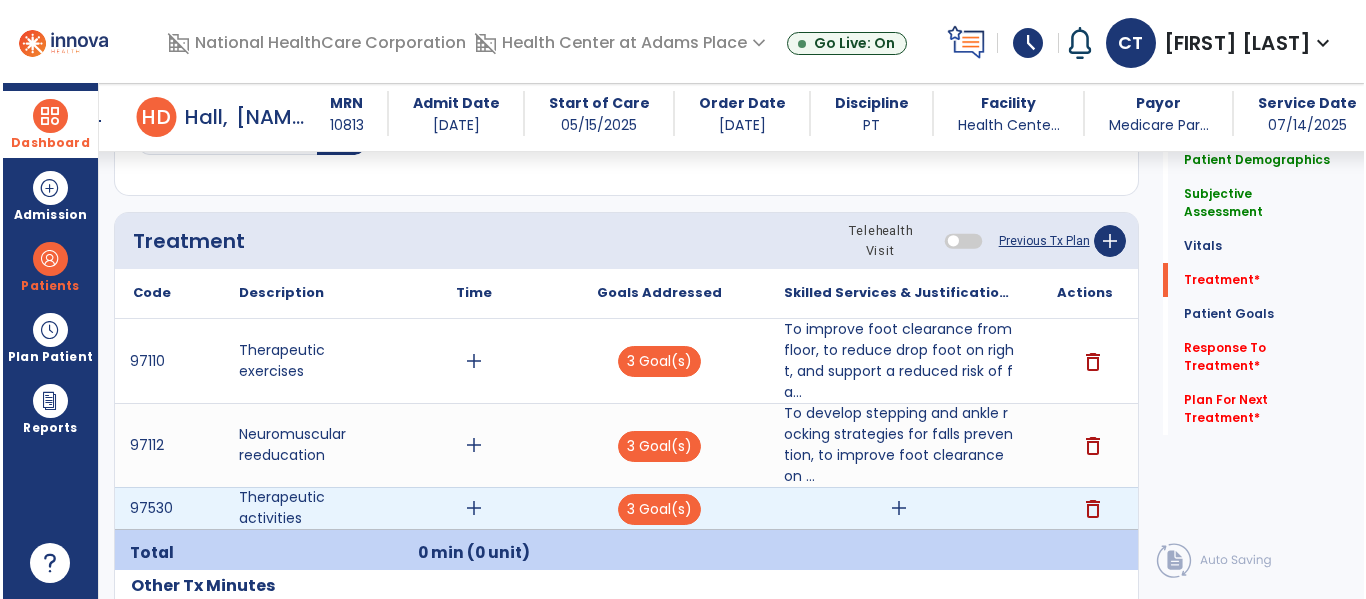 scroll, scrollTop: 1557, scrollLeft: 0, axis: vertical 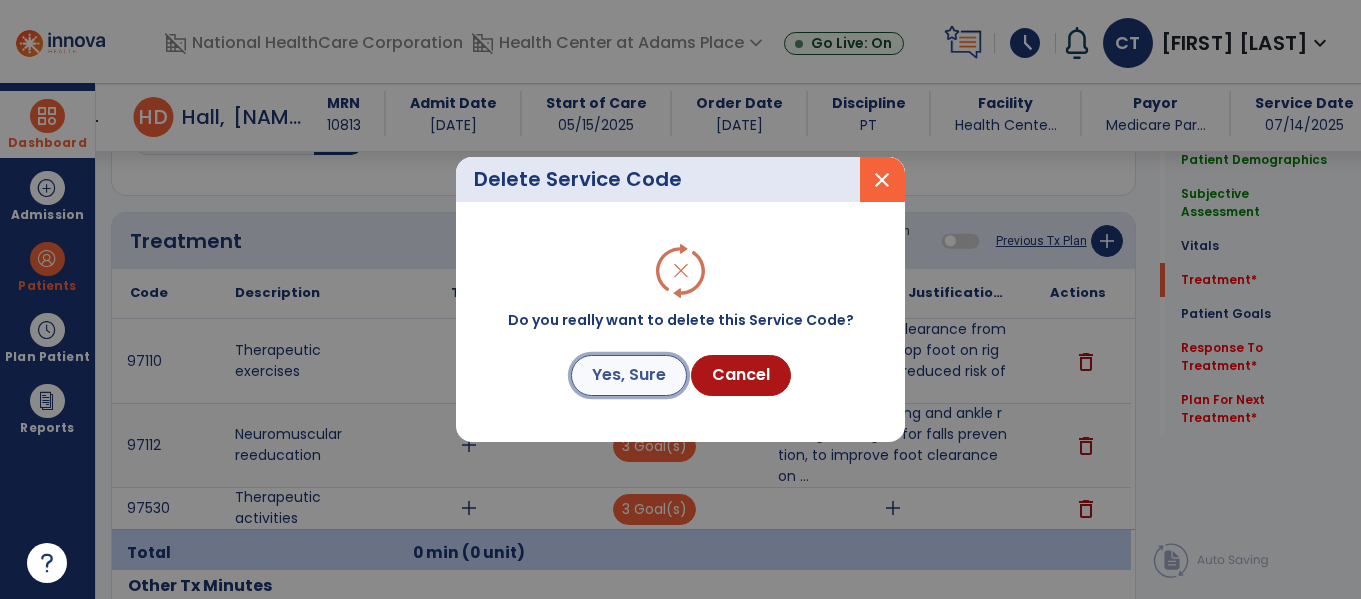 click on "Yes, Sure" at bounding box center [629, 375] 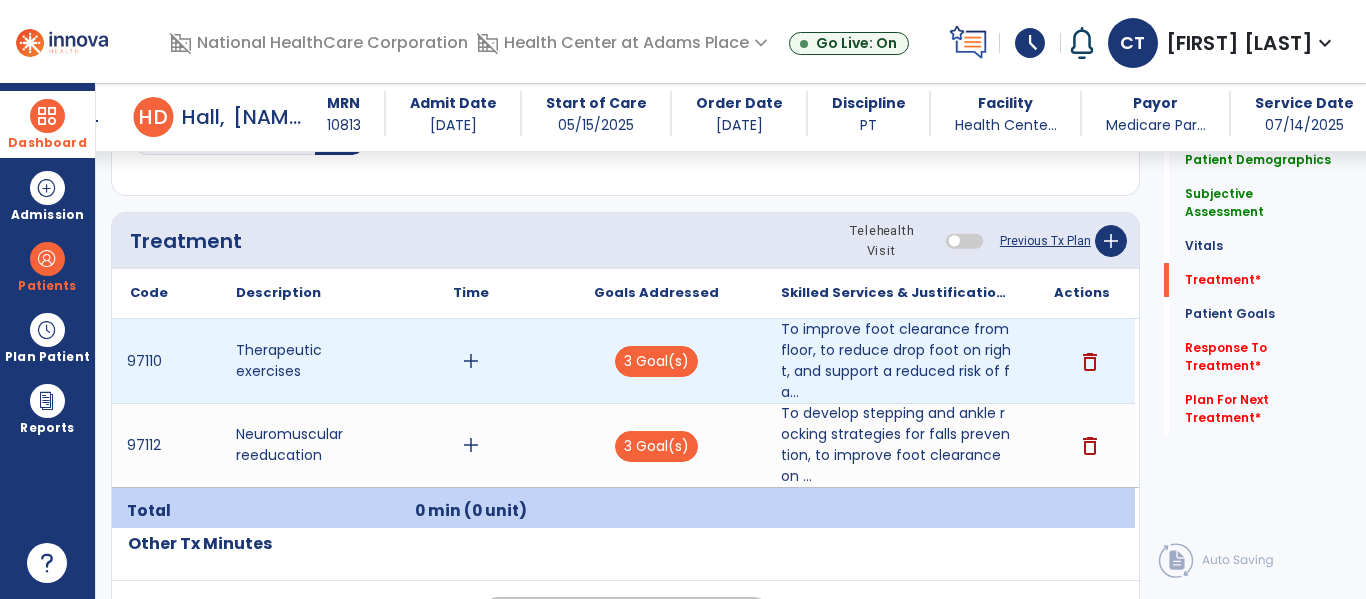 click on "add" at bounding box center [471, 361] 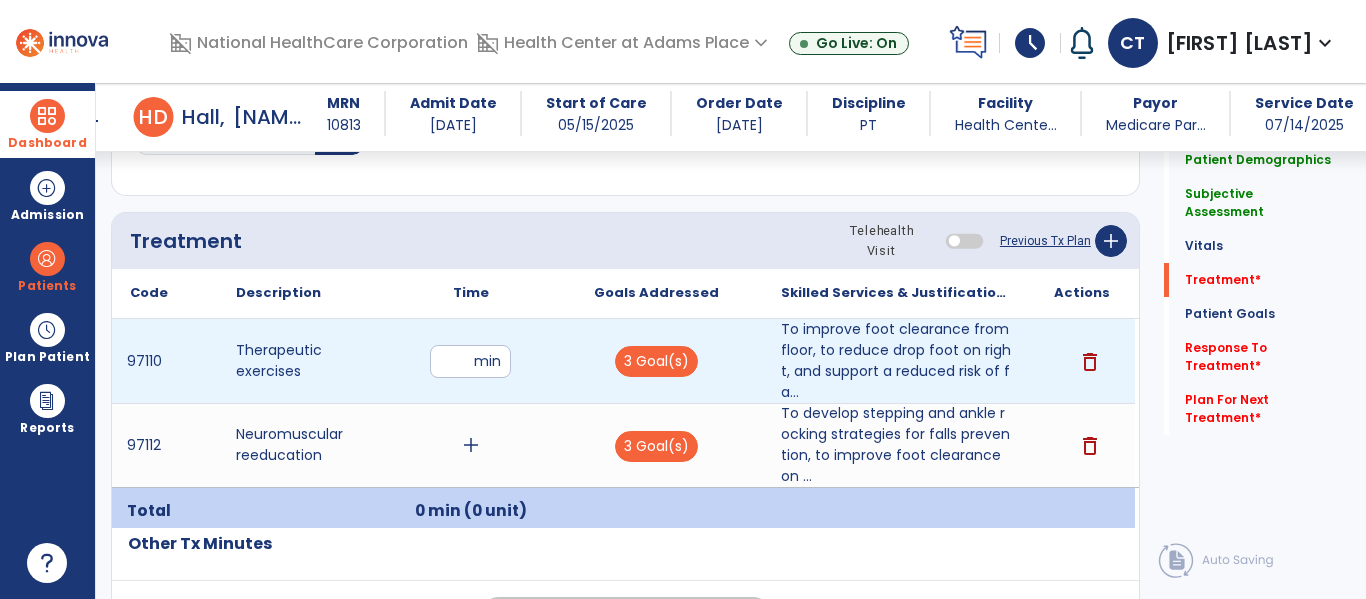 type on "**" 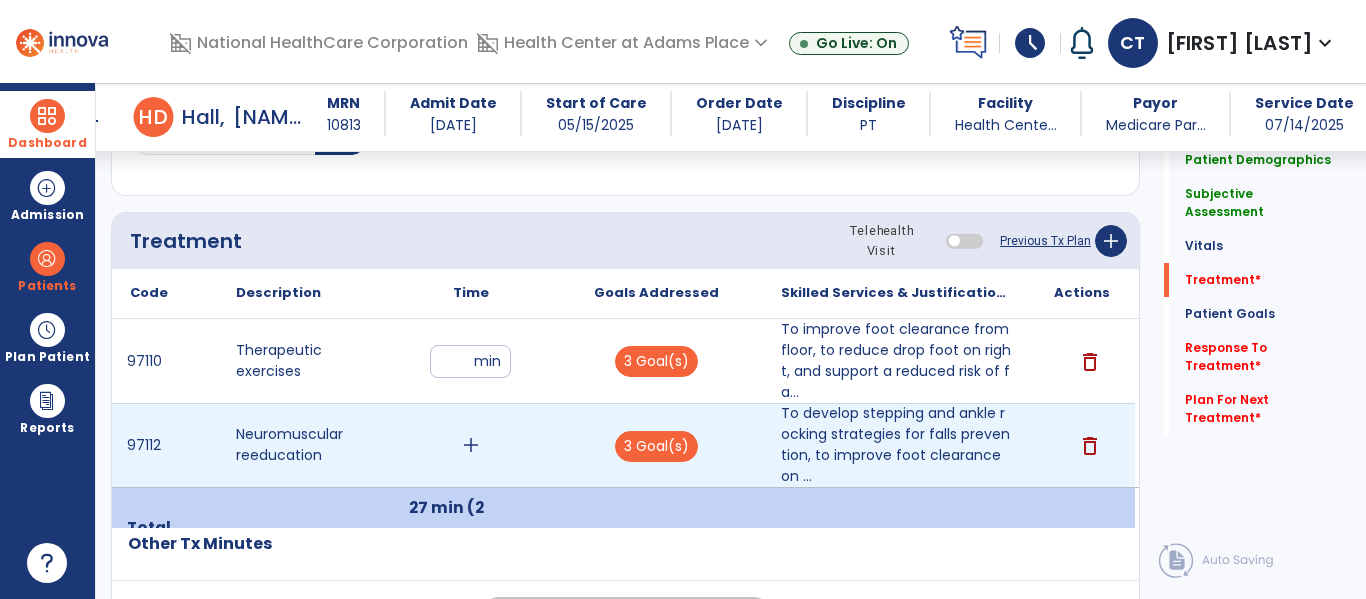 click on "add" at bounding box center (471, 445) 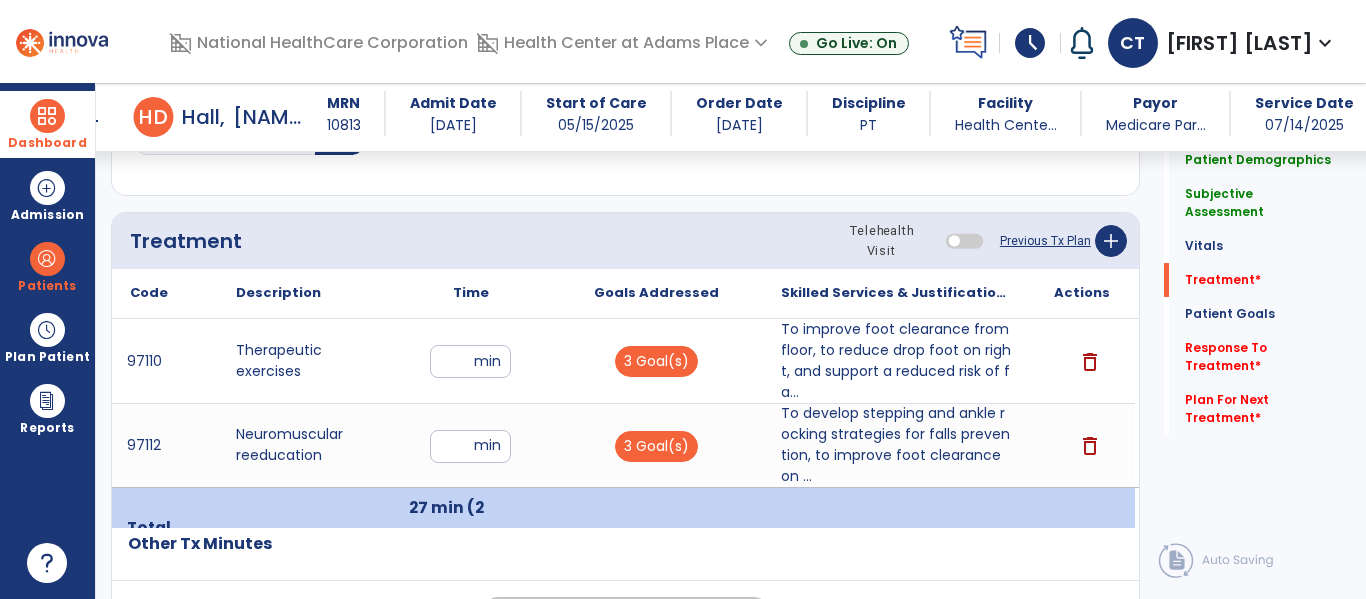 type on "**" 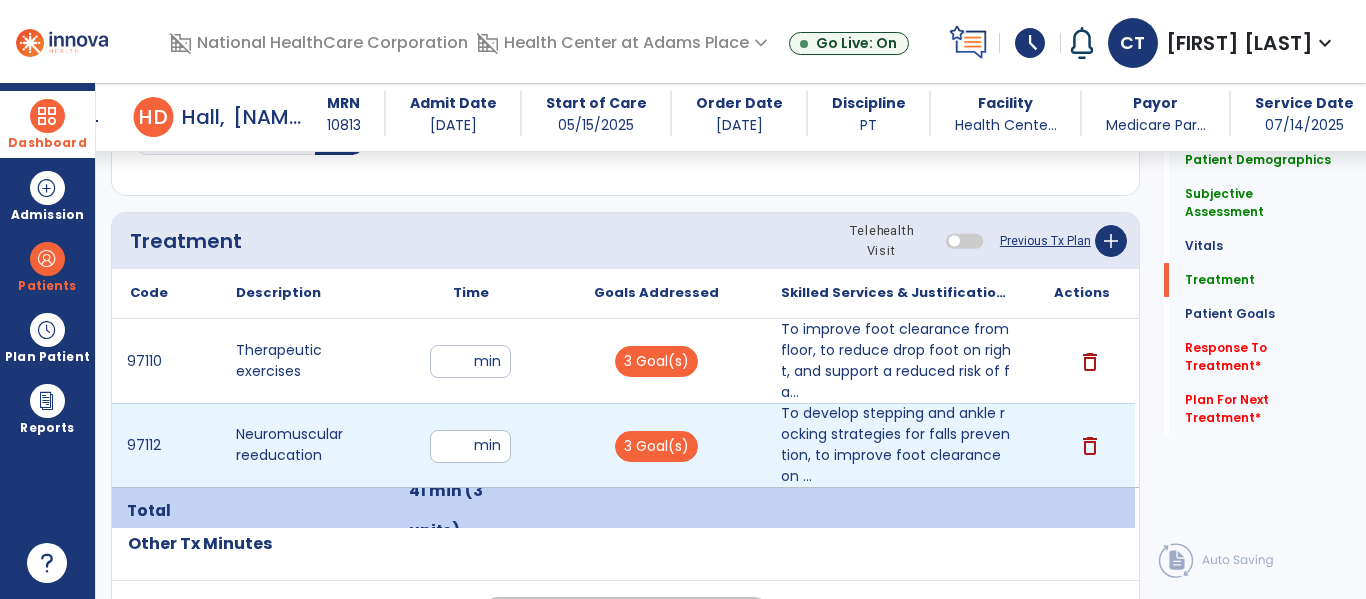 click on "**" at bounding box center [470, 446] 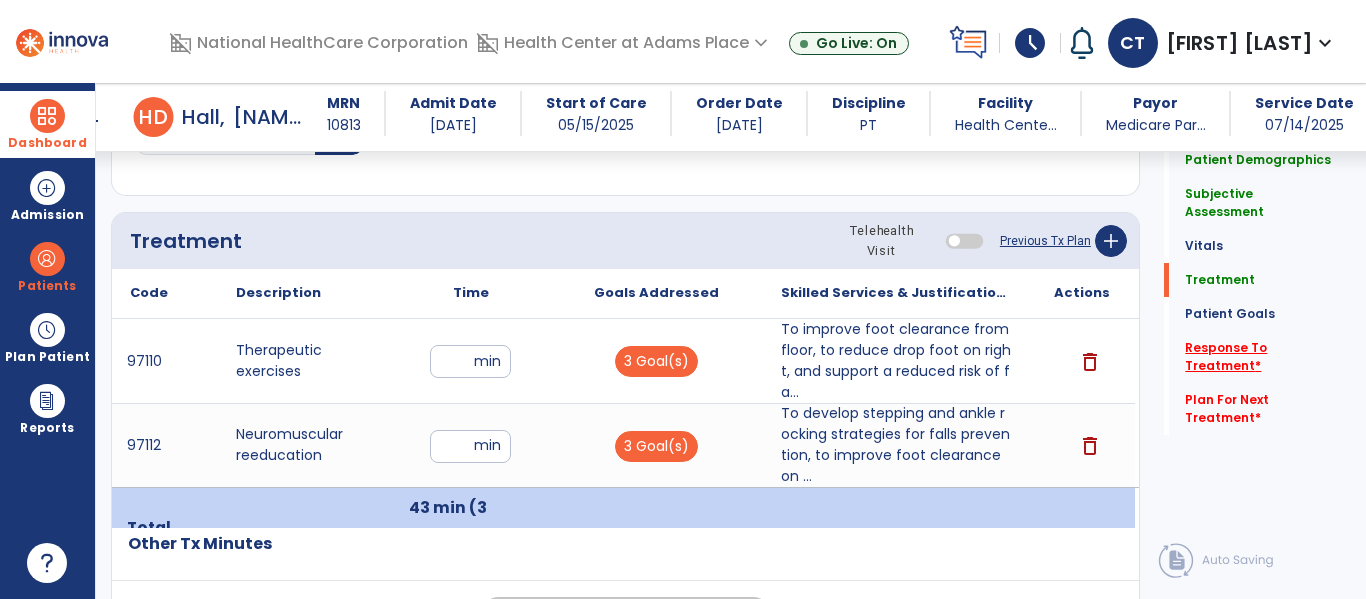 click on "Response To Treatment   *" 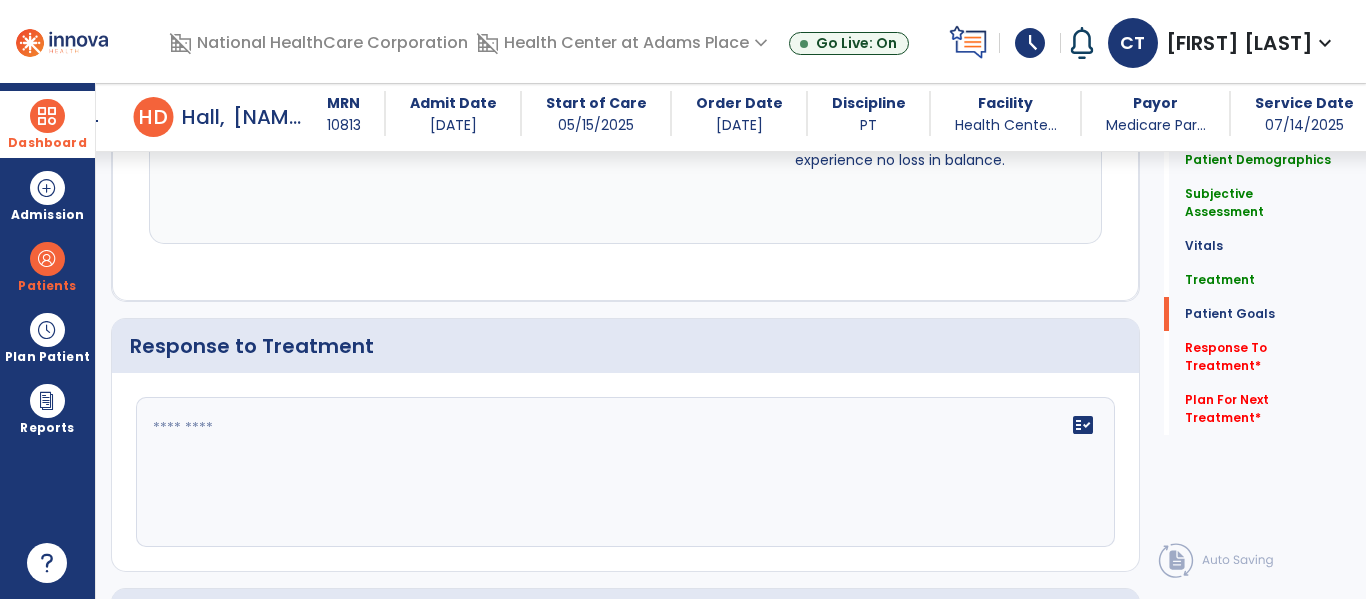 scroll, scrollTop: 2940, scrollLeft: 0, axis: vertical 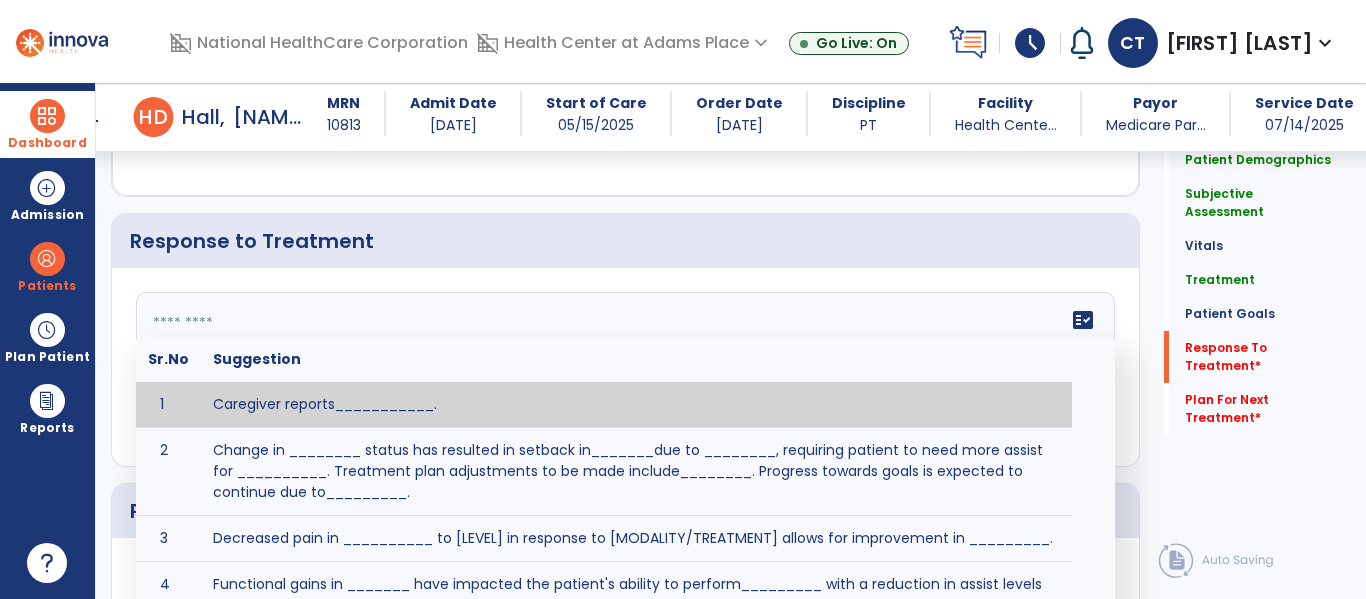 click on "fact_check  Sr.No Suggestion 1 Caregiver reports___________. 2 Change in ________ status has resulted in setback in_______due to ________, requiring patient to need more assist for __________.   Treatment plan adjustments to be made include________.  Progress towards goals is expected to continue due to_________. 3 Decreased pain in __________ to [LEVEL] in response to [MODALITY/TREATMENT] allows for improvement in _________. 4 Functional gains in _______ have impacted the patient's ability to perform_________ with a reduction in assist levels to_________. 5 Functional progress this week has been significant due to__________. 6 Gains in ________ have improved the patient's ability to perform ______with decreased levels of assist to___________. 7 Improvement in ________allows patient to tolerate higher levels of challenges in_________. 8 Pain in [AREA] has decreased to [LEVEL] in response to [TREATMENT/MODALITY], allowing fore ease in completing__________. 9 10 11 12 13 14 15 16 17 18 19 20 21" 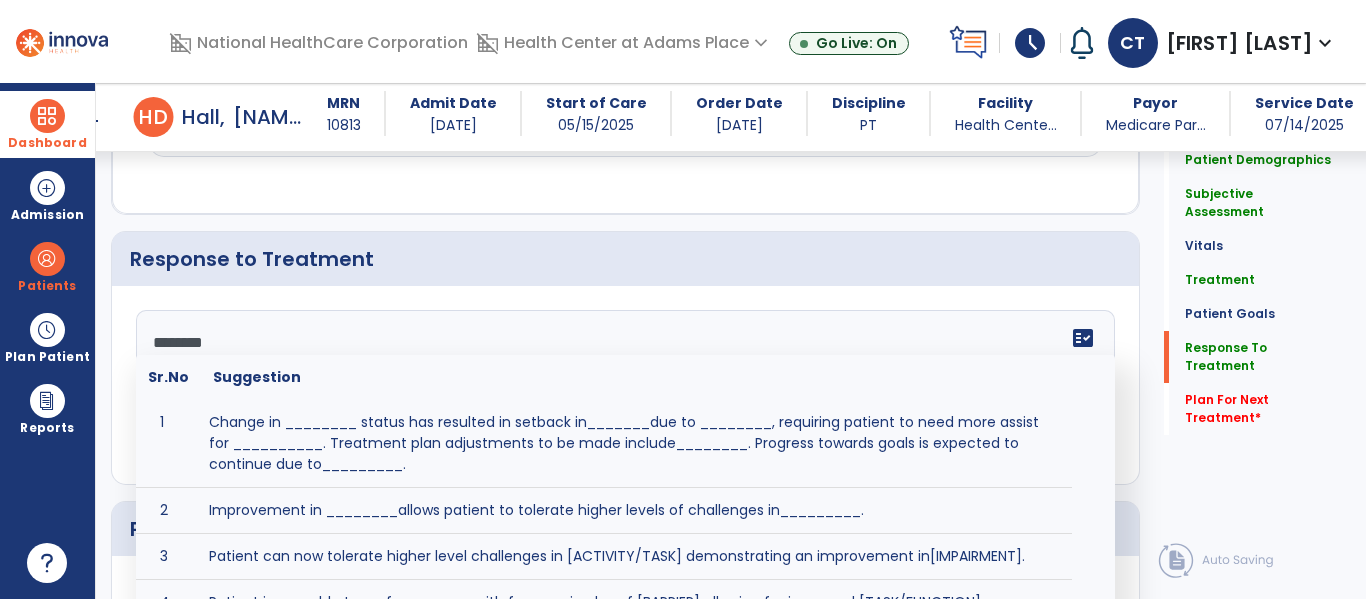scroll, scrollTop: 2940, scrollLeft: 0, axis: vertical 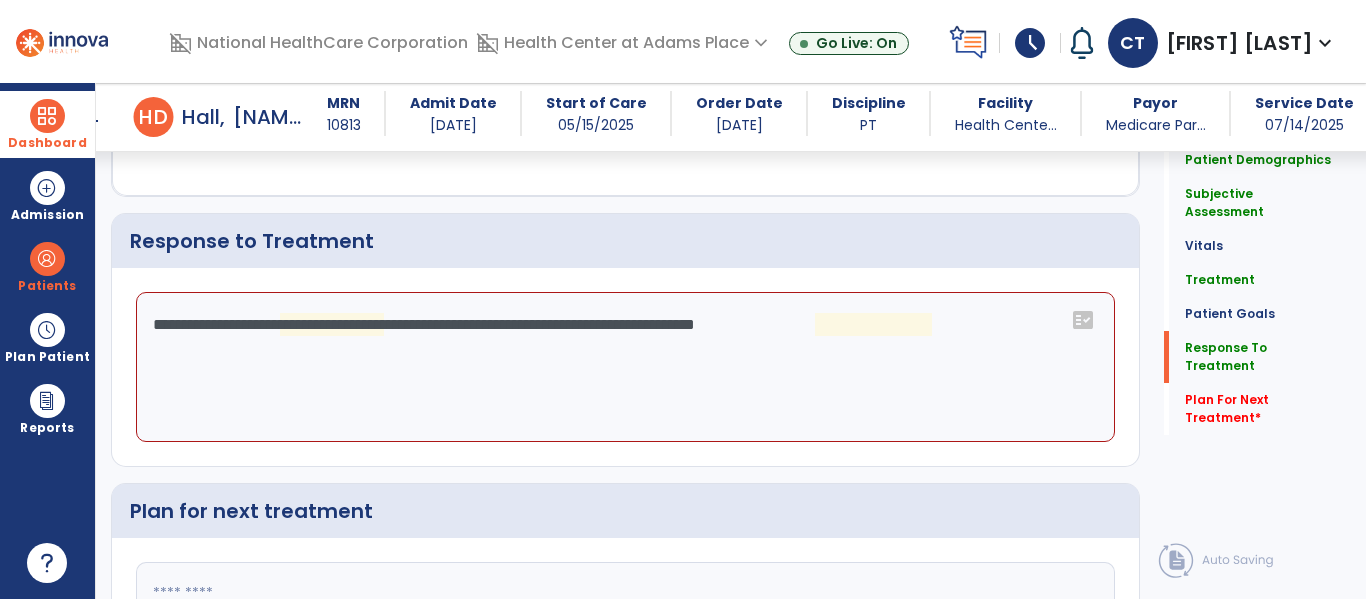 click on "**********" 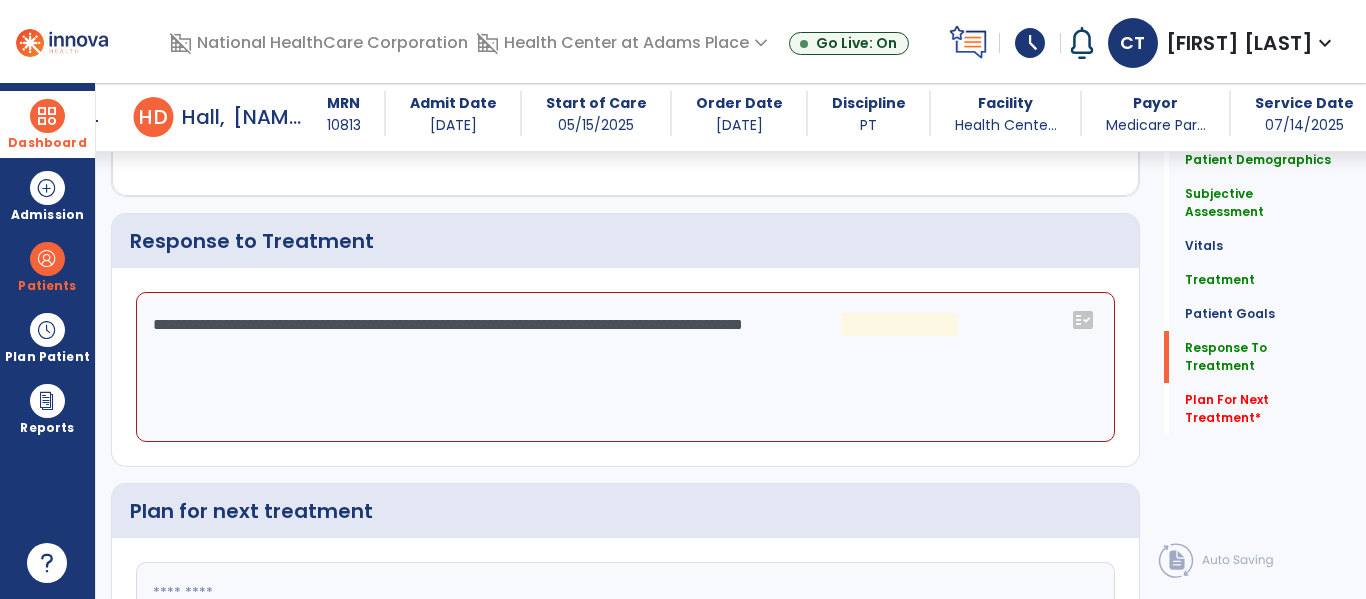 click on "**********" 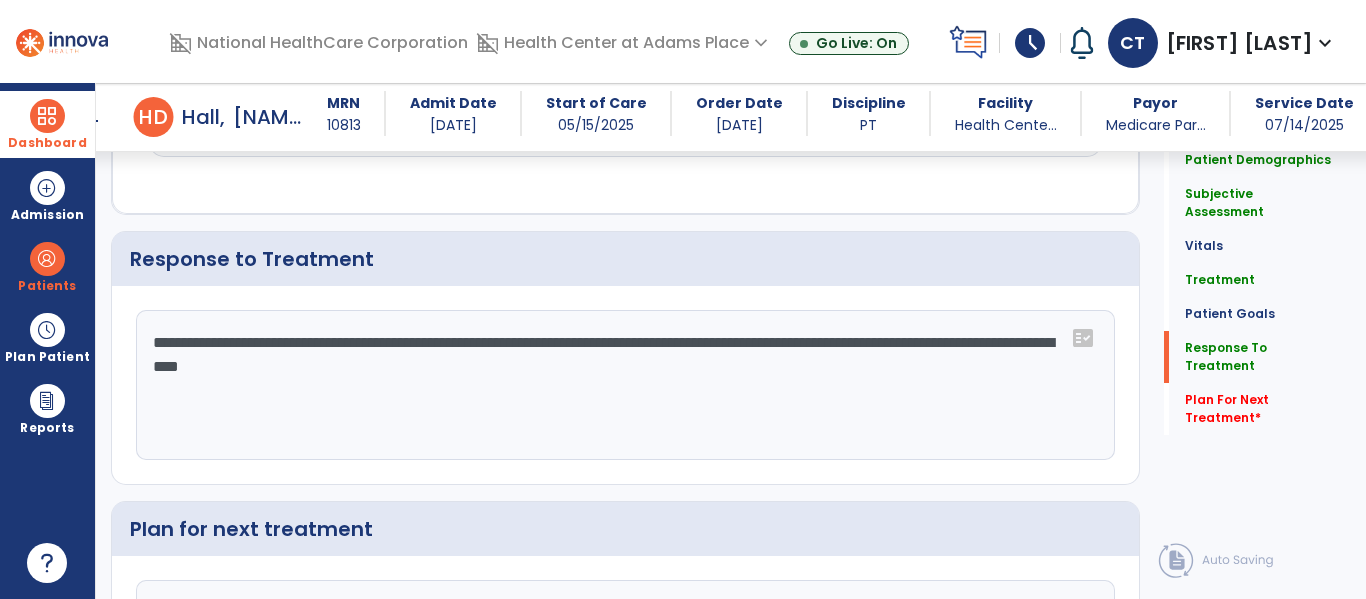 scroll, scrollTop: 2940, scrollLeft: 0, axis: vertical 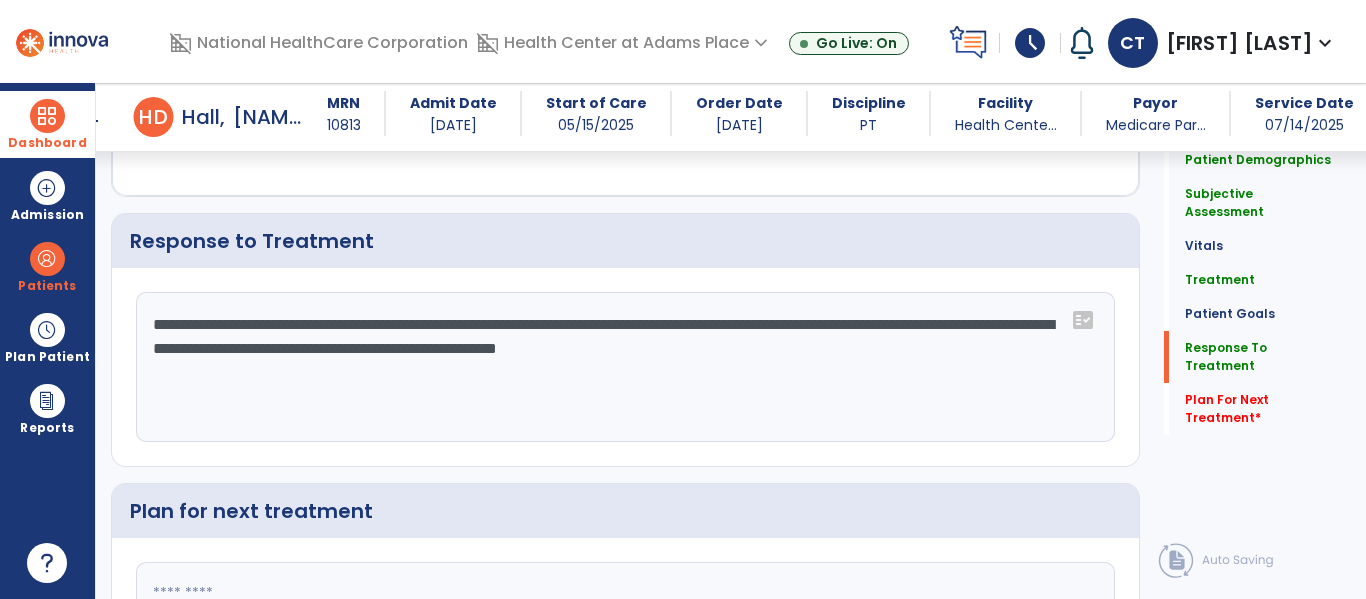 type on "**********" 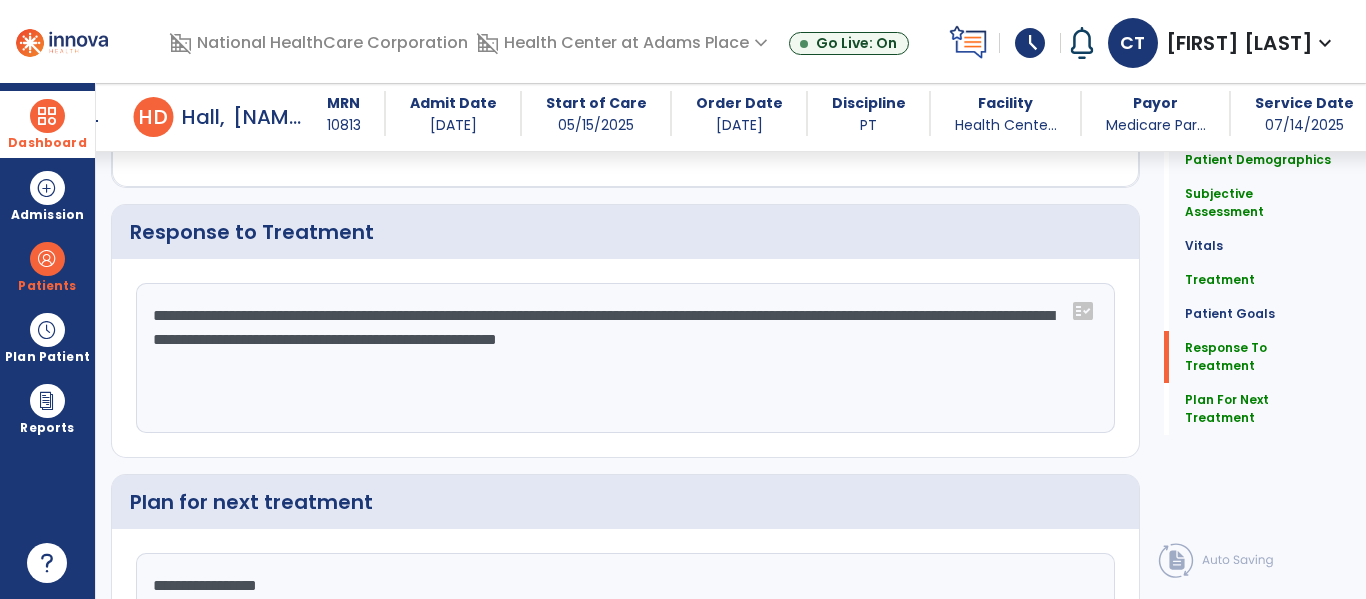scroll, scrollTop: 2949, scrollLeft: 0, axis: vertical 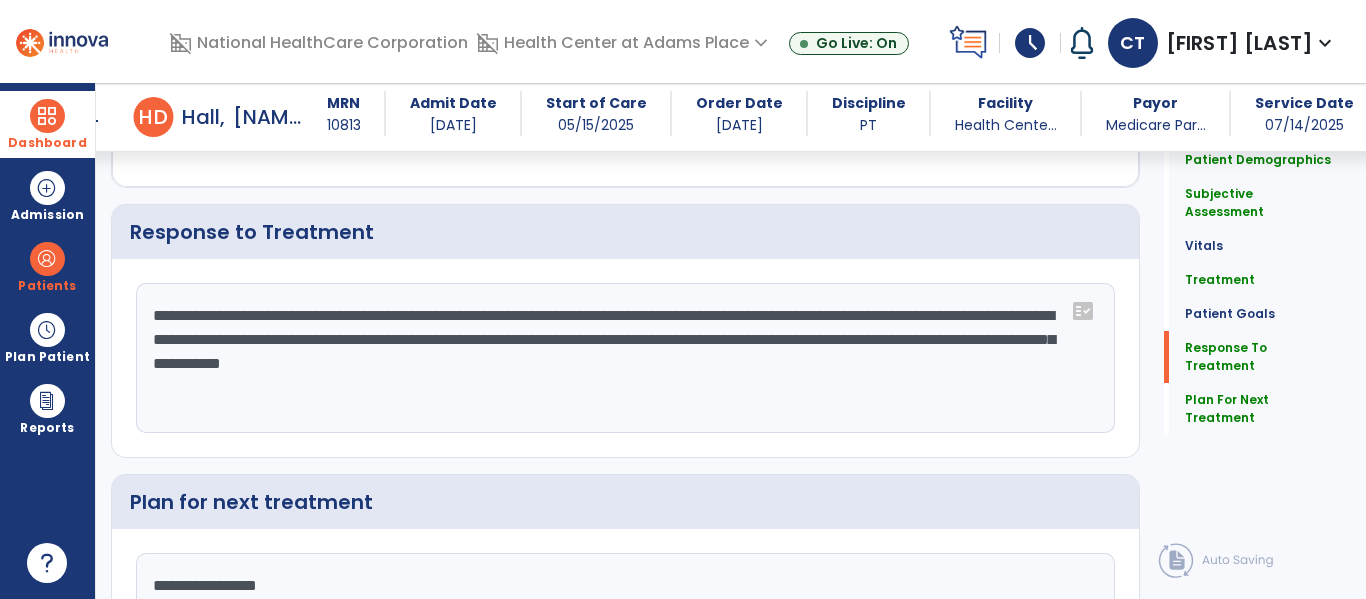 click on "**********" 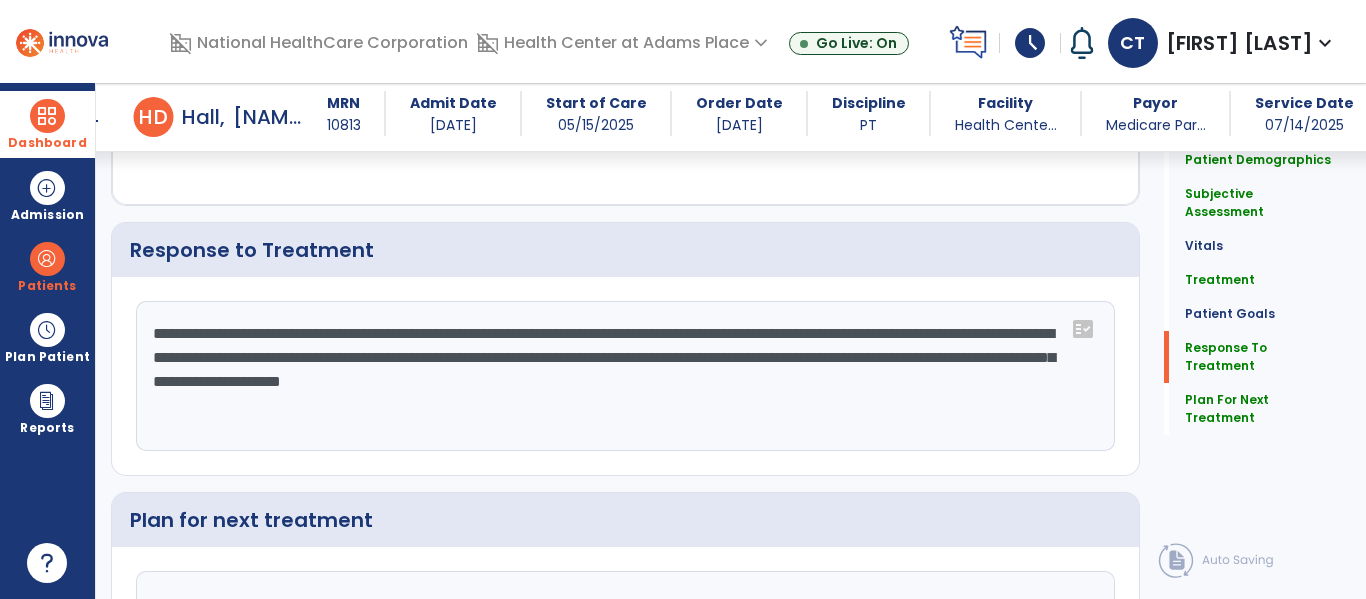 scroll, scrollTop: 2949, scrollLeft: 0, axis: vertical 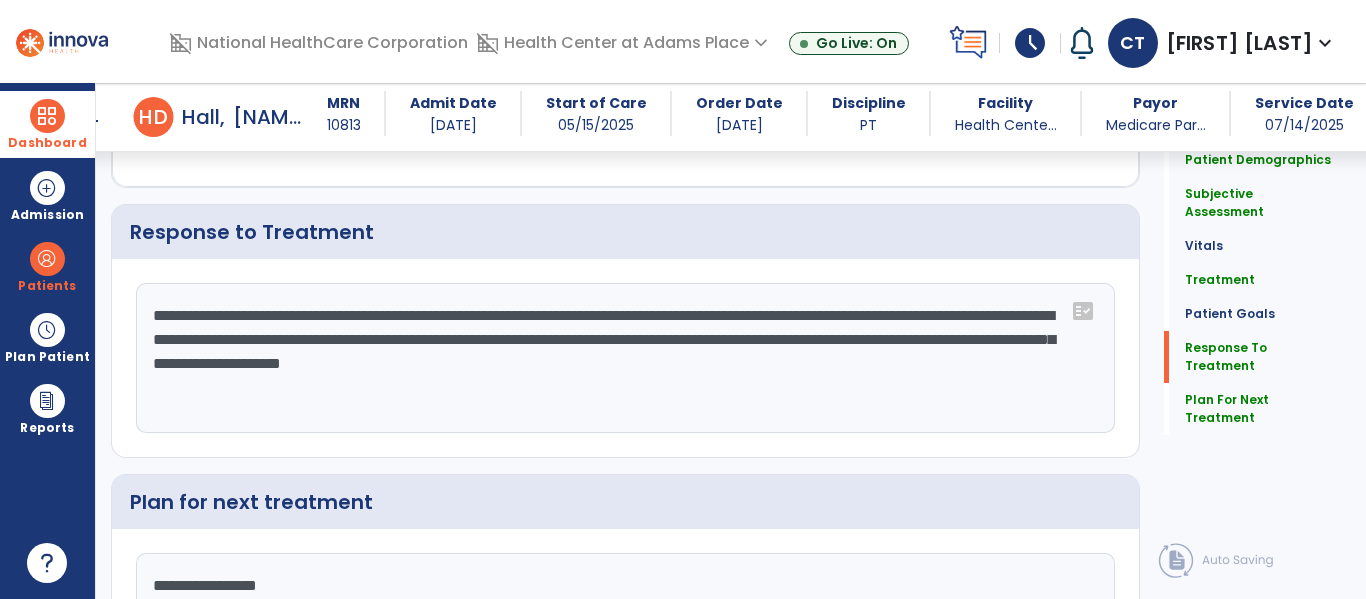 click on "**********" 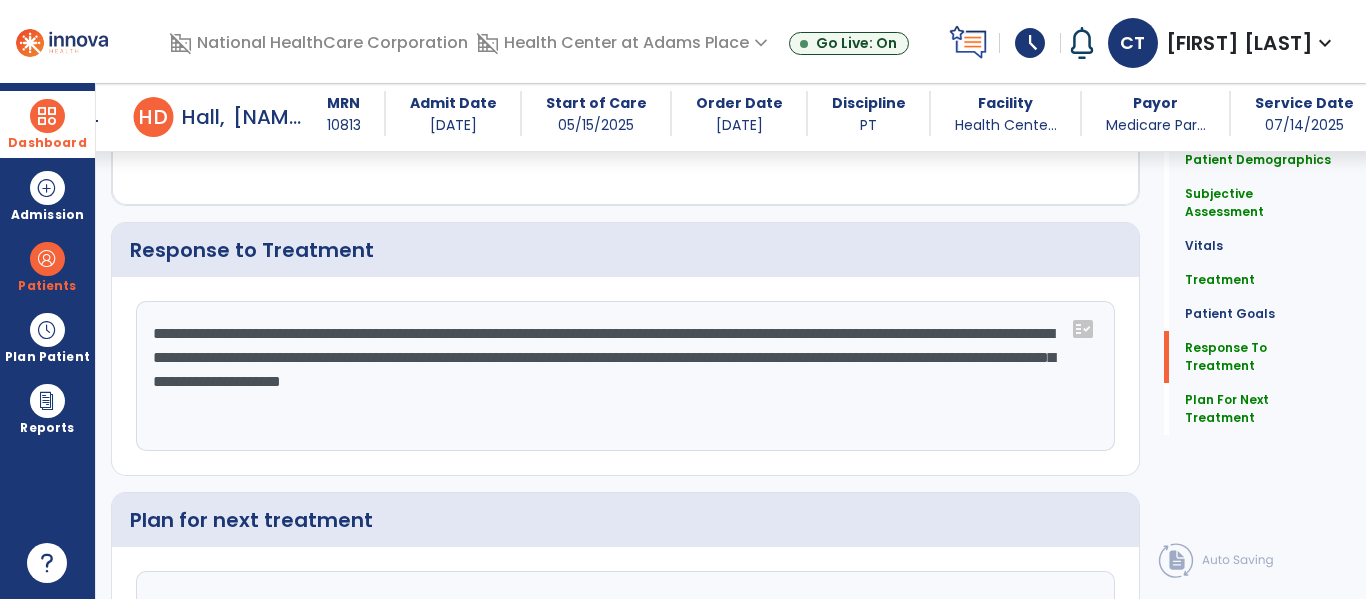 scroll, scrollTop: 2949, scrollLeft: 0, axis: vertical 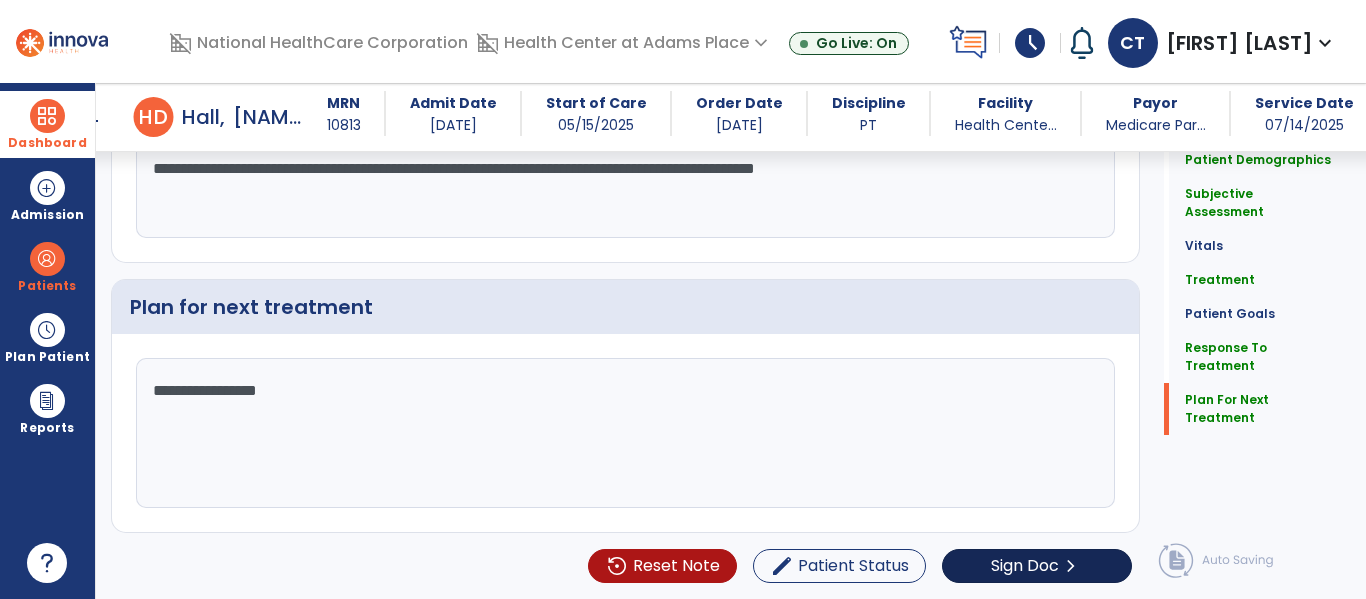 type on "**********" 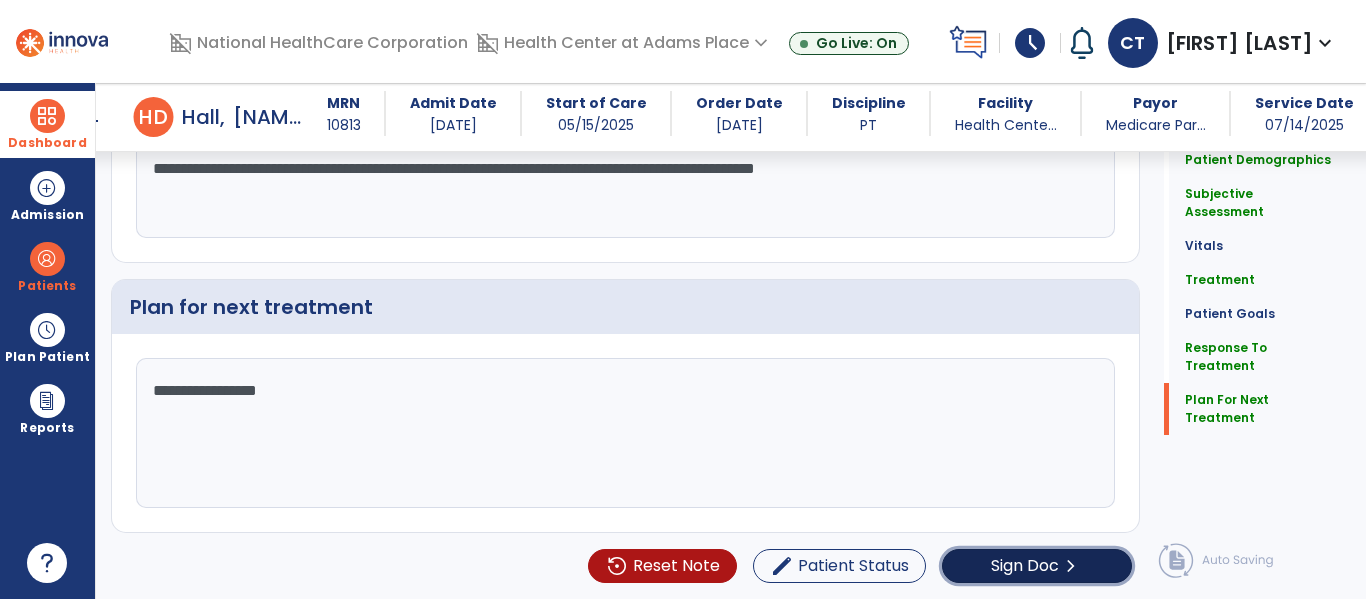 click on "Sign Doc" 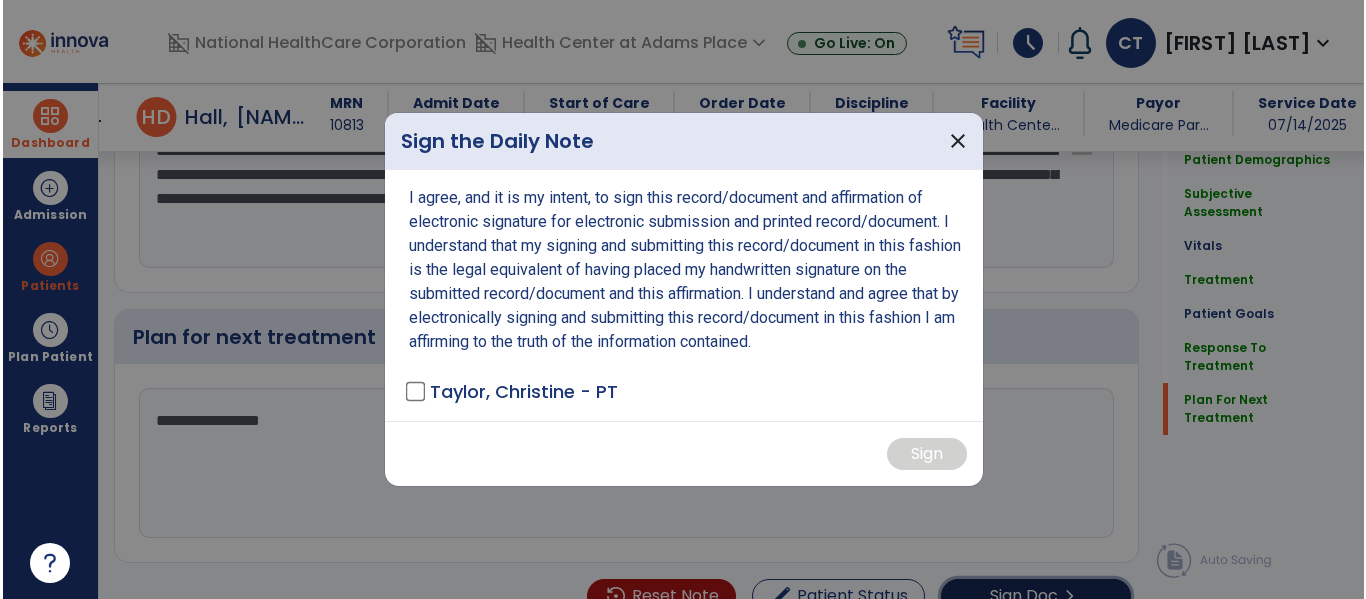 scroll, scrollTop: 3145, scrollLeft: 0, axis: vertical 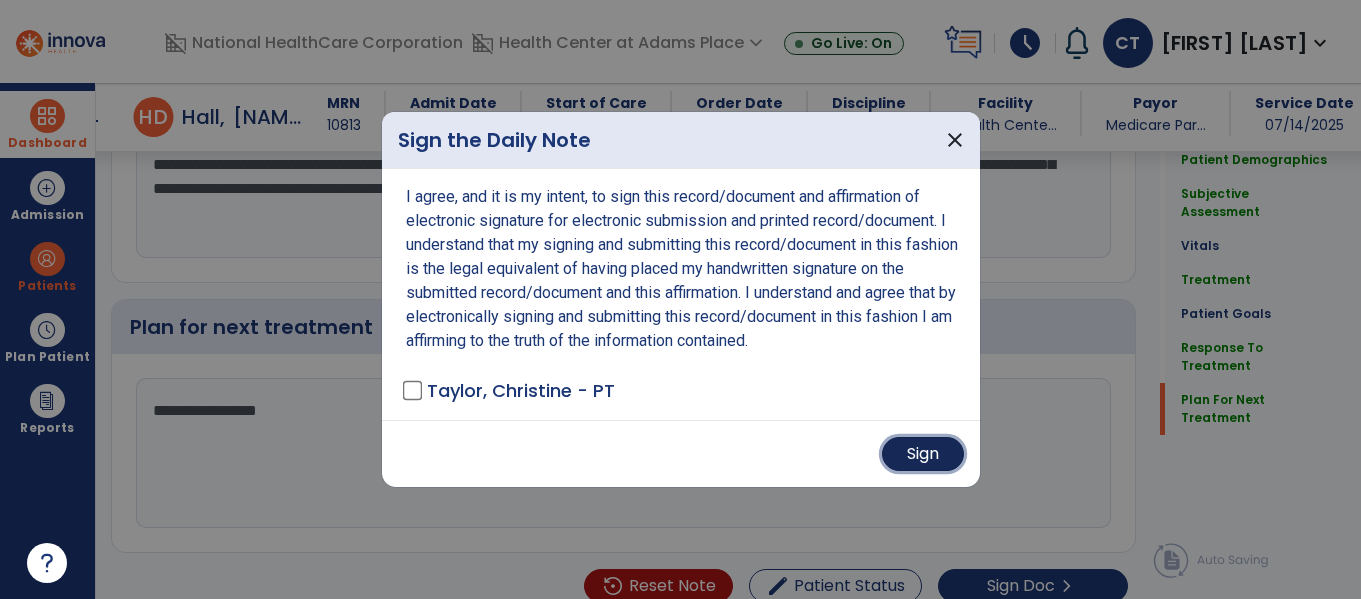 click on "Sign" at bounding box center (923, 454) 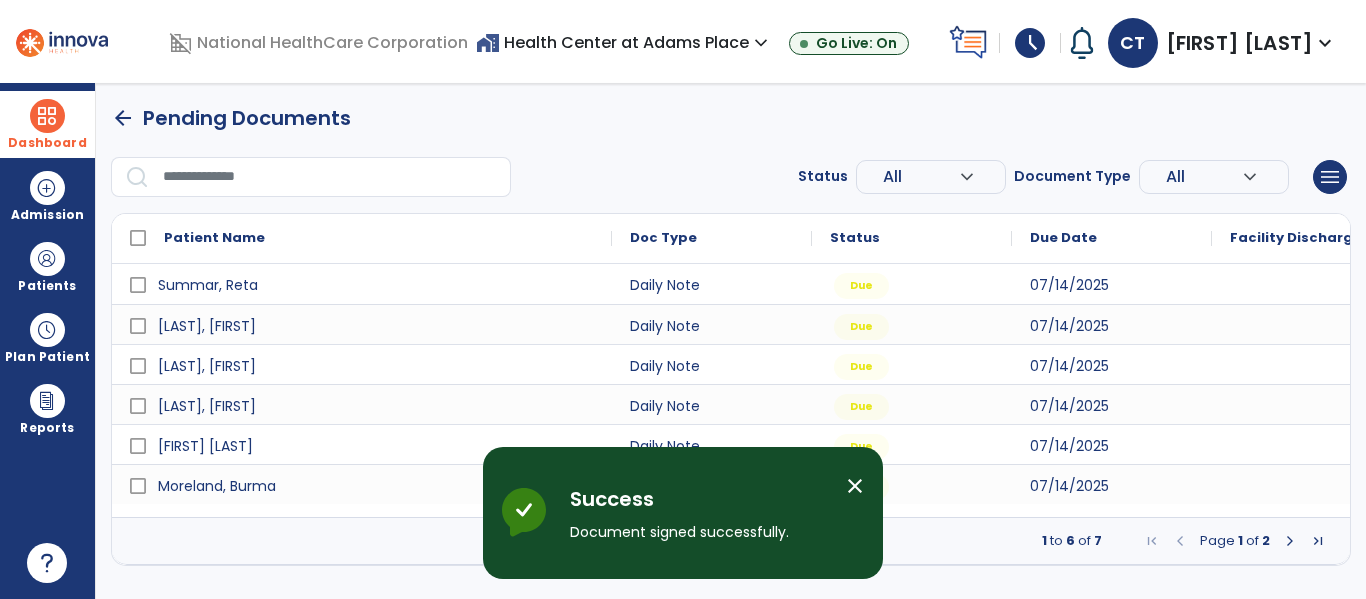 scroll, scrollTop: 0, scrollLeft: 0, axis: both 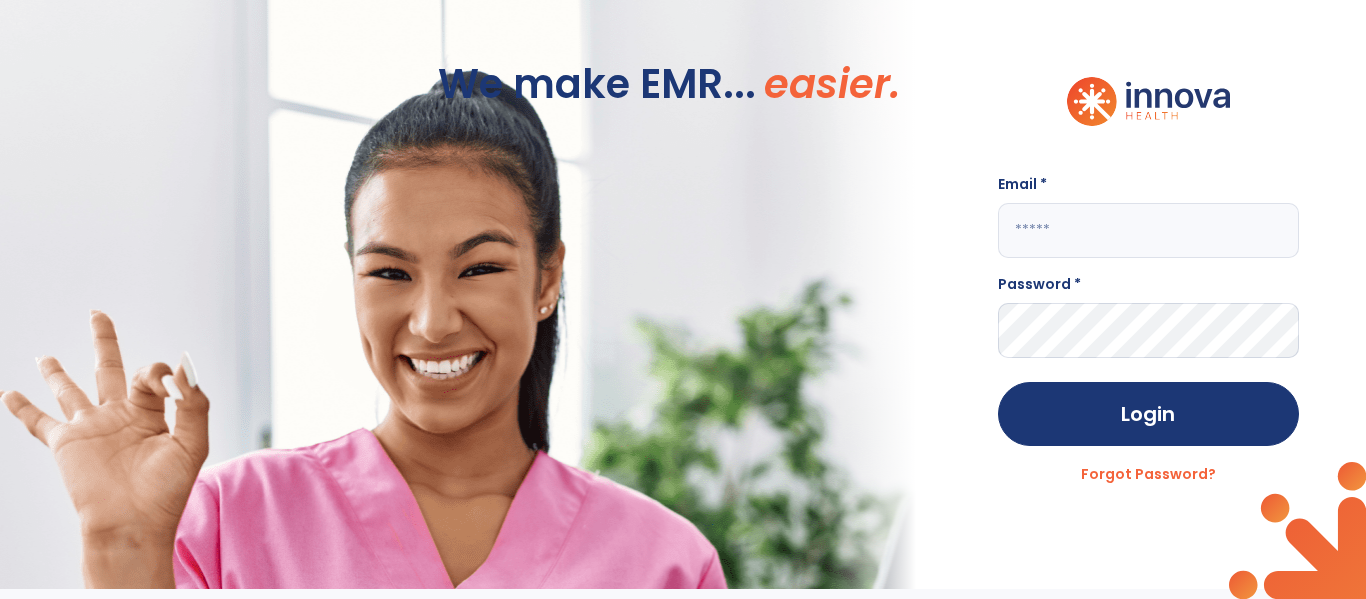 type on "**********" 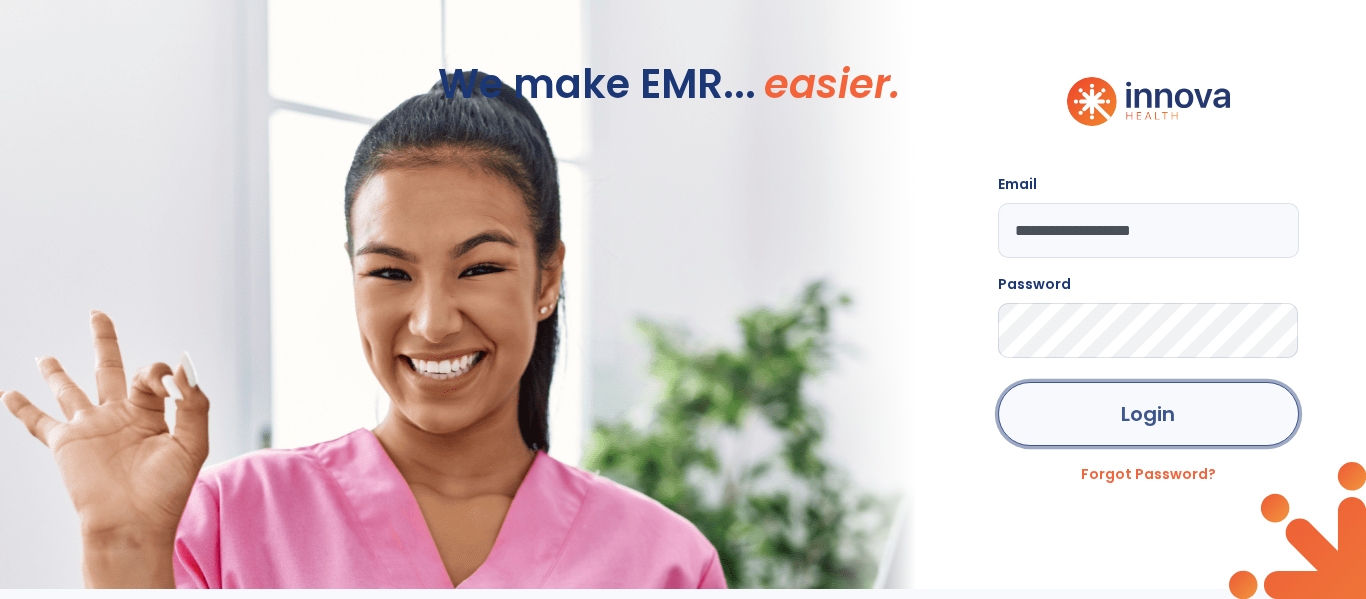 click on "Login" 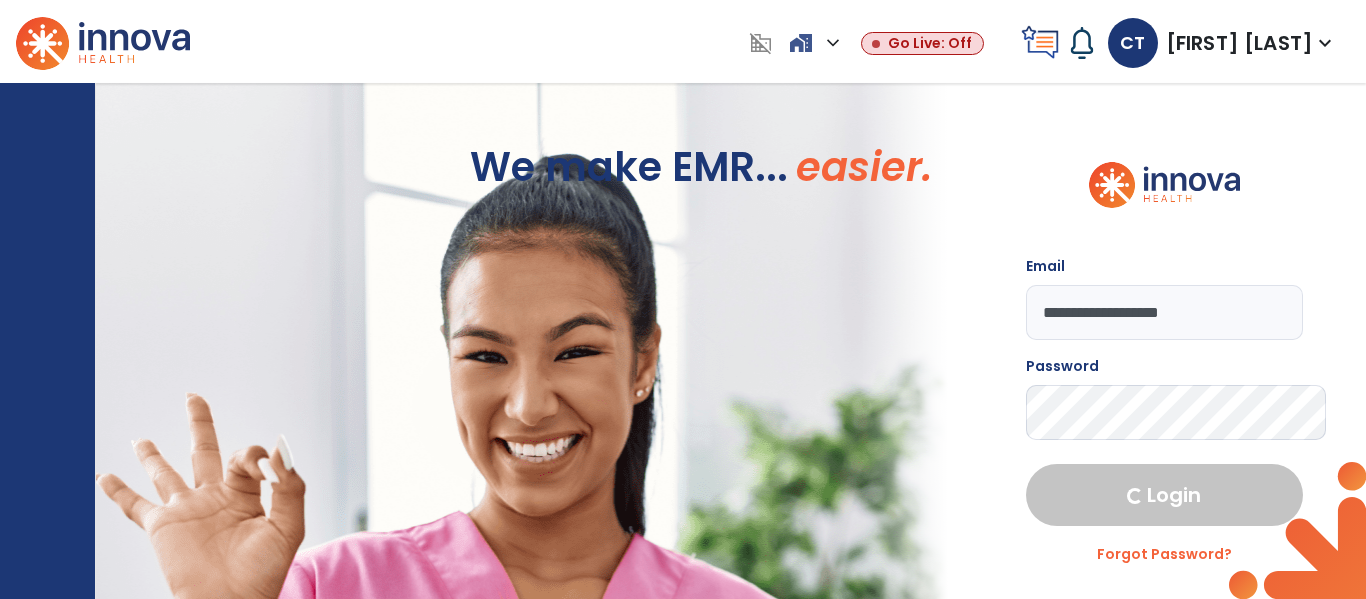 select on "****" 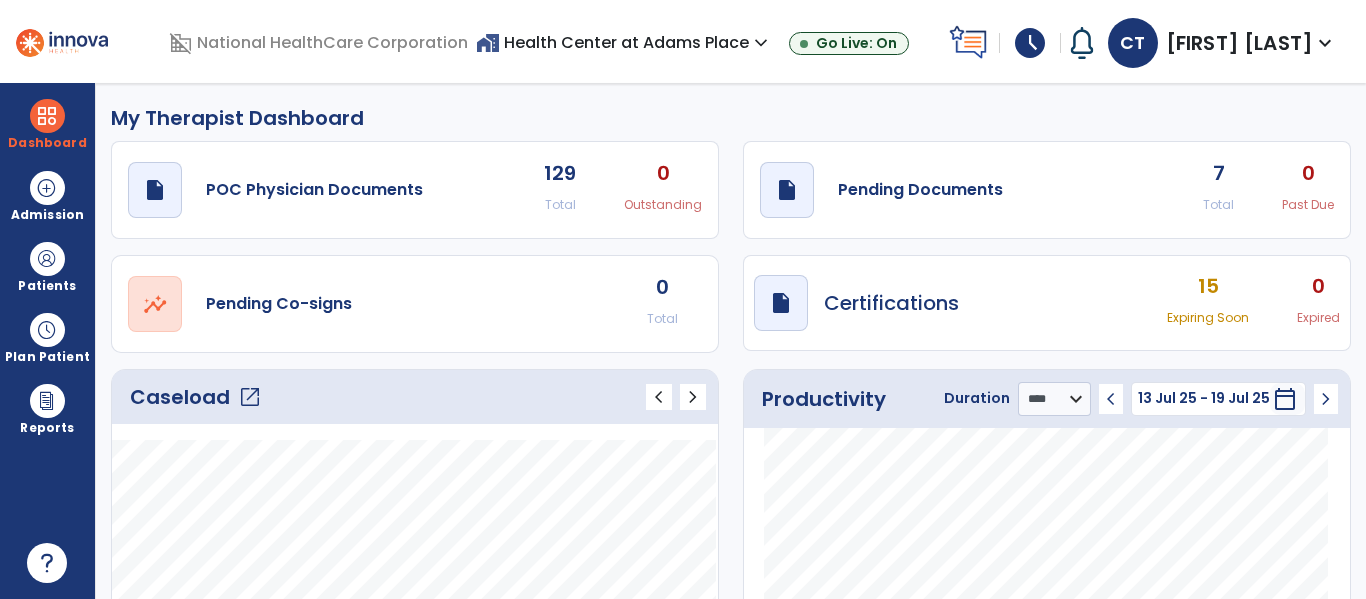click on "7" 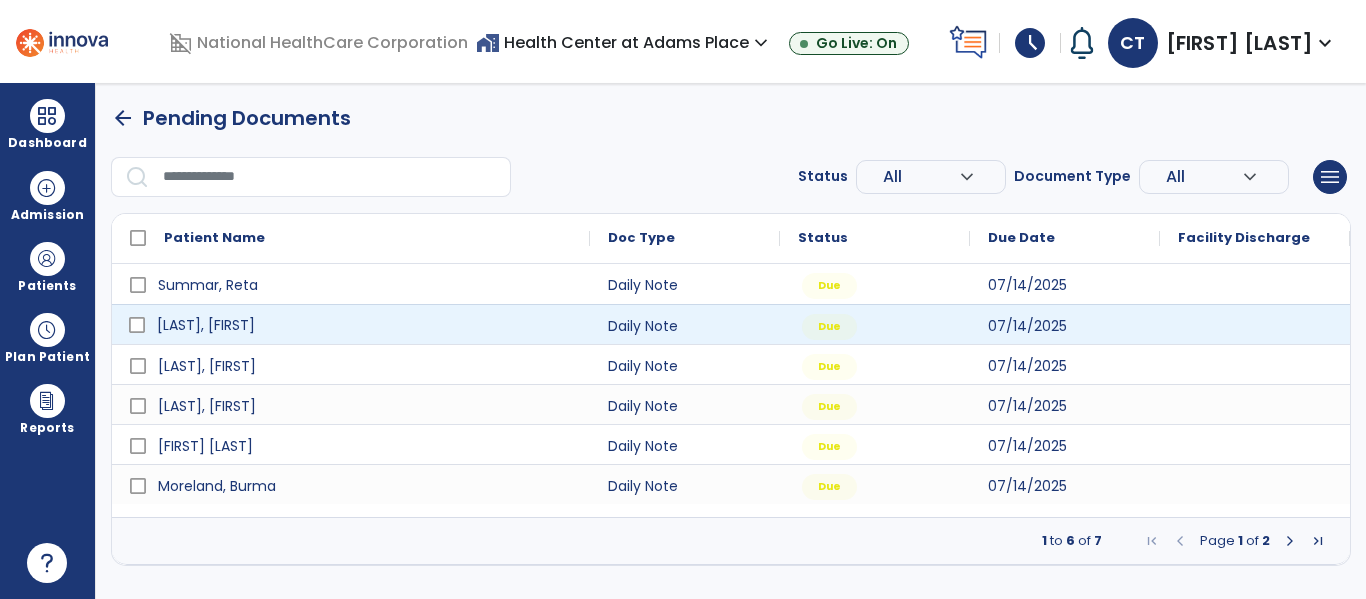 click on "[LAST], [FIRST]" at bounding box center [206, 325] 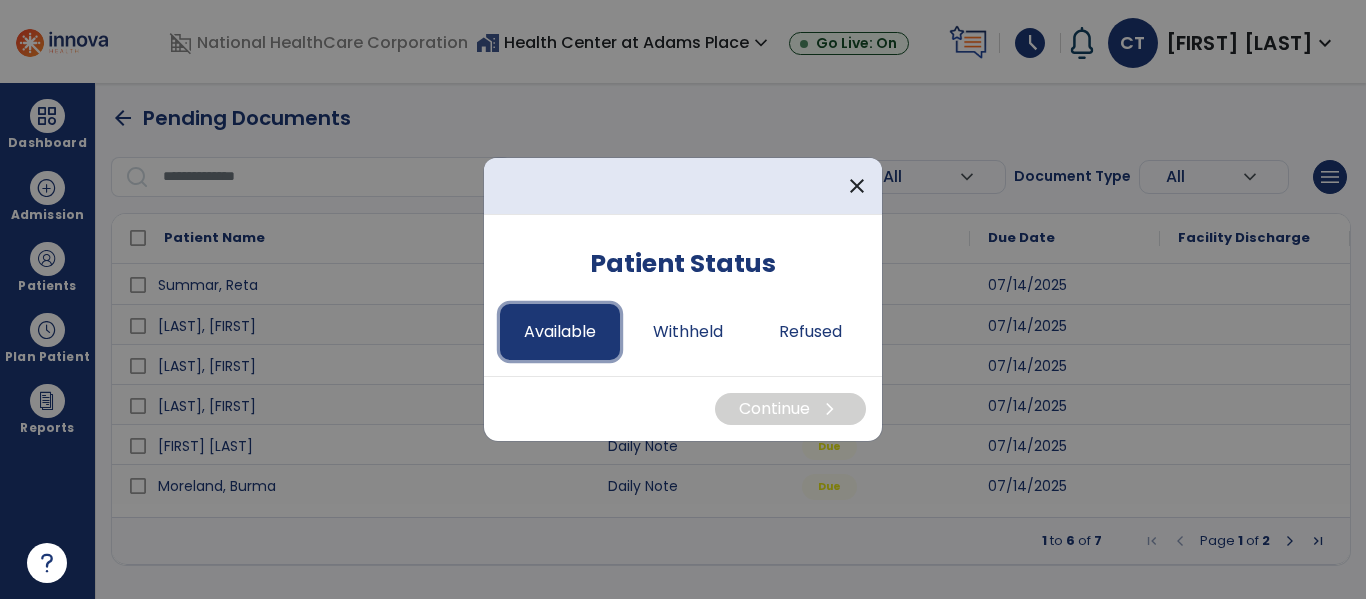 click on "Available" at bounding box center (560, 332) 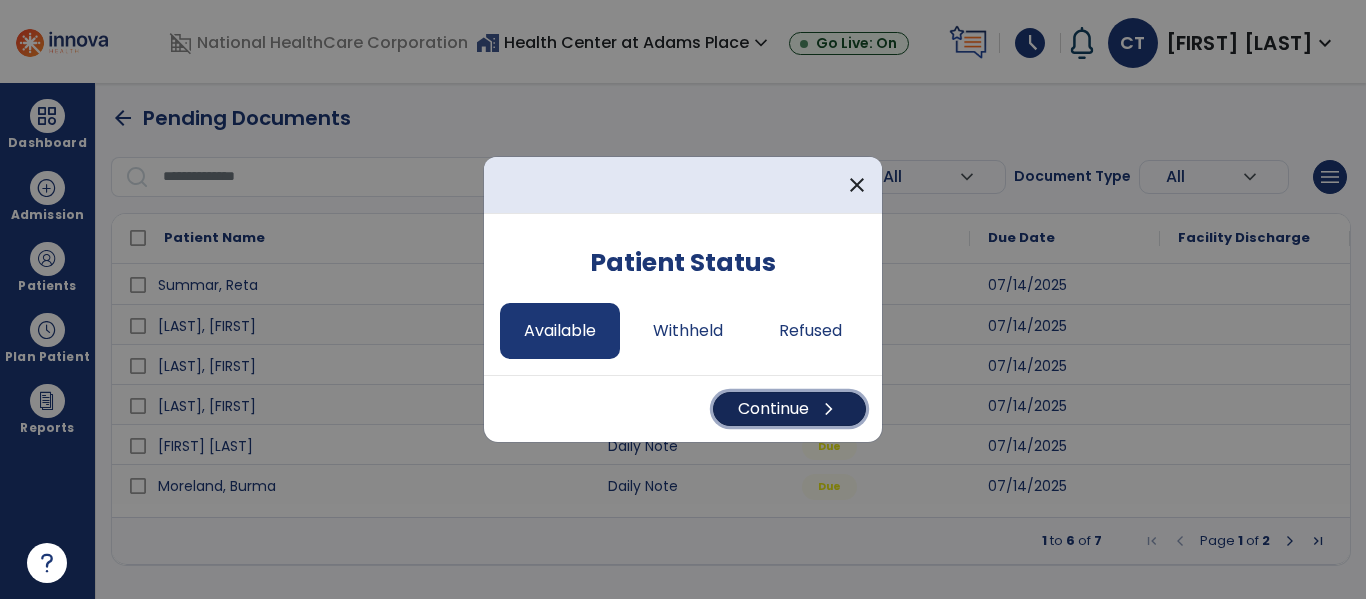 click on "chevron_right" at bounding box center (829, 409) 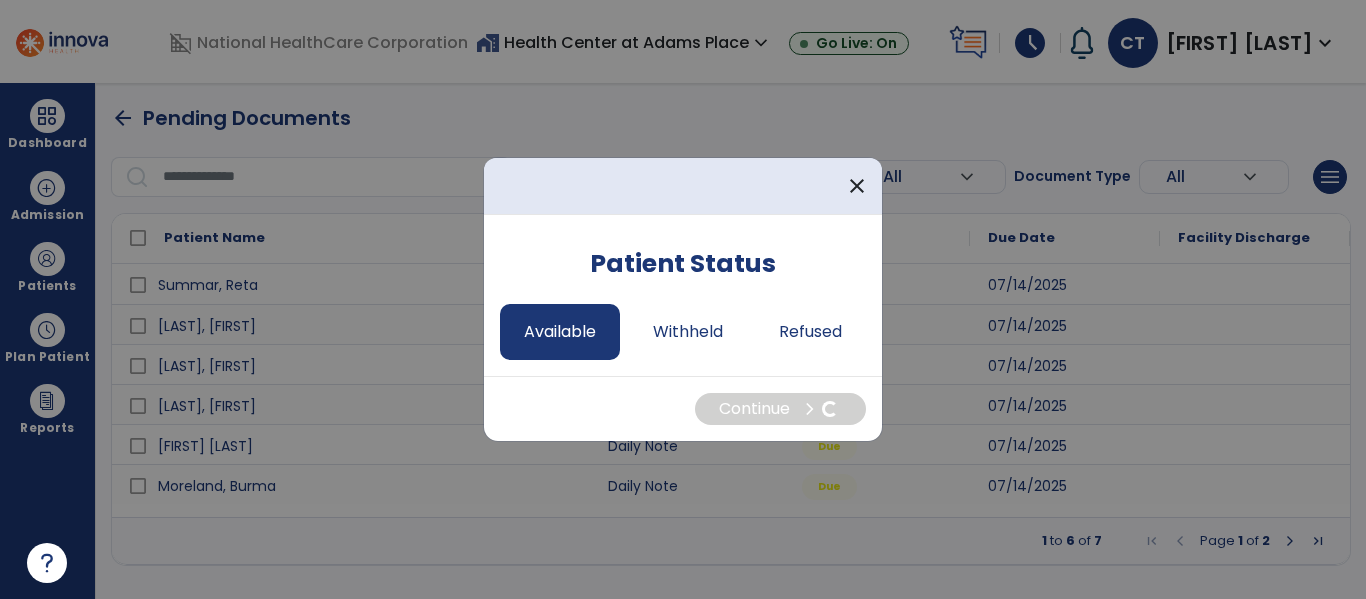 select on "*" 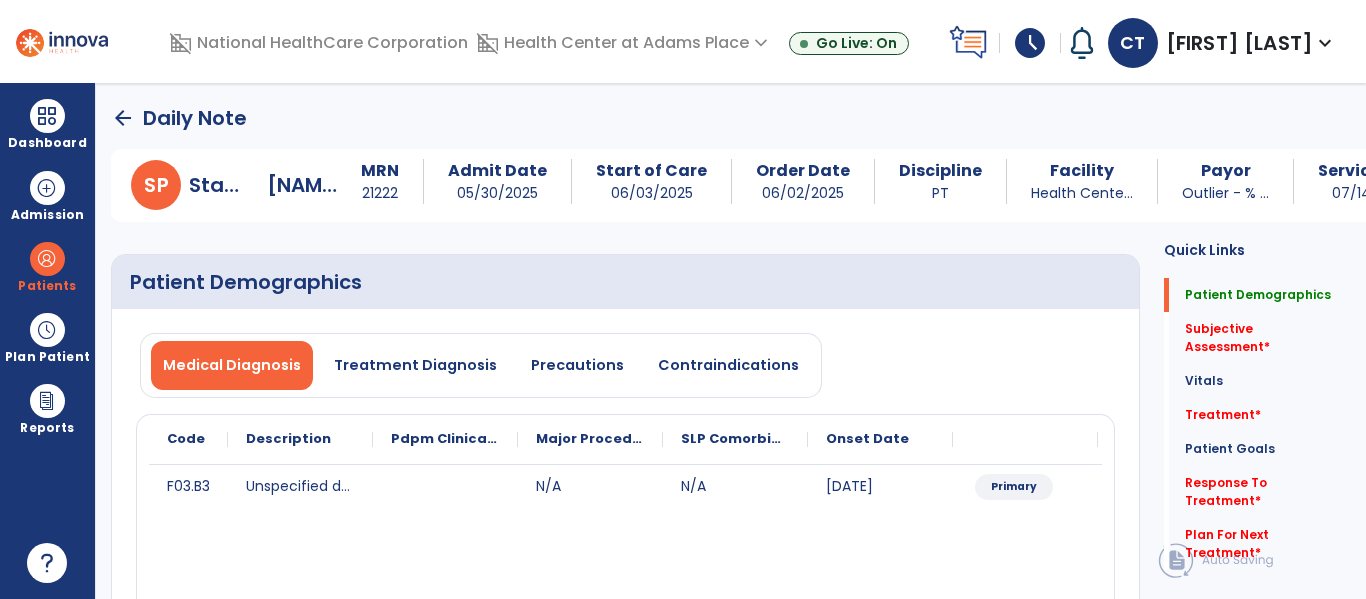 click on "arrow_back" 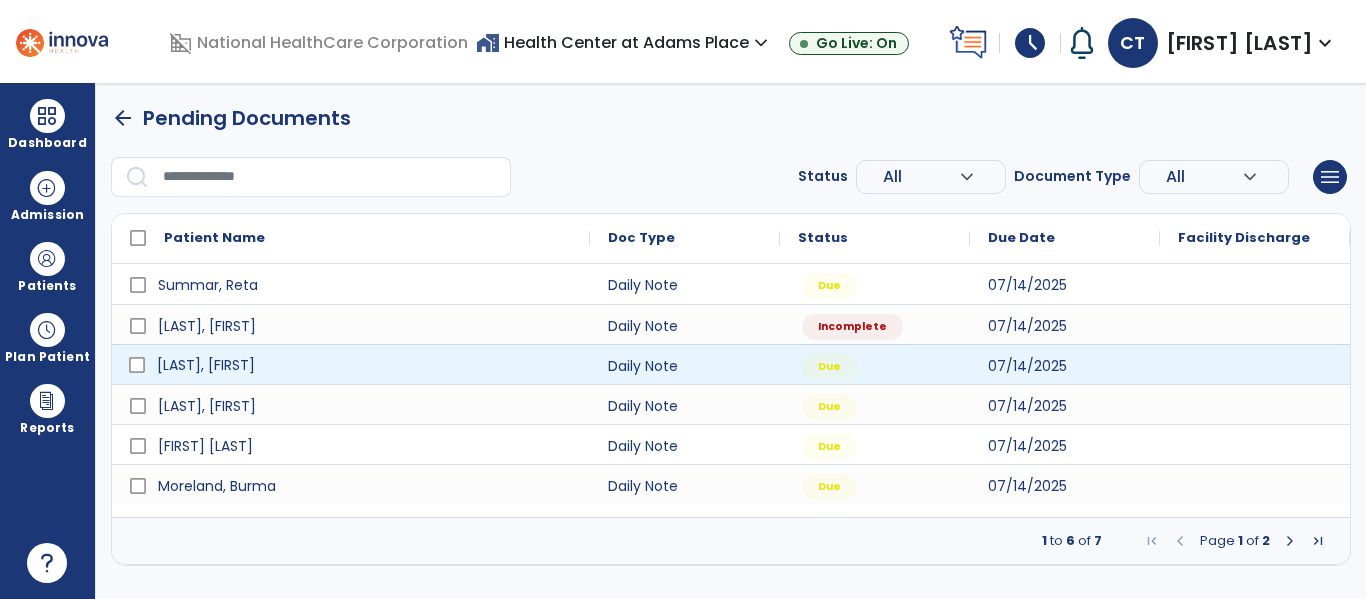 click on "[LAST], [FIRST]" at bounding box center (206, 365) 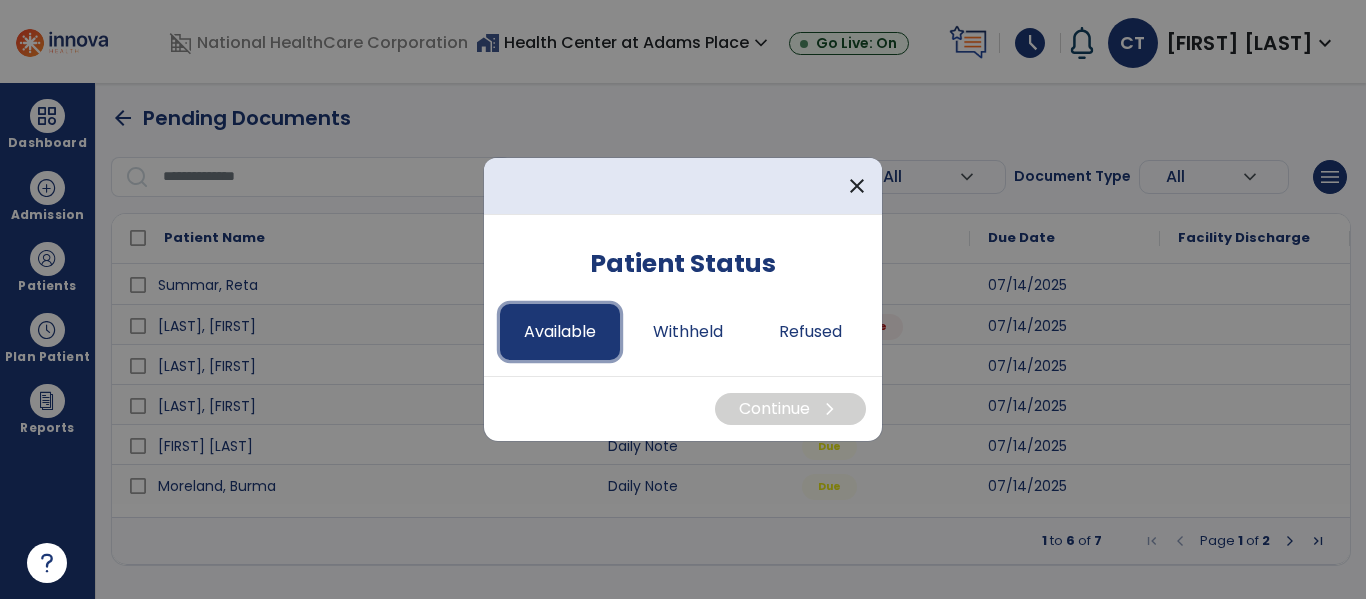 click on "Available" at bounding box center (560, 332) 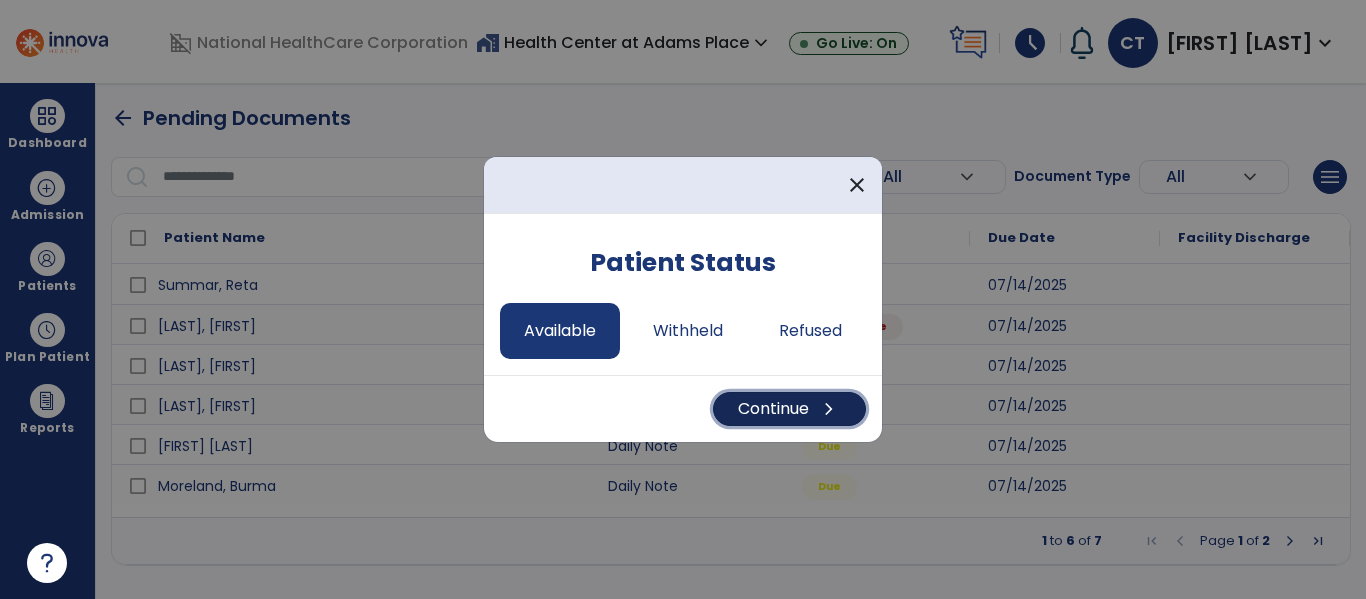 click on "Continue   chevron_right" at bounding box center [789, 409] 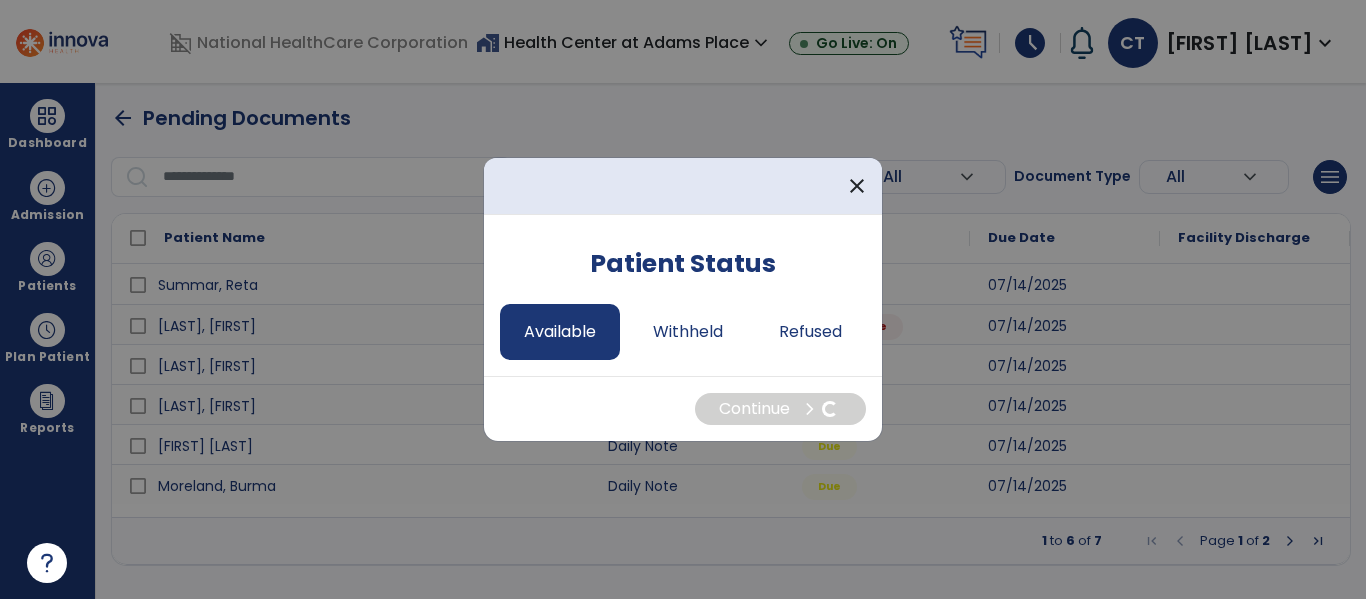 select on "*" 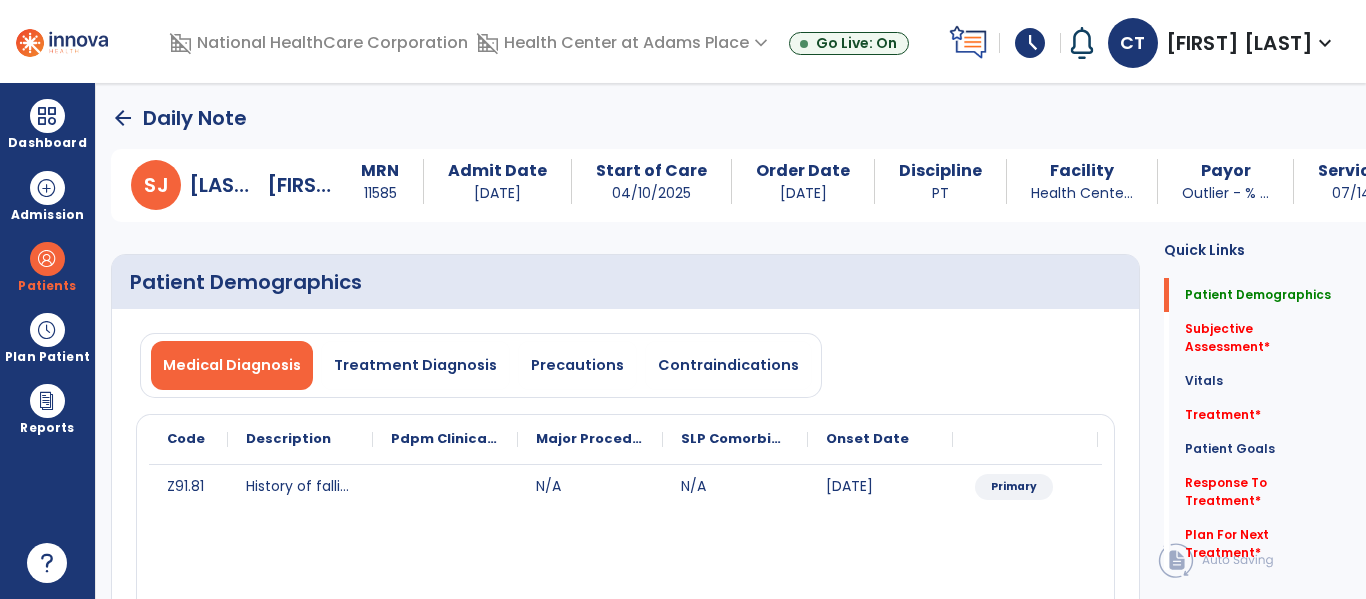 click on "arrow_back" 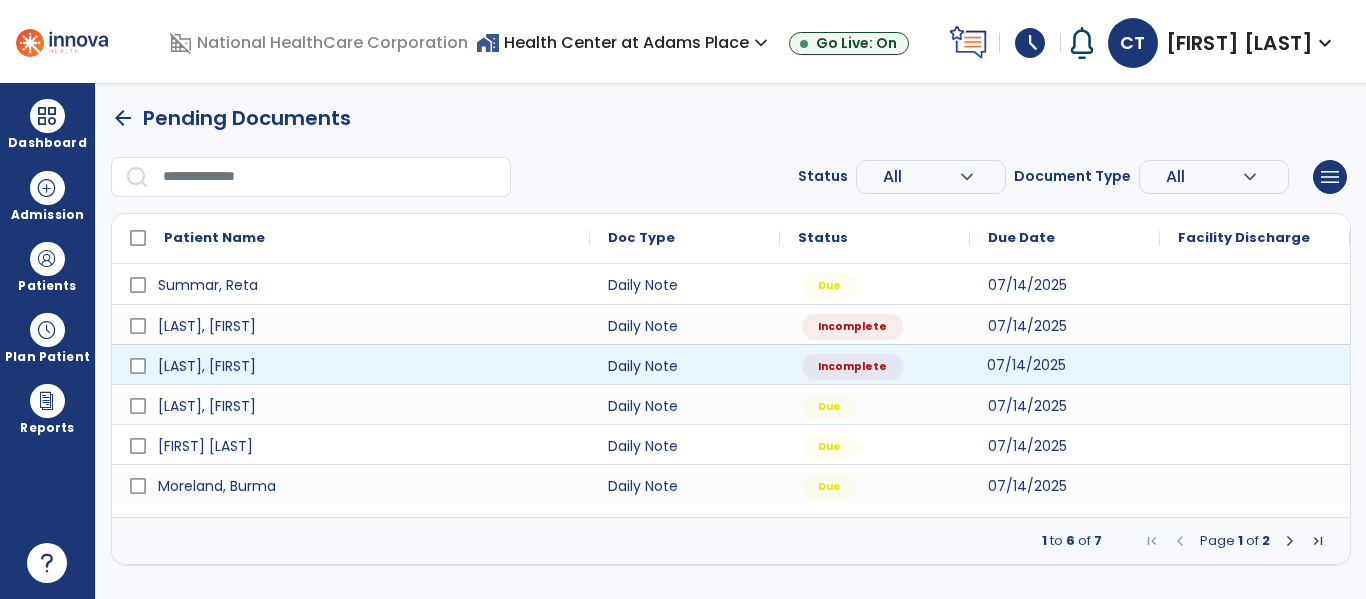 click on "07/14/2025" at bounding box center [1065, 364] 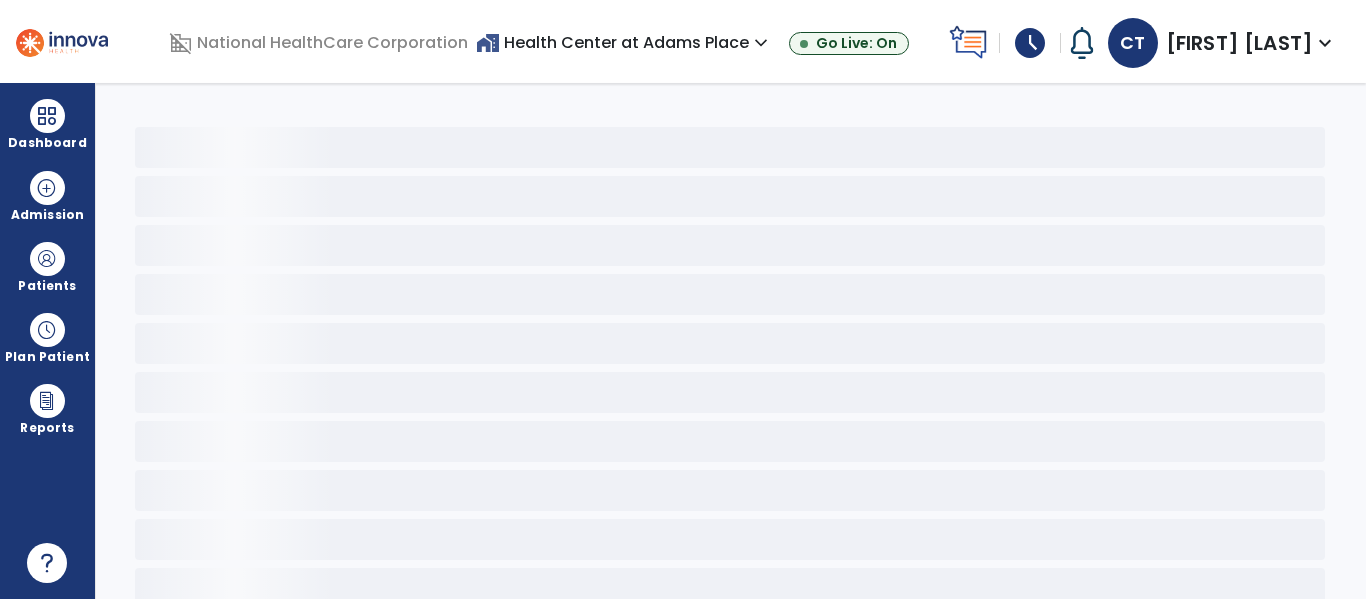select on "****" 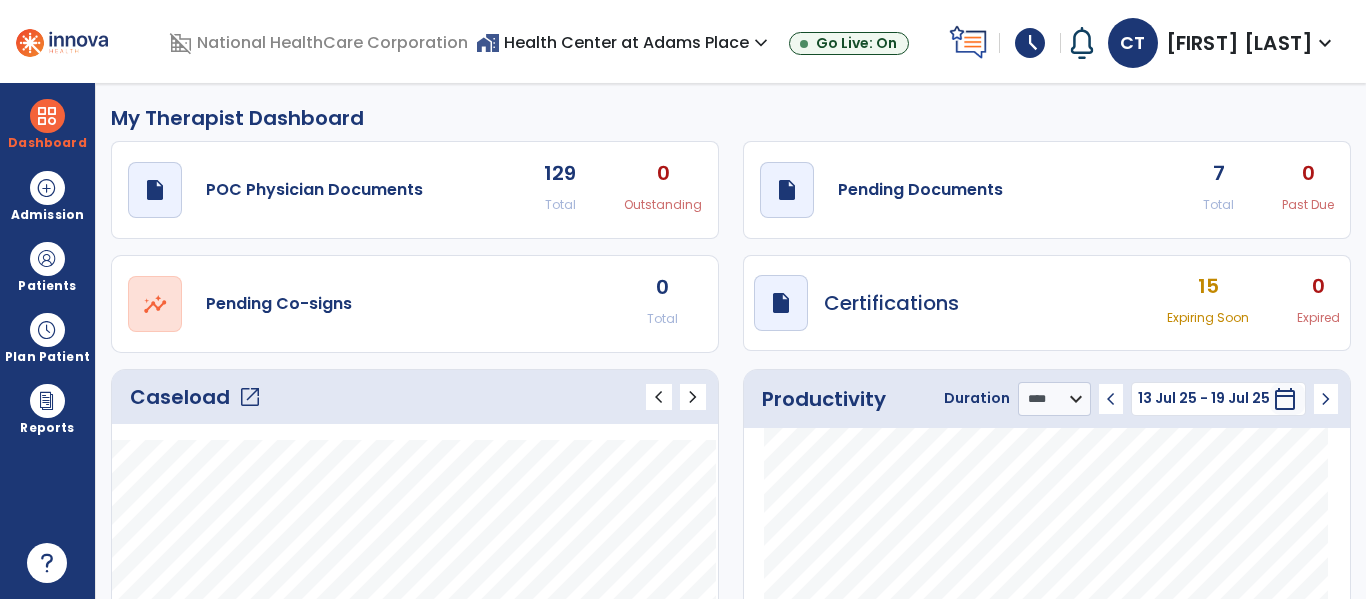 click on "7" 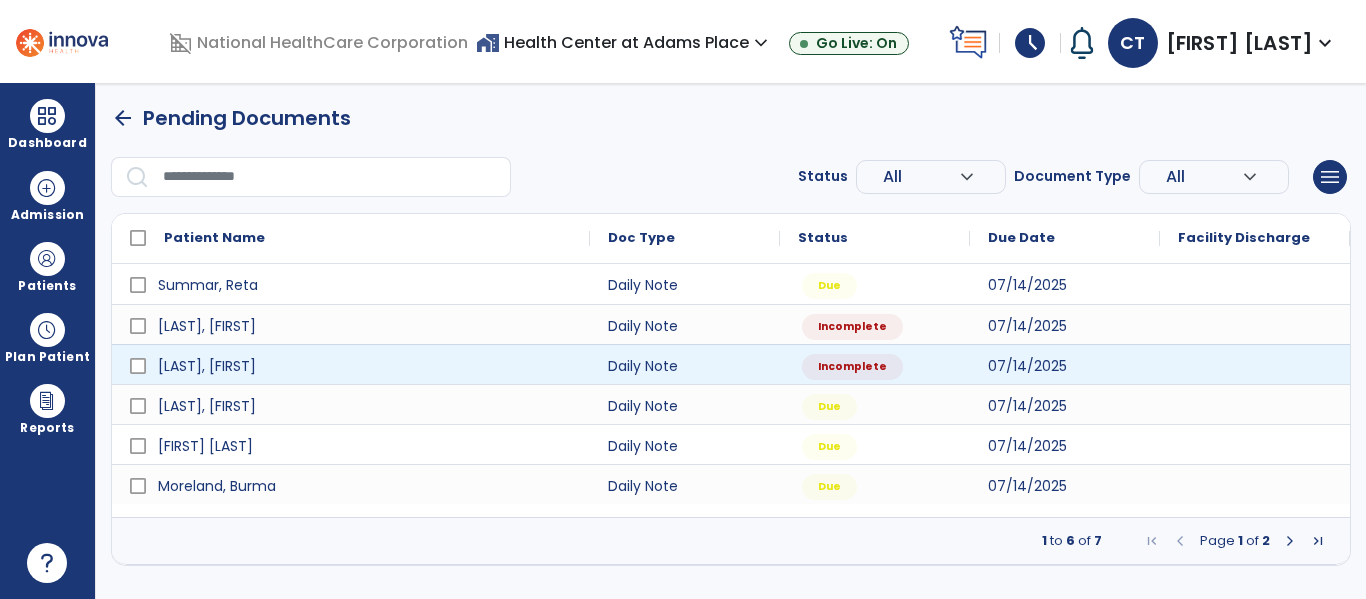 click on "Low, [DATE]" at bounding box center (731, 404) 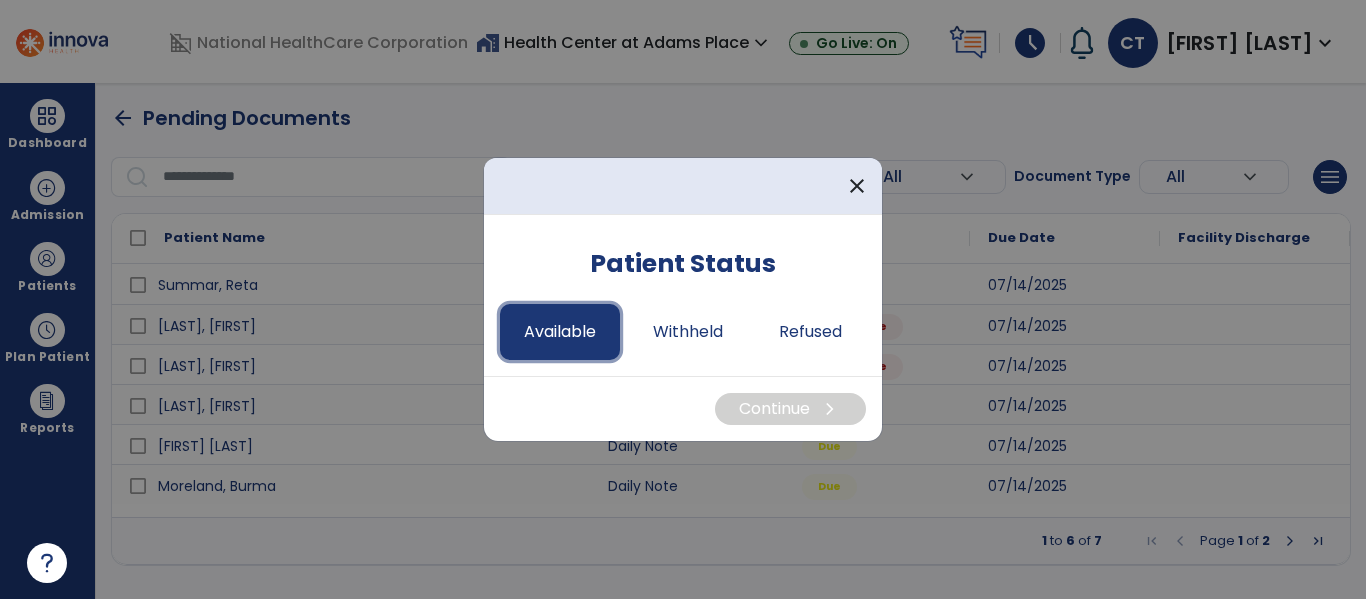 click on "Available" at bounding box center [560, 332] 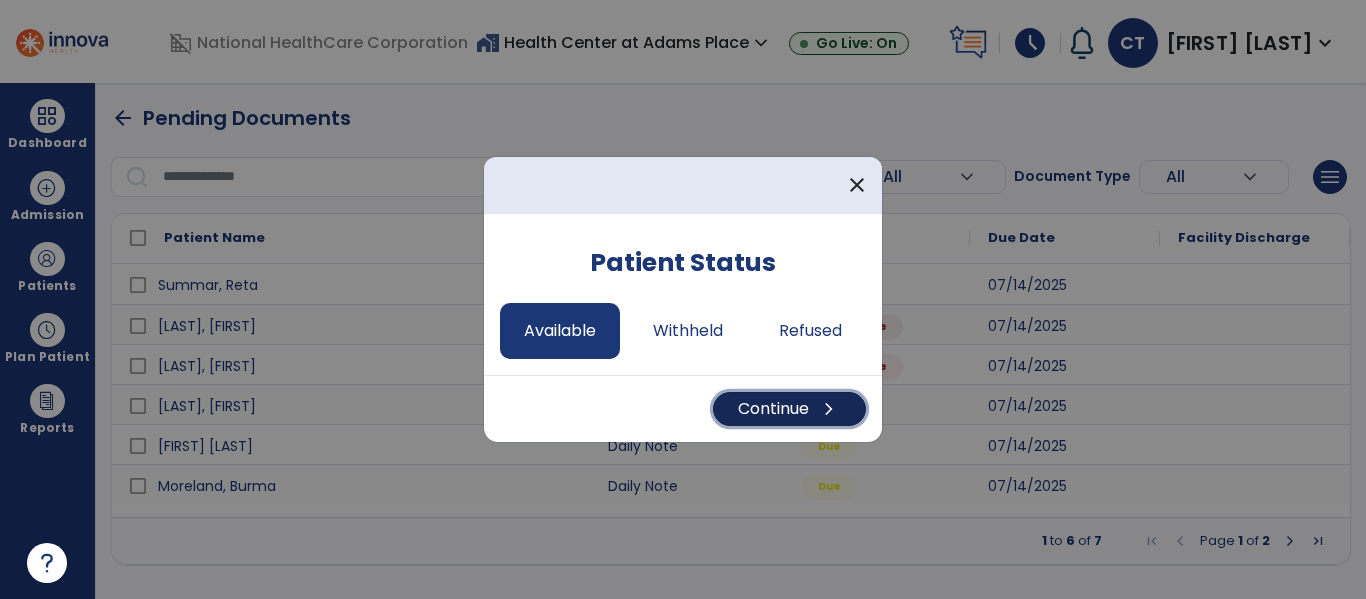 click on "Continue   chevron_right" at bounding box center (789, 409) 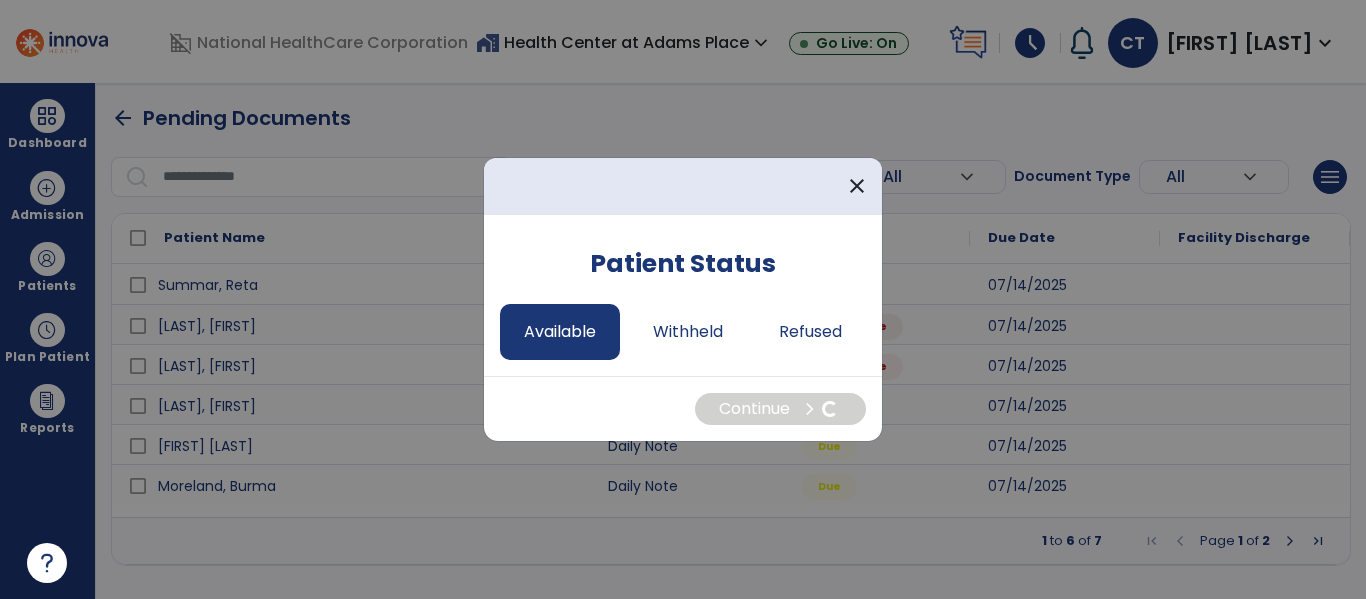 select on "*" 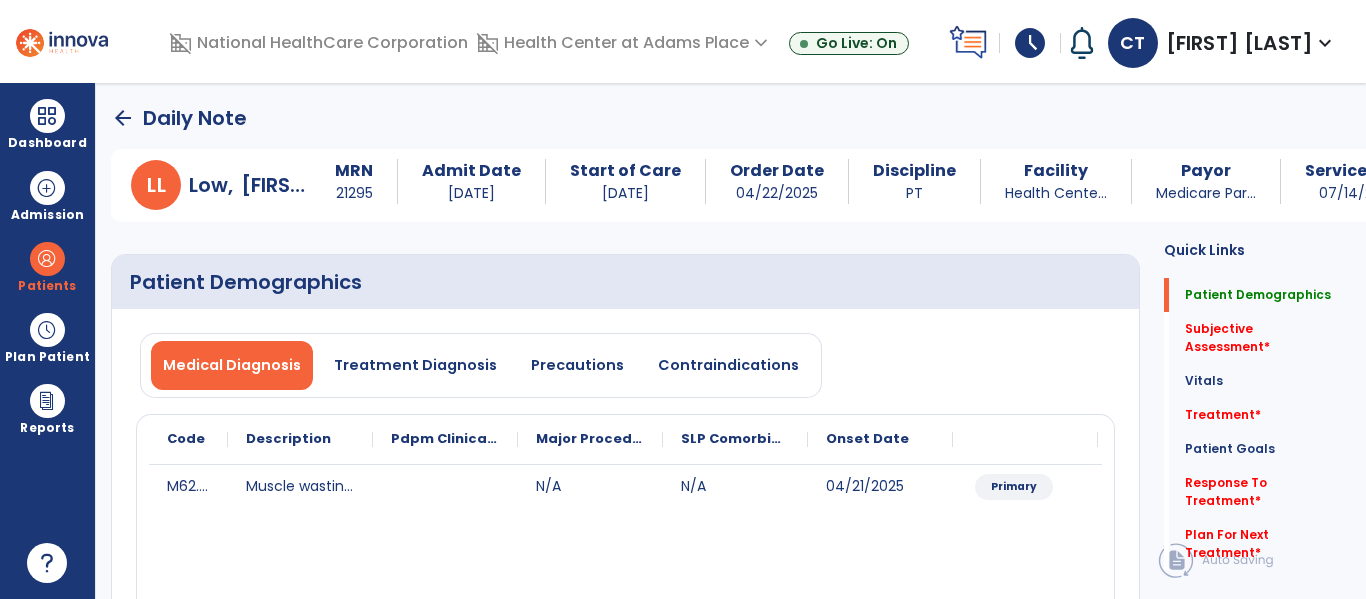 click on "arrow_back" 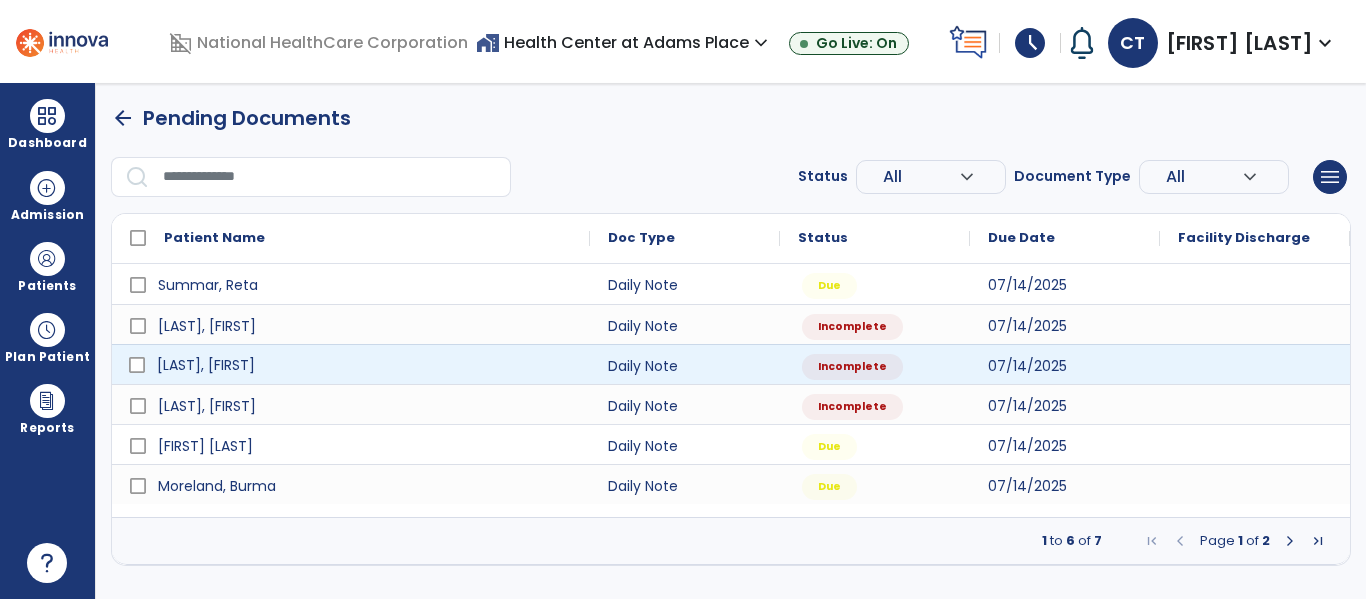 click on "[LAST], [FIRST]" at bounding box center (206, 365) 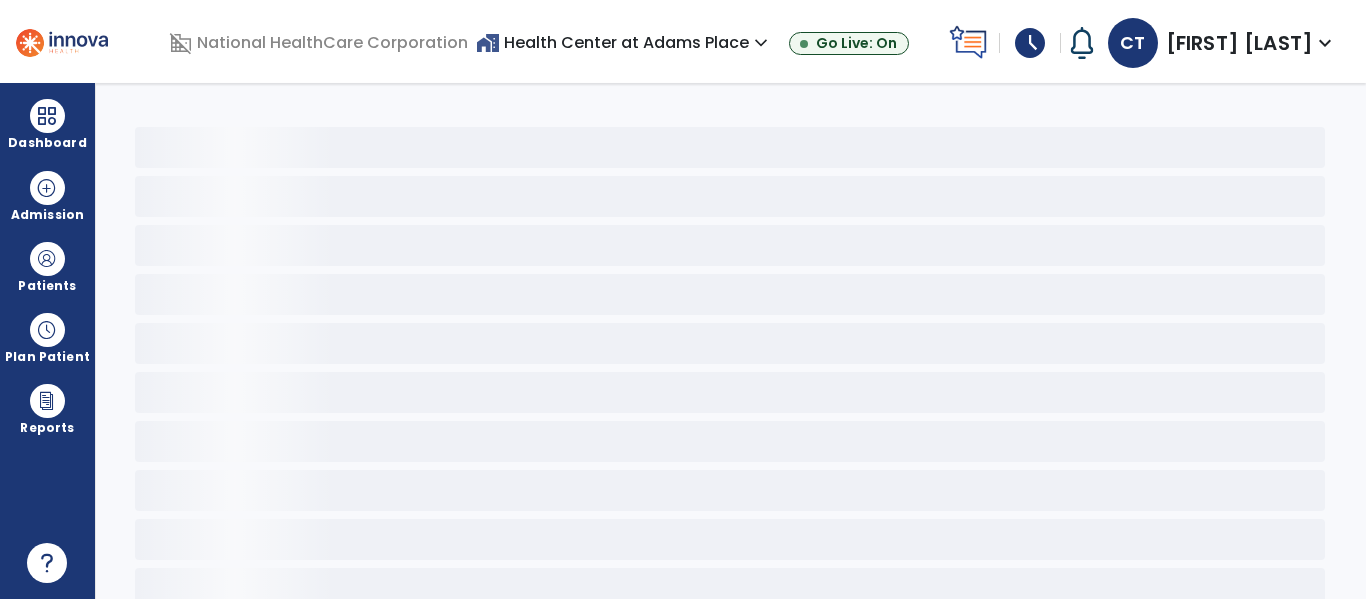 select on "*" 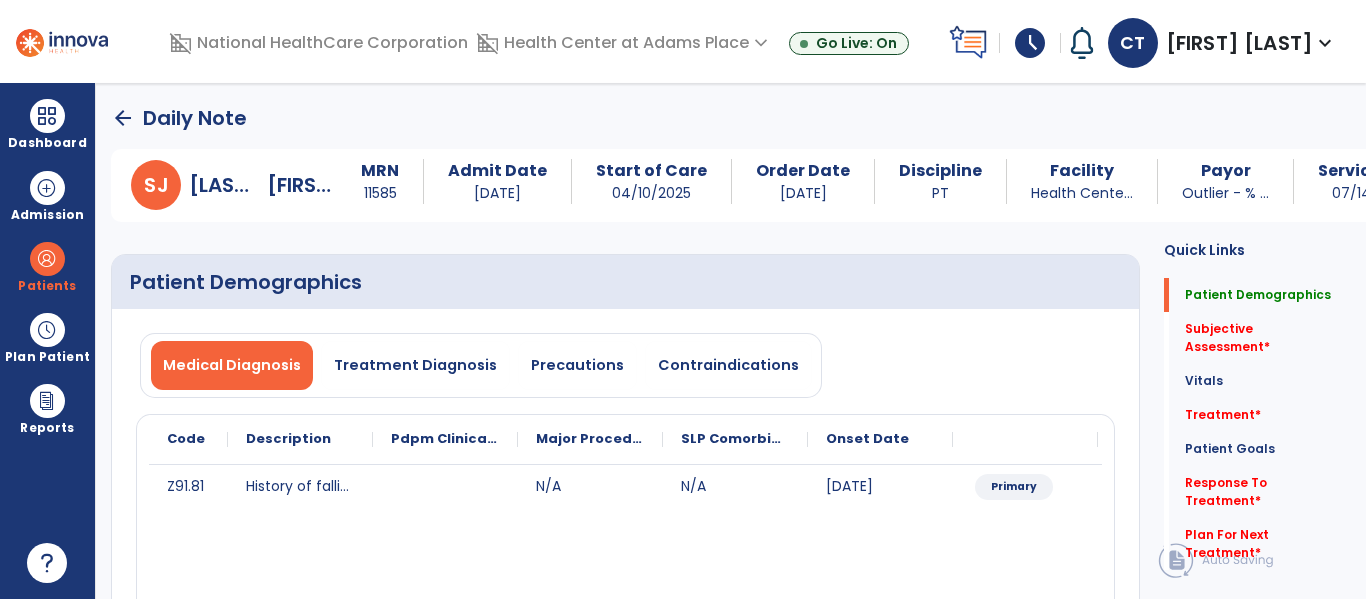 click on "Subjective Assessment   *  Subjective Assessment   *" 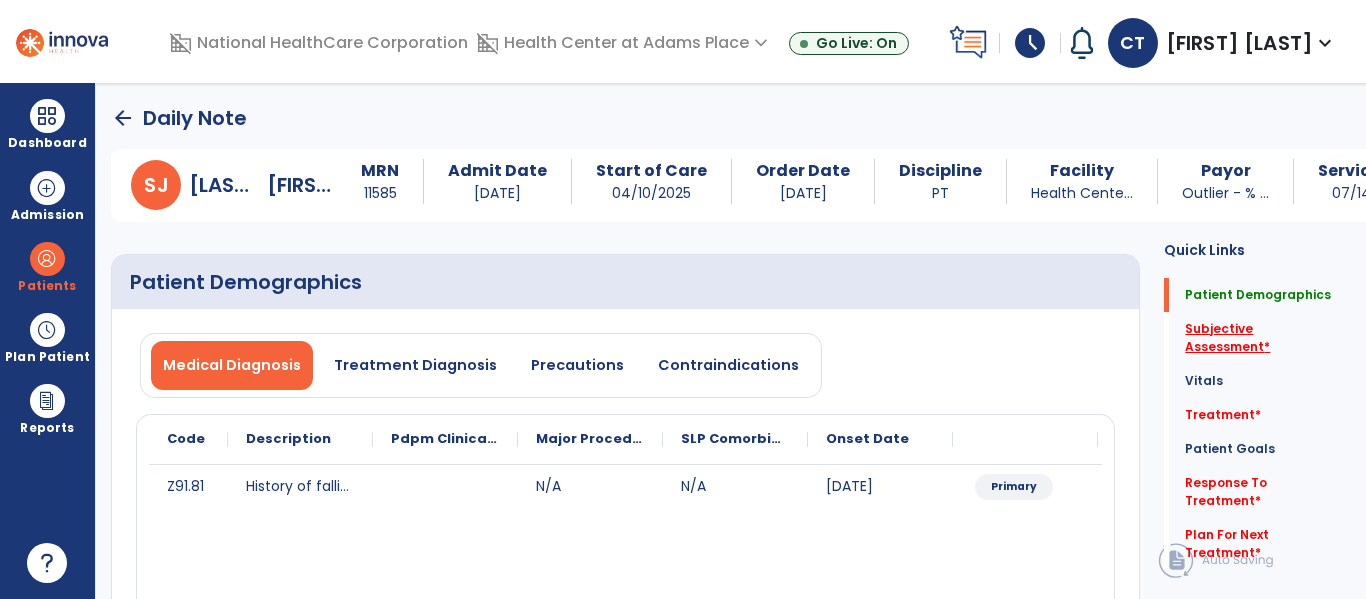 click on "Subjective Assessment   *" 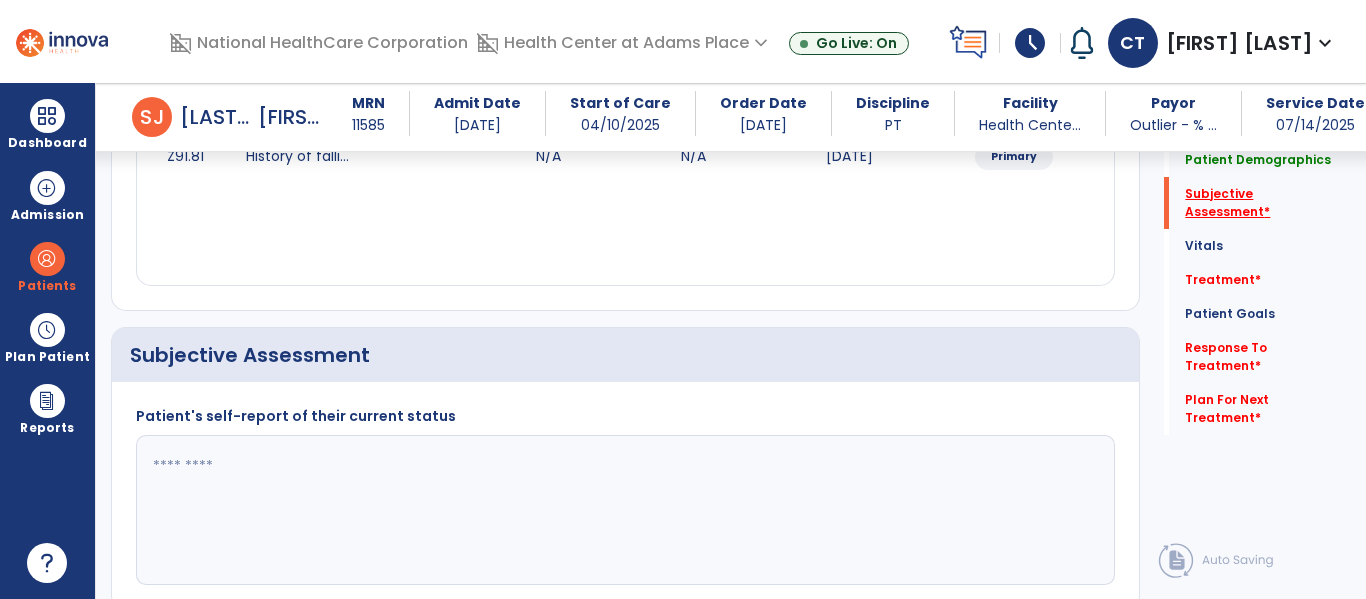 scroll, scrollTop: 457, scrollLeft: 0, axis: vertical 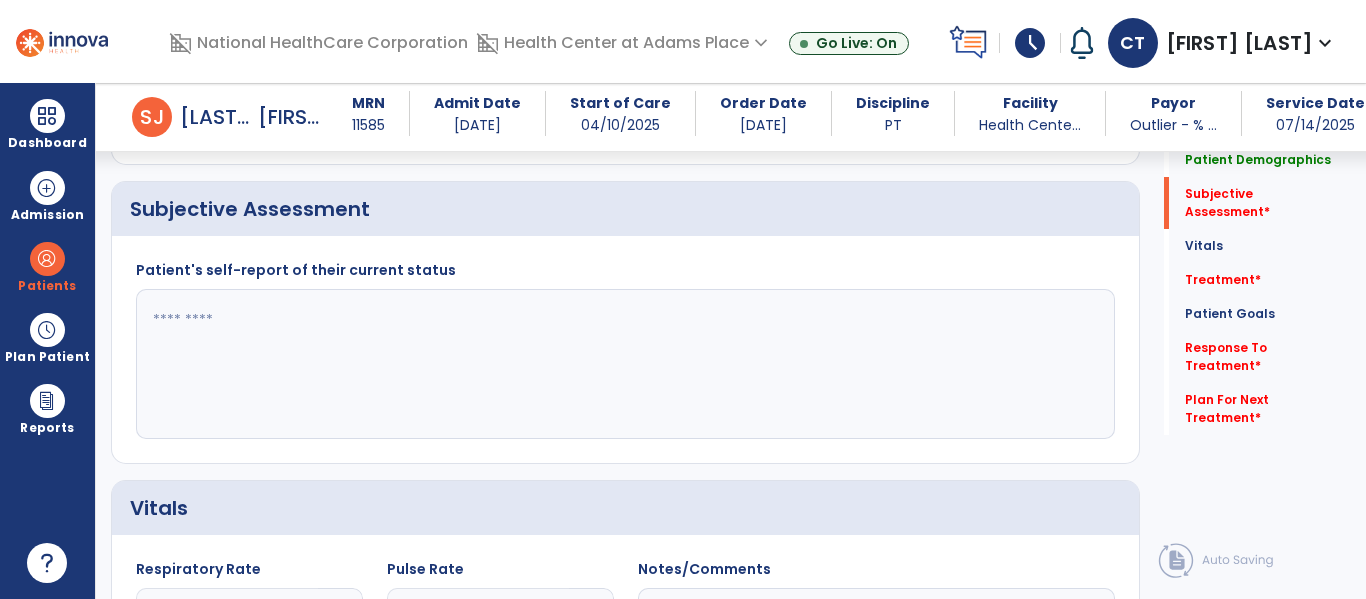 click 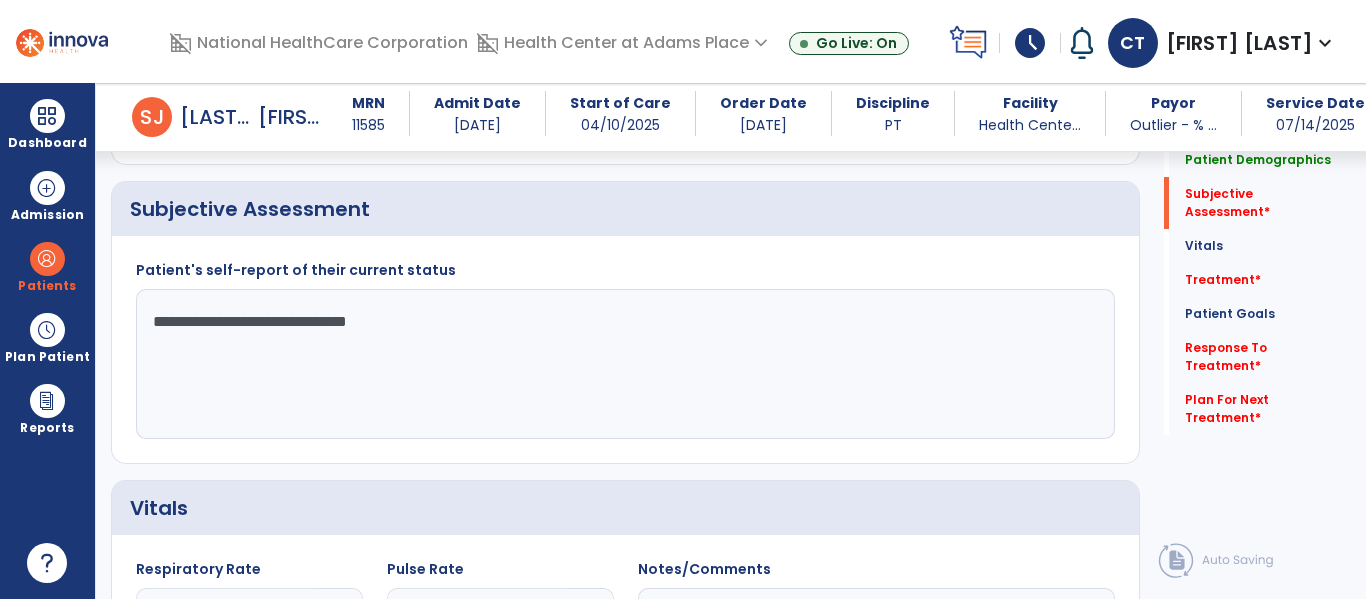 type on "**********" 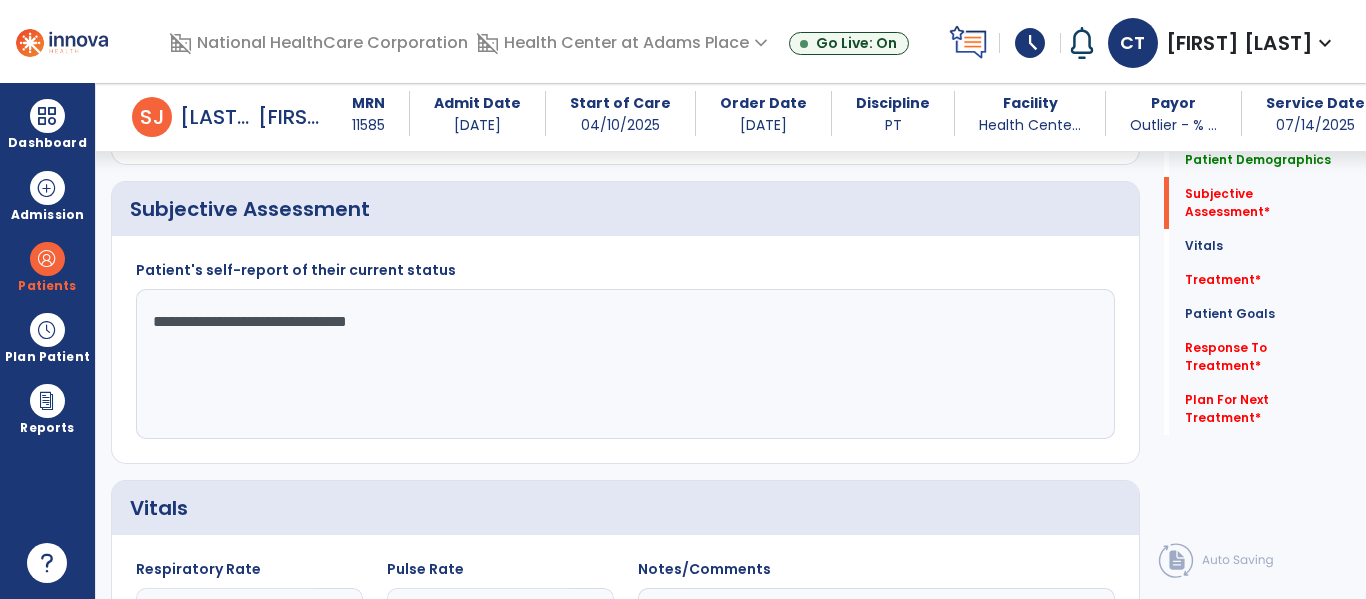 scroll, scrollTop: 501, scrollLeft: 0, axis: vertical 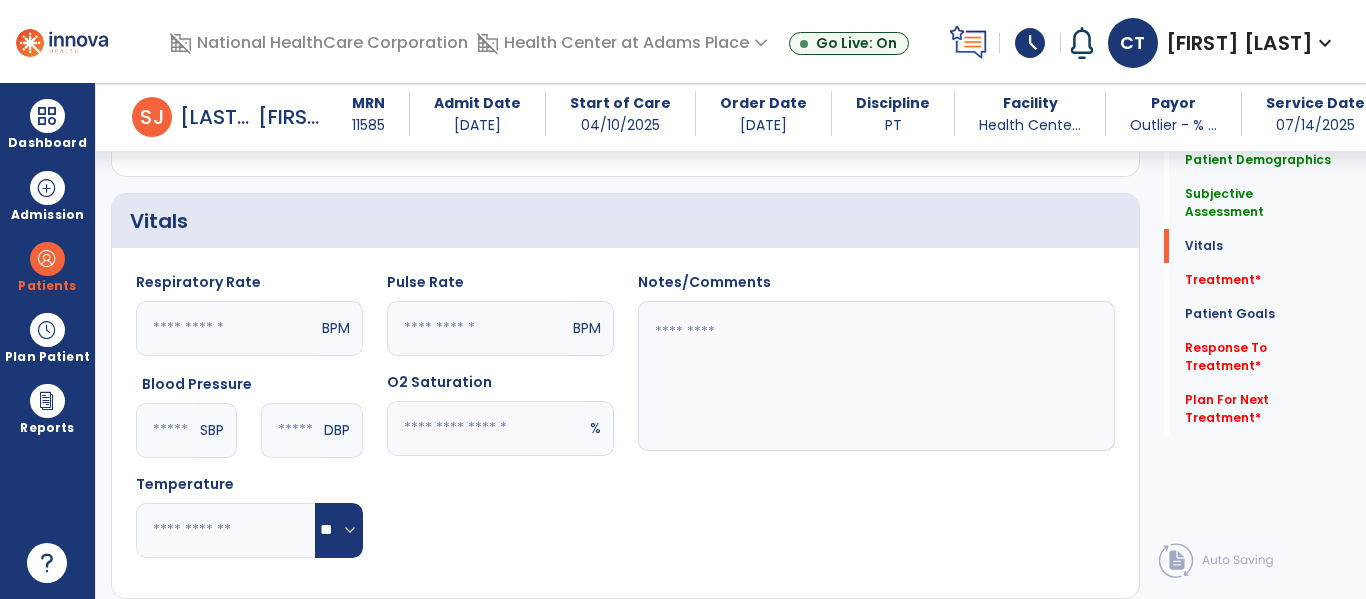 click 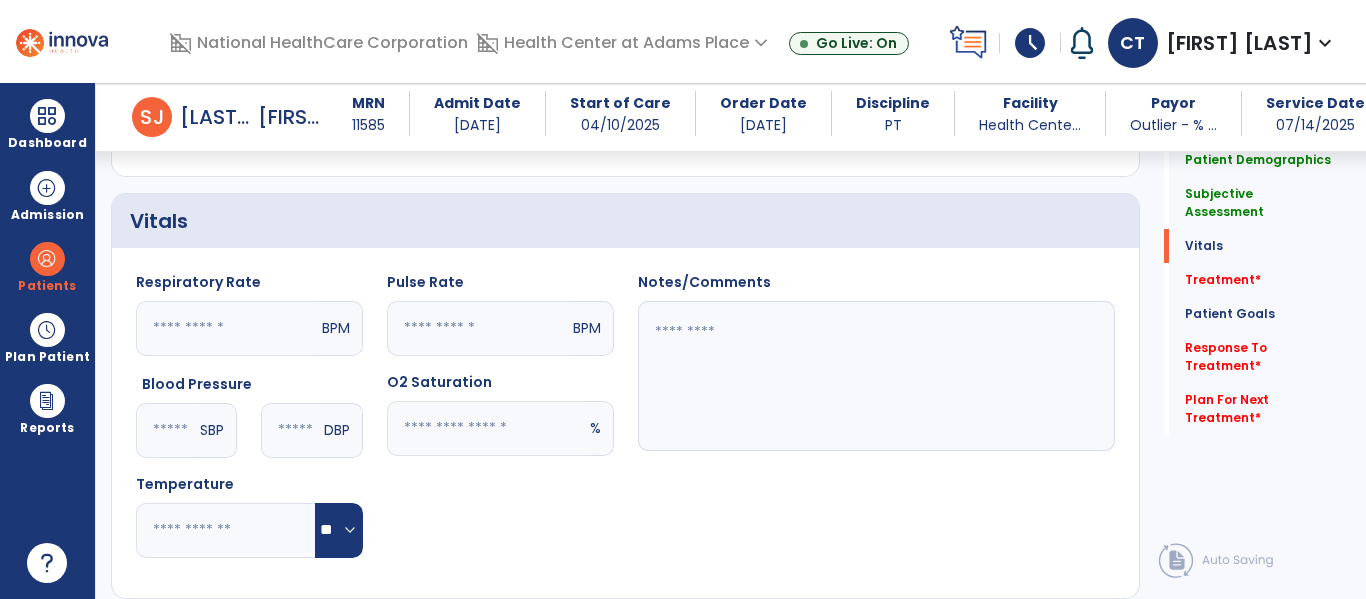 type on "**" 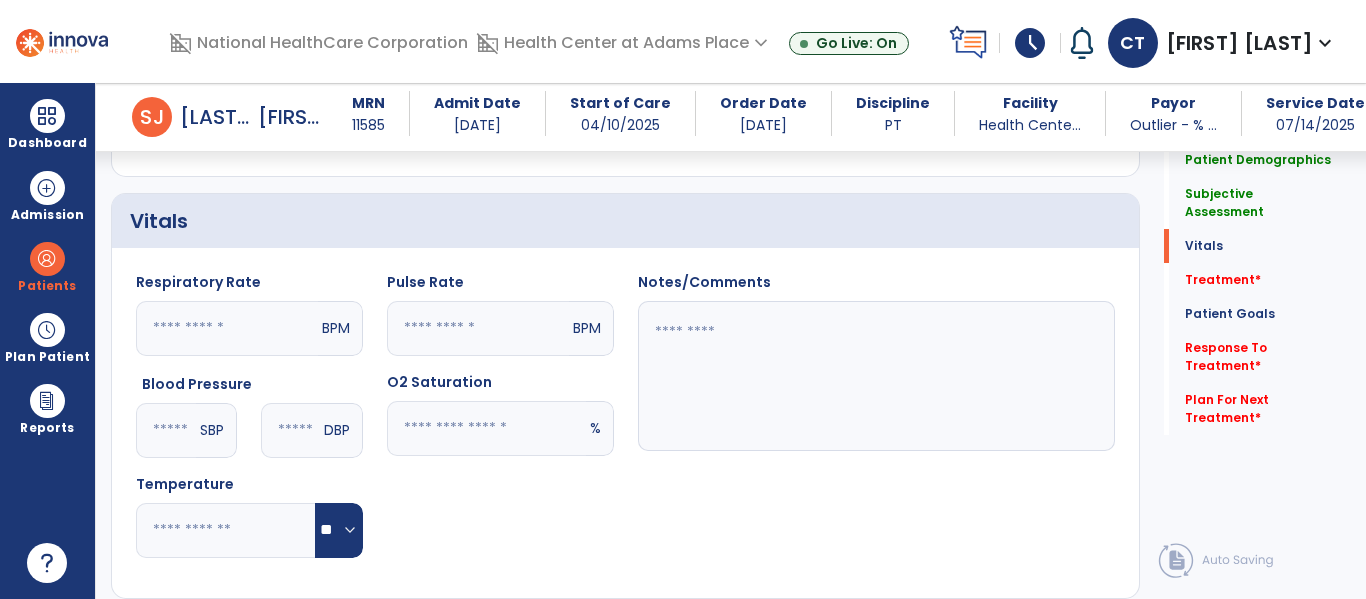 click 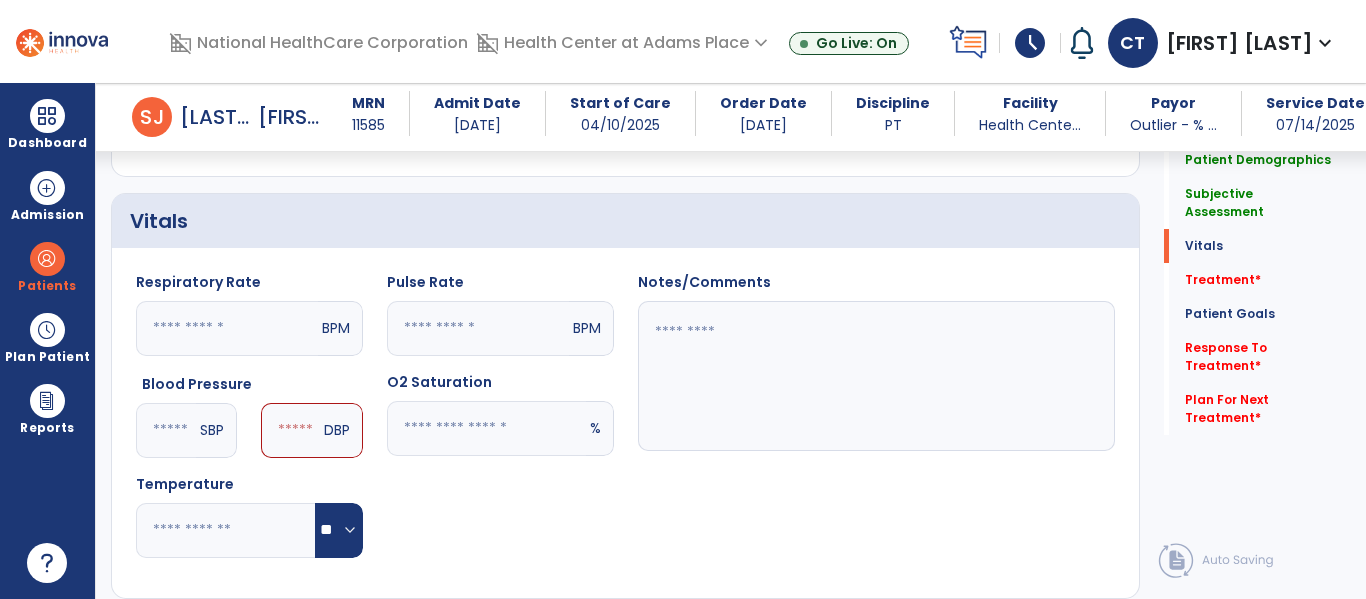 type on "***" 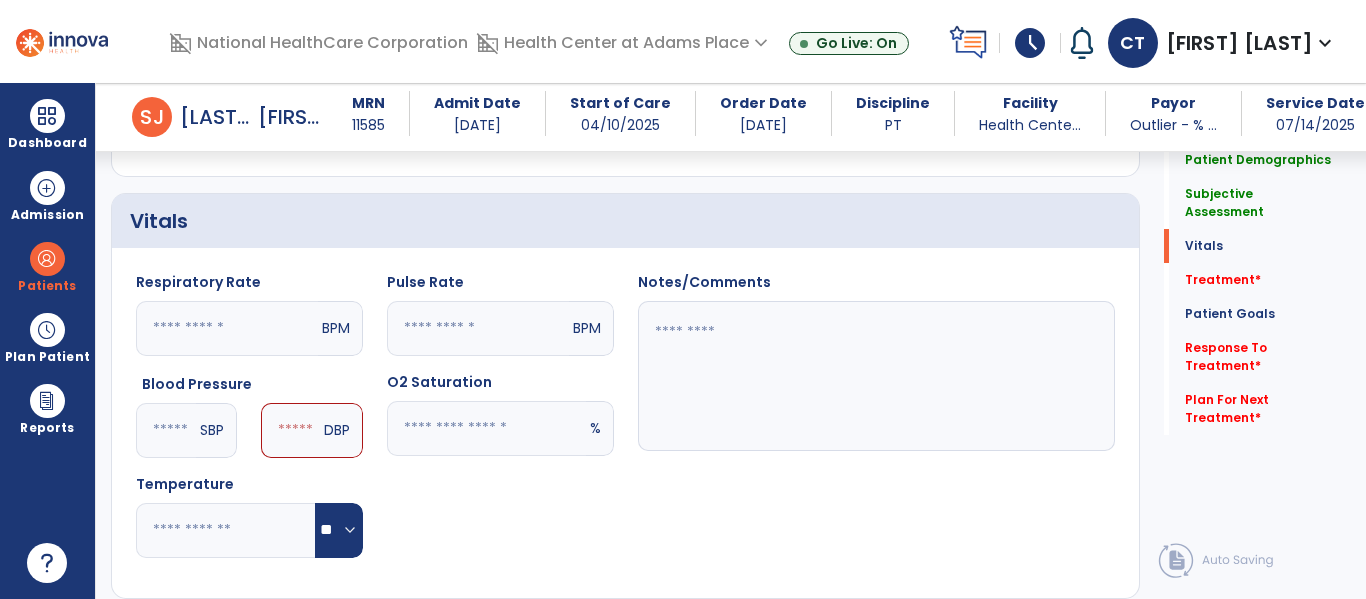 click 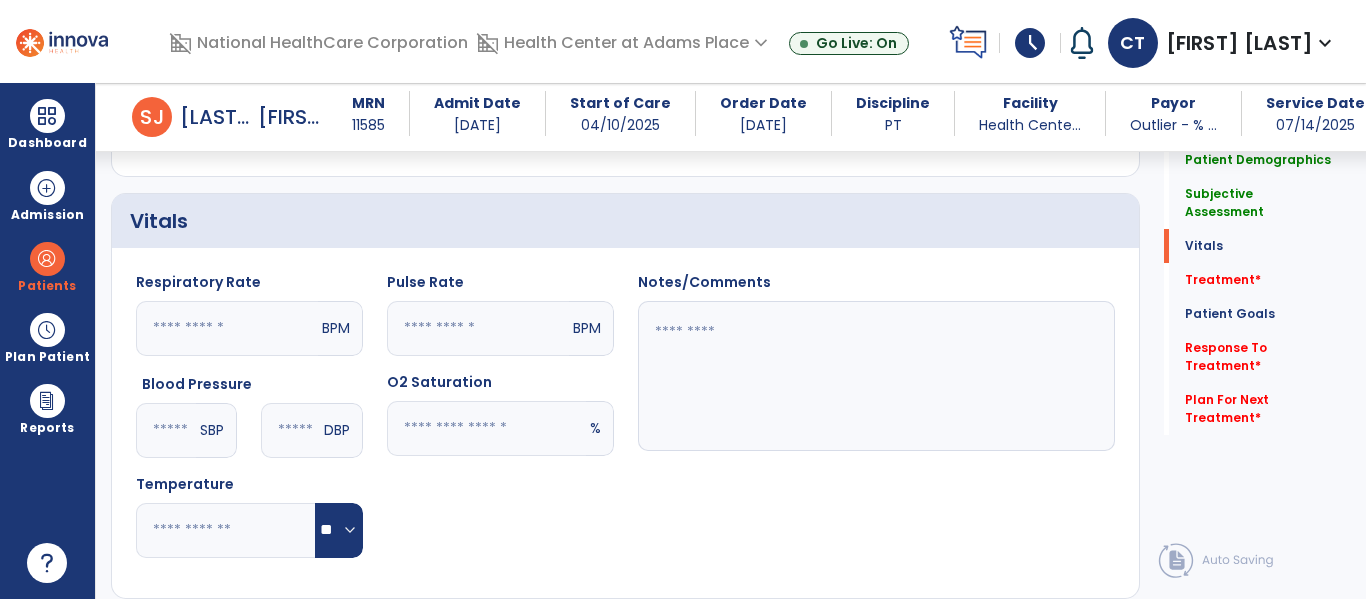 type on "**" 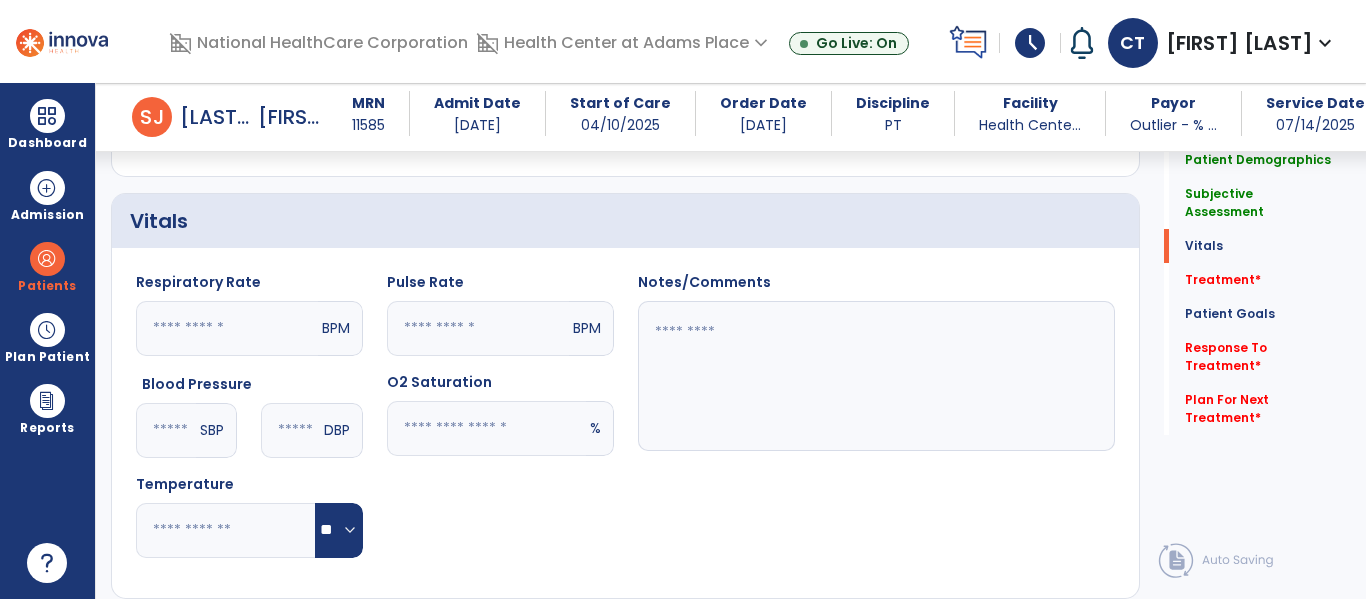 click 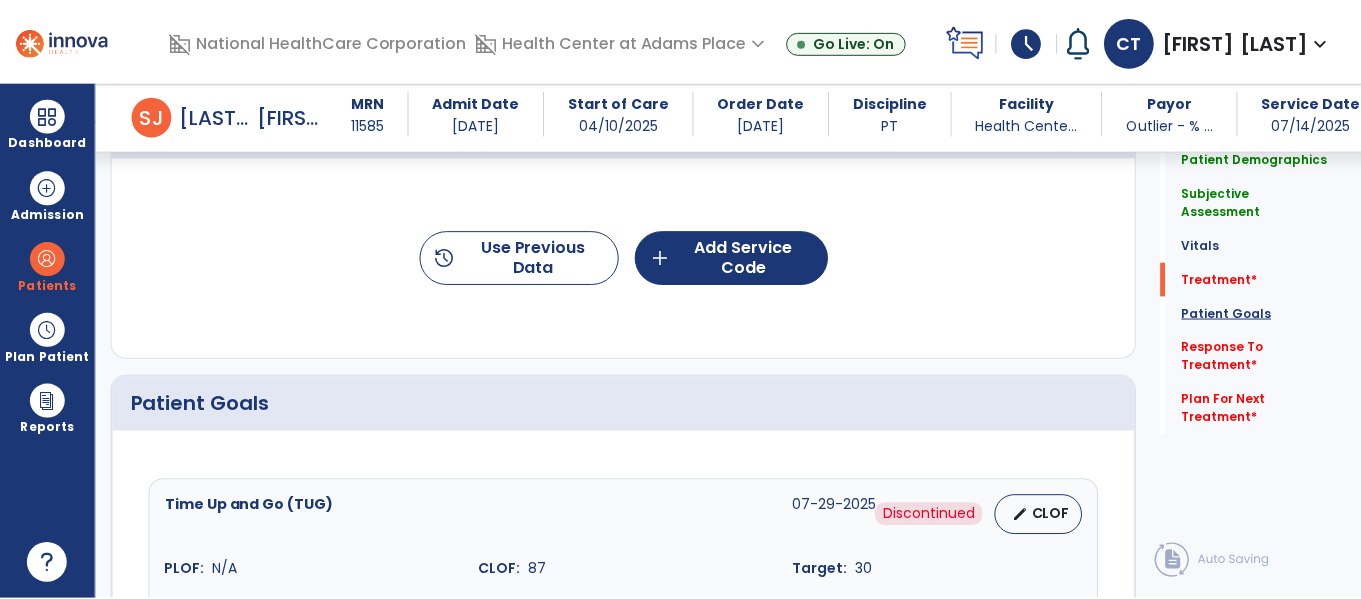 scroll, scrollTop: 1243, scrollLeft: 0, axis: vertical 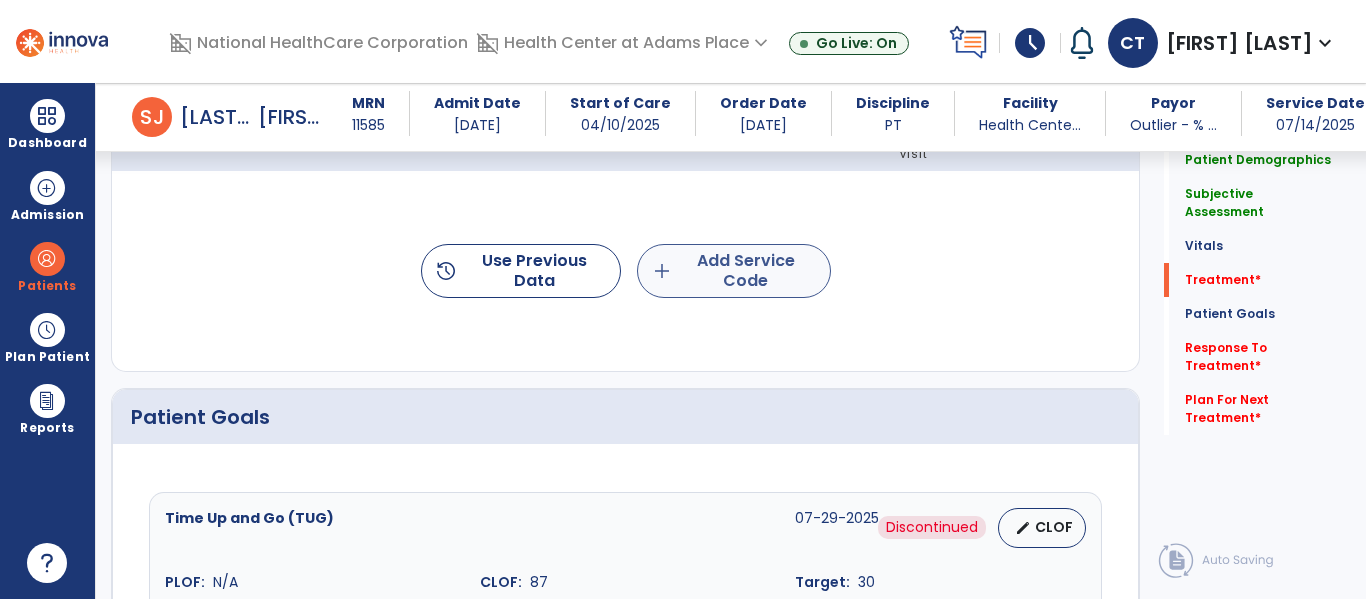 type on "**" 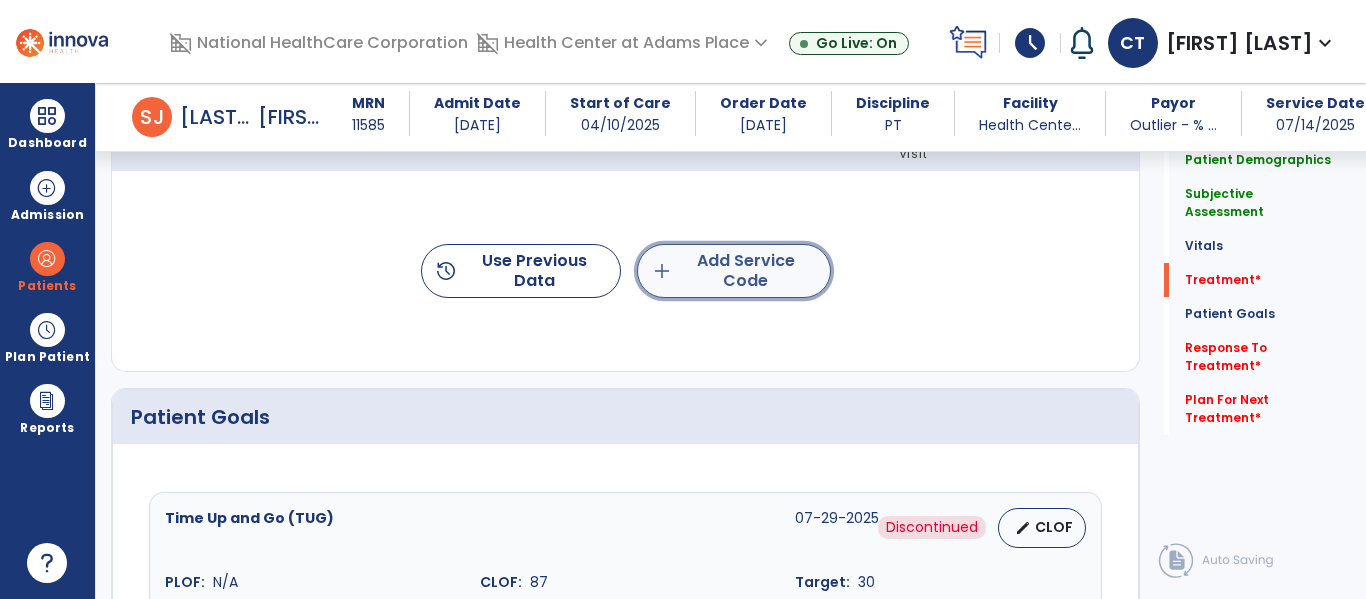 click on "add  Add Service Code" 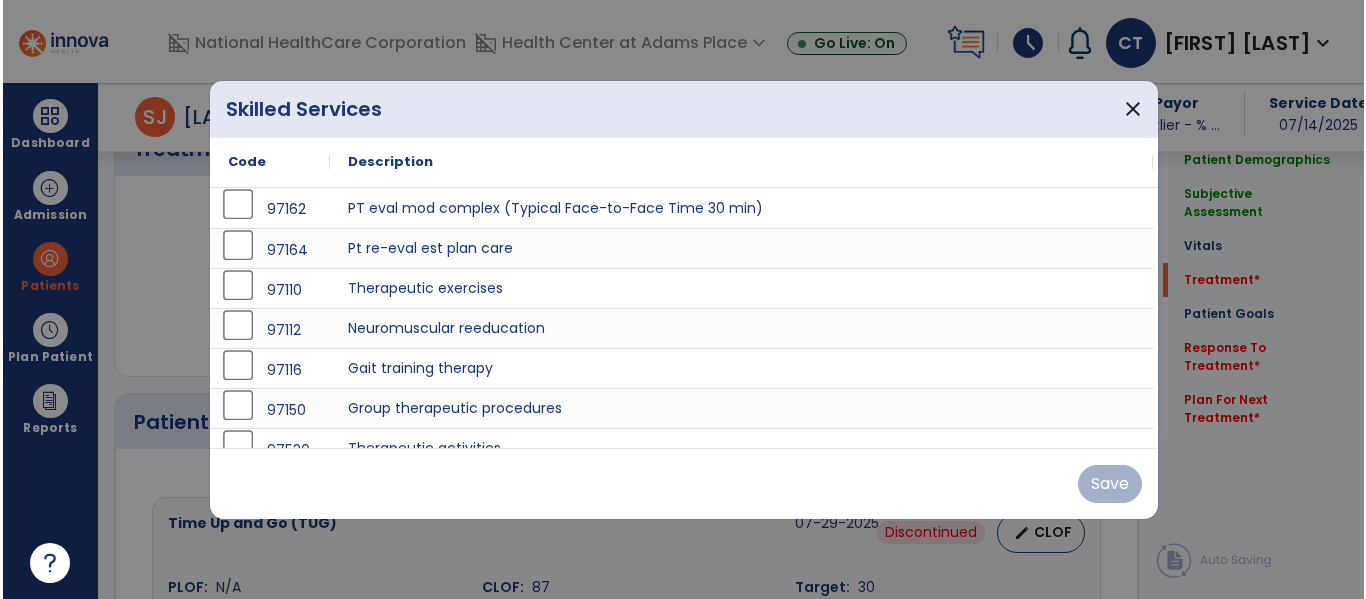 scroll, scrollTop: 1243, scrollLeft: 0, axis: vertical 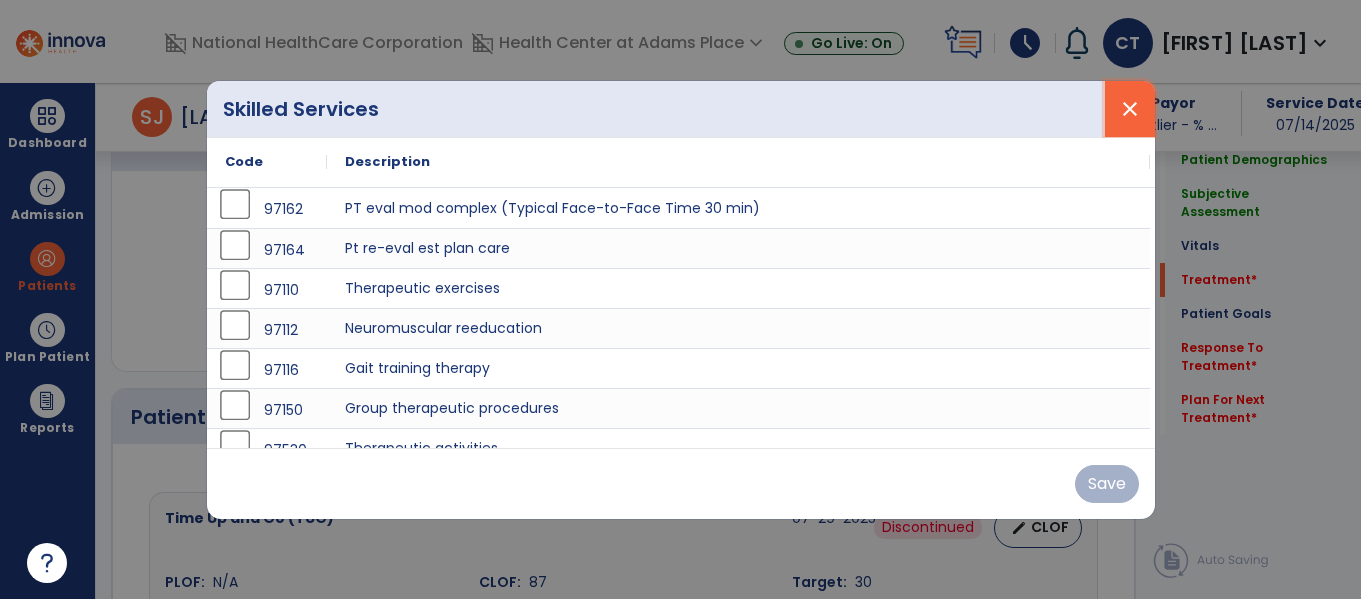 click on "close" at bounding box center [1130, 109] 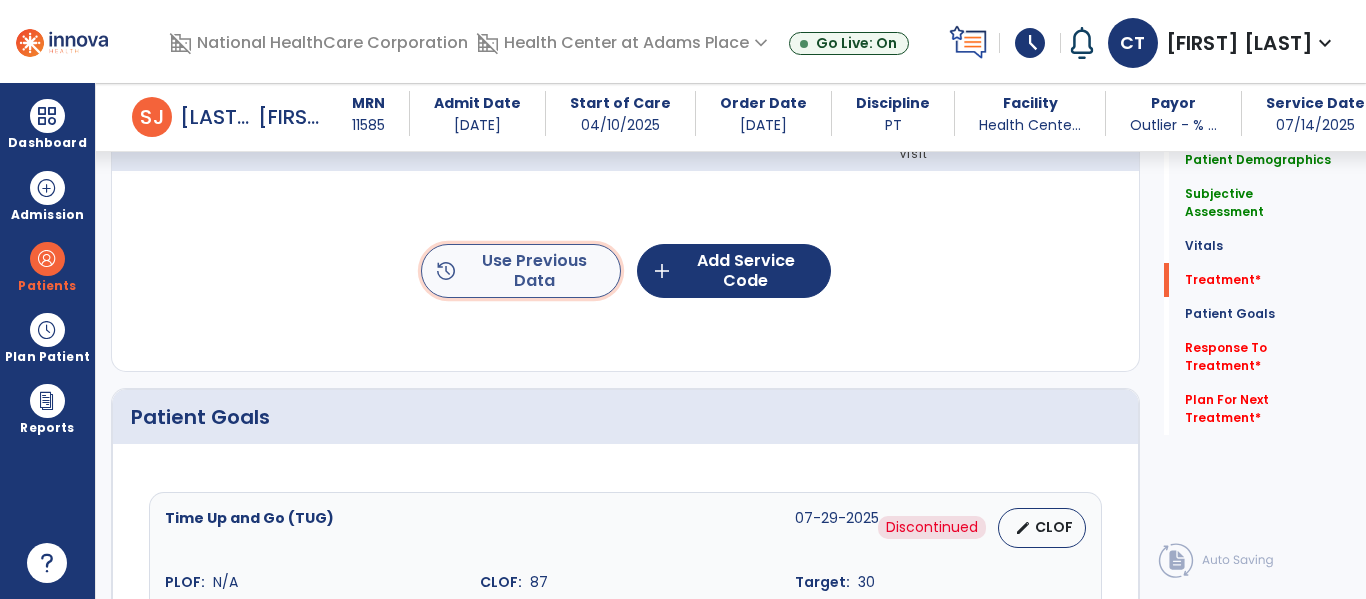 click on "history  Use Previous Data" 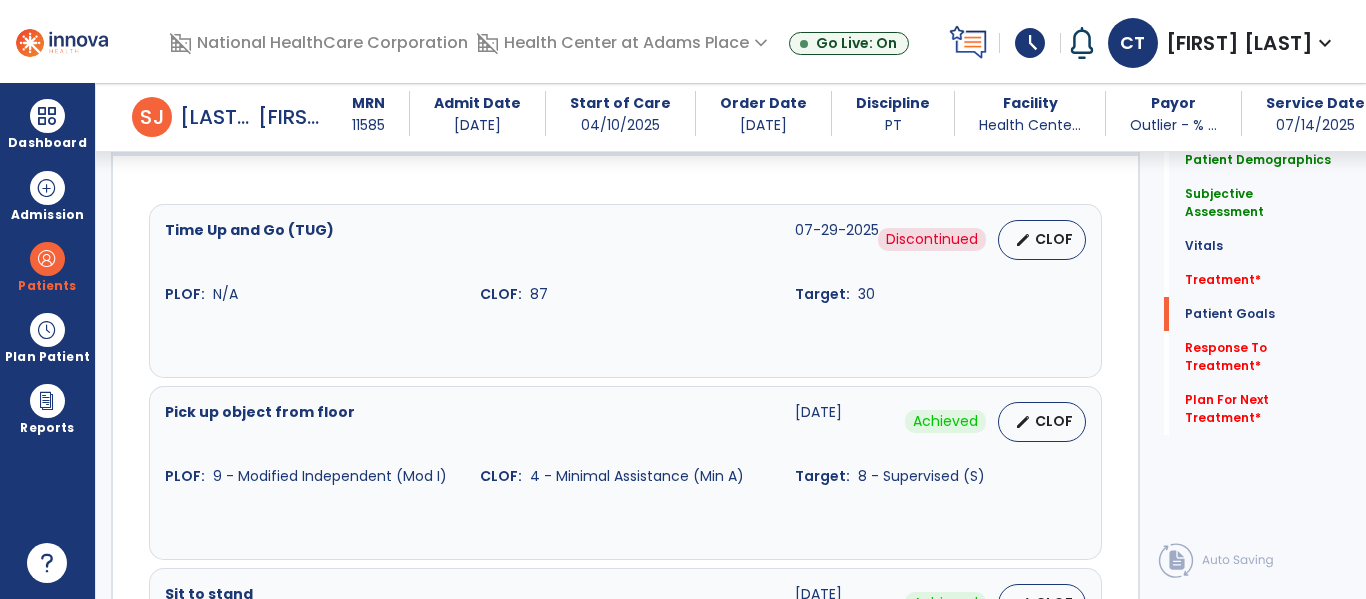 scroll, scrollTop: 1702, scrollLeft: 0, axis: vertical 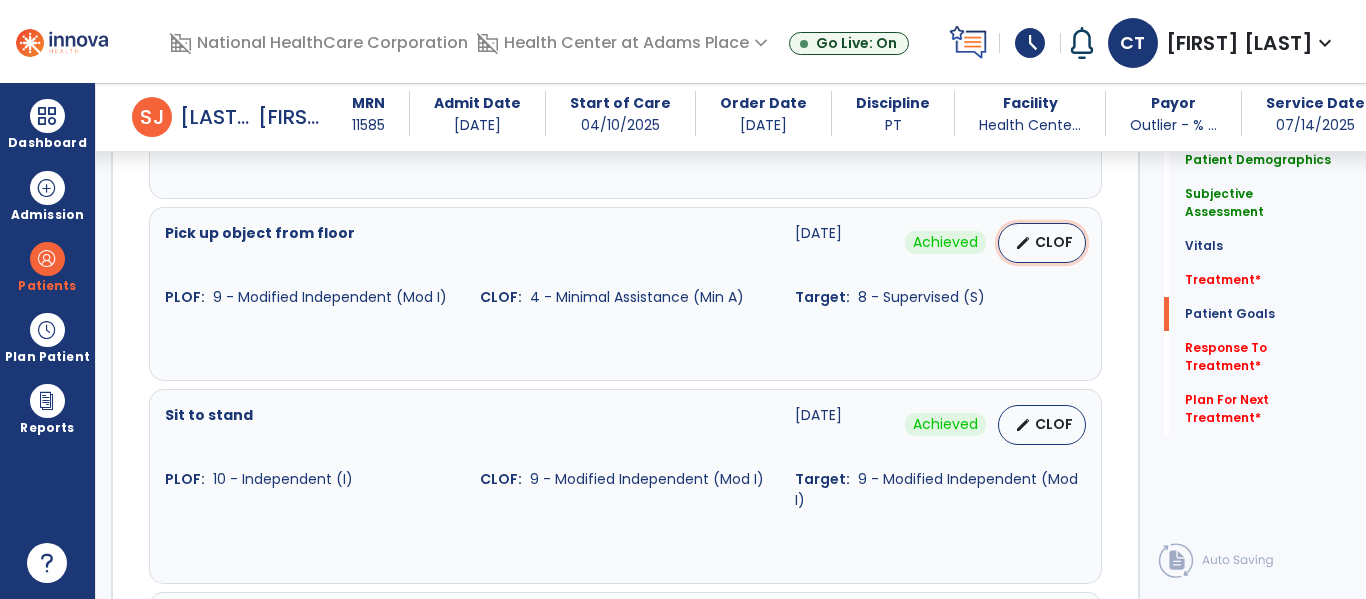 click on "CLOF" at bounding box center (1054, 242) 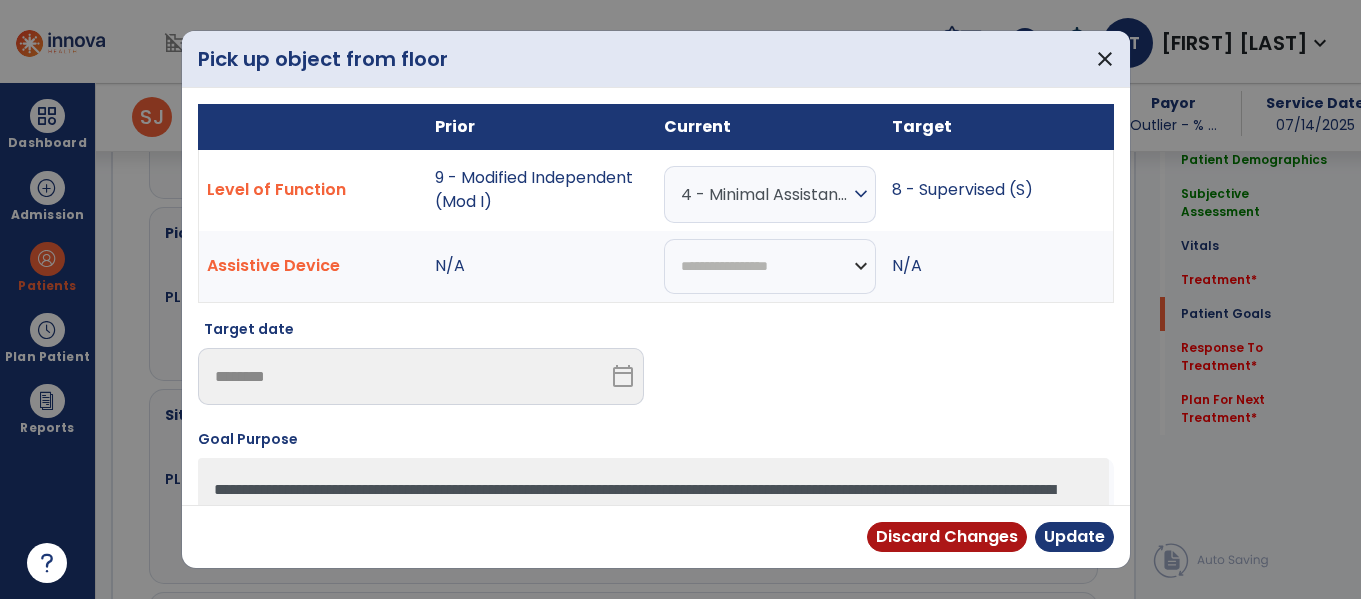 scroll, scrollTop: 1874, scrollLeft: 0, axis: vertical 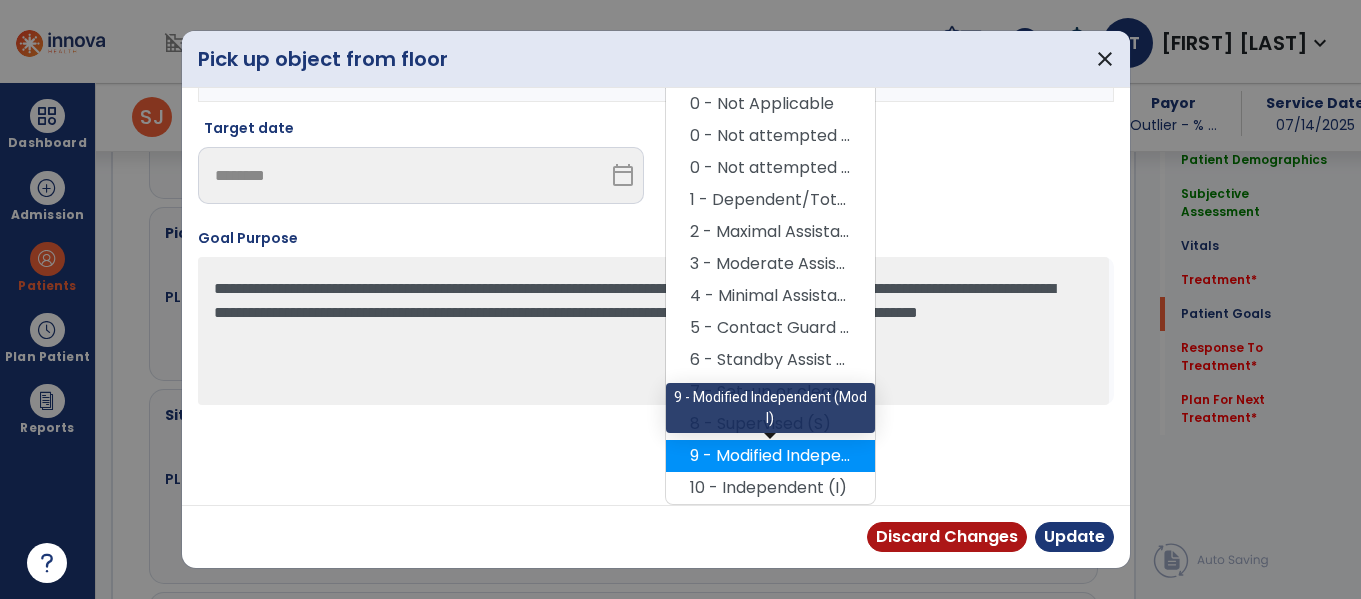 click on "9 - Modified Independent (Mod I)" at bounding box center [770, 456] 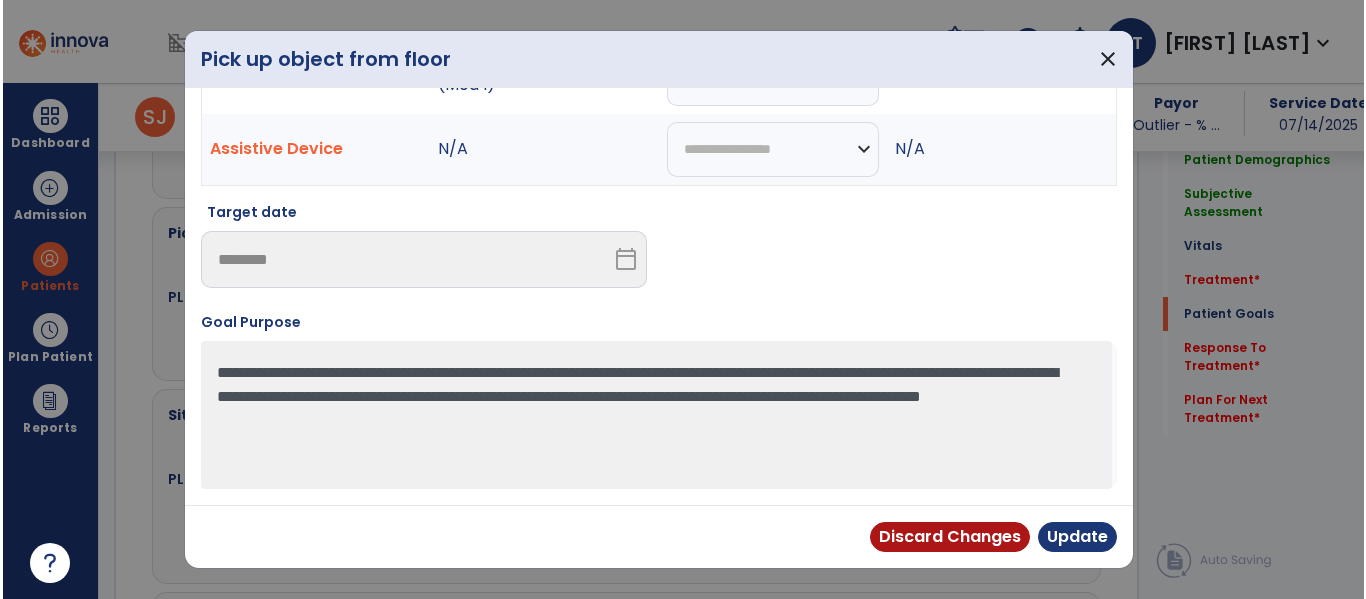 scroll, scrollTop: 117, scrollLeft: 0, axis: vertical 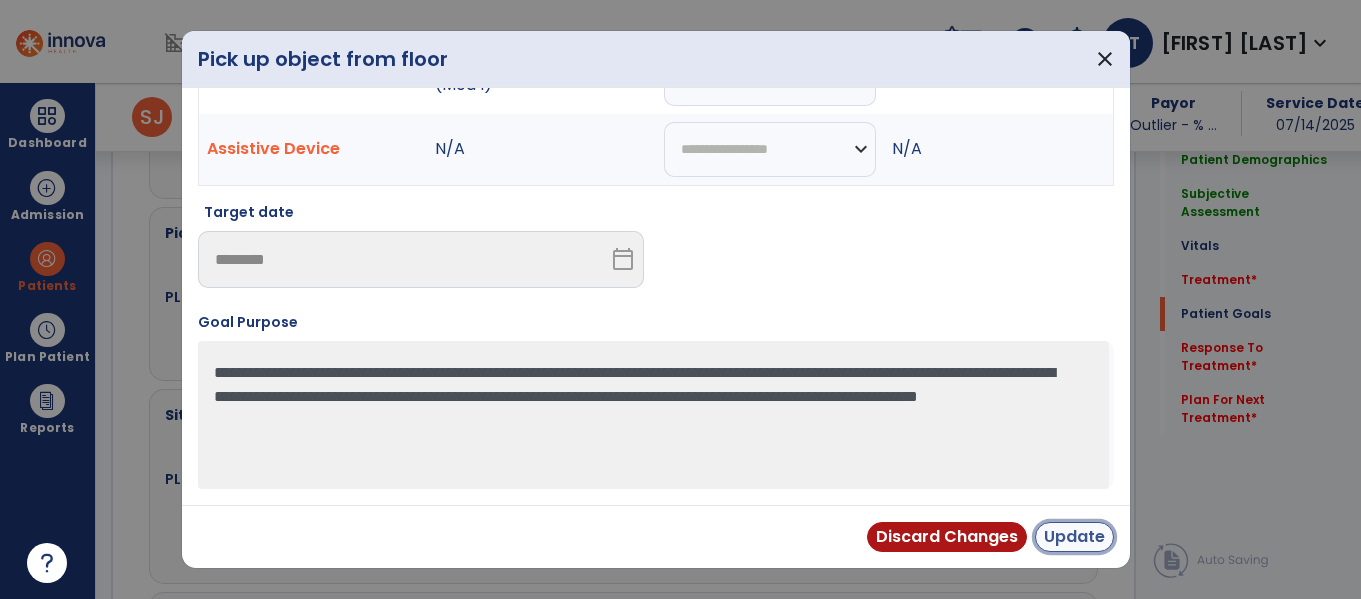 click on "Update" at bounding box center [1074, 537] 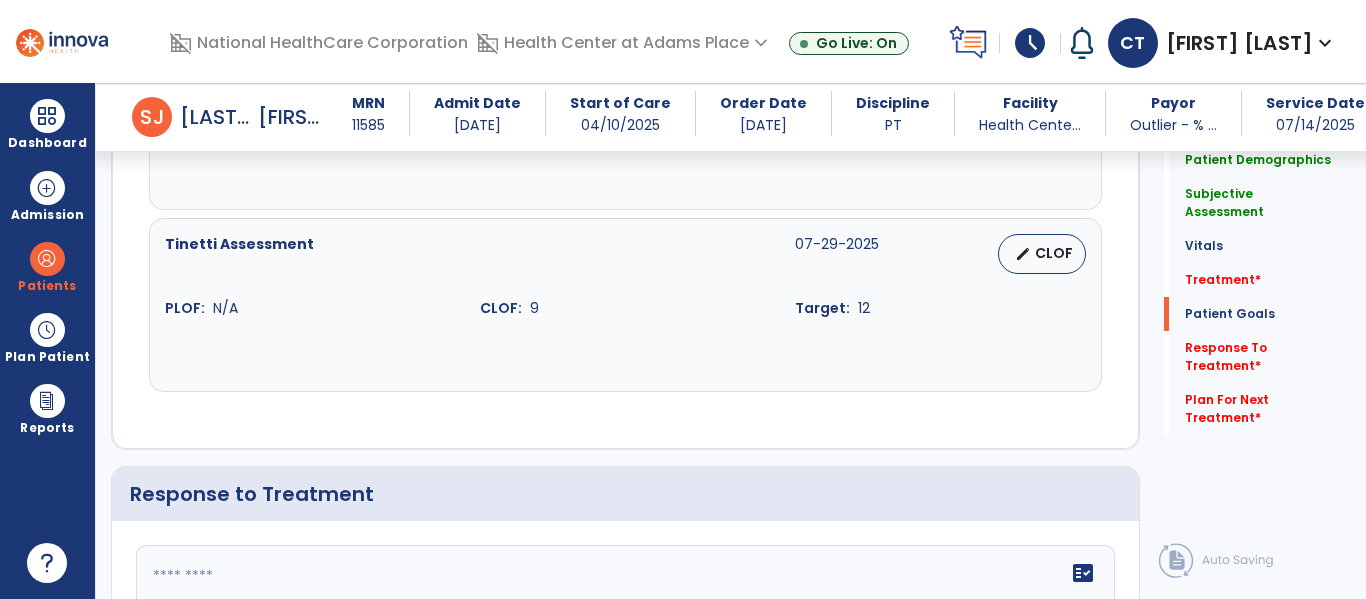 scroll, scrollTop: 2725, scrollLeft: 0, axis: vertical 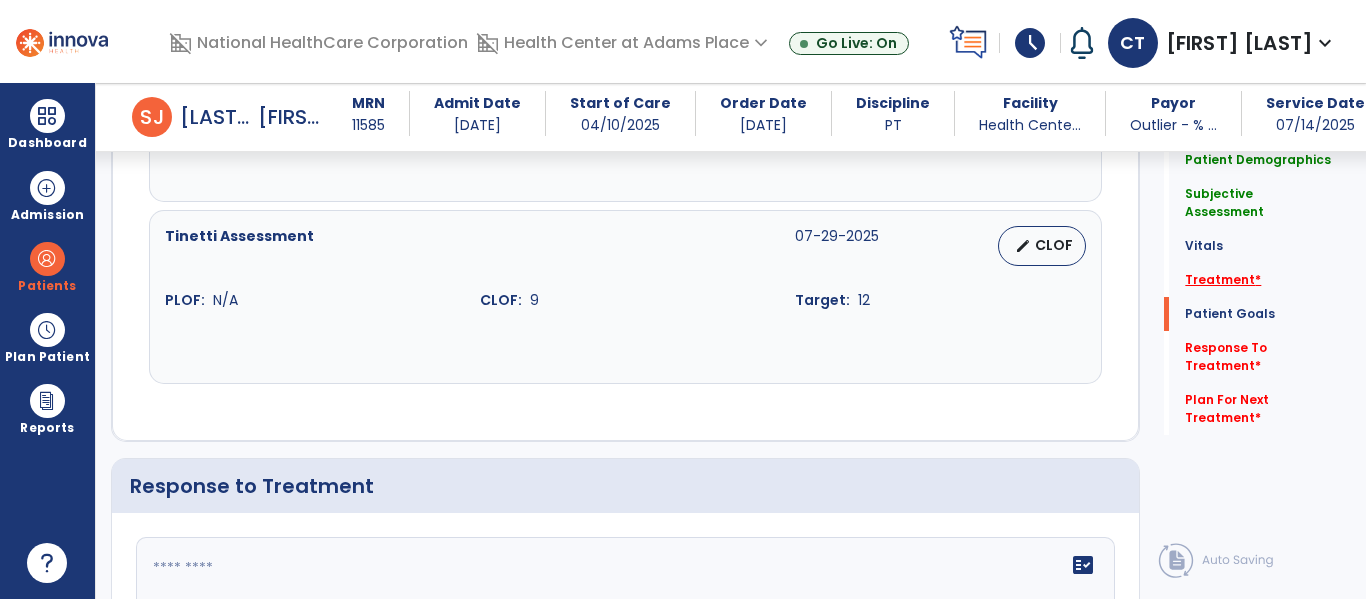 click on "Treatment   *" 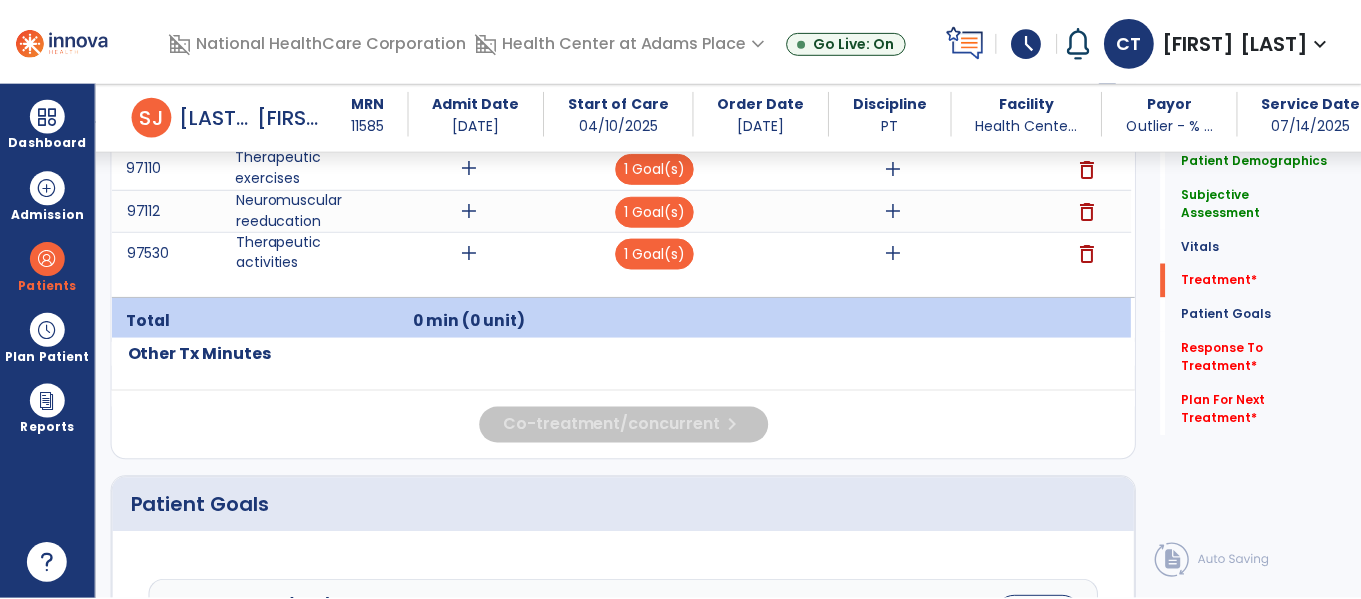 scroll, scrollTop: 1229, scrollLeft: 0, axis: vertical 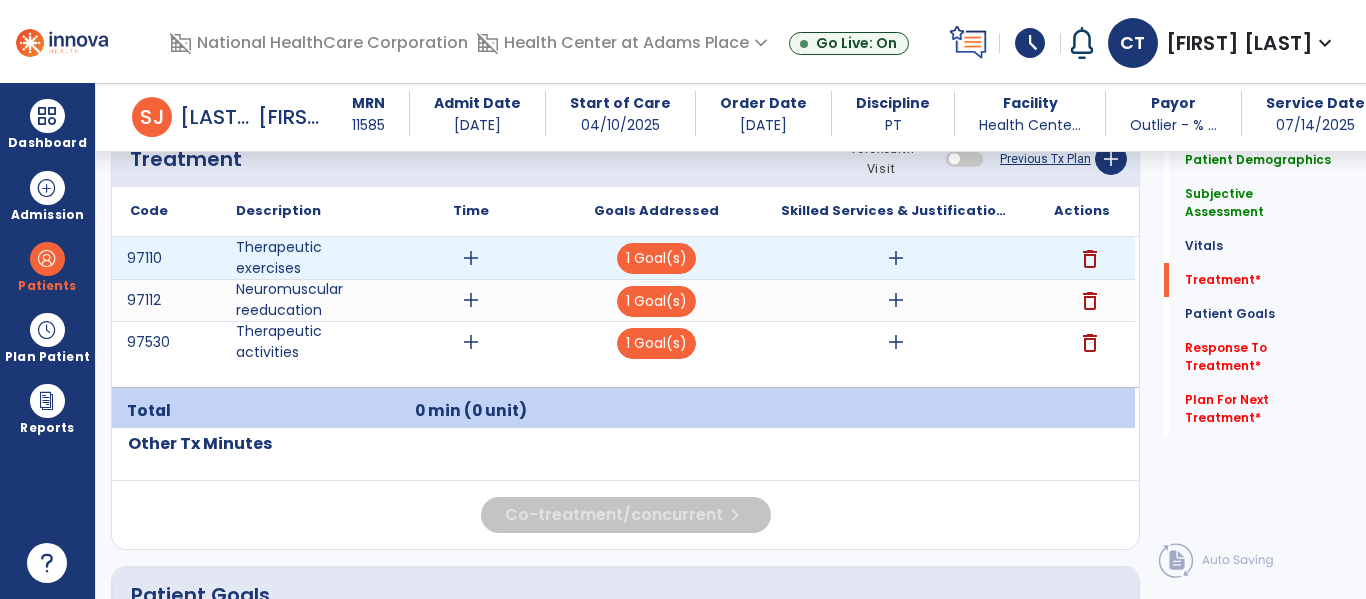 click on "add" at bounding box center (896, 258) 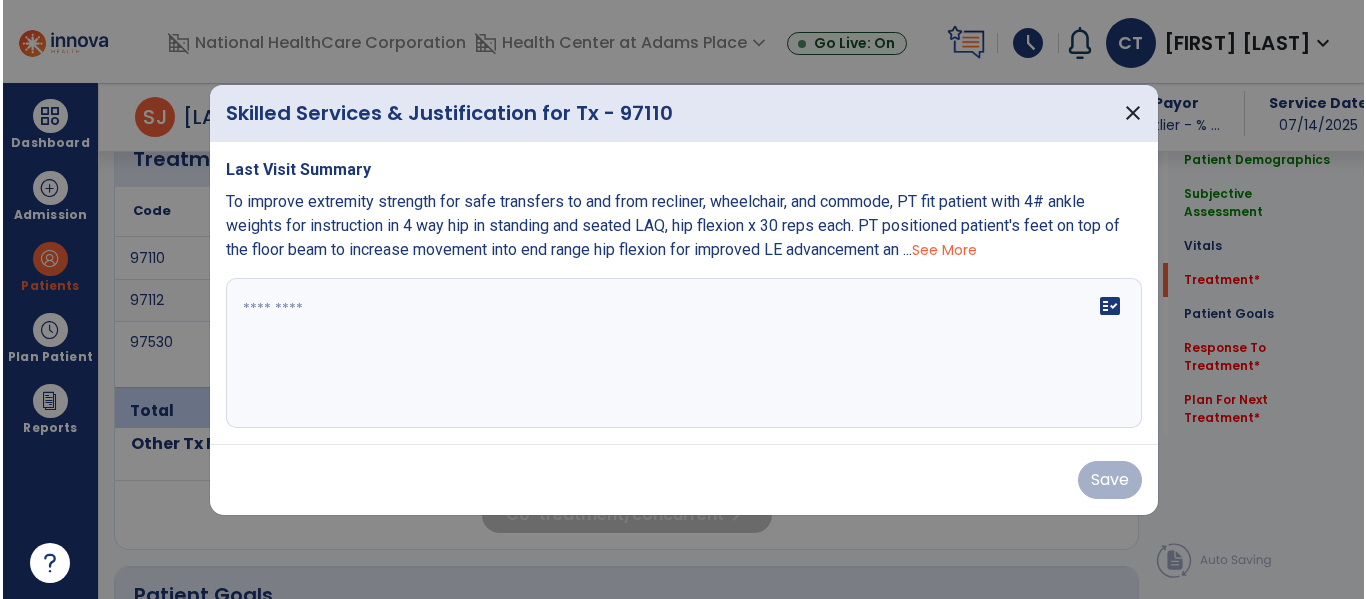 scroll, scrollTop: 1229, scrollLeft: 0, axis: vertical 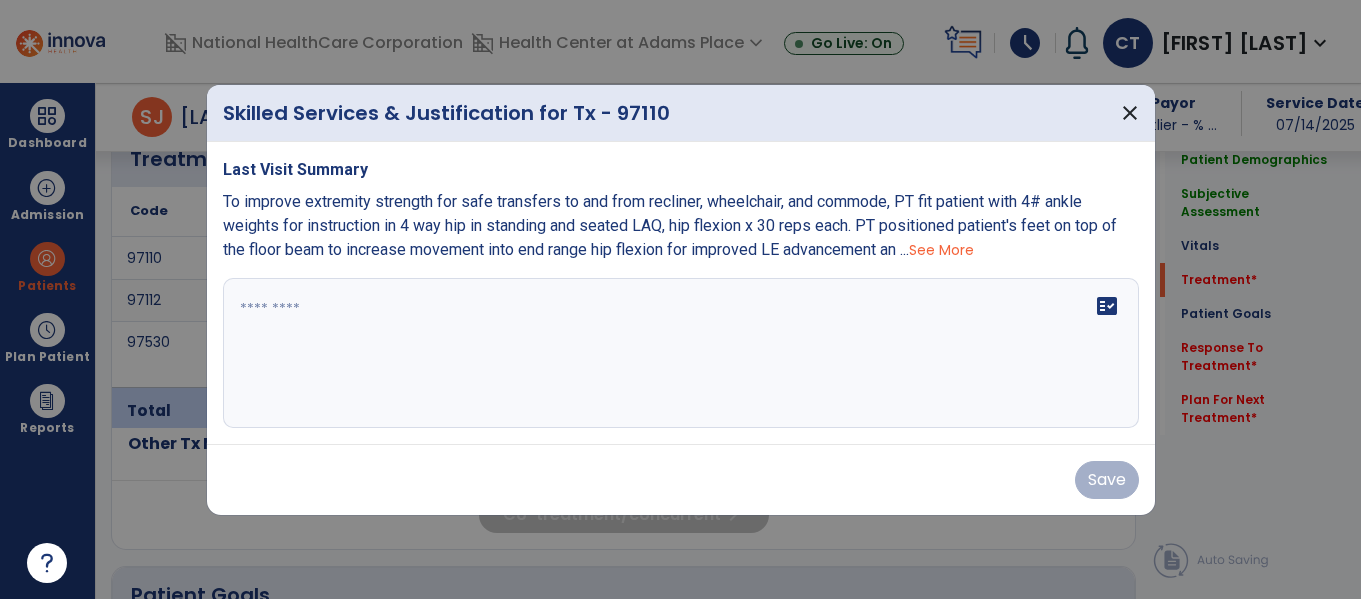 click at bounding box center (680, 299) 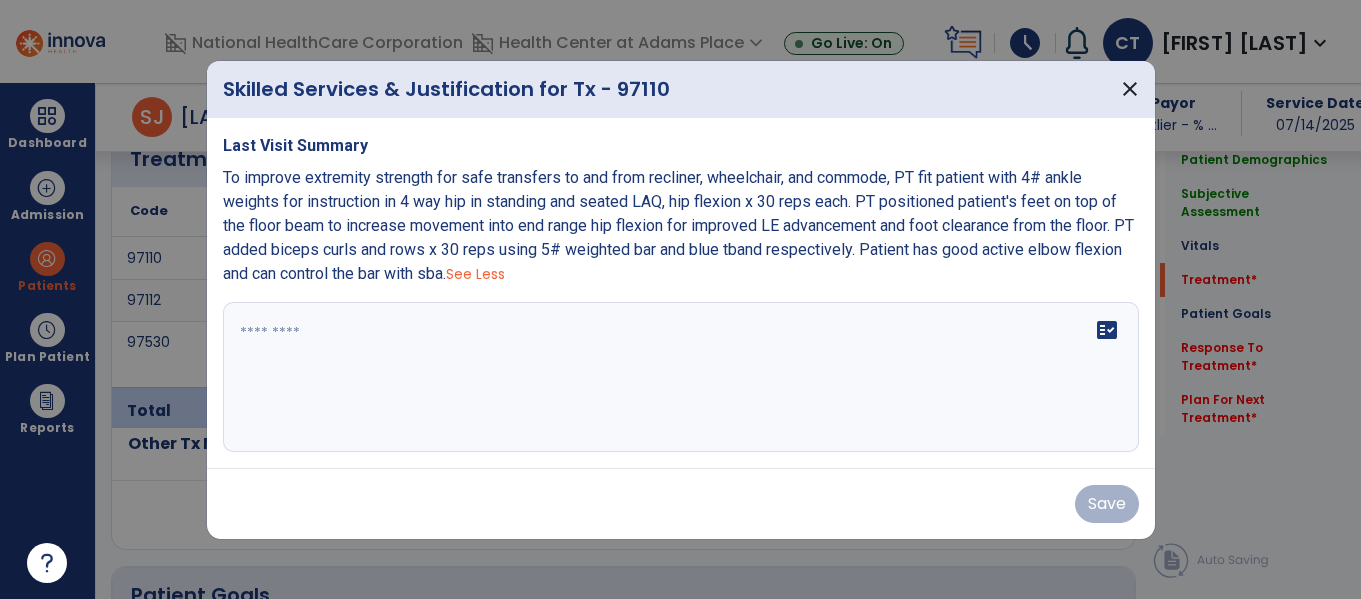 click on "To improve extremity strength for safe transfers to and from recliner, wheelchair, and commode, PT fit patient with 4# ankle weights for instruction in 4 way hip in standing and seated LAQ, hip flexion x 30 reps each. PT positioned patient's feet on top of the floor beam to increase movement into end range hip flexion for improved LE advancement and foot clearance from the floor.
PT added biceps curls and rows x 30 reps using 5# weighted bar and blue tband respectively.  Patient has good active elbow flexion and can control the bar with sba." at bounding box center (678, 225) 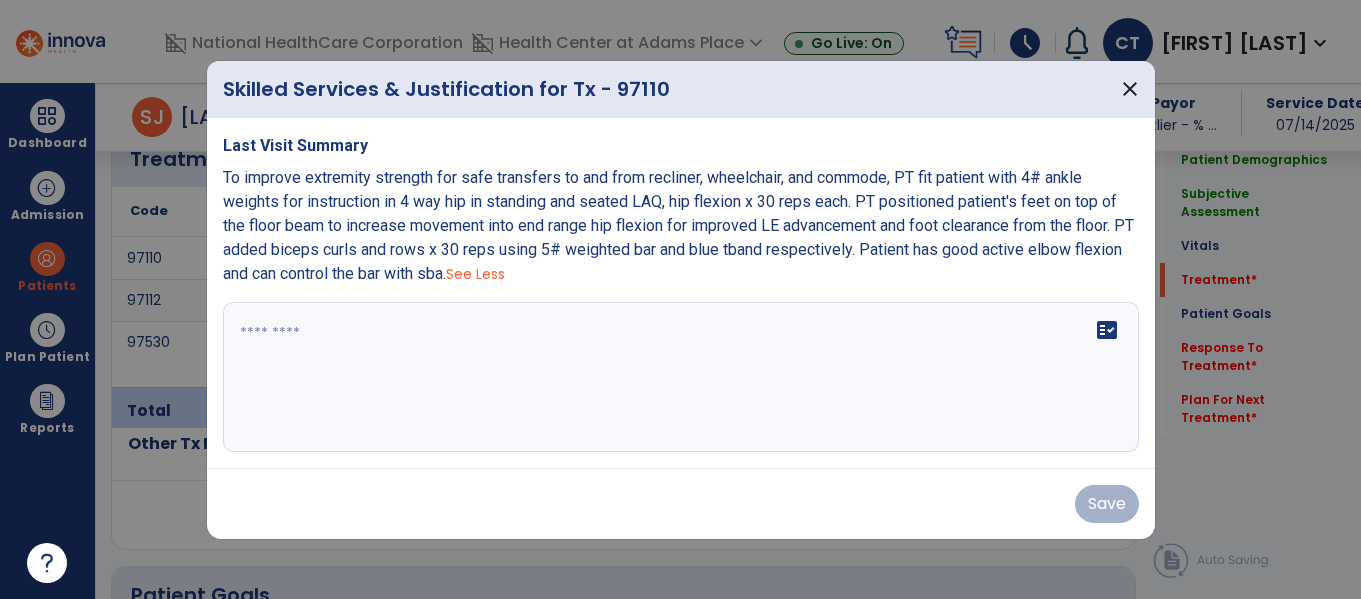 drag, startPoint x: 505, startPoint y: 272, endPoint x: 222, endPoint y: 185, distance: 296.07092 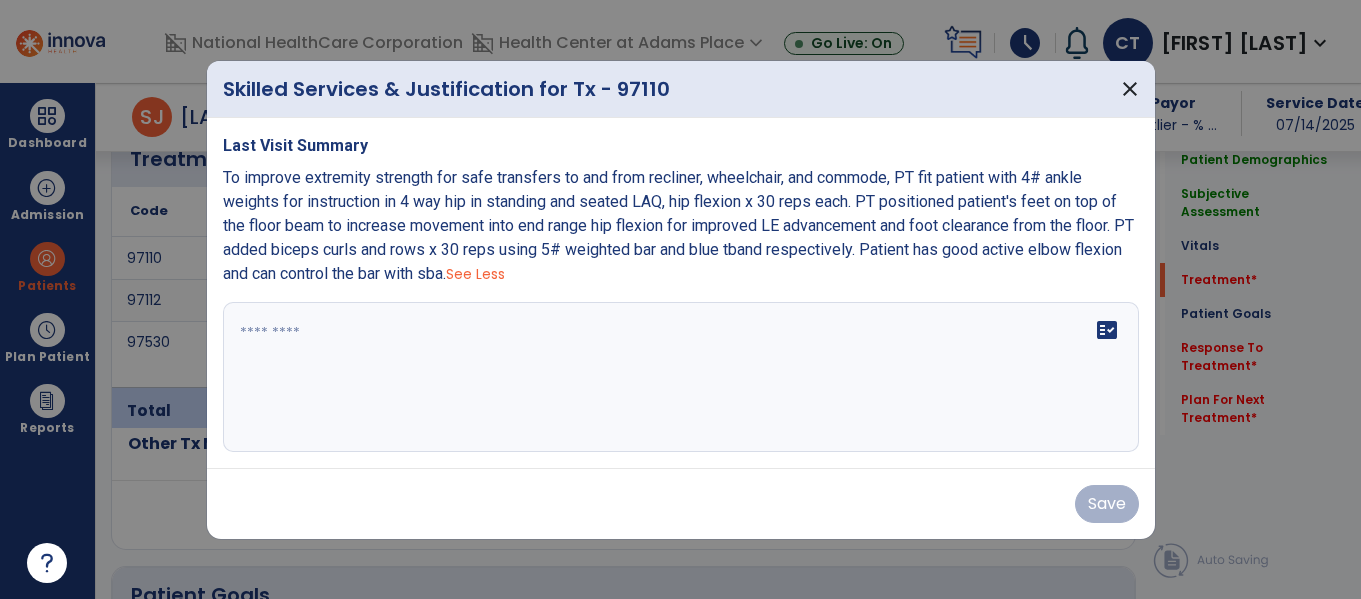 click on "To improve extremity strength for safe transfers to and from recliner, wheelchair, and commode, PT fit patient with 4# ankle weights for instruction in 4 way hip in standing and seated LAQ, hip flexion x 30 reps each. PT positioned patient's feet on top of the floor beam to increase movement into end range hip flexion for improved LE advancement and foot clearance from the floor.
PT added biceps curls and rows x 30 reps using 5# weighted bar and blue tband respectively.  Patient has good active elbow flexion and can control the bar with sba." at bounding box center [678, 225] 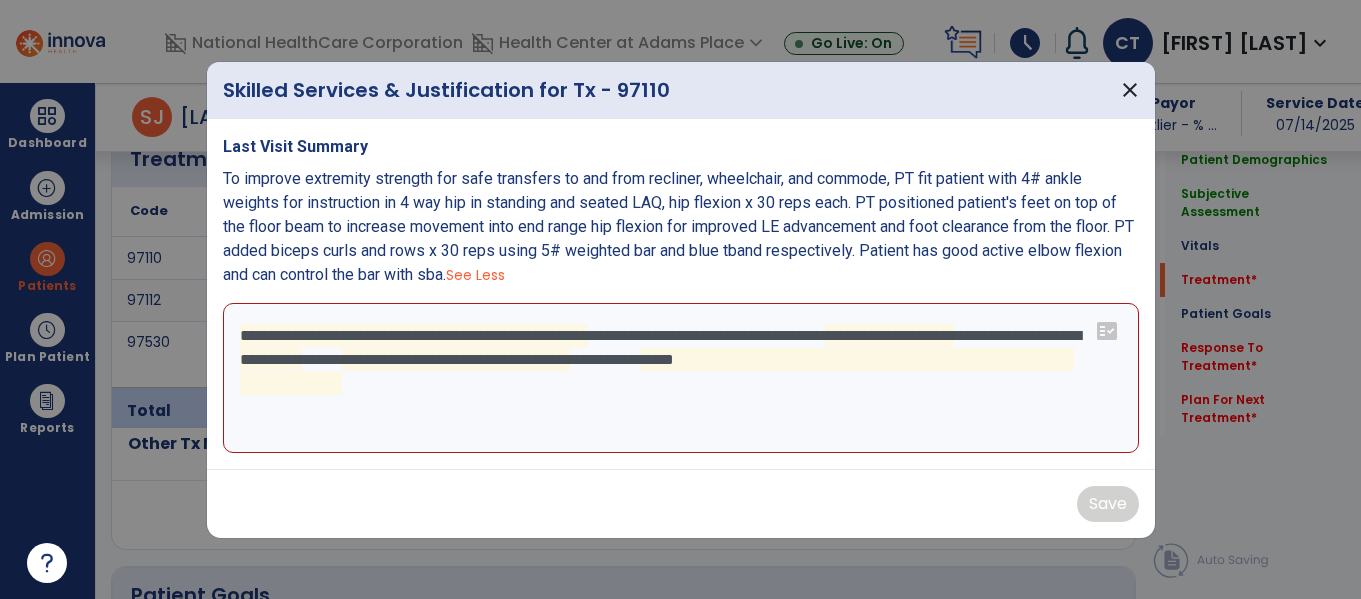 click on "**********" at bounding box center (681, 378) 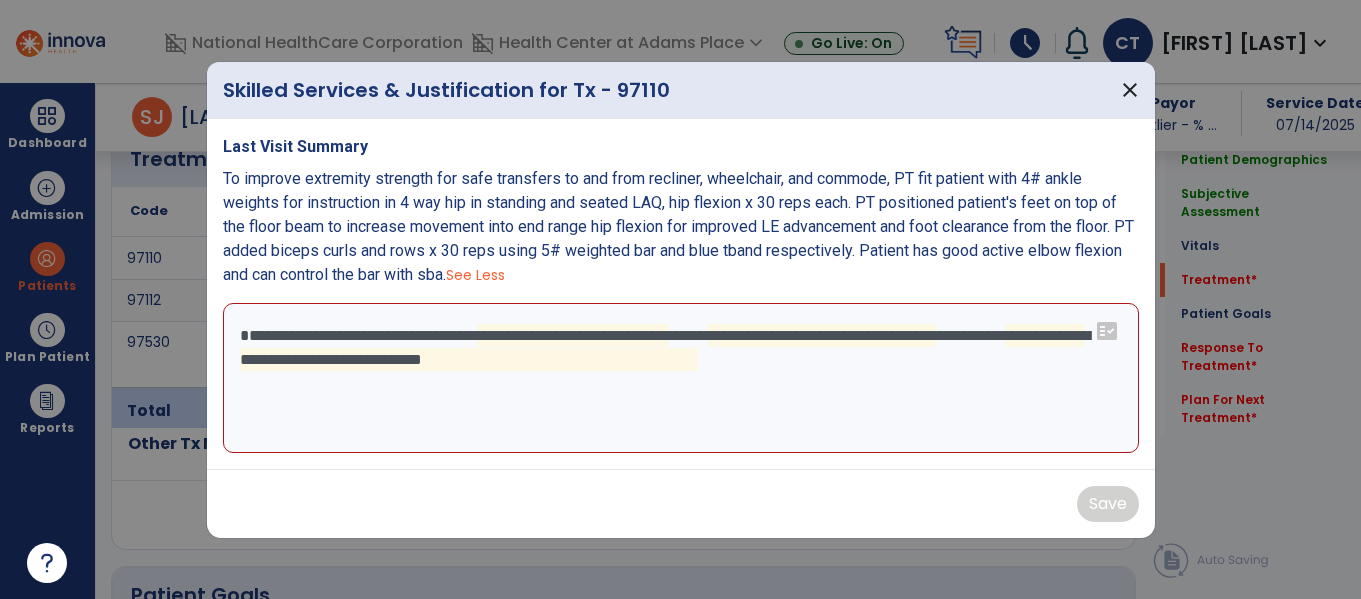 drag, startPoint x: 451, startPoint y: 368, endPoint x: 0, endPoint y: 322, distance: 453.3398 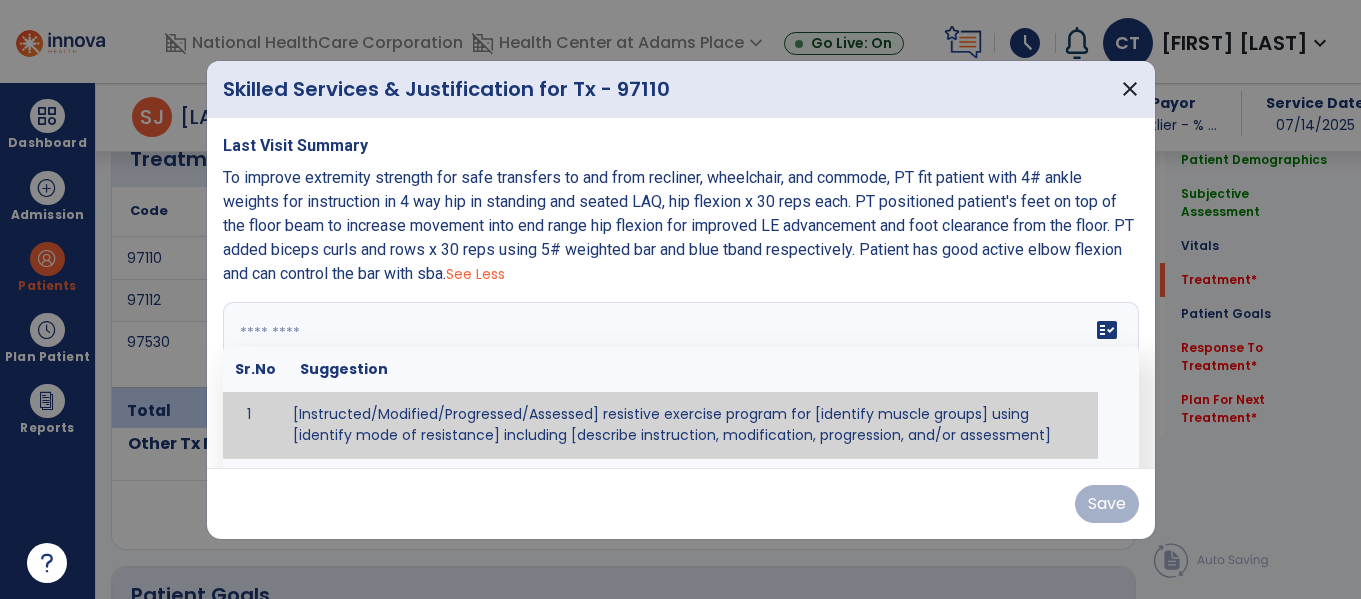 click on "To improve extremity strength for safe transfers to and from recliner, wheelchair, and commode, PT fit patient with 4# ankle weights for instruction in 4 way hip in standing and seated LAQ, hip flexion x 30 reps each. PT positioned patient's feet on top of the floor beam to increase movement into end range hip flexion for improved LE advancement and foot clearance from the floor.
PT added biceps curls and rows x 30 reps using 5# weighted bar and blue tband respectively.  Patient has good active elbow flexion and can control the bar with sba." at bounding box center (678, 225) 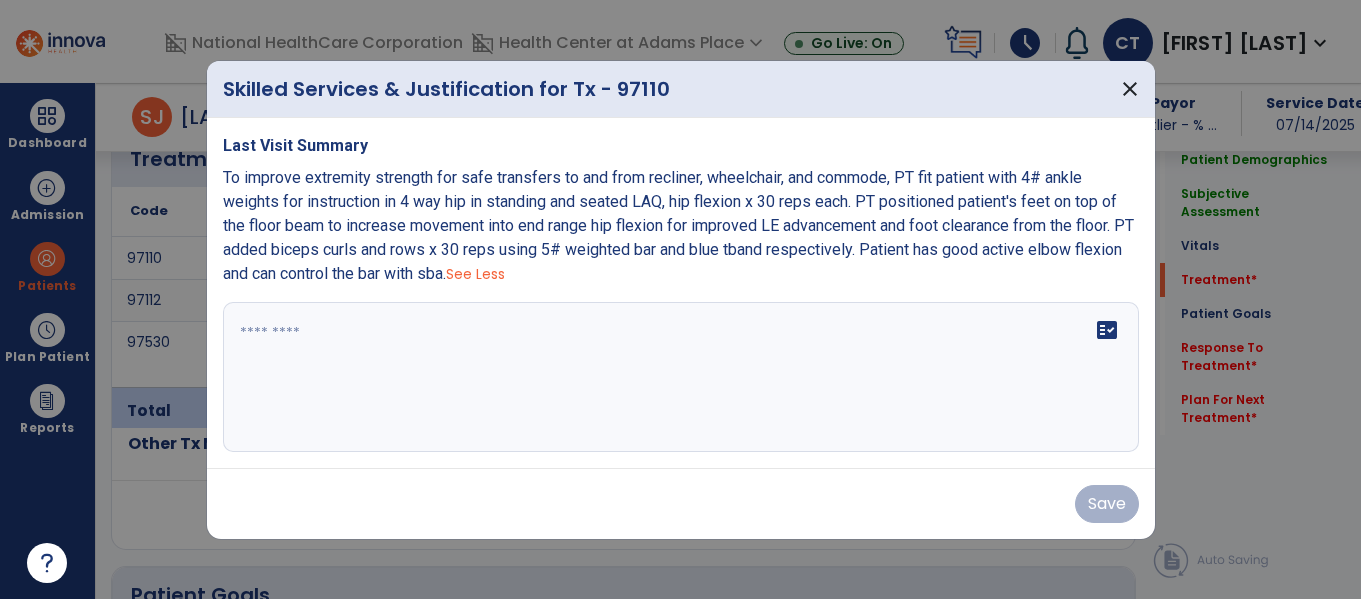 drag, startPoint x: 512, startPoint y: 282, endPoint x: 220, endPoint y: 184, distance: 308.0065 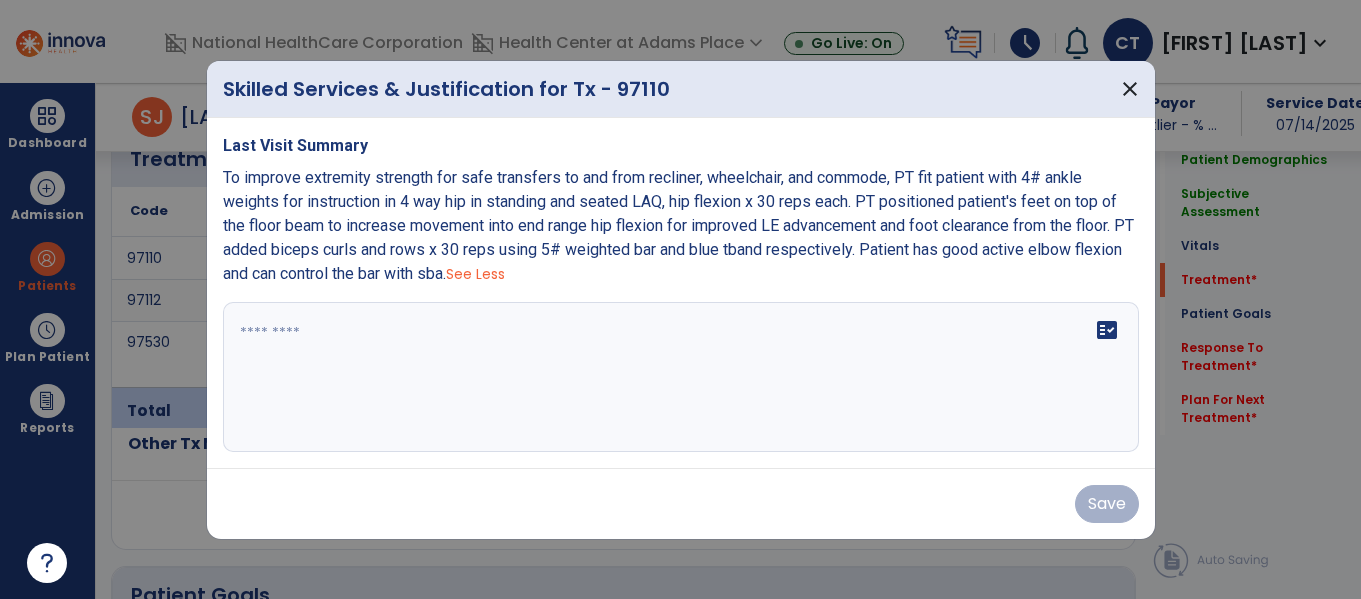 click on "Last Visit Summary To improve extremity strength for safe transfers to and from recliner, wheelchair, and commode, PT fit patient with 4# ankle weights for instruction in 4 way hip in standing and seated LAQ, hip flexion x 30 reps each. PT positioned patient's feet on top of the floor beam to increase movement into end range hip flexion for improved LE advancement and foot clearance from the floor.
PT added biceps curls and rows x 30 reps using 5# weighted bar and blue tband respectively. Patient has good active elbow flexion and can control the bar with sba. See Less fact_check" at bounding box center (681, 293) 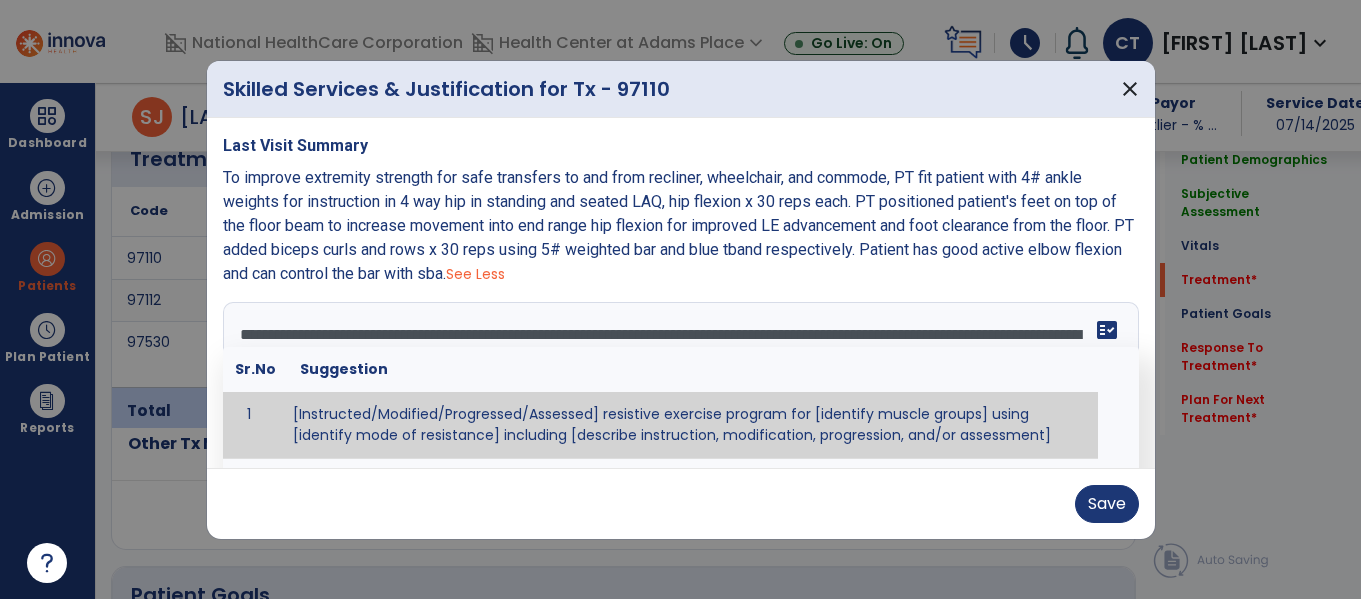 type on "**********" 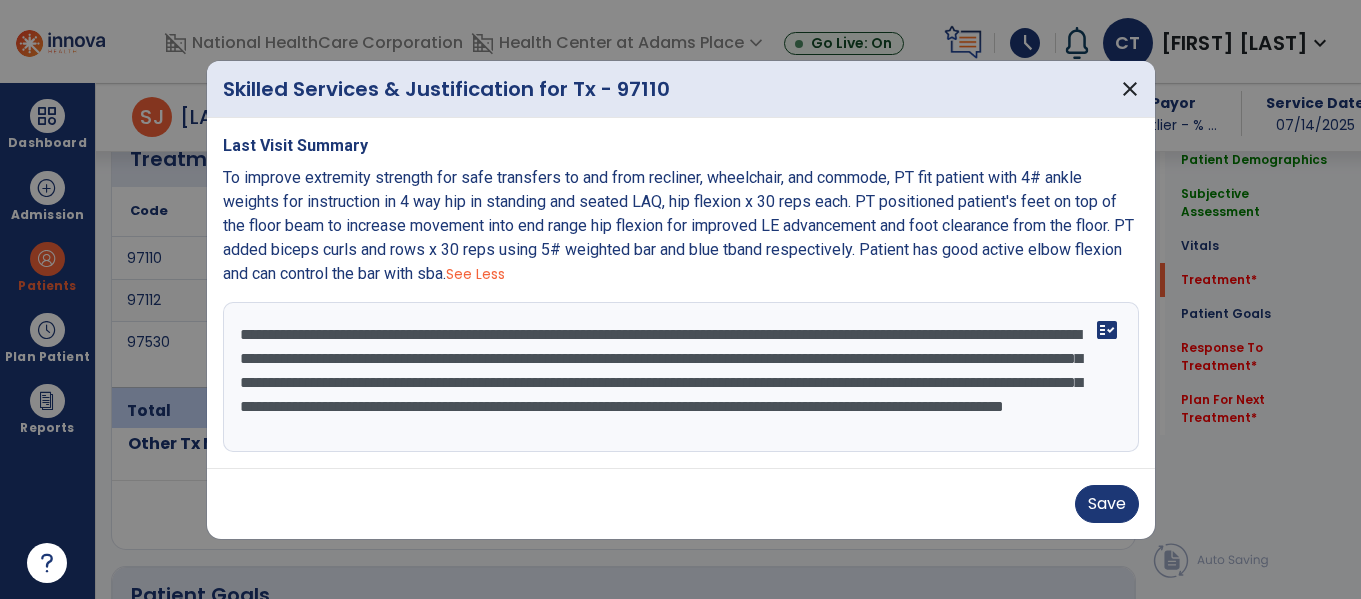 click on "**********" at bounding box center (681, 377) 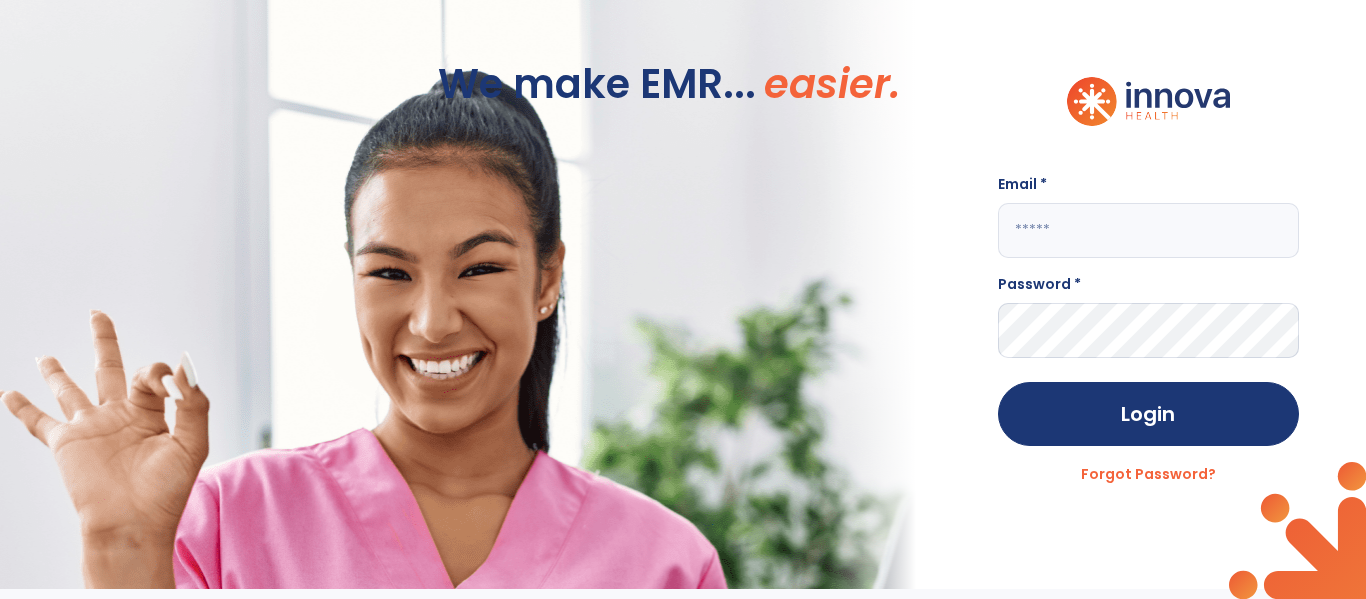 type on "**********" 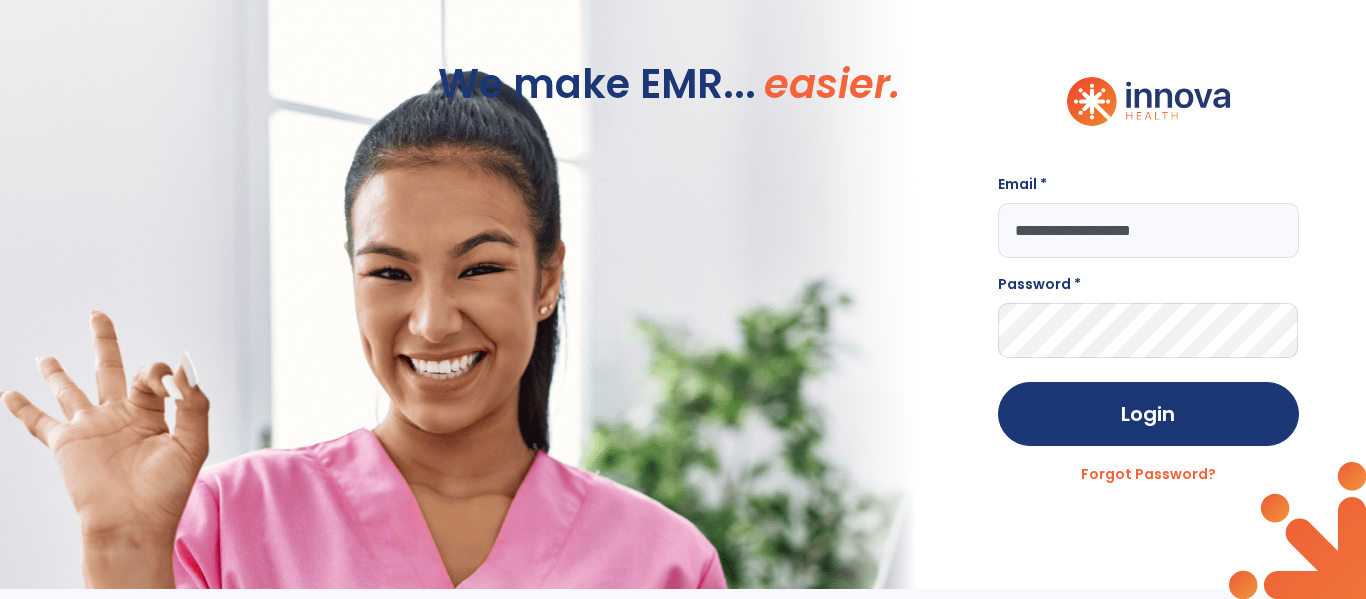 scroll, scrollTop: 0, scrollLeft: 0, axis: both 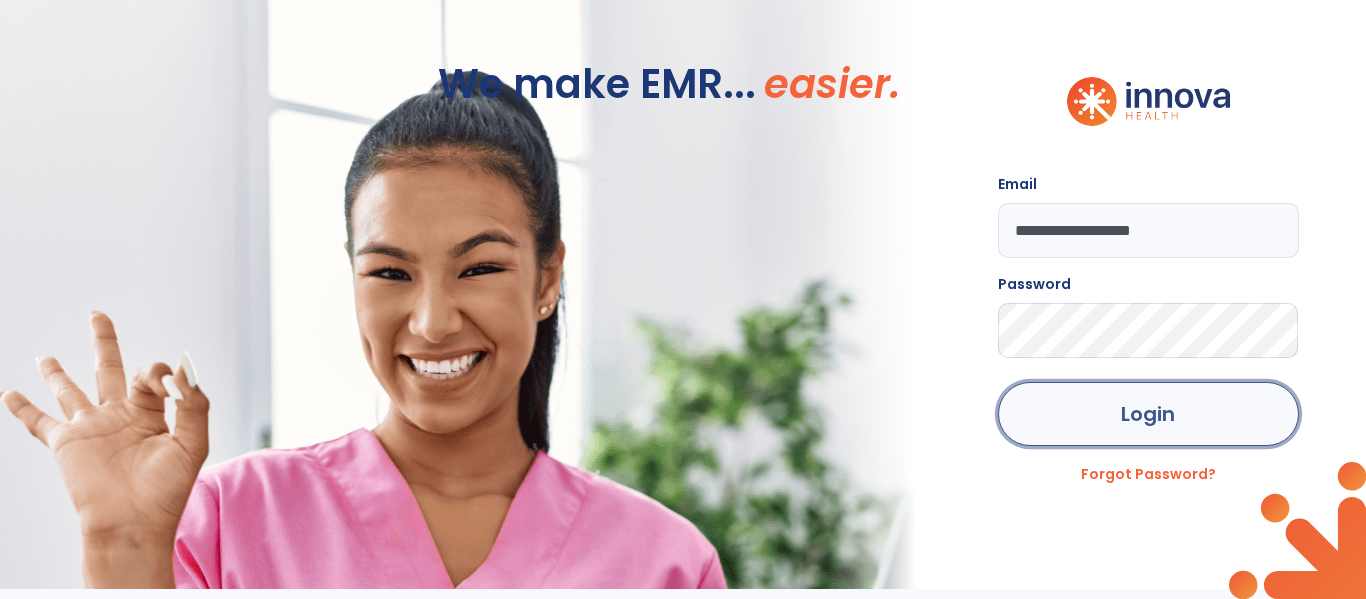 click on "Login" 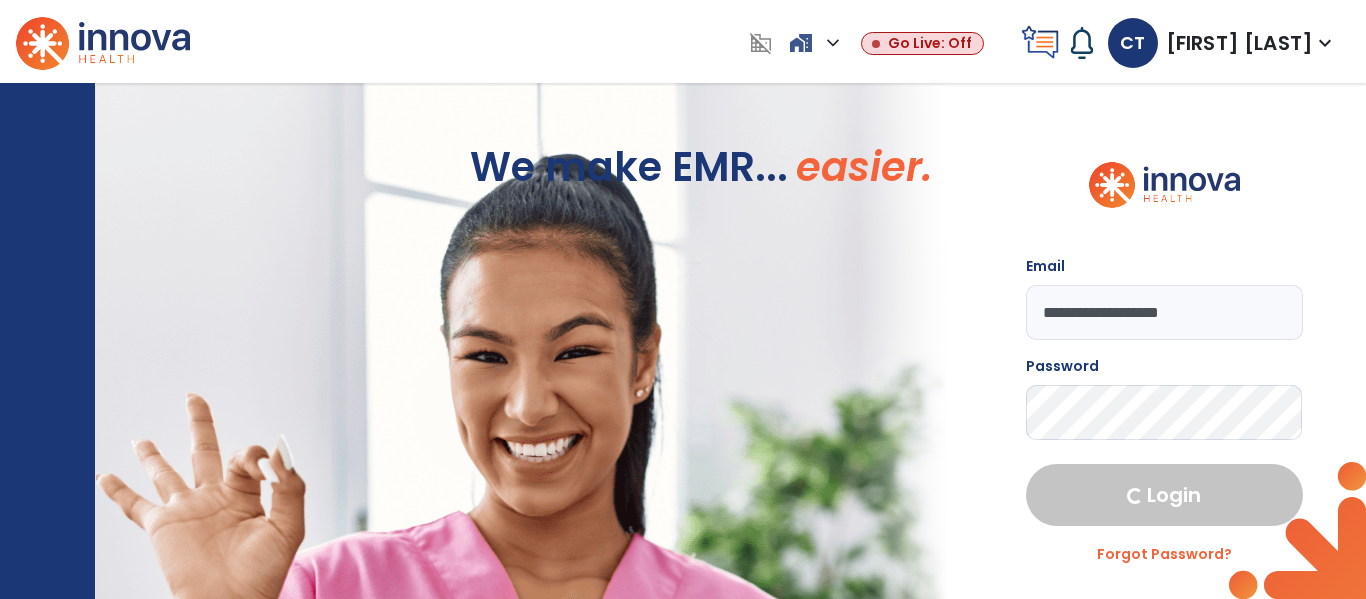 select on "****" 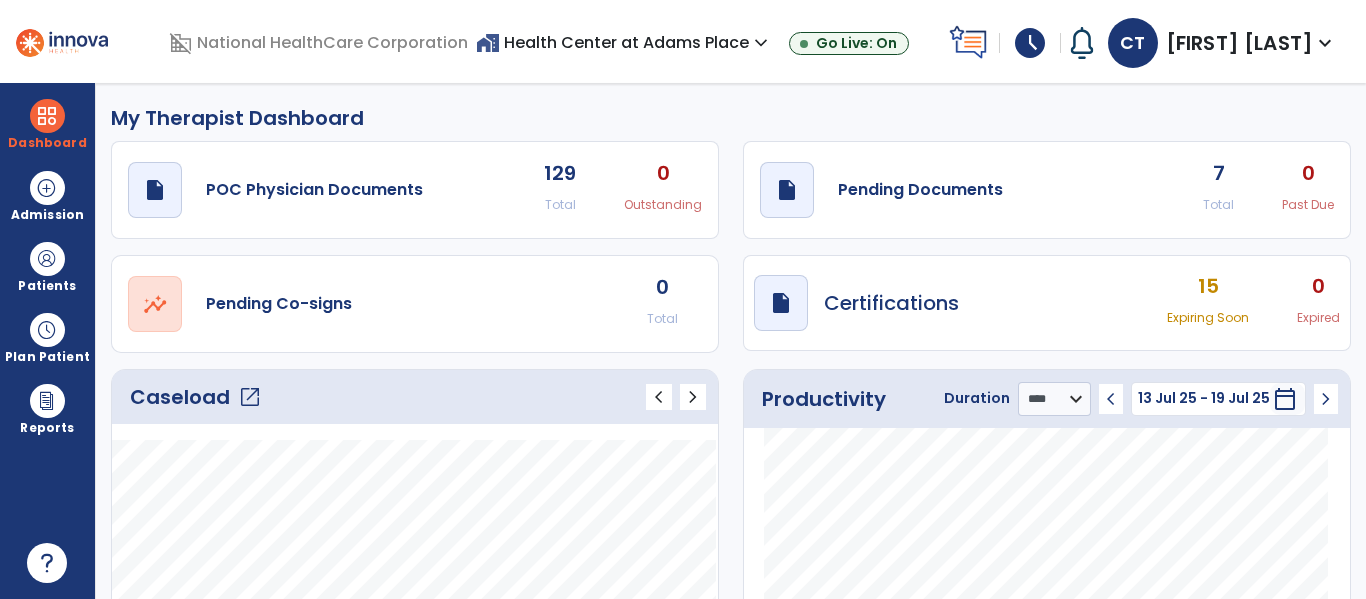 click on "7" 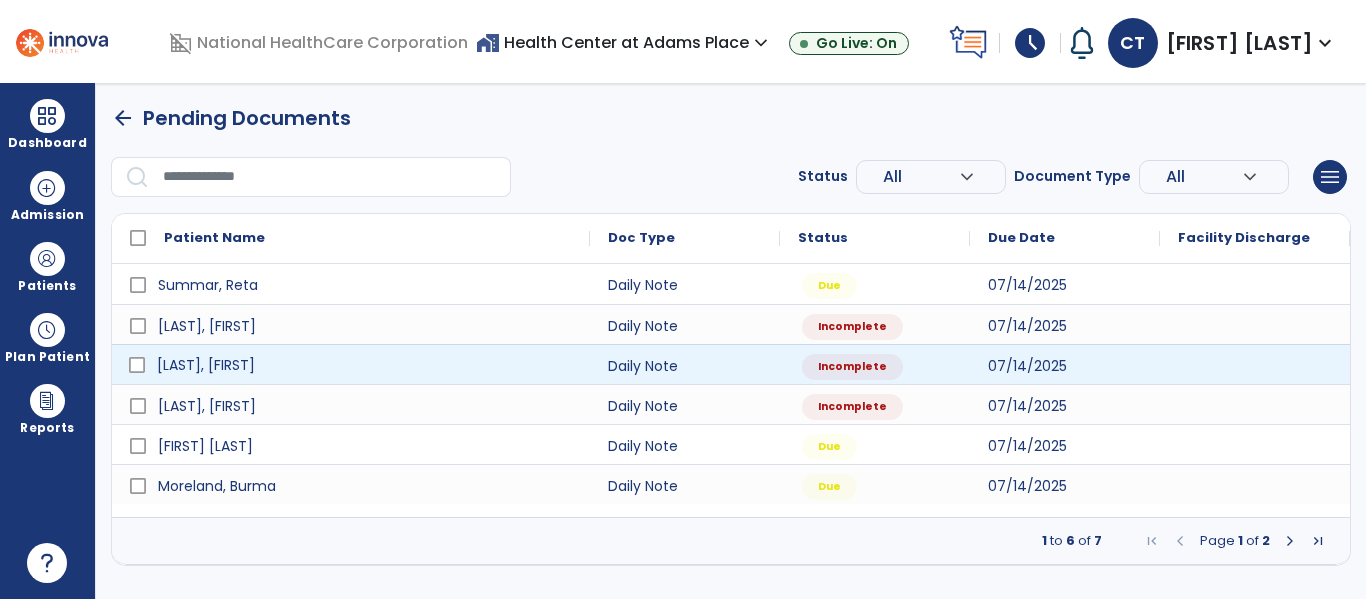 click on "[LAST], [FIRST]" at bounding box center (206, 365) 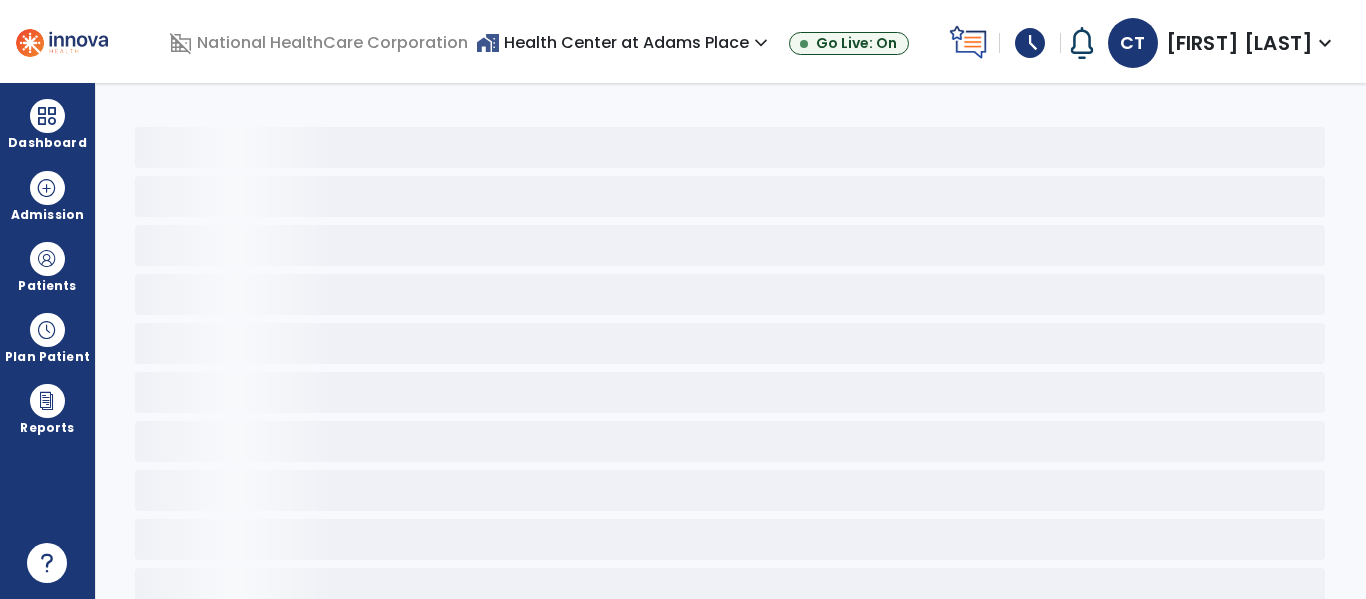 select on "*" 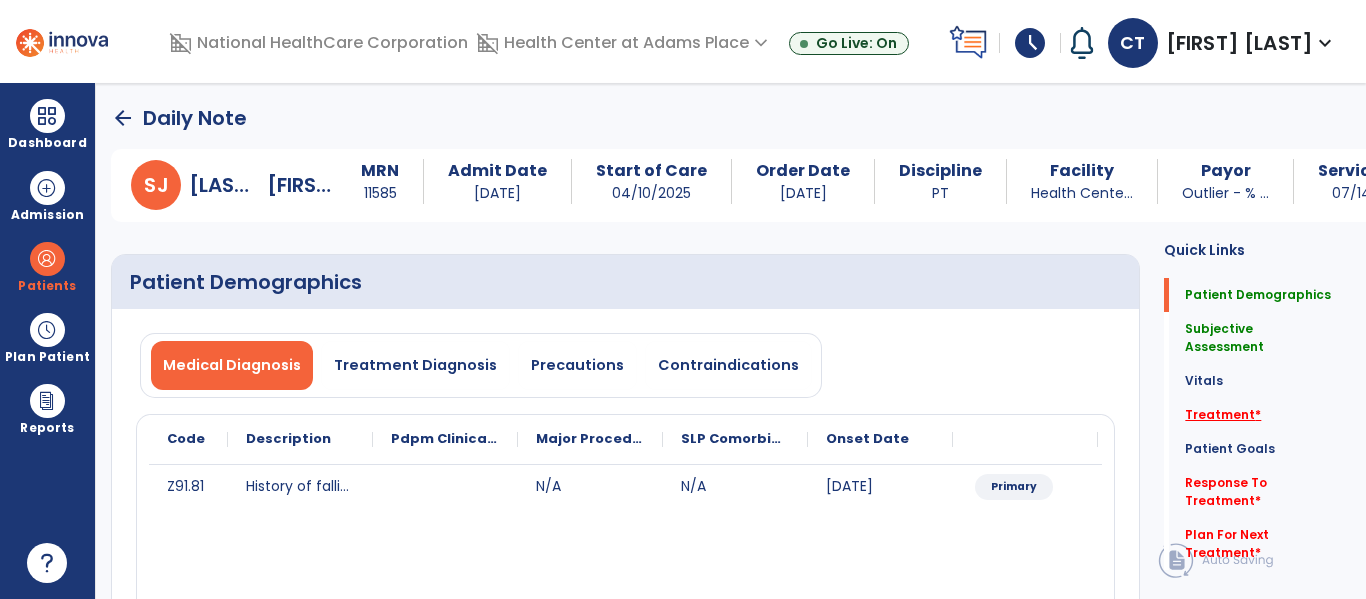 click on "Treatment   *" 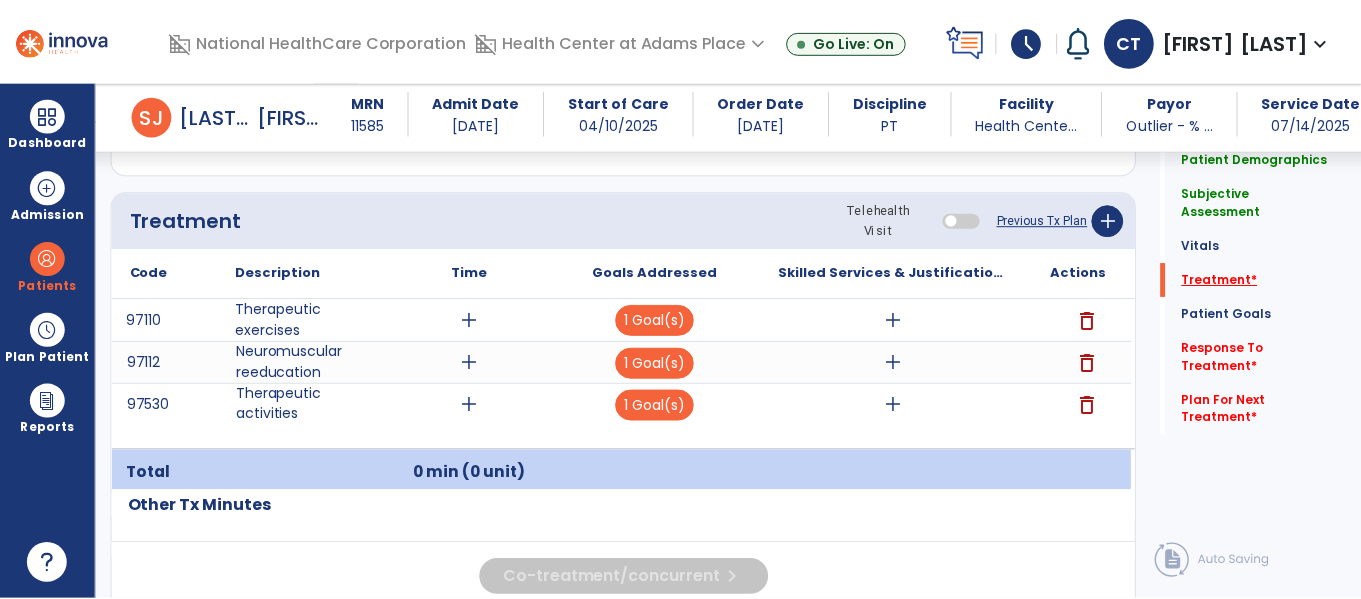 scroll, scrollTop: 1248, scrollLeft: 0, axis: vertical 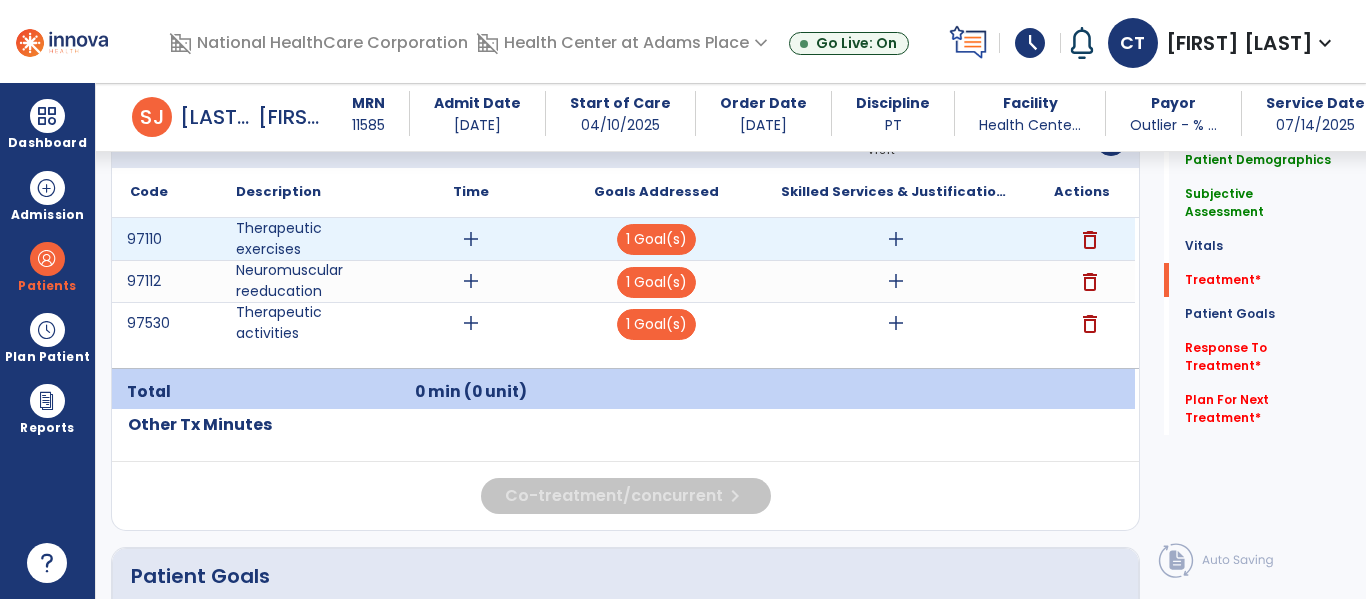 click on "add" at bounding box center (896, 239) 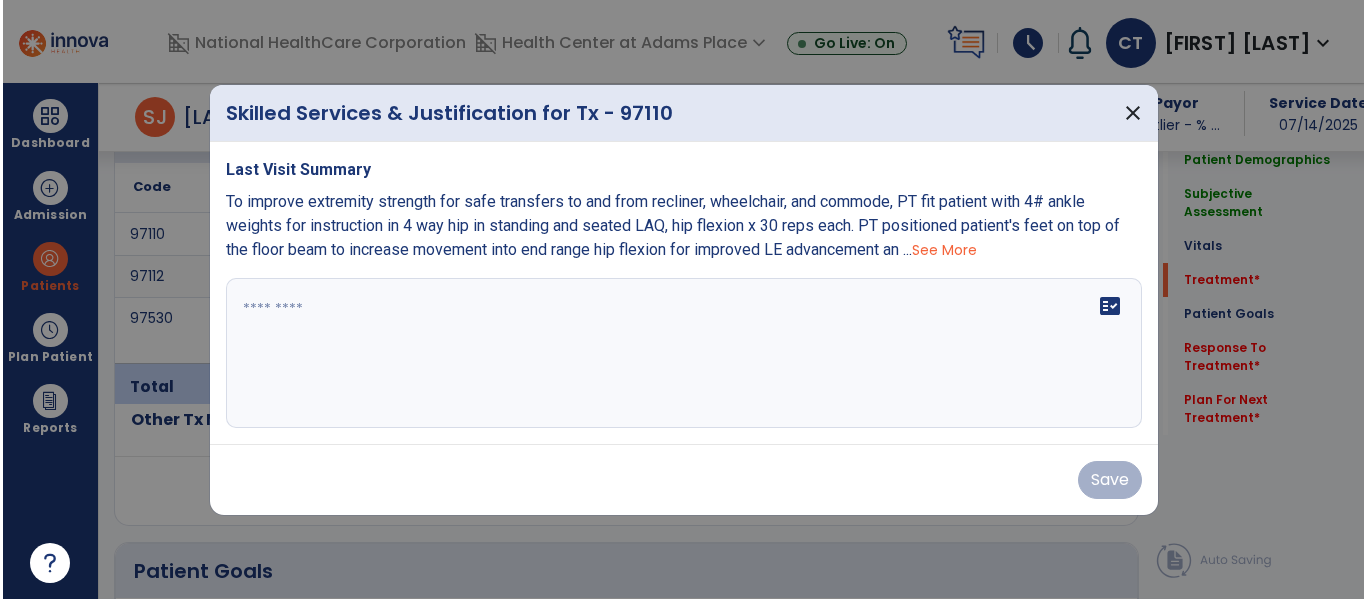 scroll, scrollTop: 1248, scrollLeft: 0, axis: vertical 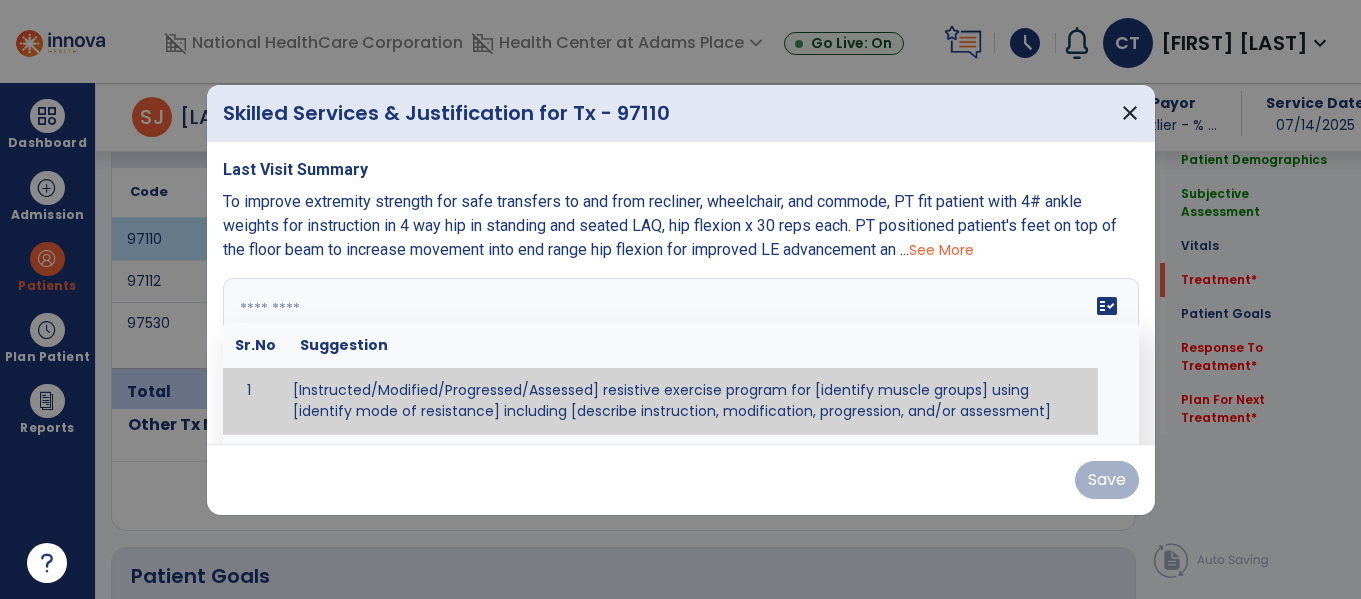 click on "fact_check  Sr.No Suggestion 1 [Instructed/Modified/Progressed/Assessed] resistive exercise program for [identify muscle groups] using [identify mode of resistance] including [describe instruction, modification, progression, and/or assessment] 2 [Instructed/Modified/Progressed/Assessed] aerobic exercise program using [identify equipment/mode] including [describe instruction, modification,progression, and/or assessment] 3 [Instructed/Modified/Progressed/Assessed] [PROM/A/AROM/AROM] program for [identify joint movements] using [contract-relax, over-pressure, inhibitory techniques, other] 4 [Assessed/Tested] aerobic capacity with administration of [aerobic capacity test]" at bounding box center [681, 353] 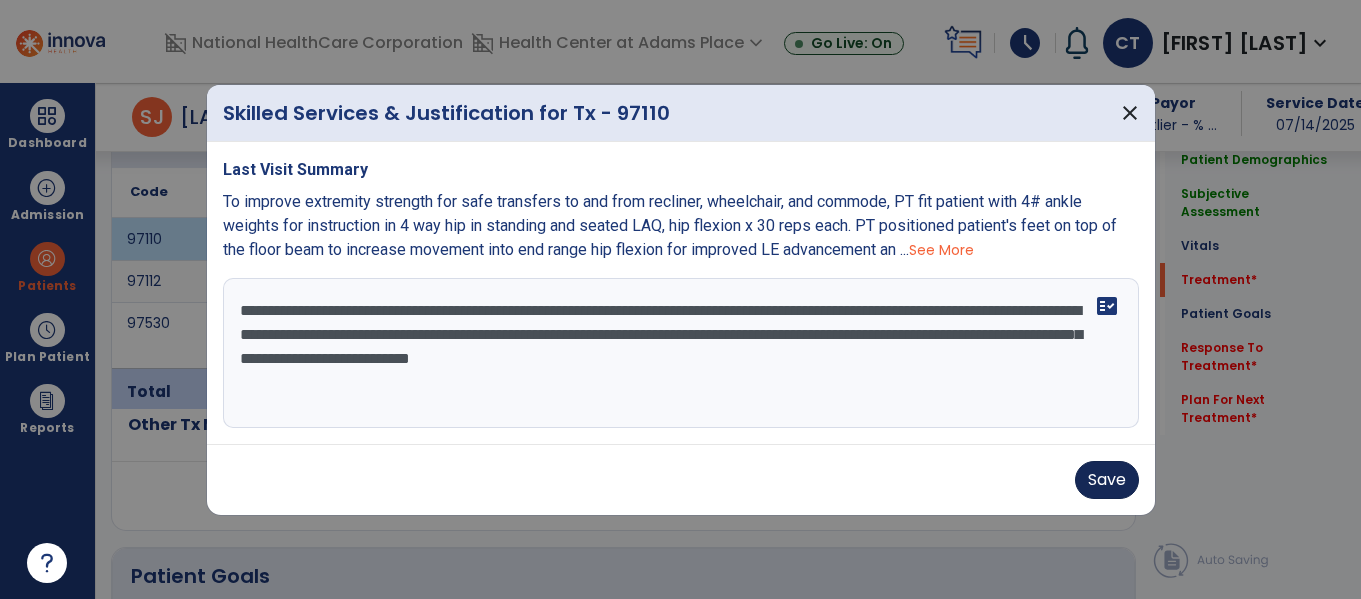 type on "**********" 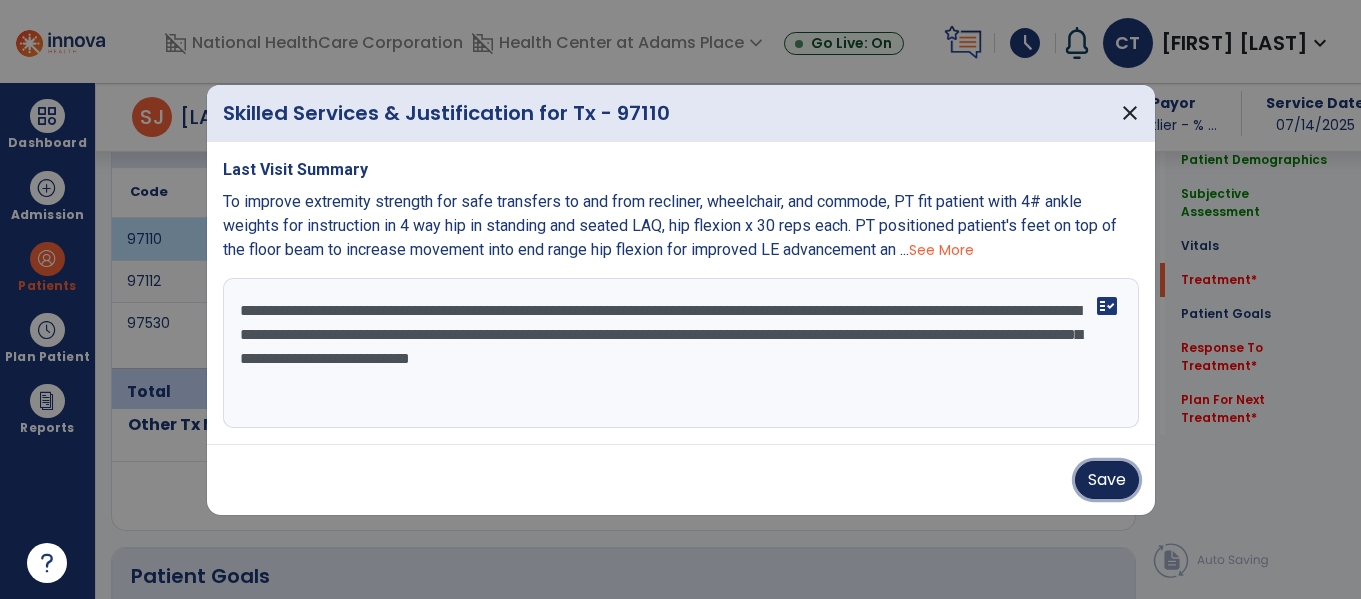 click on "Save" at bounding box center [1107, 480] 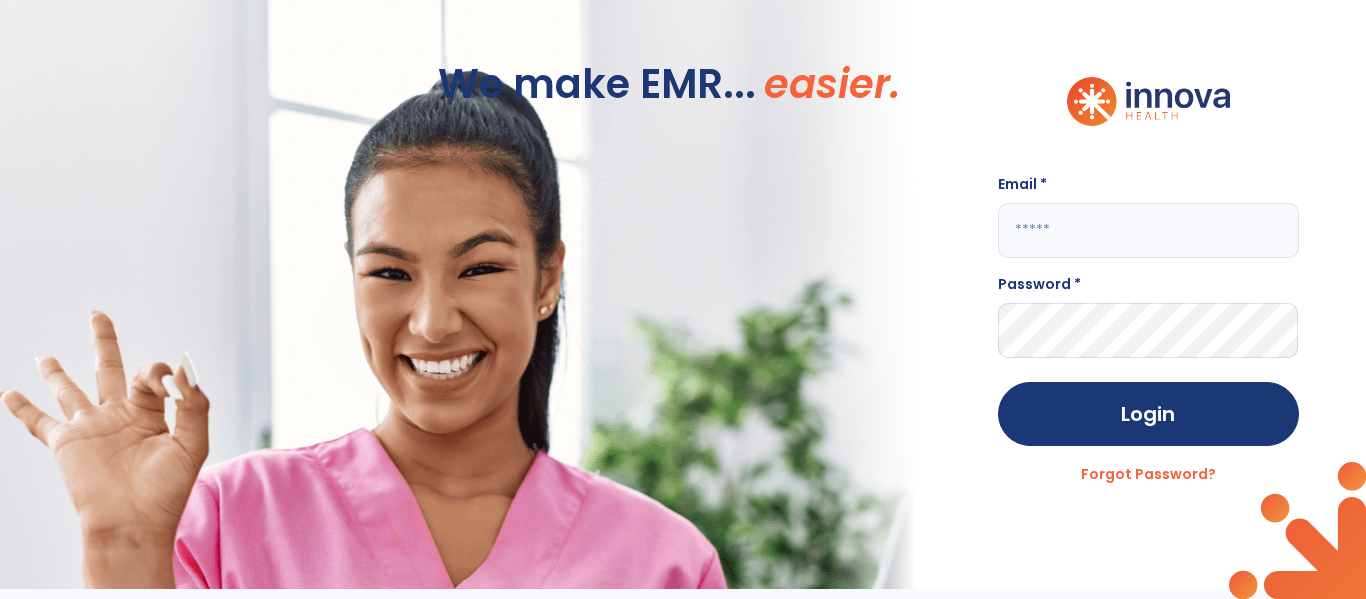 type on "**********" 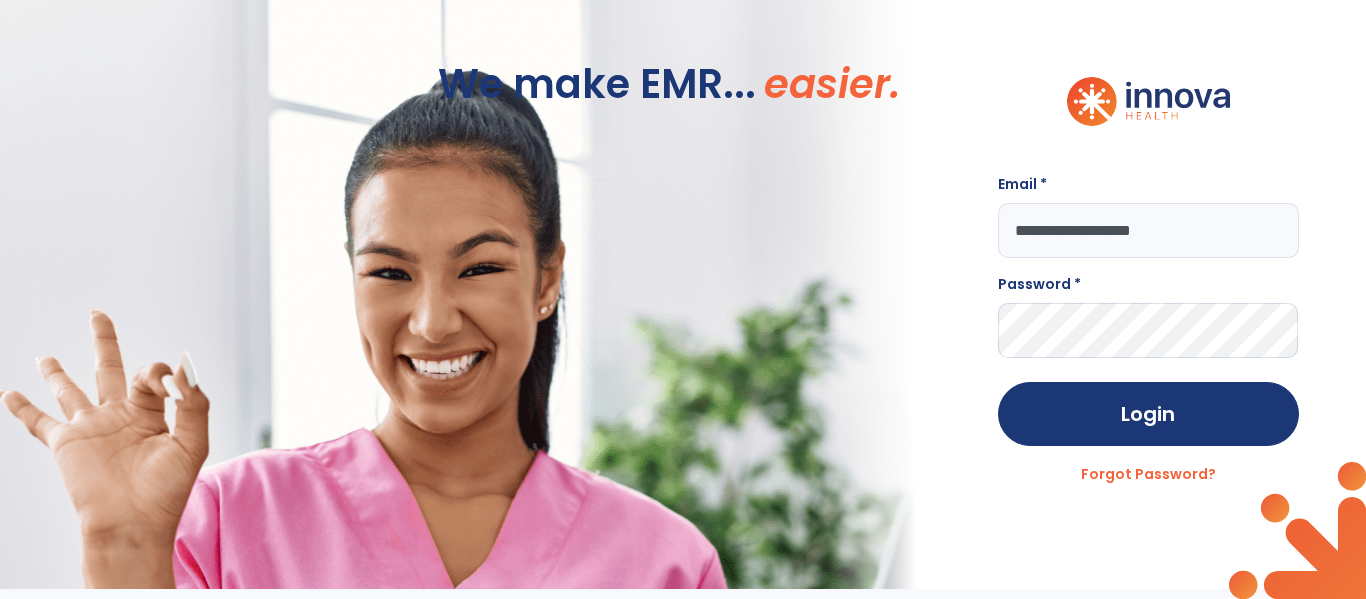 scroll, scrollTop: 0, scrollLeft: 0, axis: both 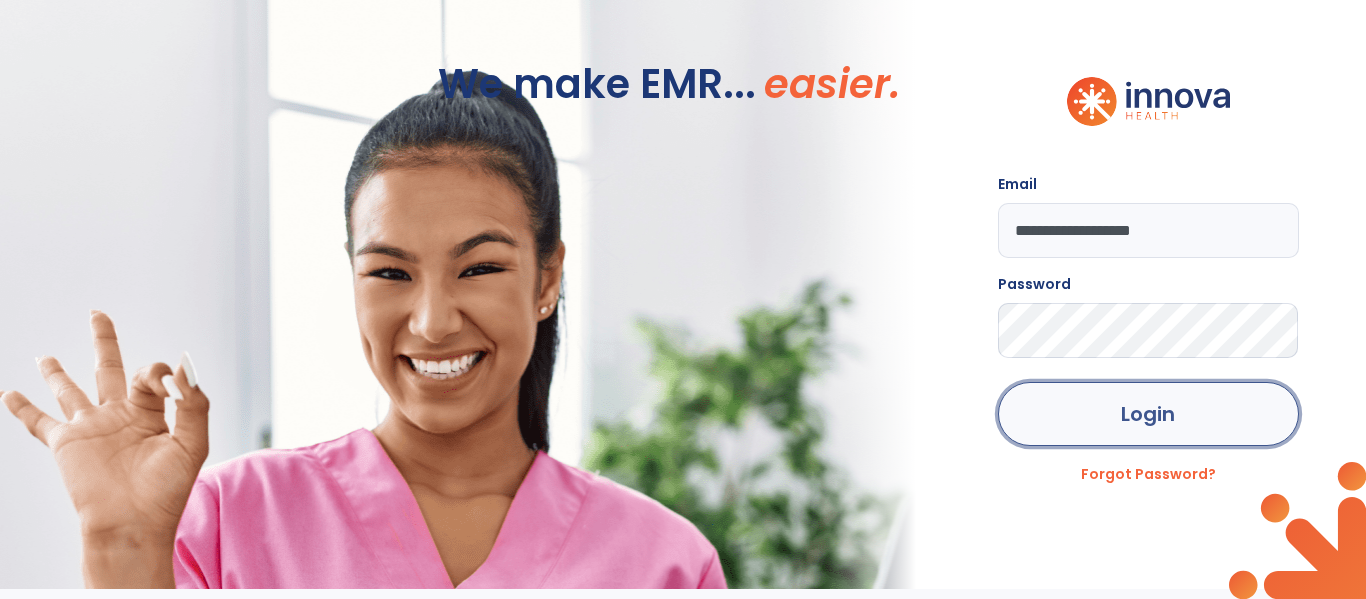 click on "Login" 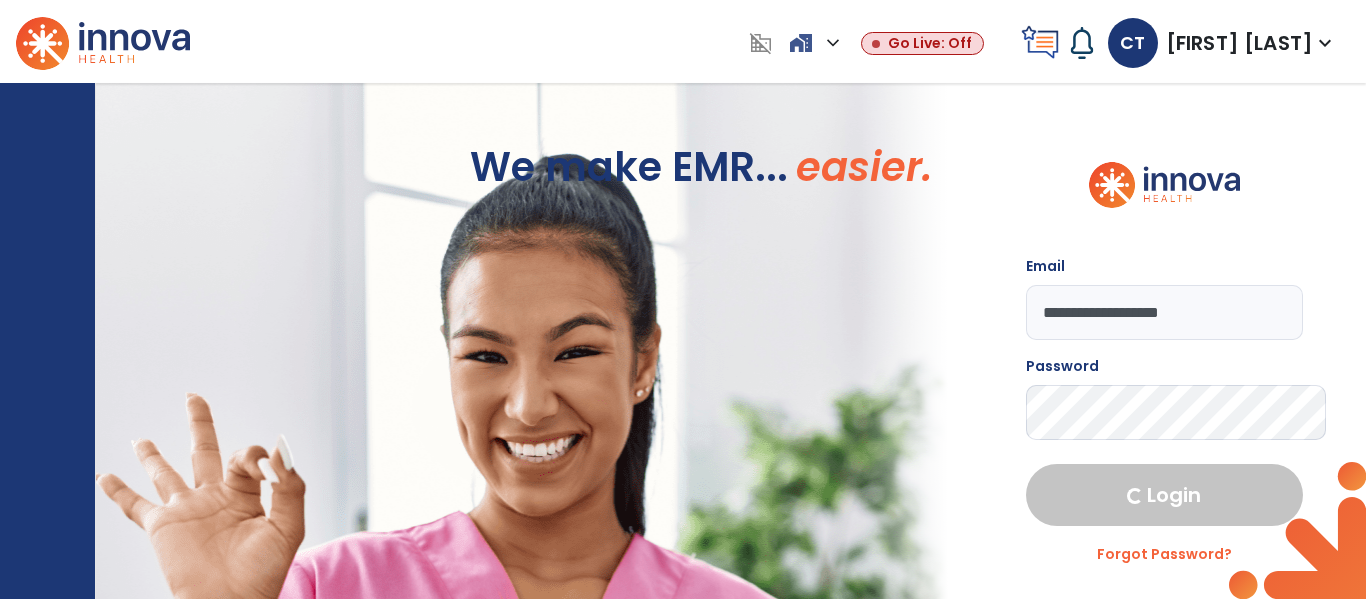 select on "****" 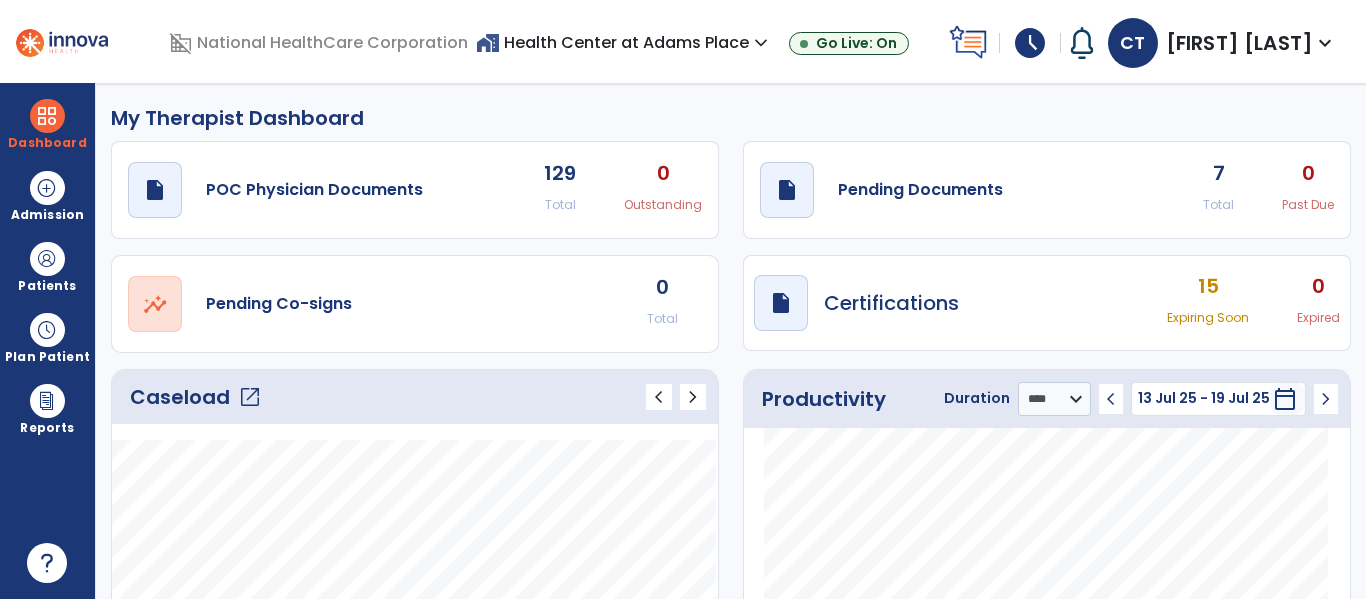 click on "7" 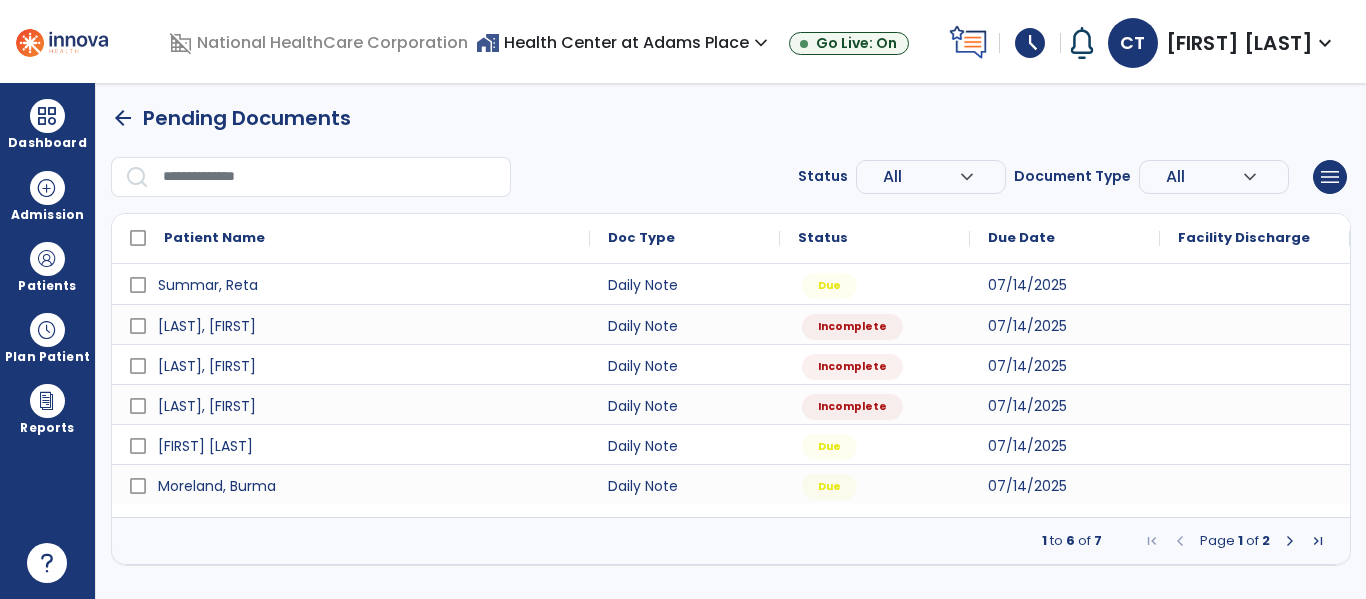 click at bounding box center [1290, 541] 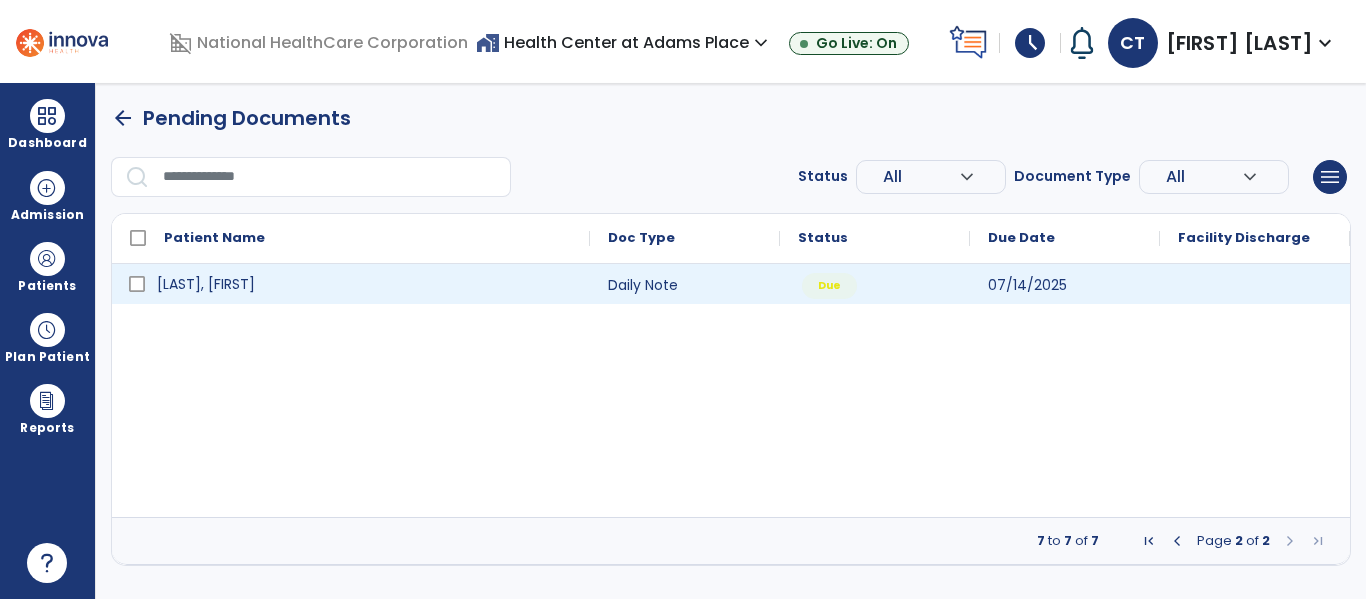 click on "[LAST], [FIRST]" at bounding box center (206, 284) 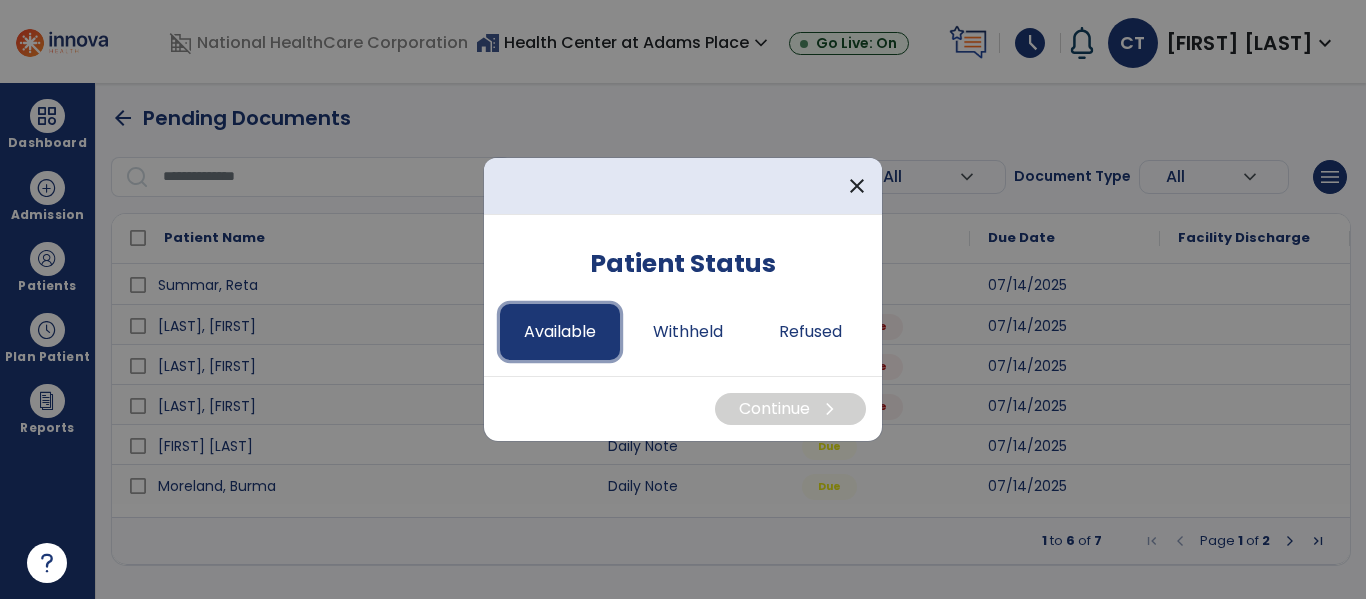 click on "Available" at bounding box center [560, 332] 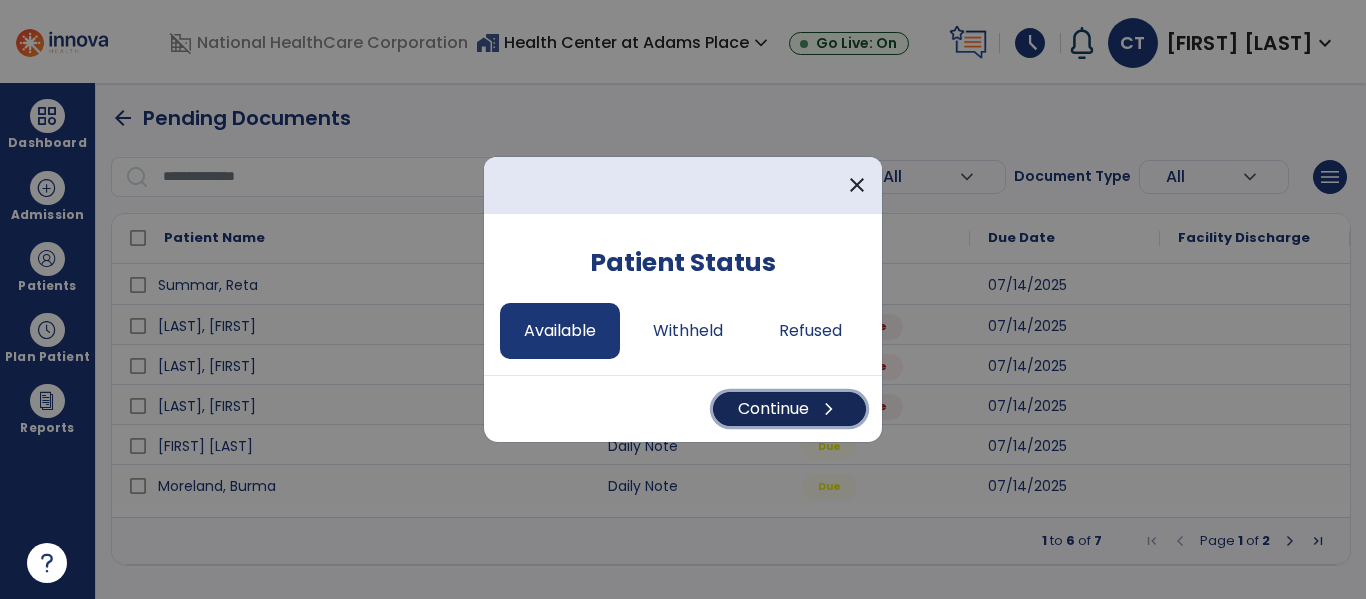 click on "Continue   chevron_right" at bounding box center [789, 409] 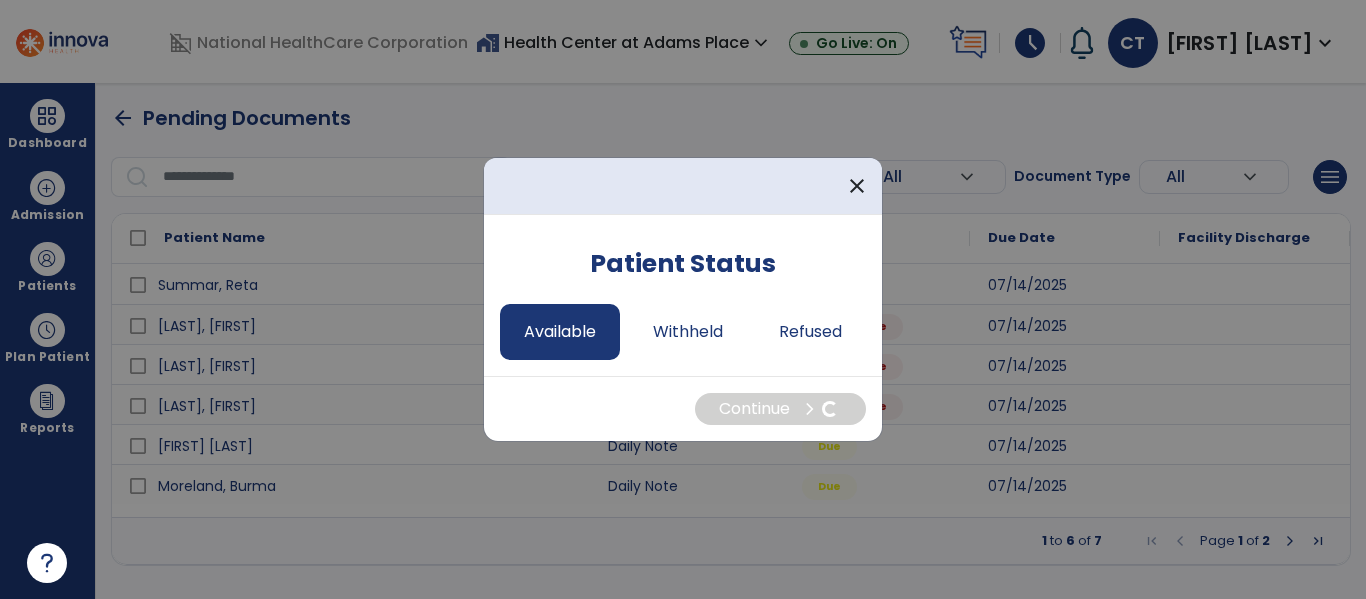 select on "*" 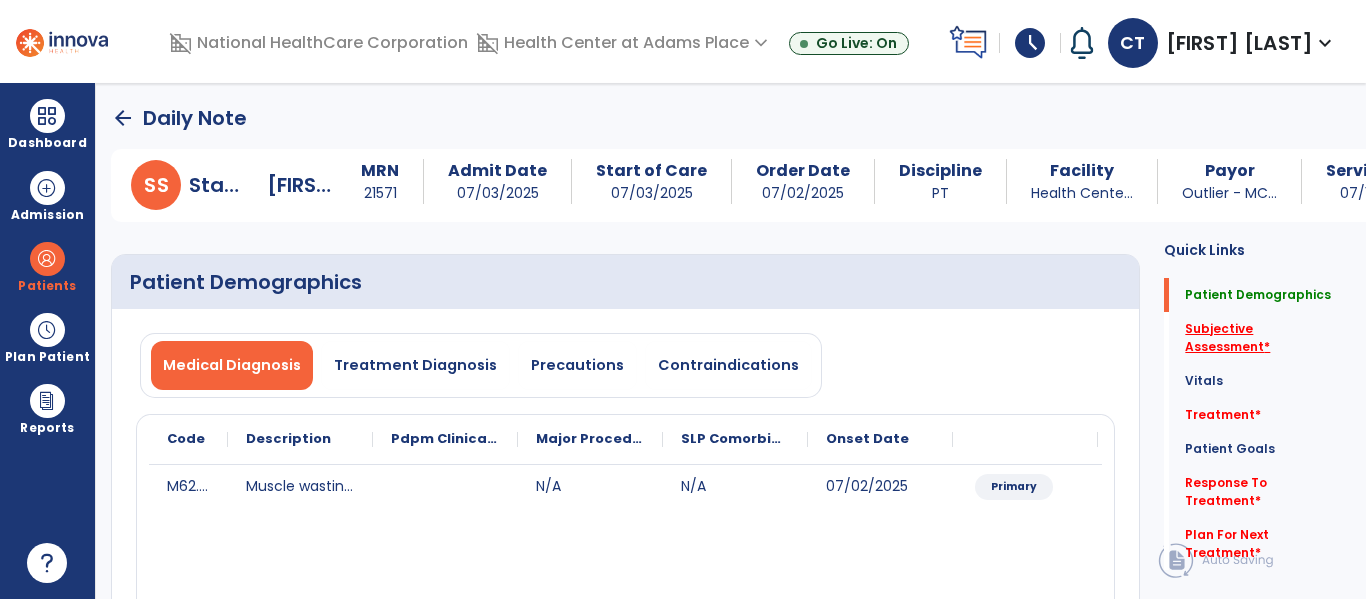 click on "Subjective Assessment   *" 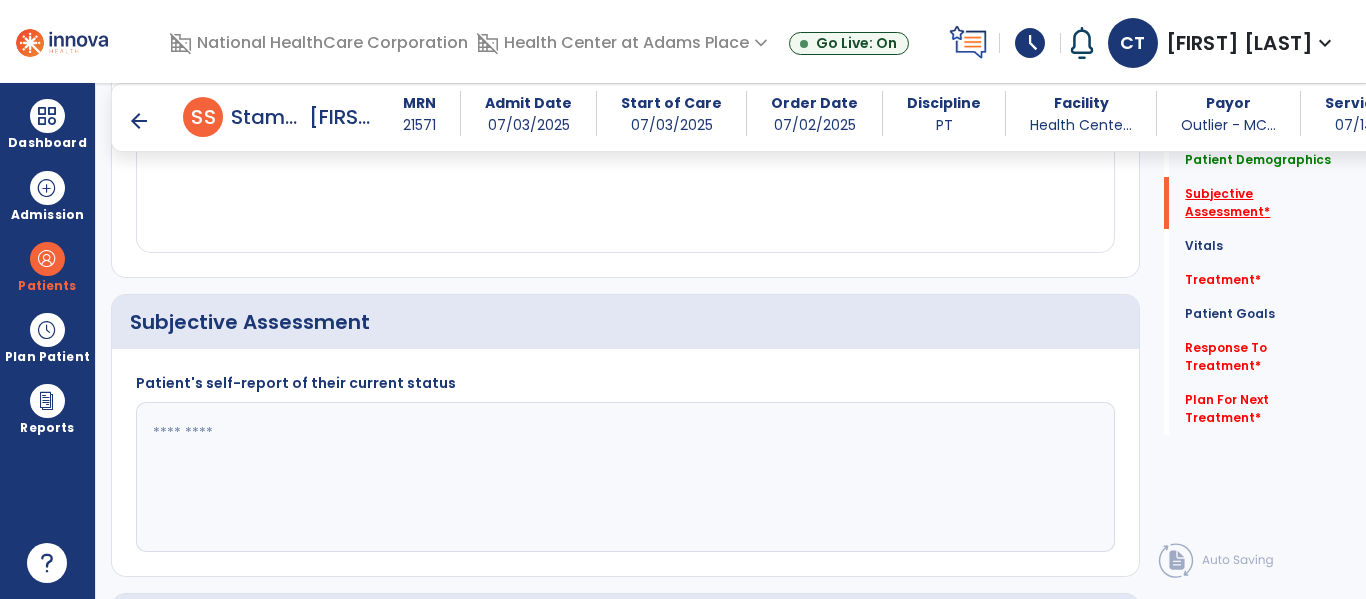 scroll, scrollTop: 457, scrollLeft: 0, axis: vertical 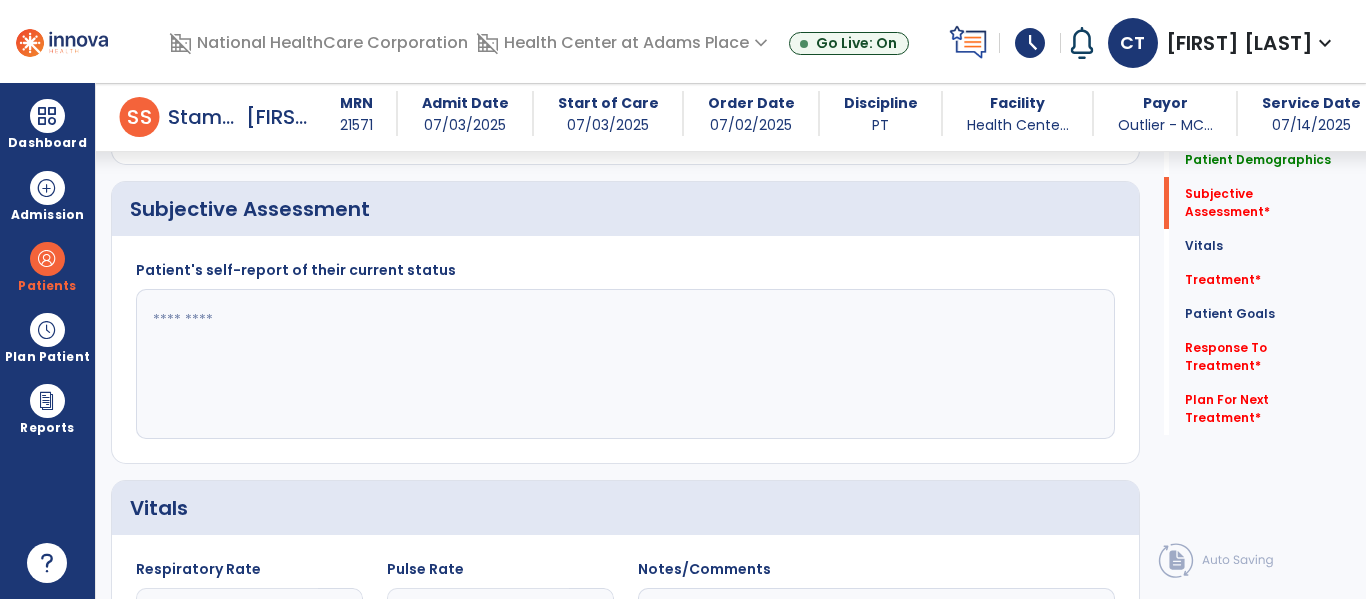 click 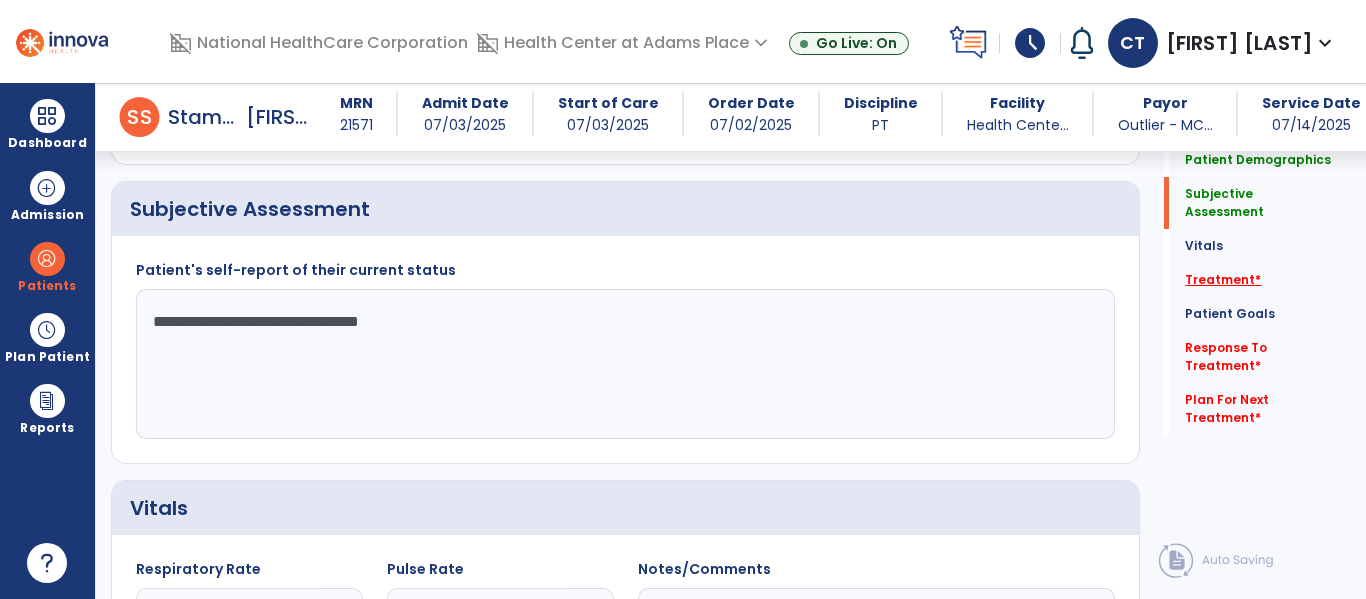 type on "**********" 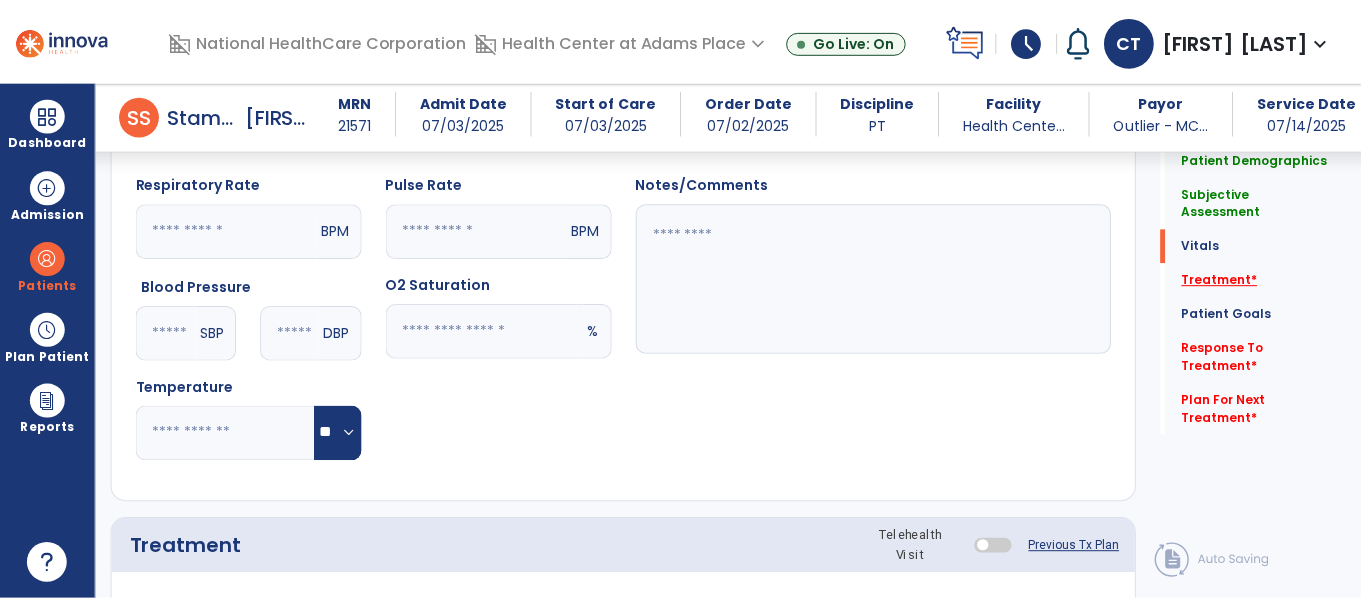 scroll, scrollTop: 1147, scrollLeft: 0, axis: vertical 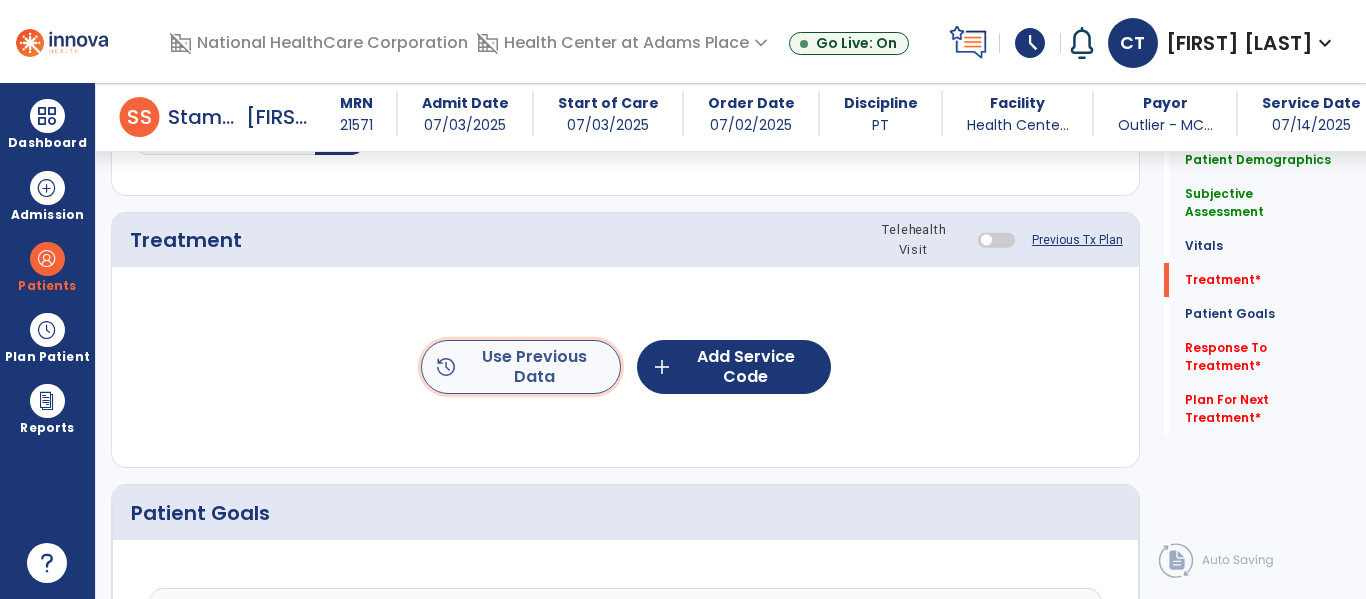 click on "history  Use Previous Data" 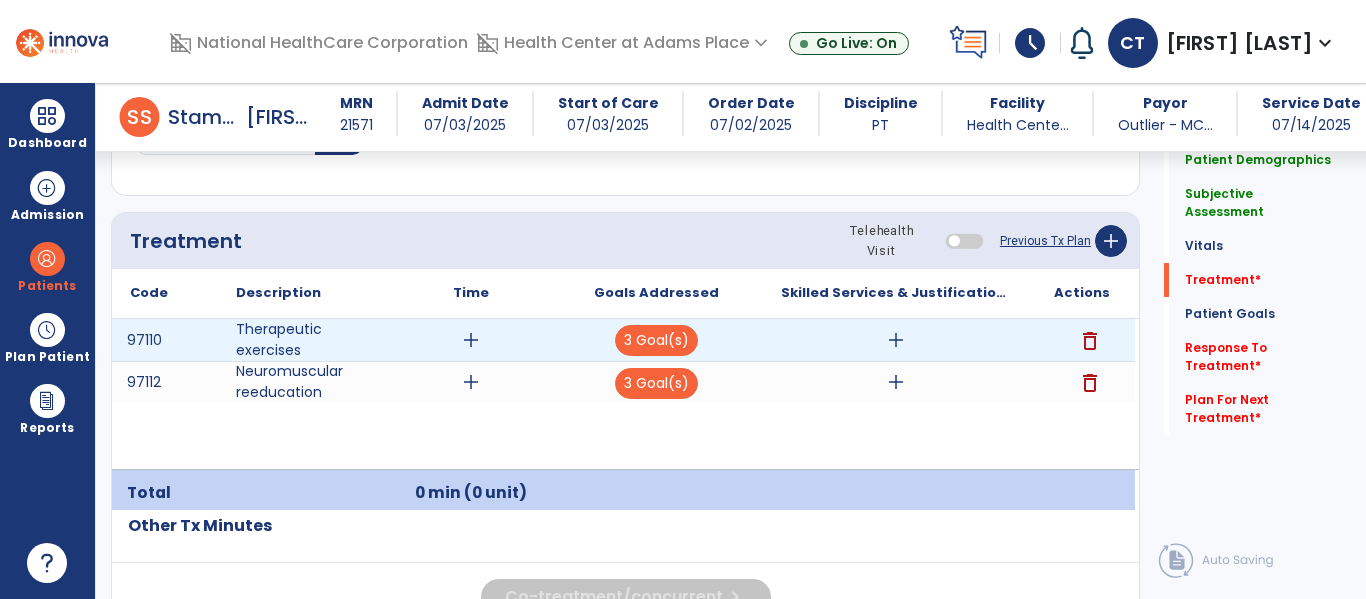 click on "add" at bounding box center (471, 340) 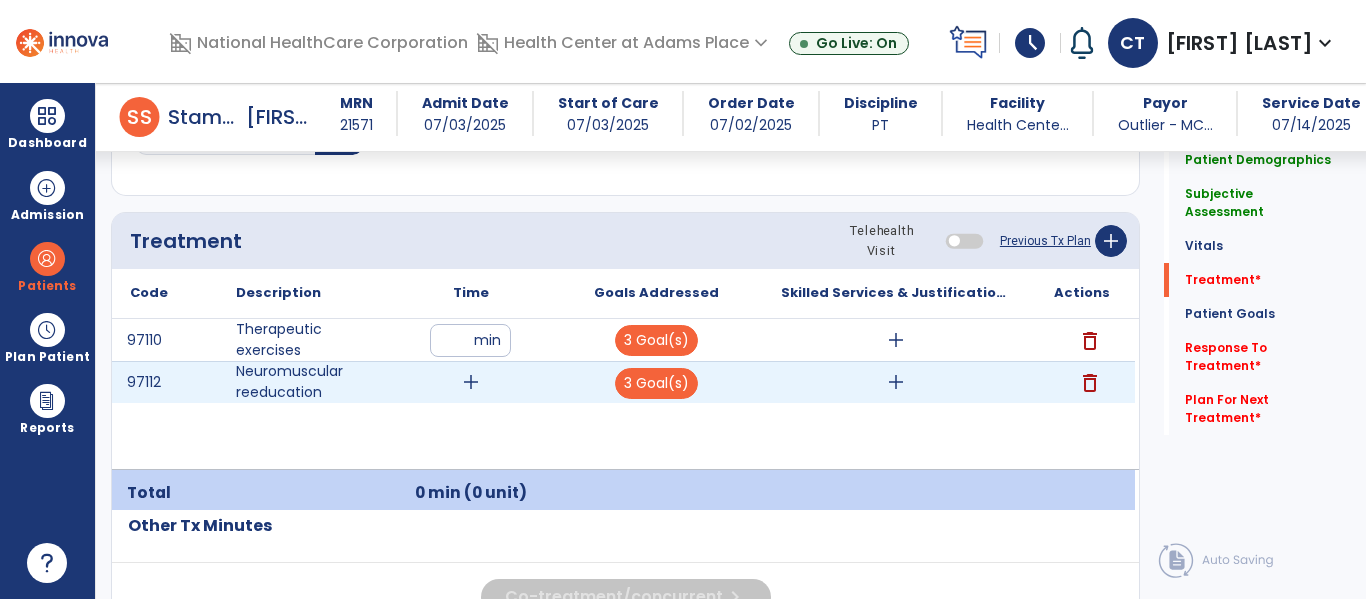 type on "**" 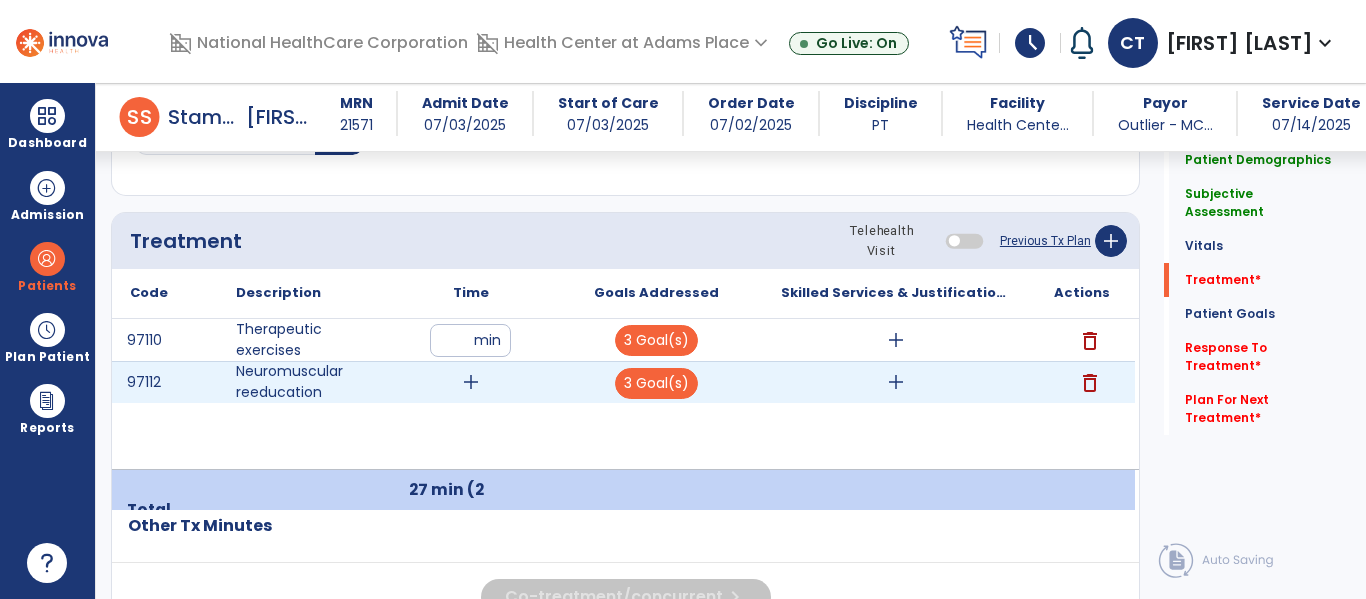 click on "add" at bounding box center [471, 382] 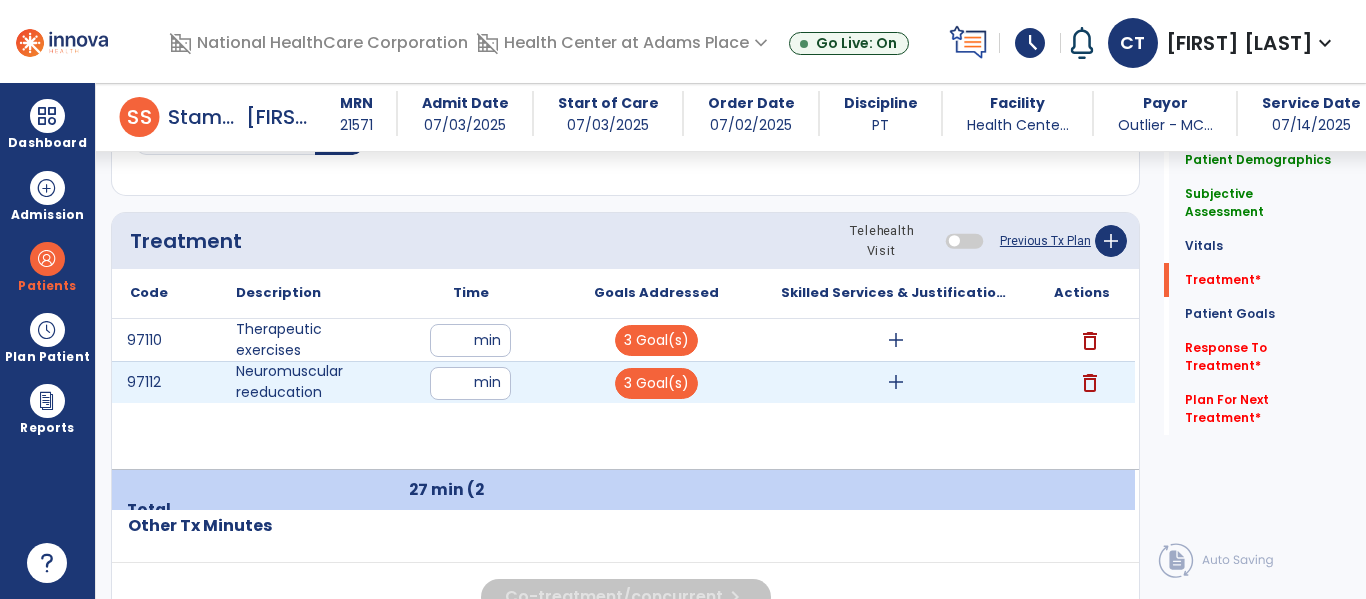 type on "**" 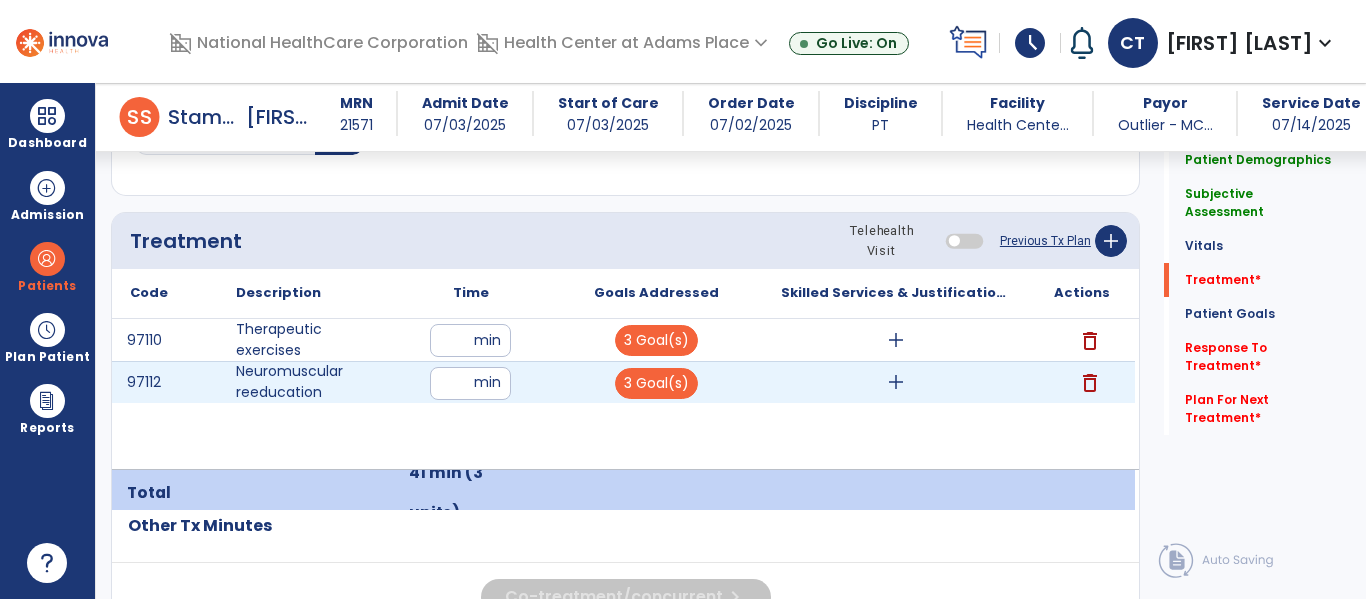 click on "add" at bounding box center (896, 382) 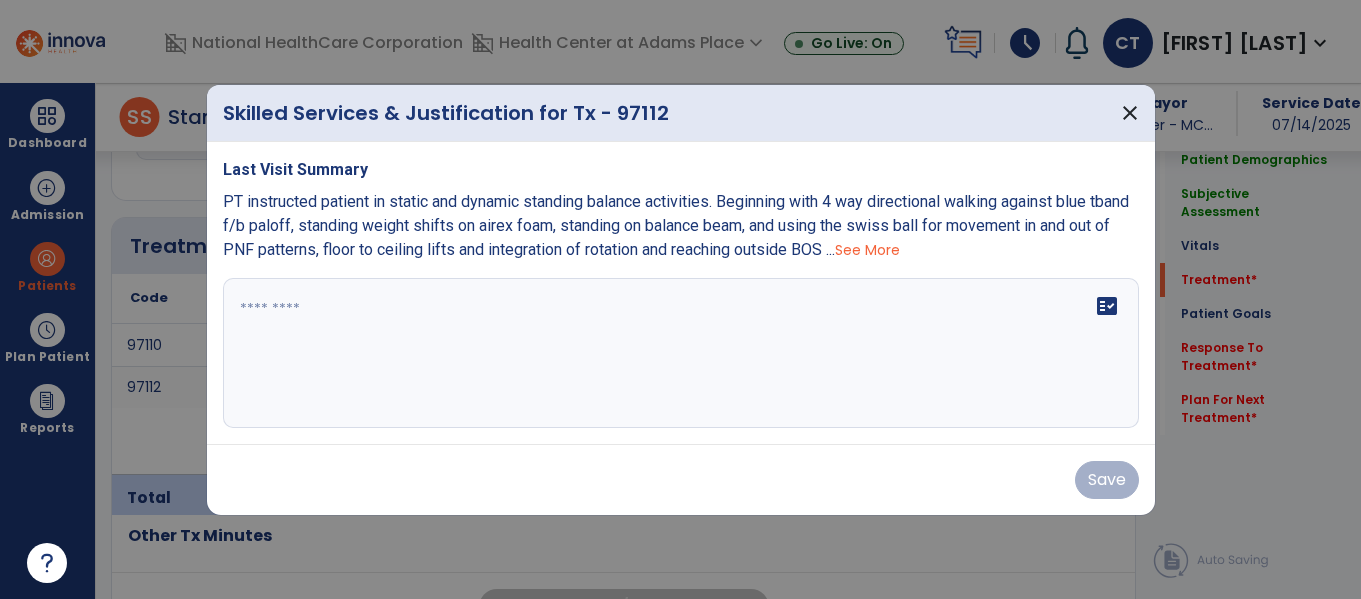 scroll, scrollTop: 1147, scrollLeft: 0, axis: vertical 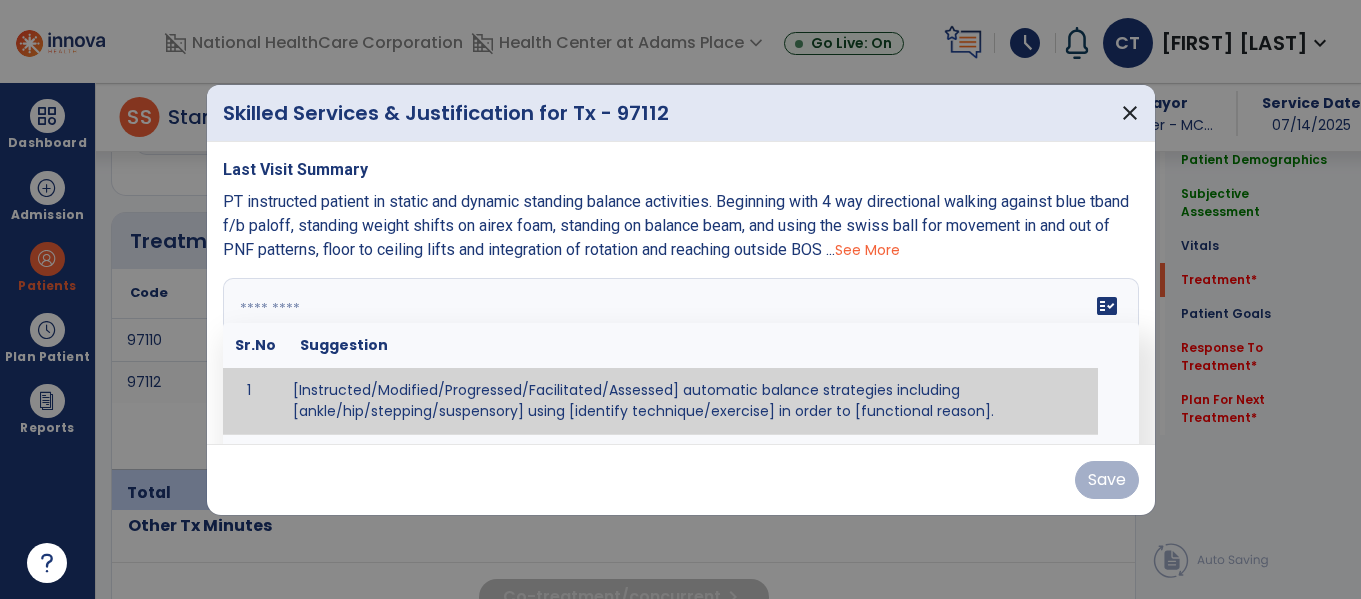 click on "fact_check Sr.No Suggestion 1 [Instructed/Modified/Progressed/Facilitated/Assessed] automatic balance strategies including [ankle/hip/stepping/suspensory] using [identify technique/exercise] in order to [functional reason]. 2 [Instructed/Modified/Progressed/Facilitated/Assessed] sensory integration techniques including [visual inhibition/somatosensory inhibition/visual excitatory/somatosensory excitatory/vestibular excitatory] using [identify technique/exercise] in order to [functional reason]. 3 [Instructed/Modified/Progressed/Facilitated/Assessed] visual input including [oculomotor exercises, smooth pursuits, saccades, visual field, other] in order to [functional reasons]. 4 [Instructed/Modified/Progressed/Assessed] somatosensory techniques including [joint compression, proprioceptive activities, other] in order to [functional reasons]. 5 [Instructed/Modified/Progressed/Assessed] vestibular techniques including [gaze stabilization, Brandt-Darhoff, Epley, other] in order to [functional reasons]. 6 7" at bounding box center (681, 353) 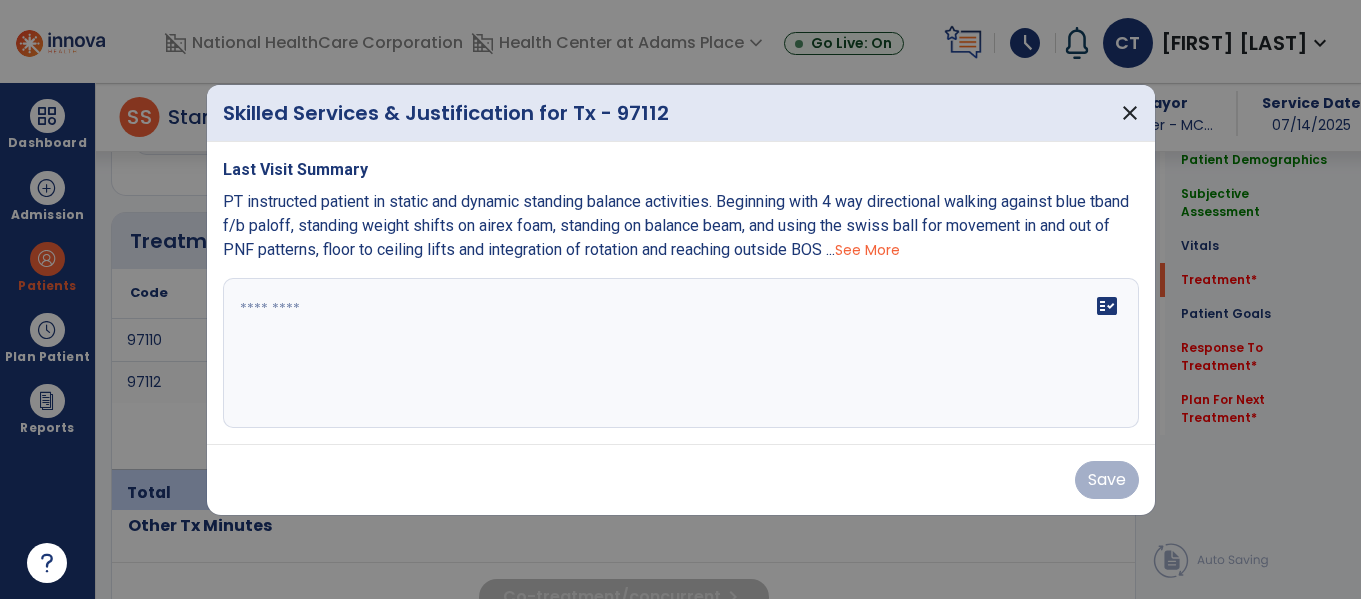 click on "See More" at bounding box center [867, 250] 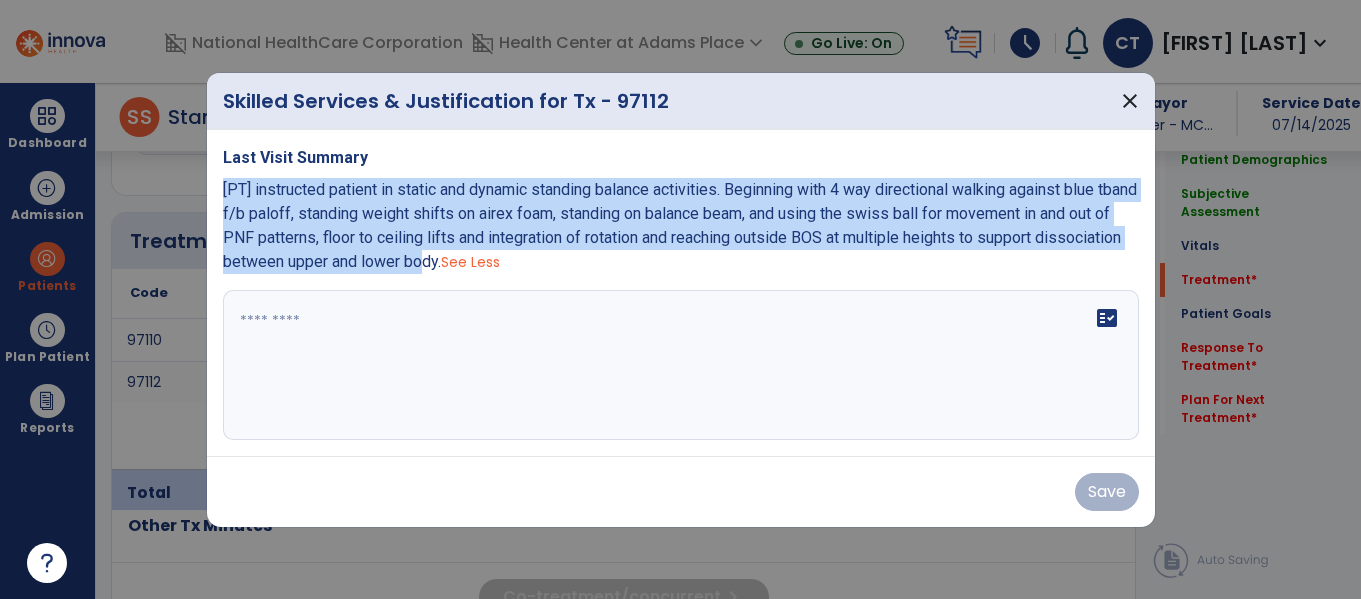 drag, startPoint x: 530, startPoint y: 263, endPoint x: 211, endPoint y: 190, distance: 327.2461 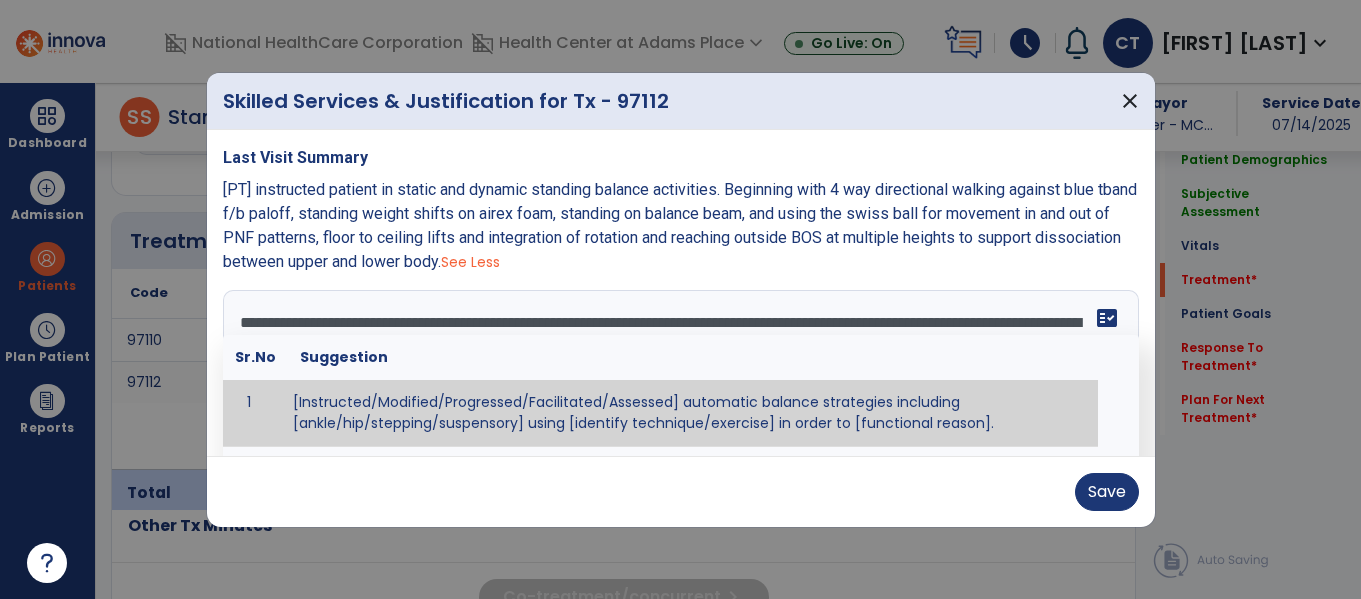 type on "**********" 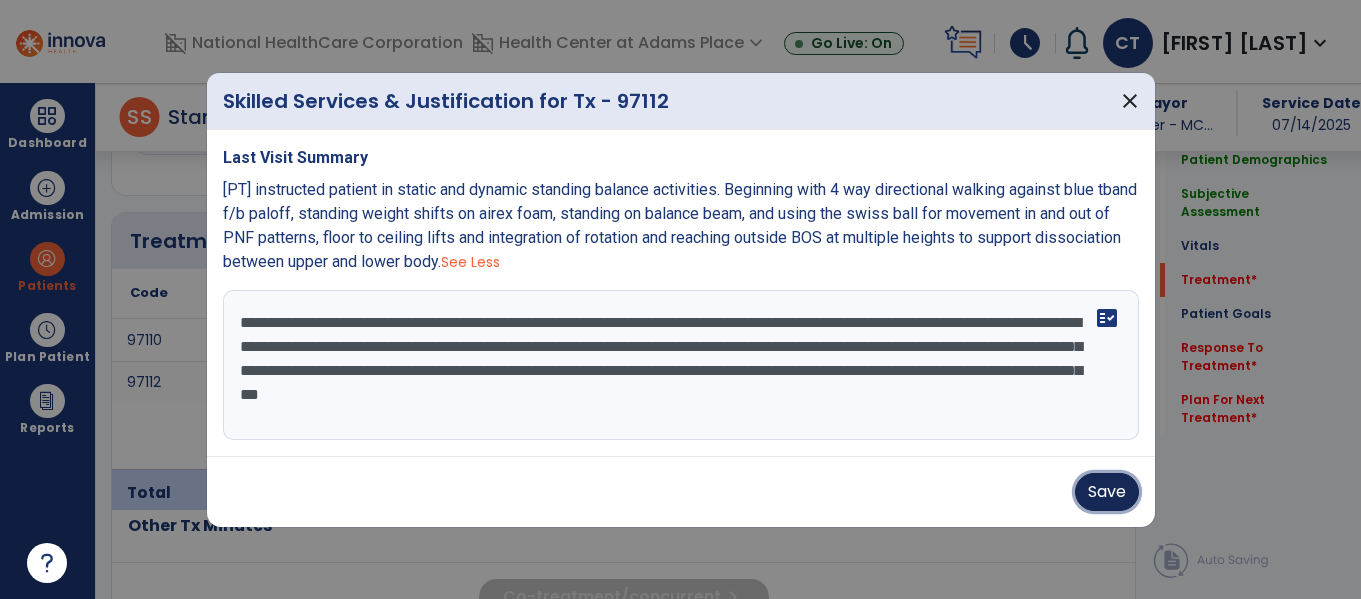 click on "Save" at bounding box center [1107, 492] 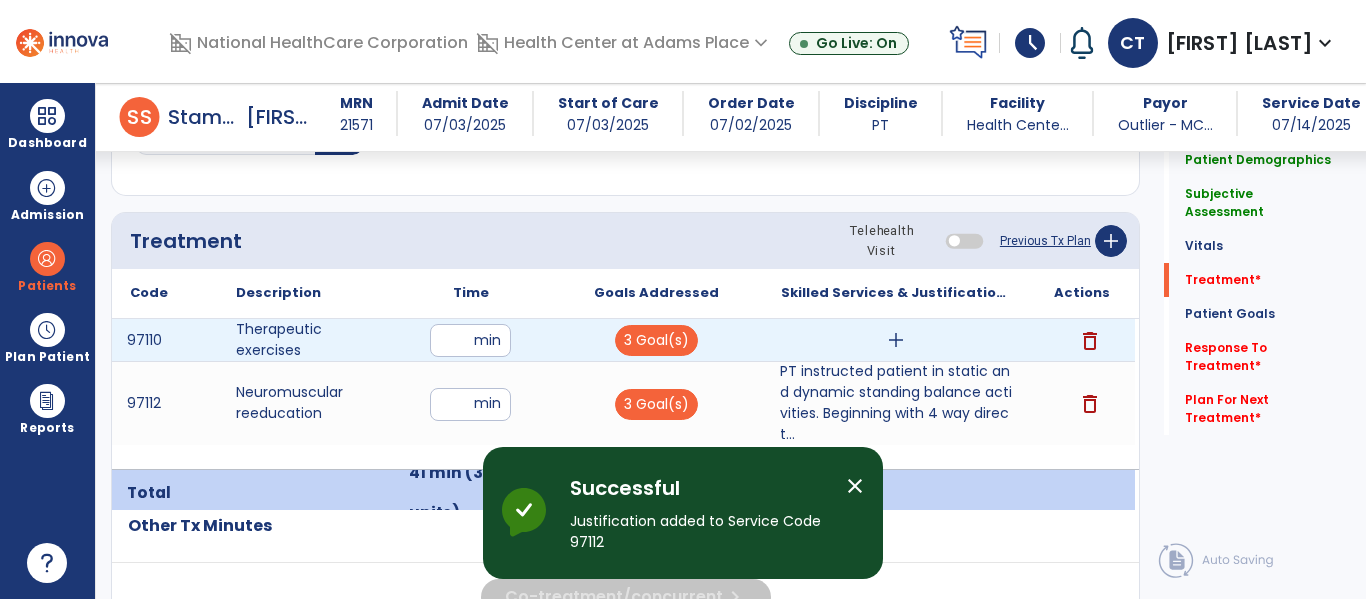 click on "add" at bounding box center (896, 340) 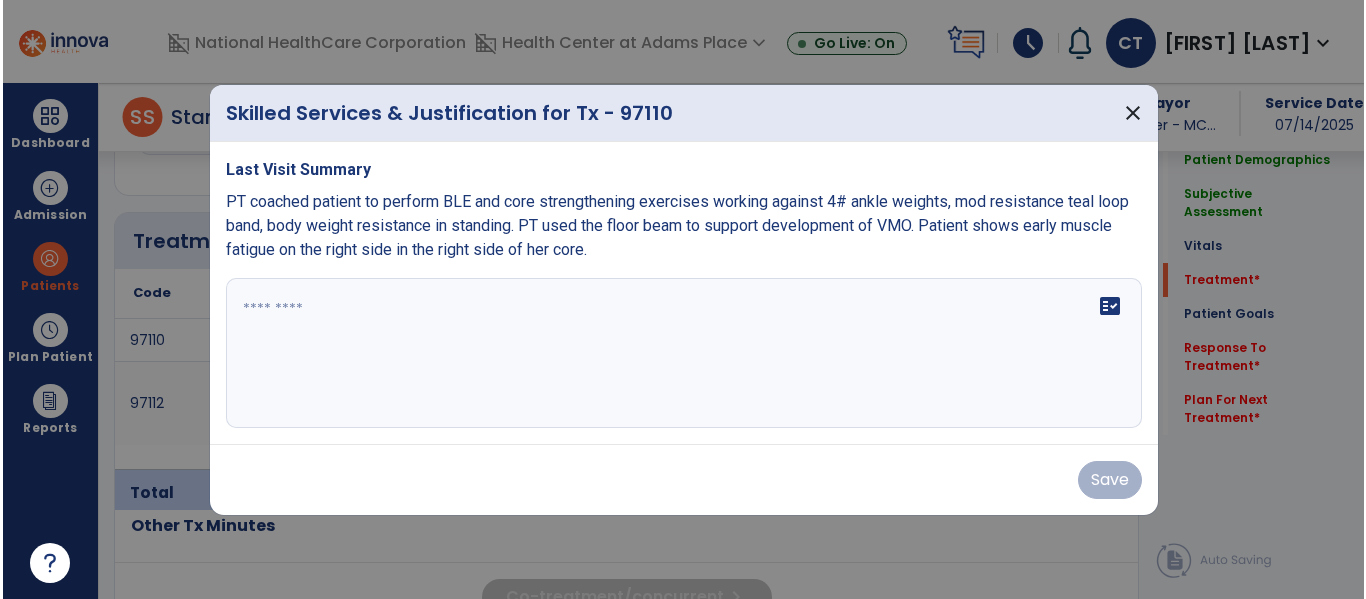 scroll, scrollTop: 1147, scrollLeft: 0, axis: vertical 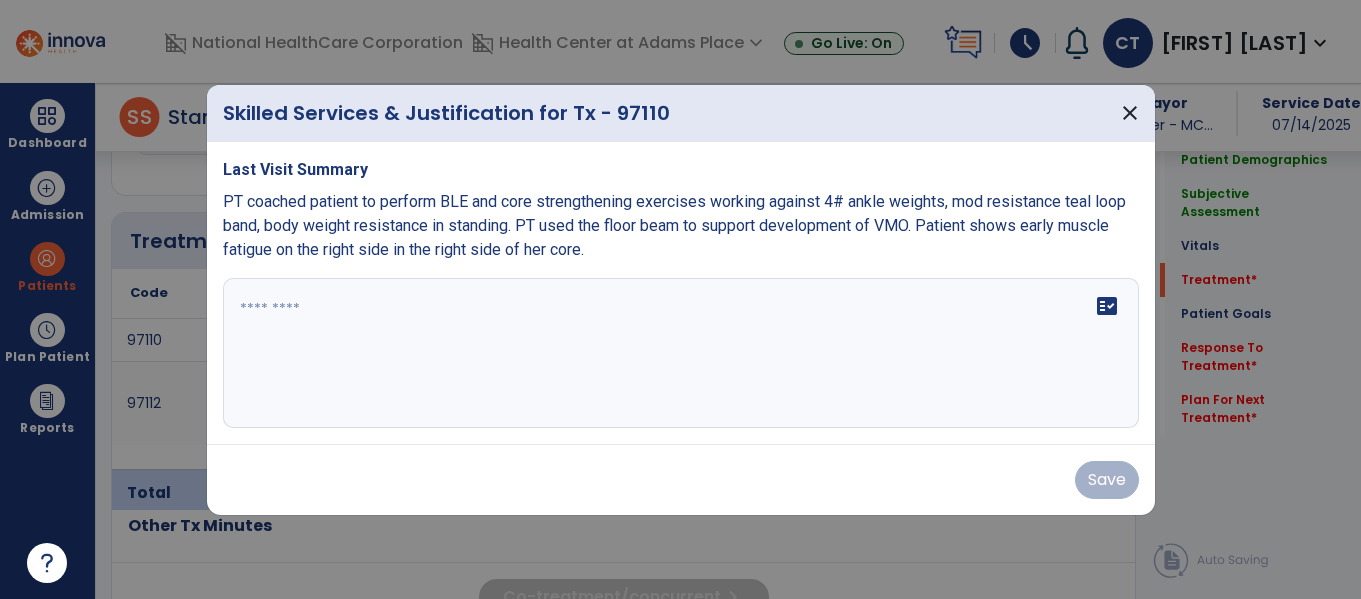 click on "PT coached patient to perform BLE and core strengthening exercises working against 4# ankle weights, mod resistance teal loop band, body weight resistance in standing.  PT used the floor beam to support development of VMO.  Patient shows early muscle fatigue on the right side in the right side of her core." at bounding box center [681, 226] 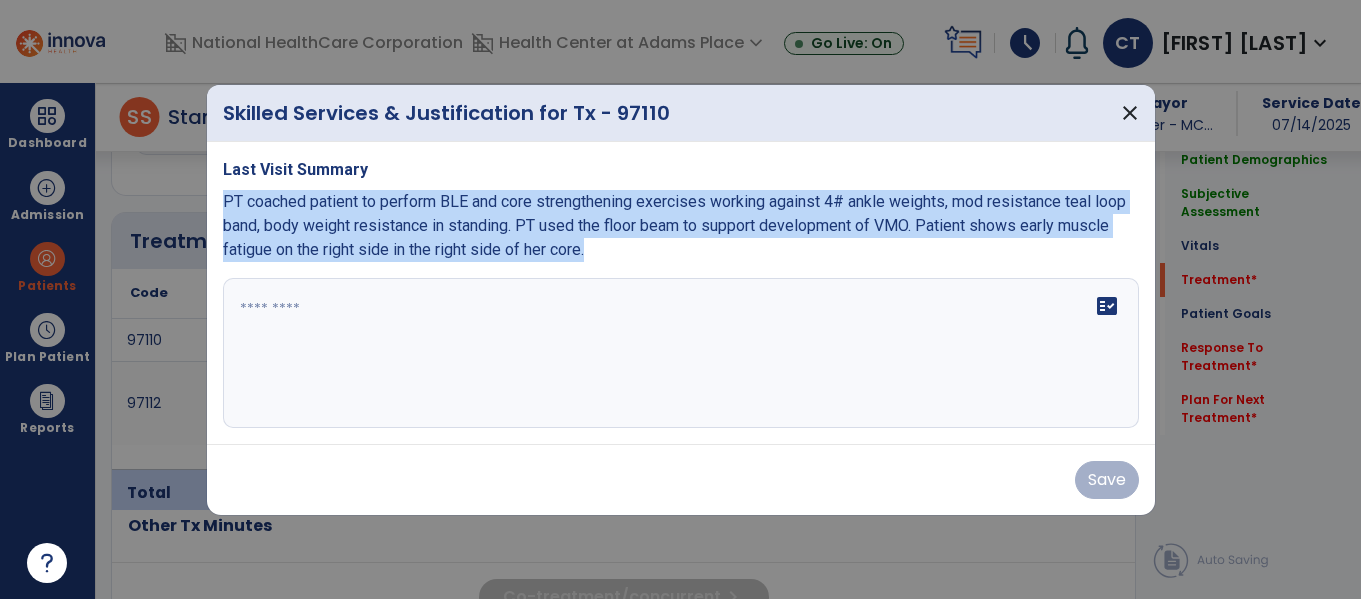 drag, startPoint x: 591, startPoint y: 252, endPoint x: 224, endPoint y: 198, distance: 370.95148 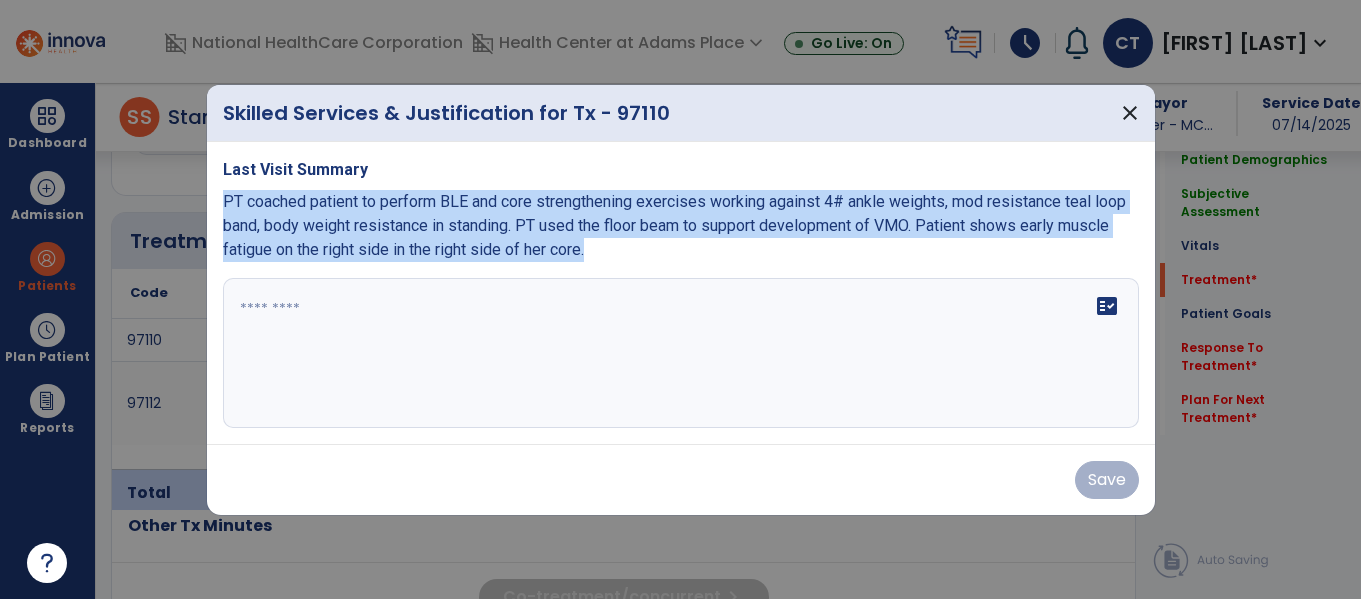 click on "PT coached patient to perform BLE and core strengthening exercises working against 4# ankle weights, mod resistance teal loop band, body weight resistance in standing.  PT used the floor beam to support development of VMO.  Patient shows early muscle fatigue on the right side in the right side of her core." at bounding box center [674, 225] 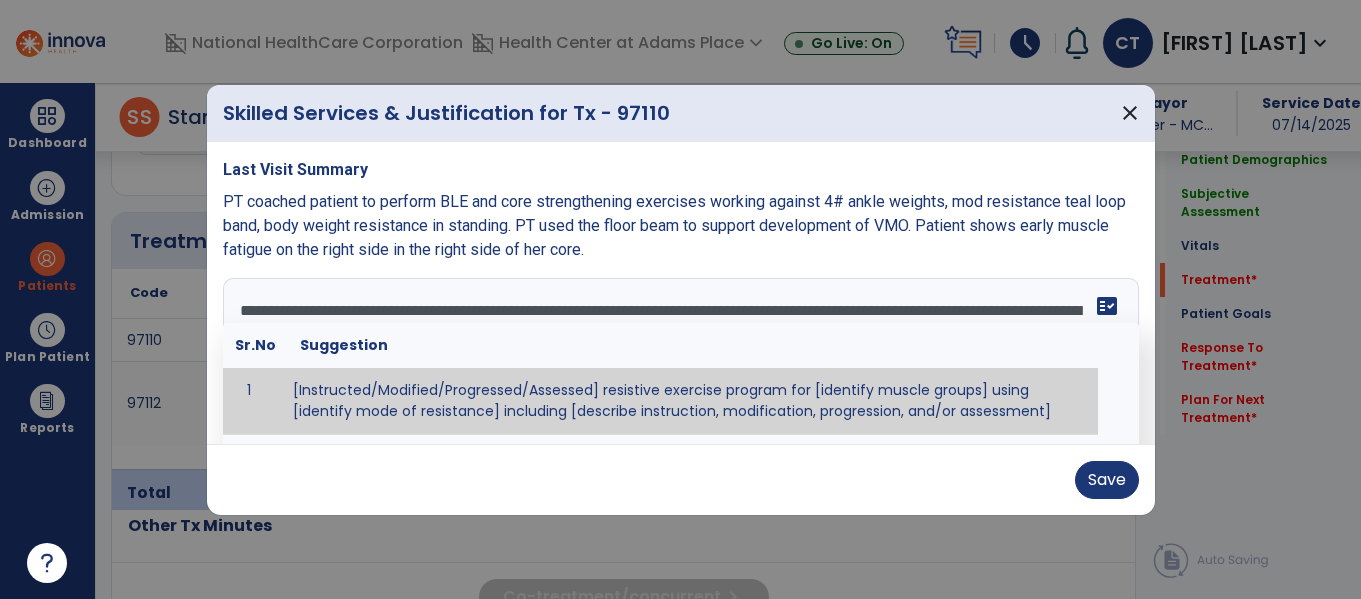 type on "**********" 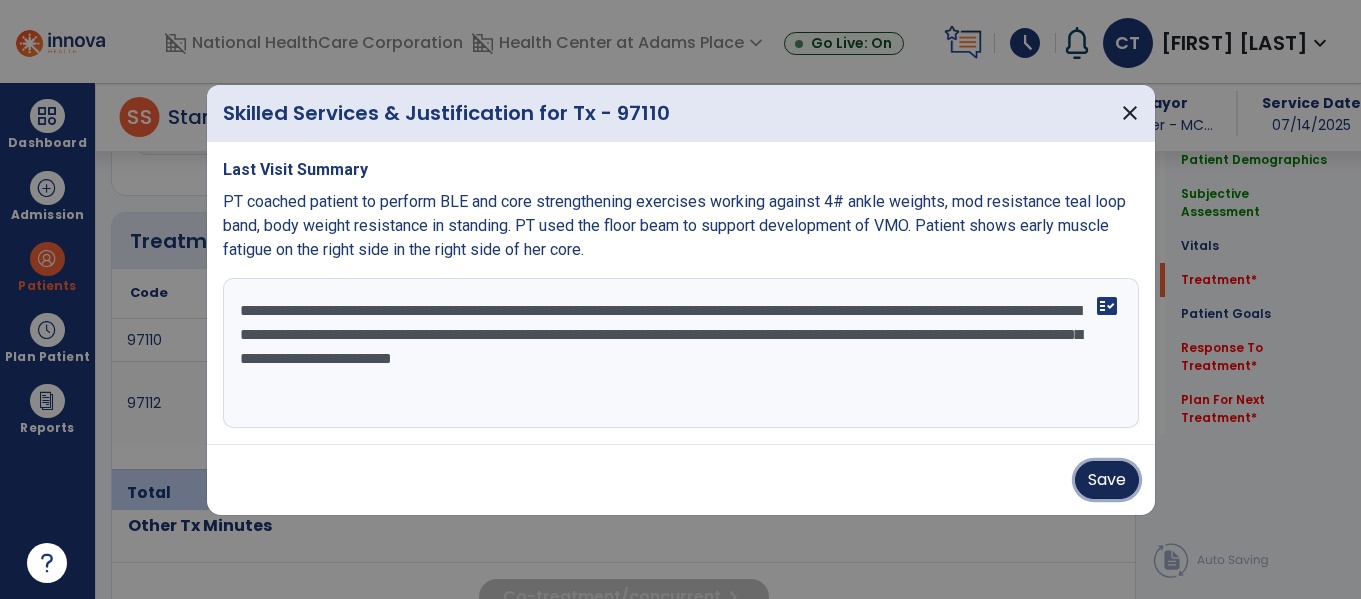 click on "Save" at bounding box center [1107, 480] 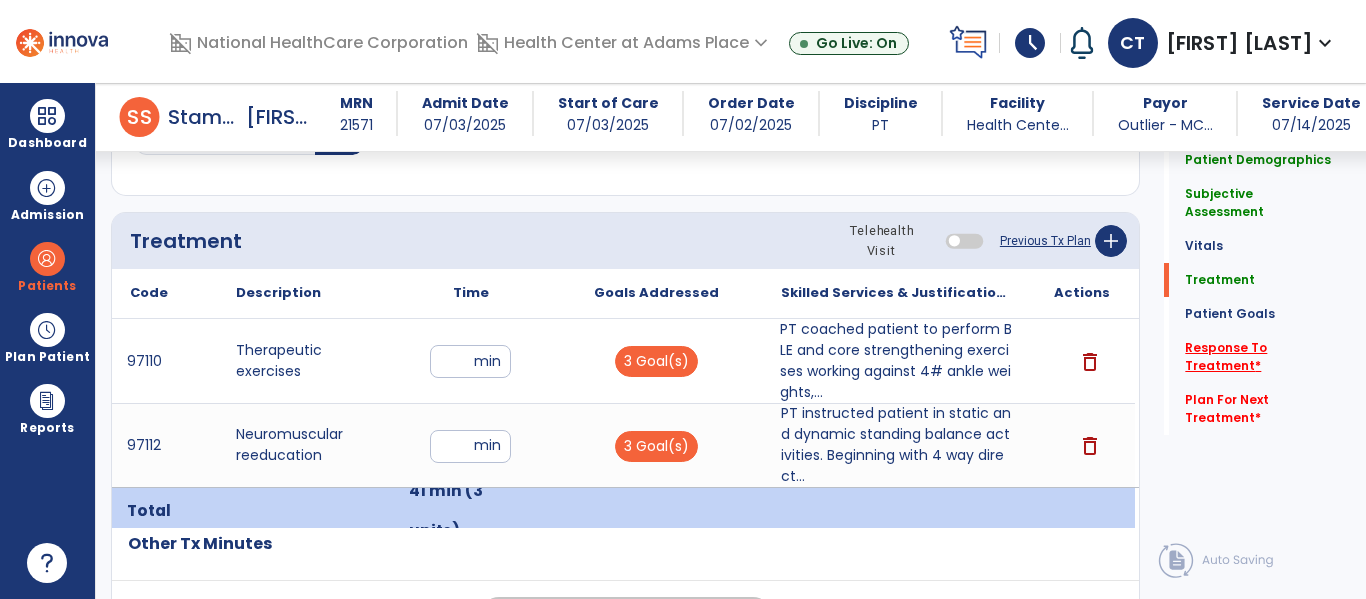 click on "Response To Treatment   *" 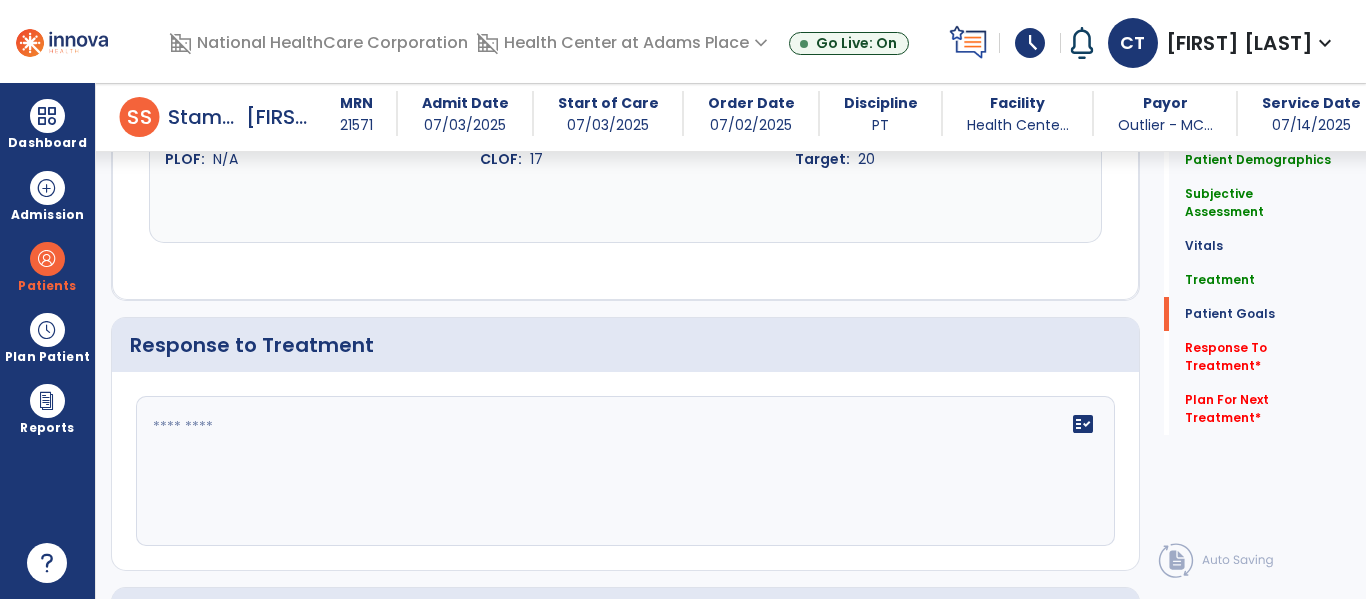 scroll, scrollTop: 2379, scrollLeft: 0, axis: vertical 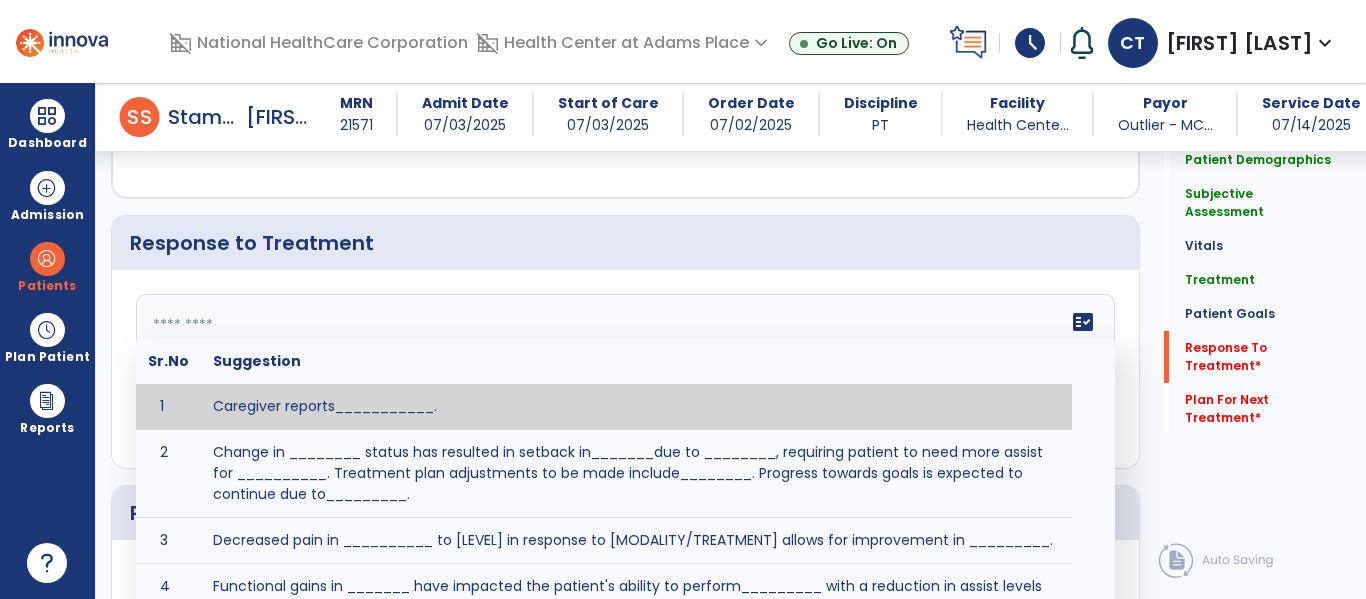 click on "fact_check  Sr.No Suggestion 1 Caregiver reports___________. 2 Change in ________ status has resulted in setback in_______due to ________, requiring patient to need more assist for __________.   Treatment plan adjustments to be made include________.  Progress towards goals is expected to continue due to_________. 3 Decreased pain in __________ to [LEVEL] in response to [MODALITY/TREATMENT] allows for improvement in _________. 4 Functional gains in _______ have impacted the patient's ability to perform_________ with a reduction in assist levels to_________. 5 Functional progress this week has been significant due to__________. 6 Gains in ________ have improved the patient's ability to perform ______with decreased levels of assist to___________. 7 Improvement in ________allows patient to tolerate higher levels of challenges in_________. 8 Pain in [AREA] has decreased to [LEVEL] in response to [TREATMENT/MODALITY], allowing fore ease in completing__________. 9 10 11 12 13 14 15 16 17 18 19 20 21" 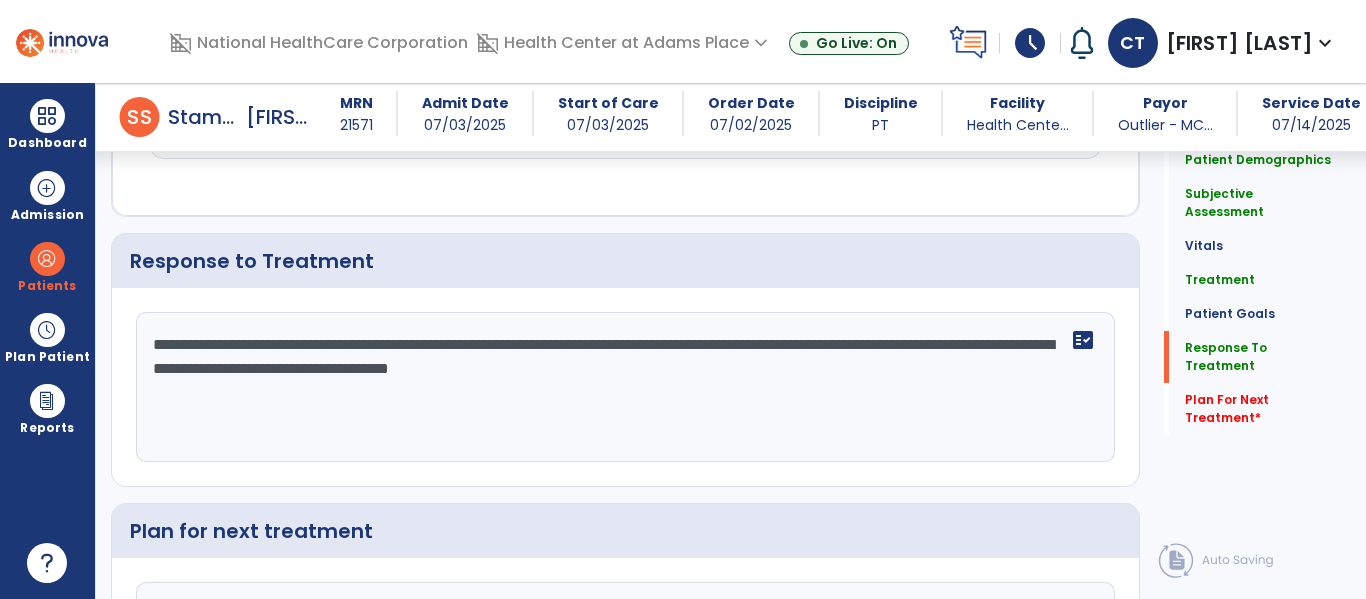 scroll, scrollTop: 2379, scrollLeft: 0, axis: vertical 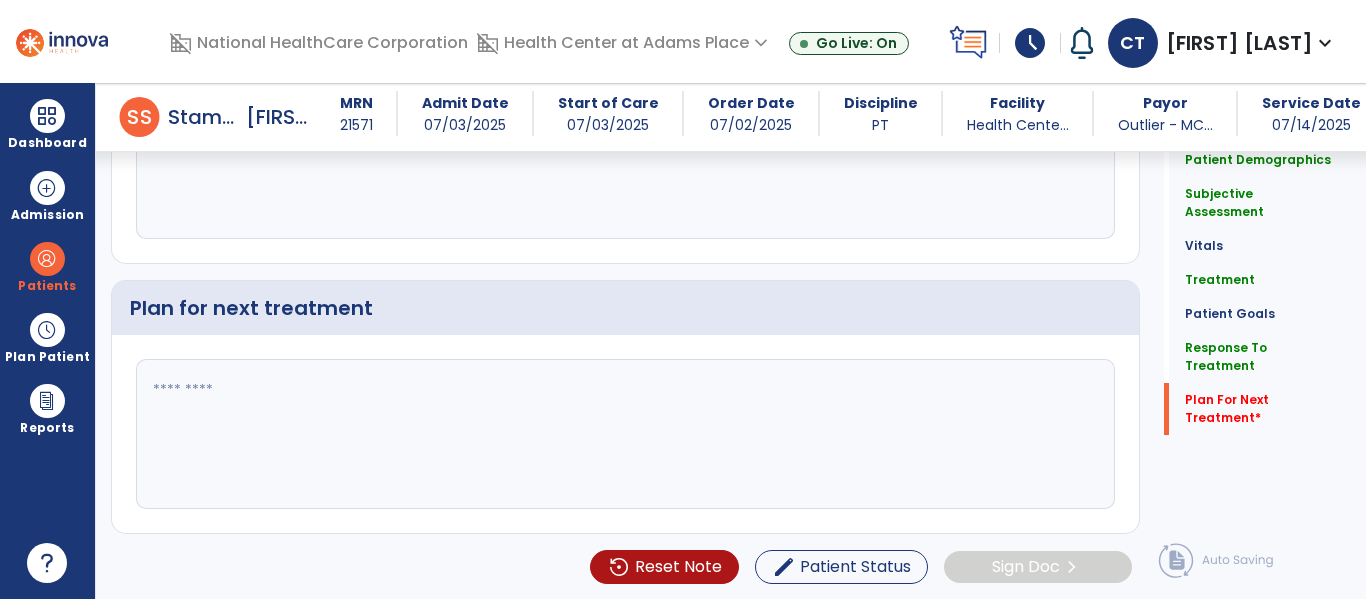 type on "**********" 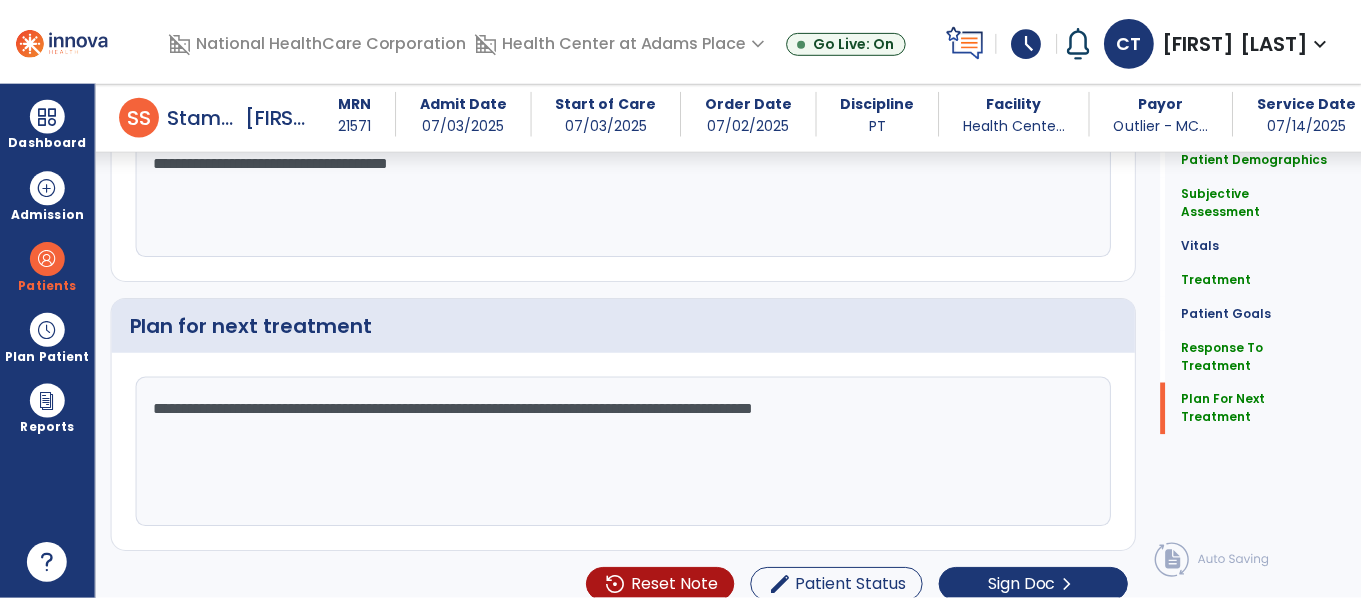 scroll, scrollTop: 2584, scrollLeft: 0, axis: vertical 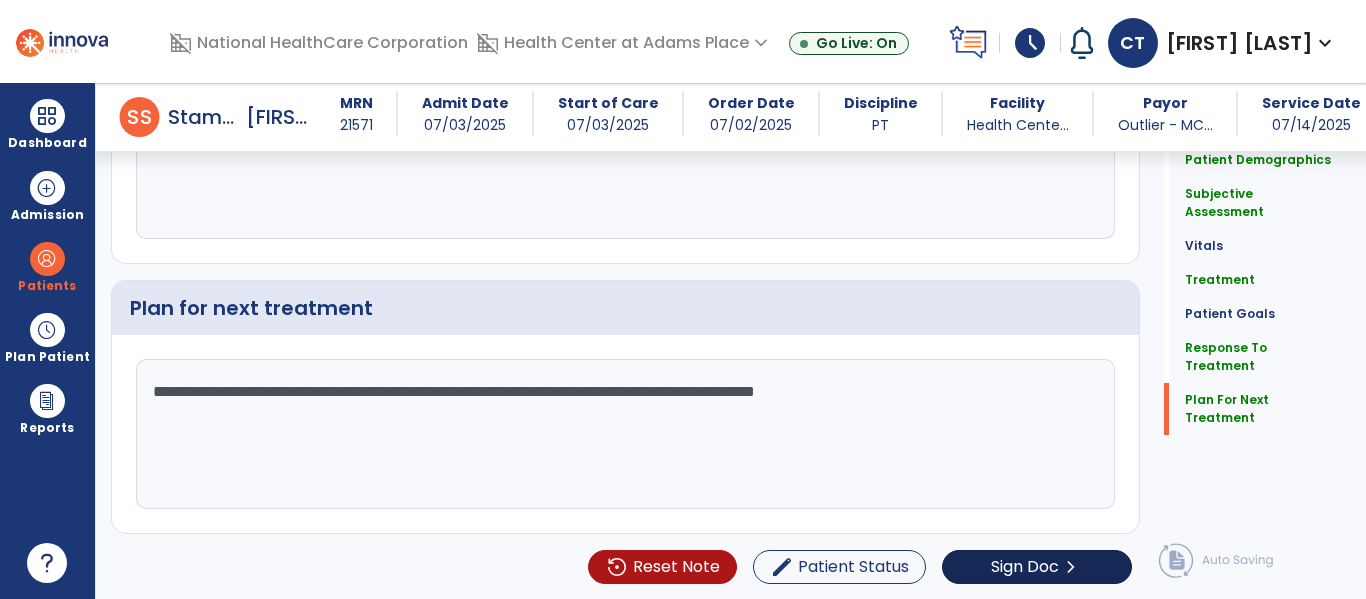 type on "**********" 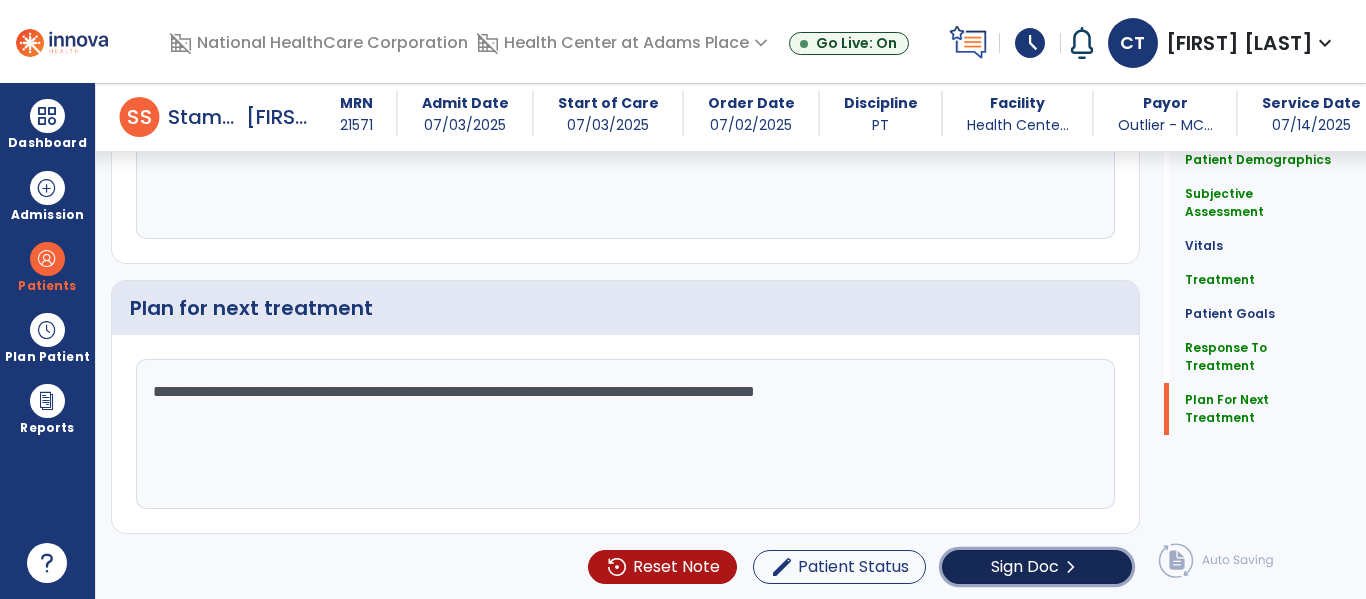 click on "Sign Doc" 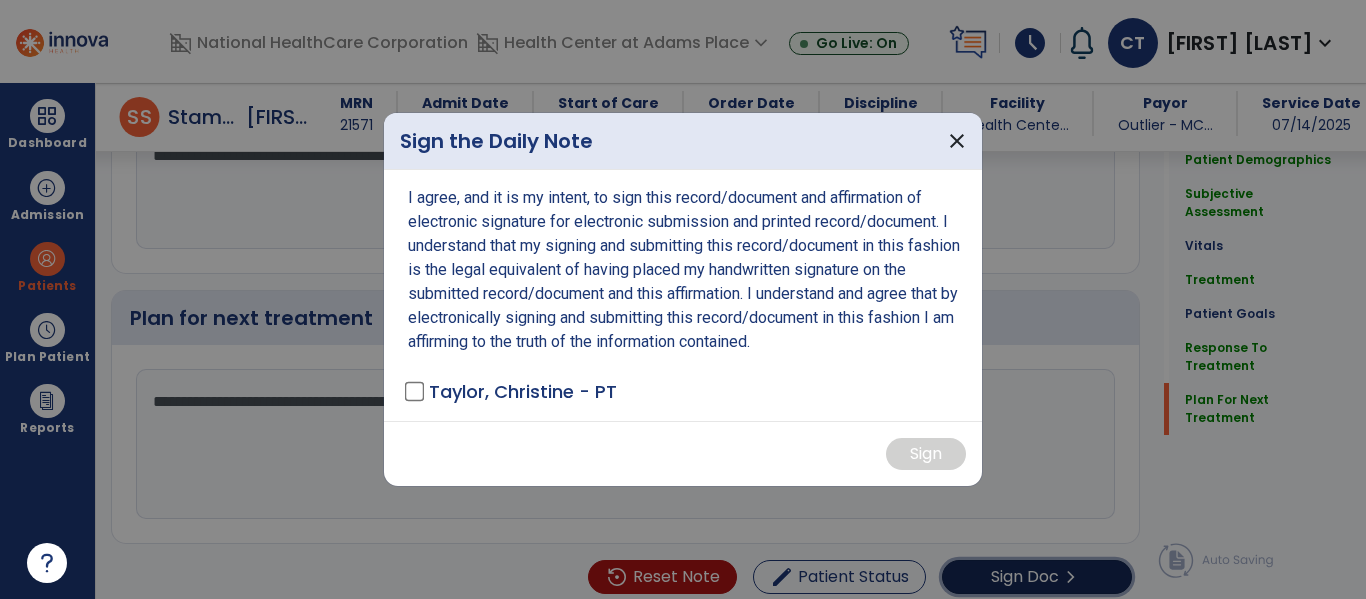 scroll, scrollTop: 2584, scrollLeft: 0, axis: vertical 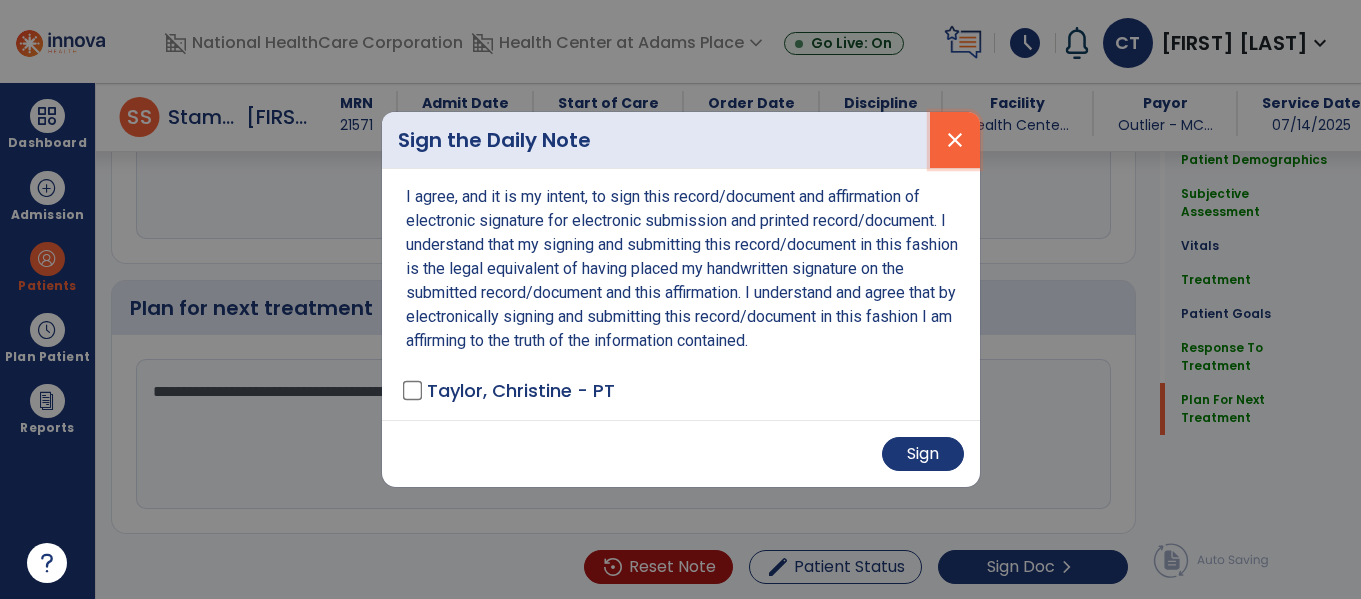 click on "close" at bounding box center [955, 140] 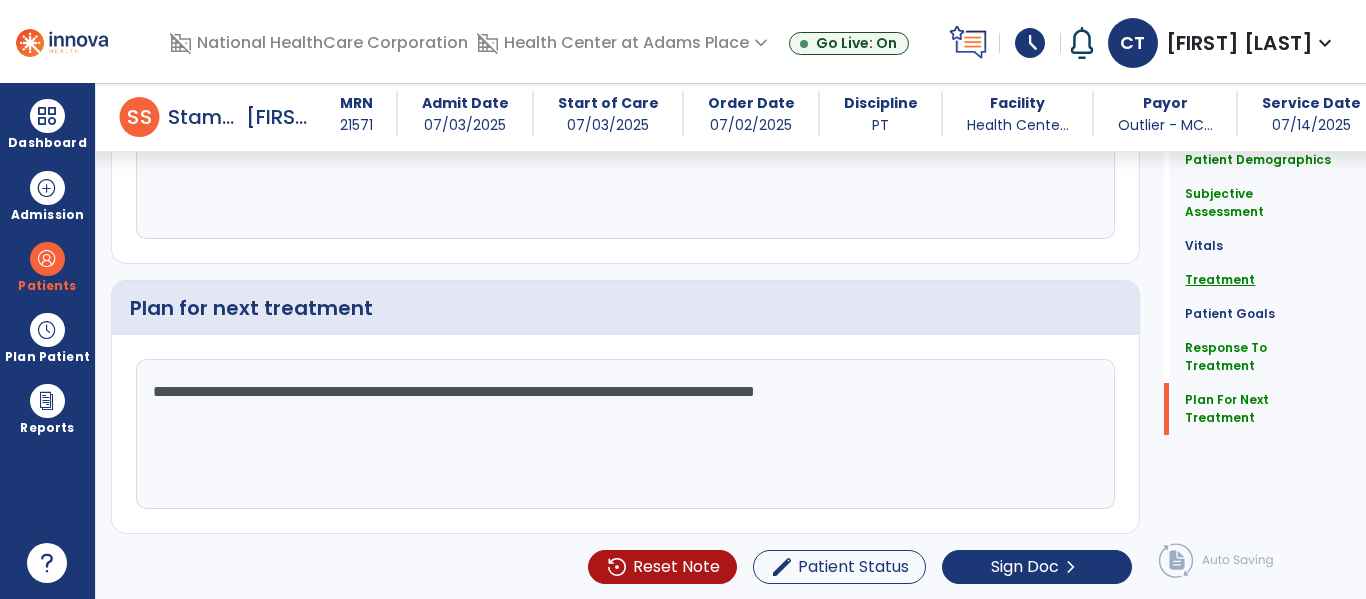 click on "Treatment" 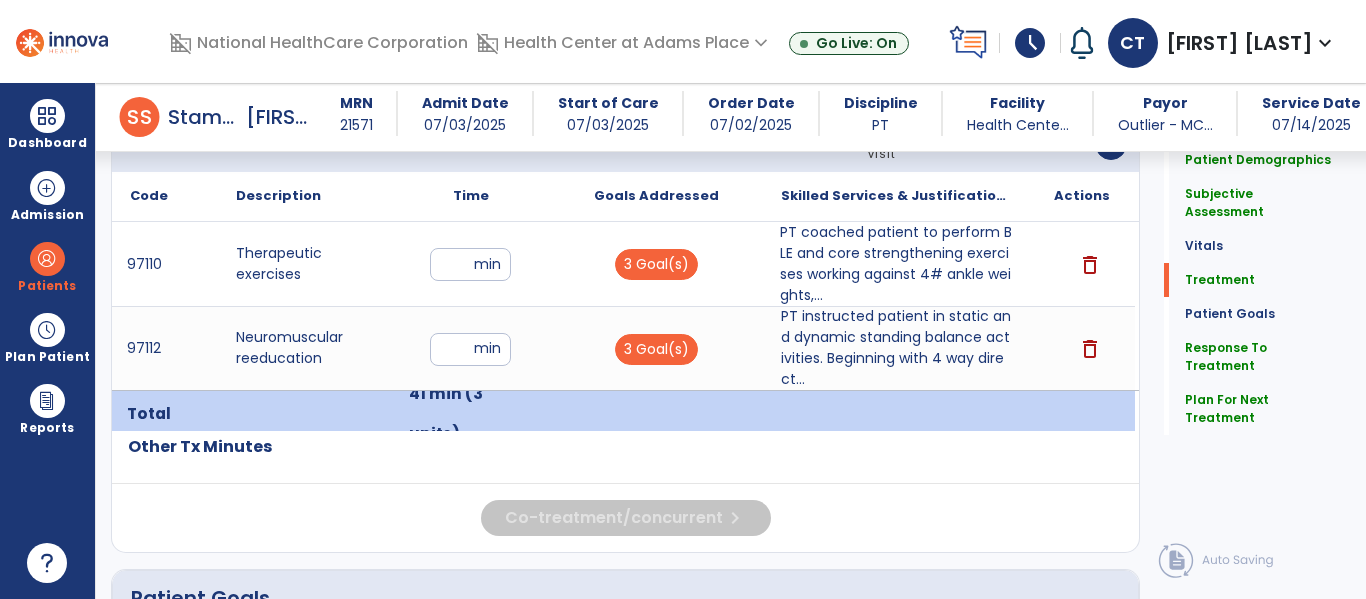 scroll, scrollTop: 1238, scrollLeft: 0, axis: vertical 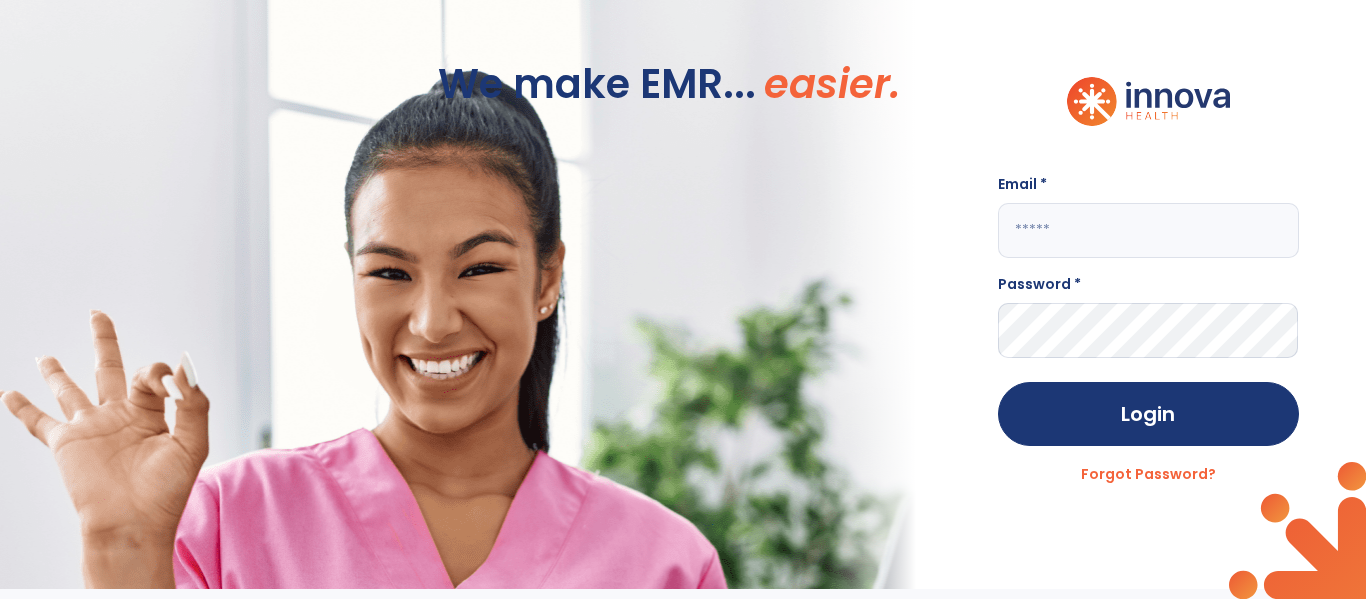 type on "**********" 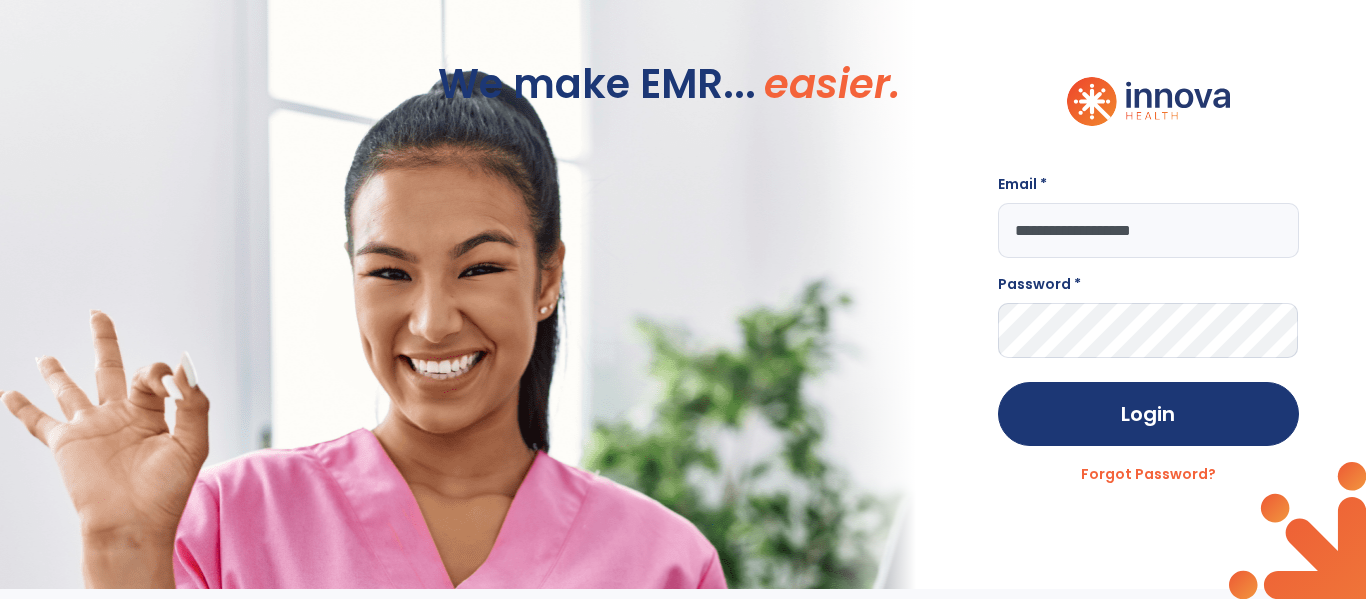 scroll, scrollTop: 0, scrollLeft: 0, axis: both 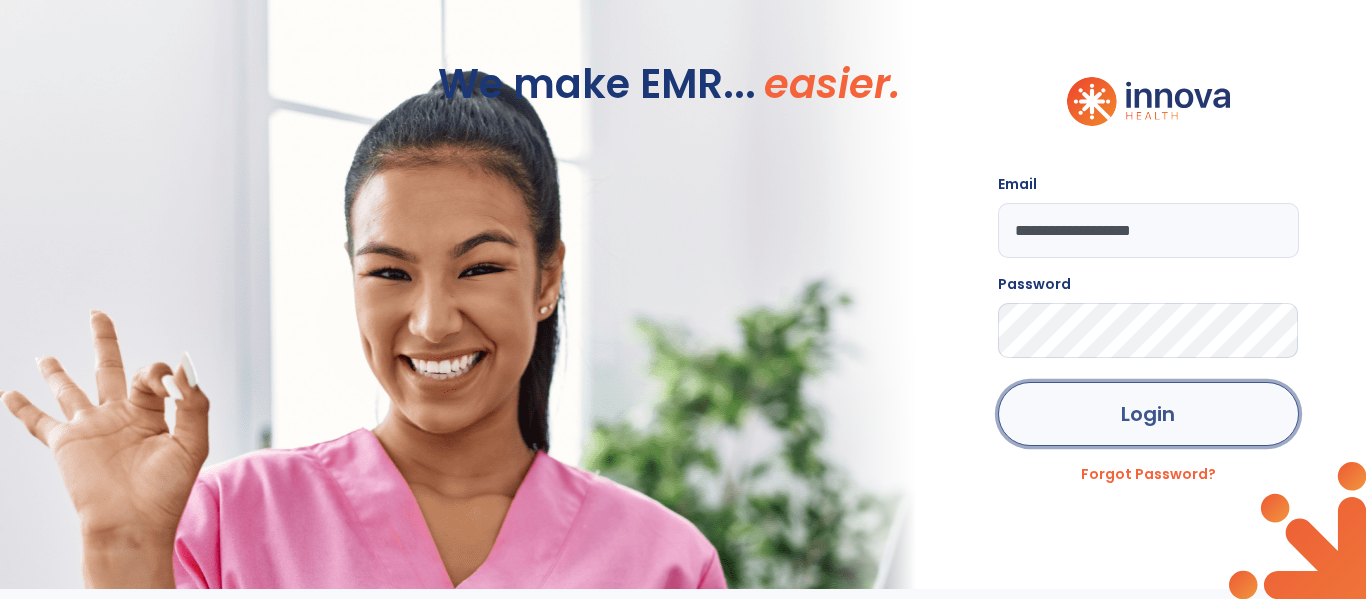 click on "Login" 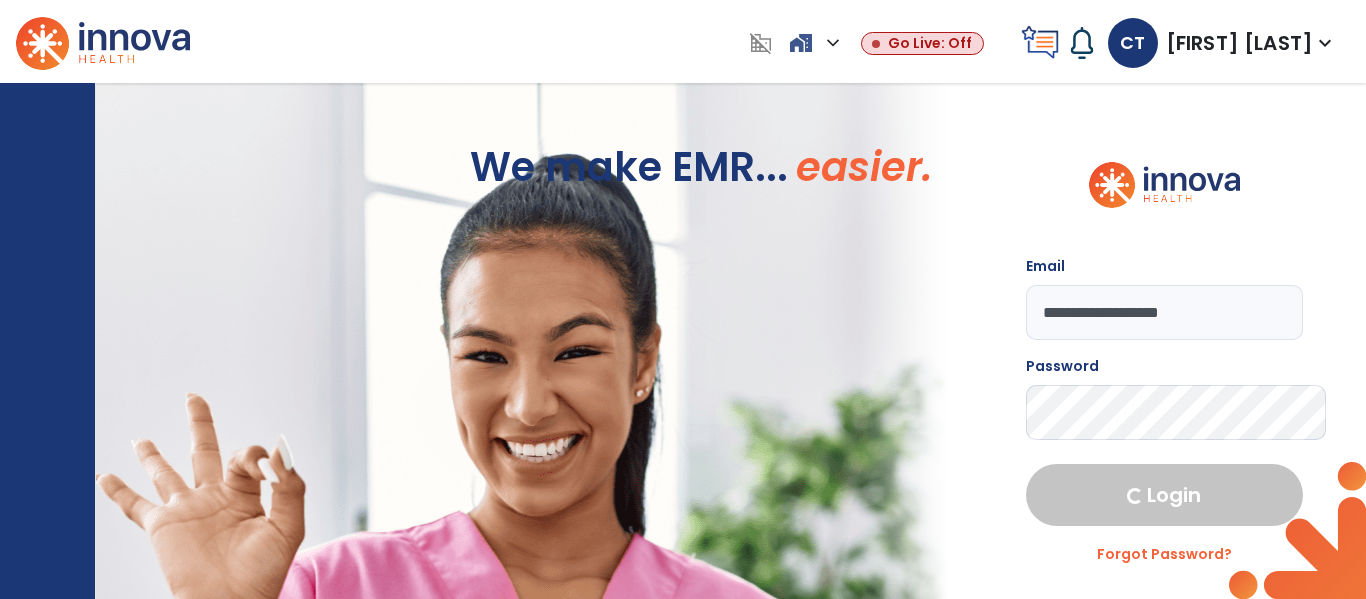 select on "****" 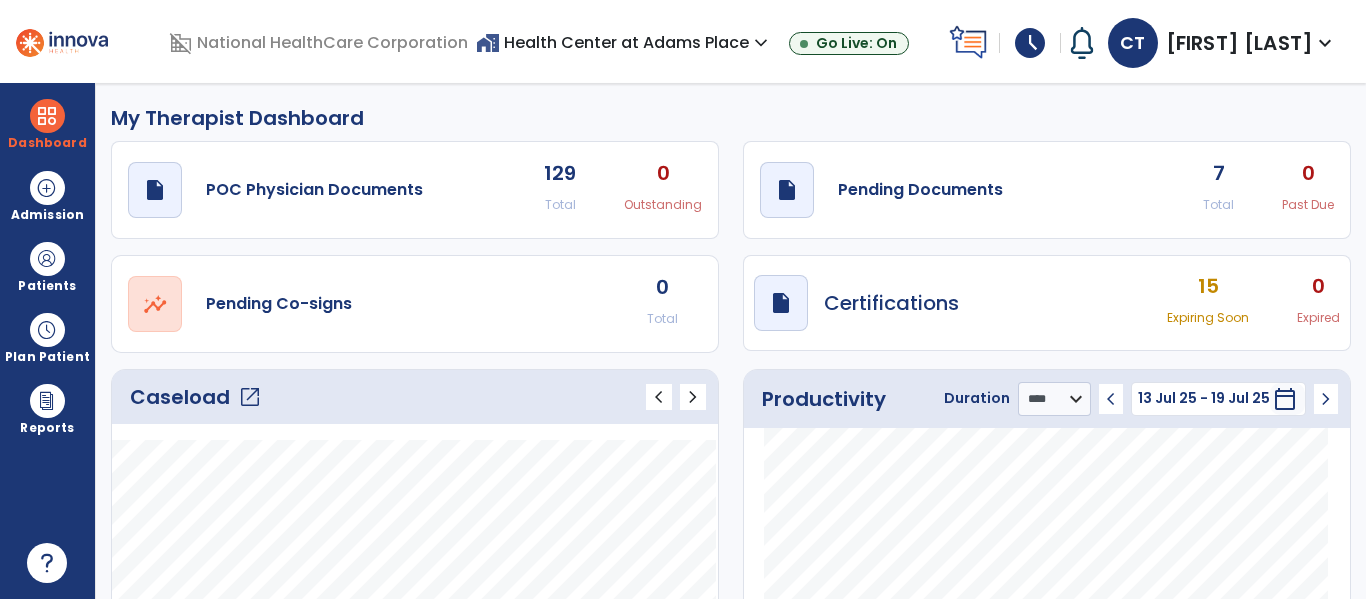 click on "7" 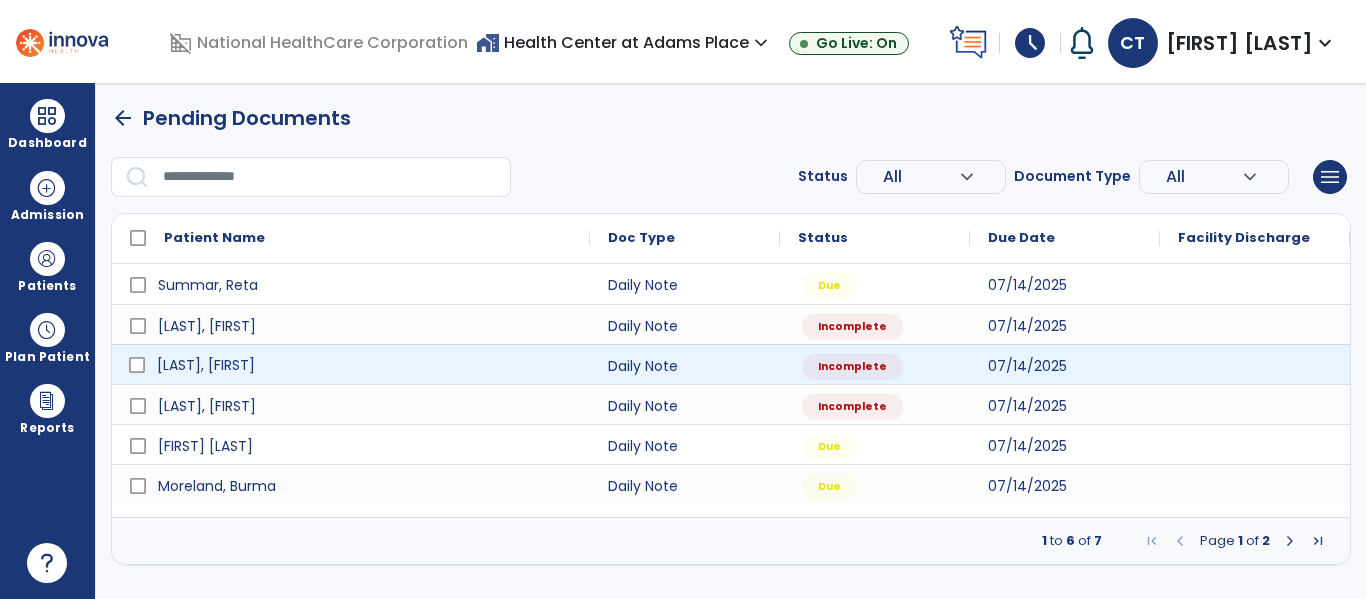 click on "[LAST], [FIRST]" at bounding box center (206, 365) 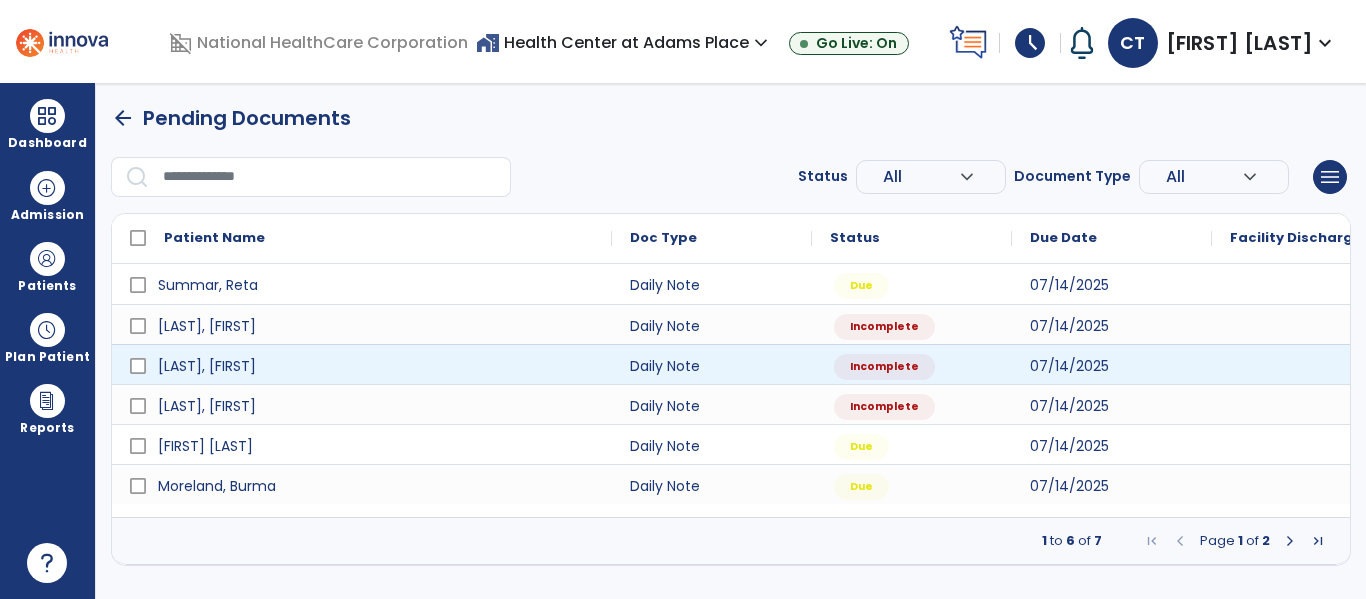 select on "*" 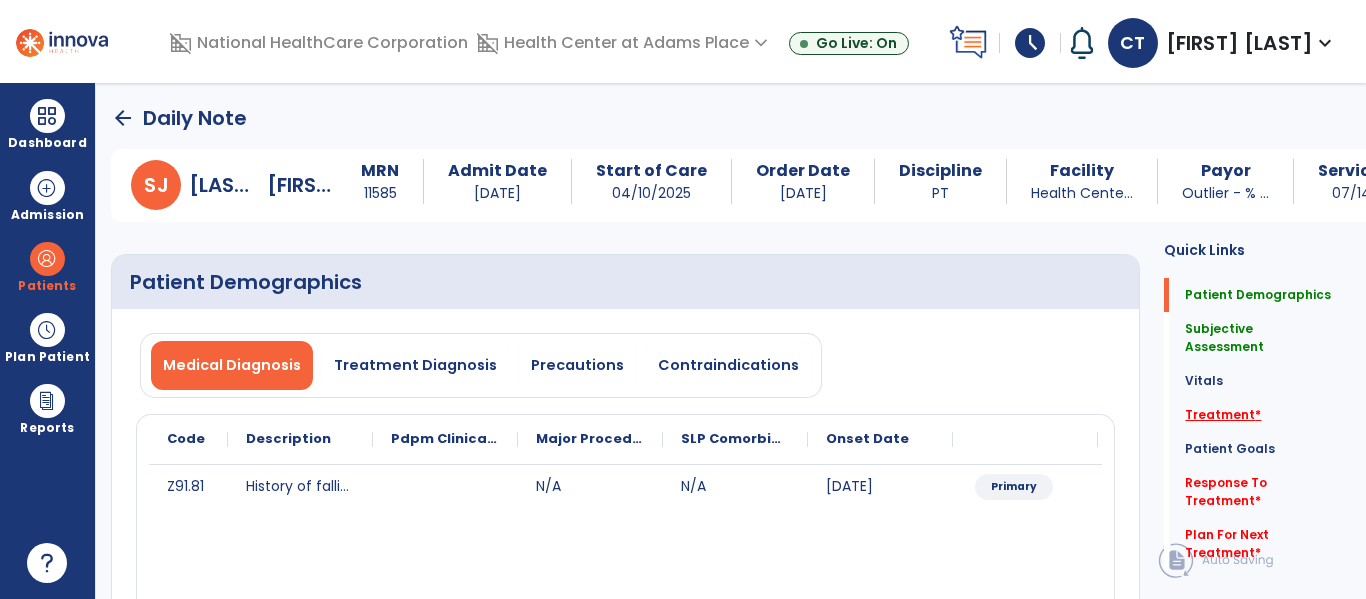 click on "Treatment   *" 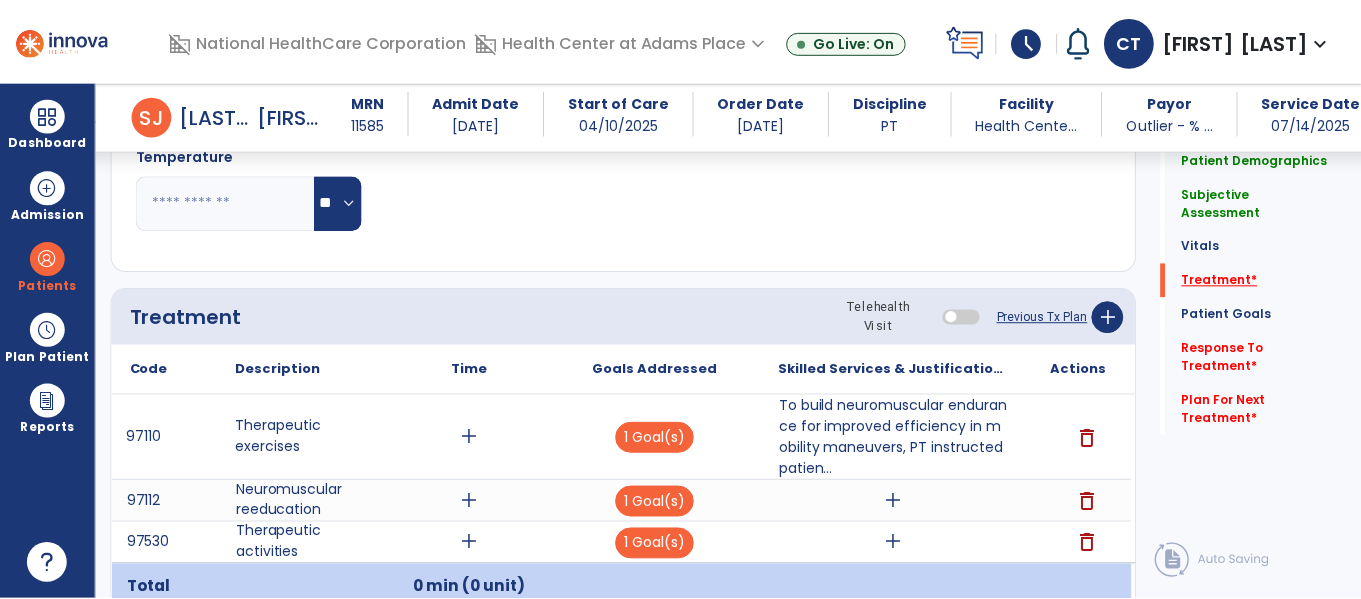 scroll, scrollTop: 1257, scrollLeft: 0, axis: vertical 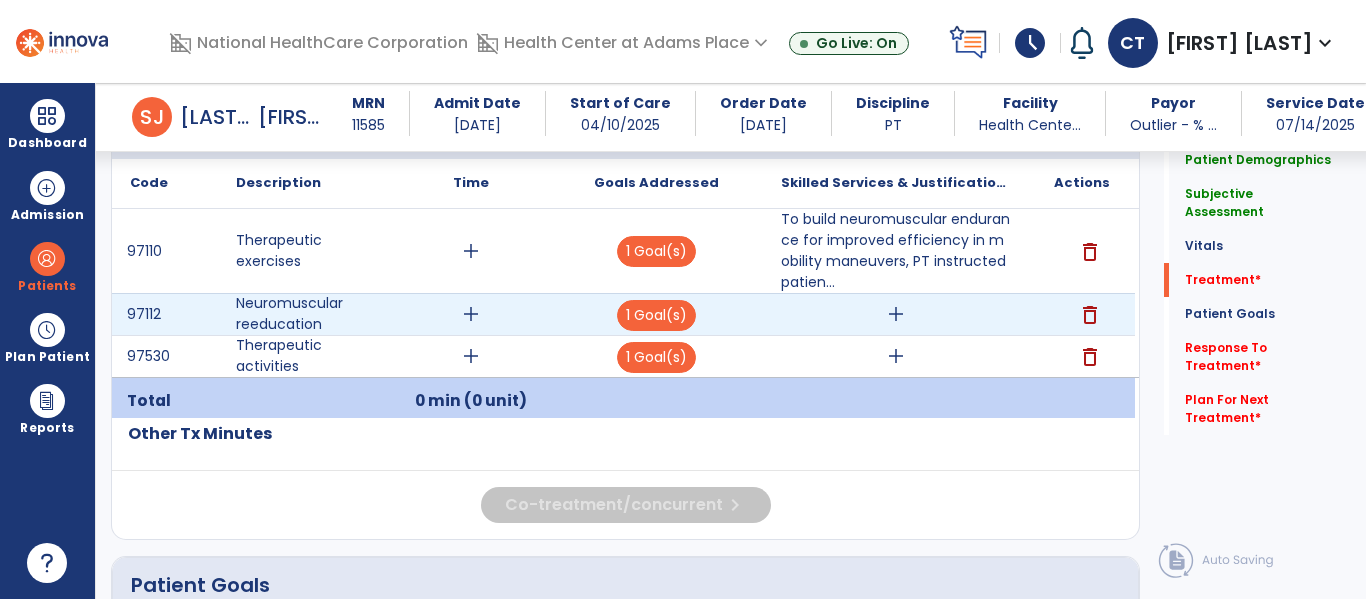 click on "add" at bounding box center (896, 314) 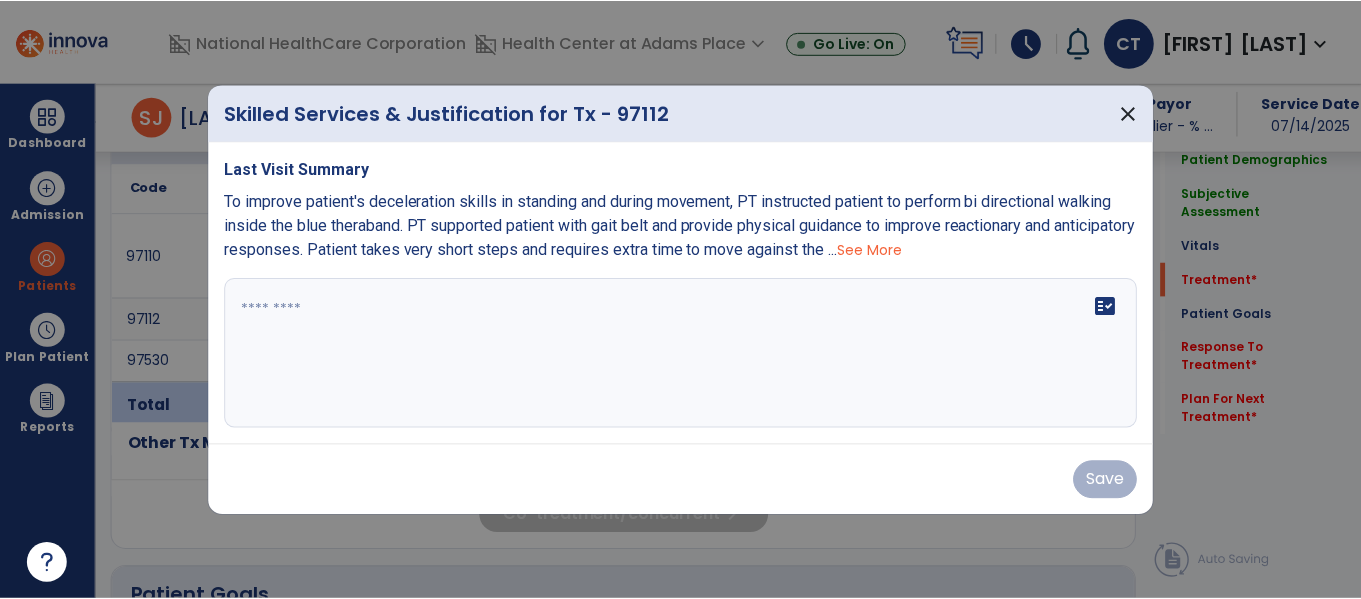 scroll, scrollTop: 1257, scrollLeft: 0, axis: vertical 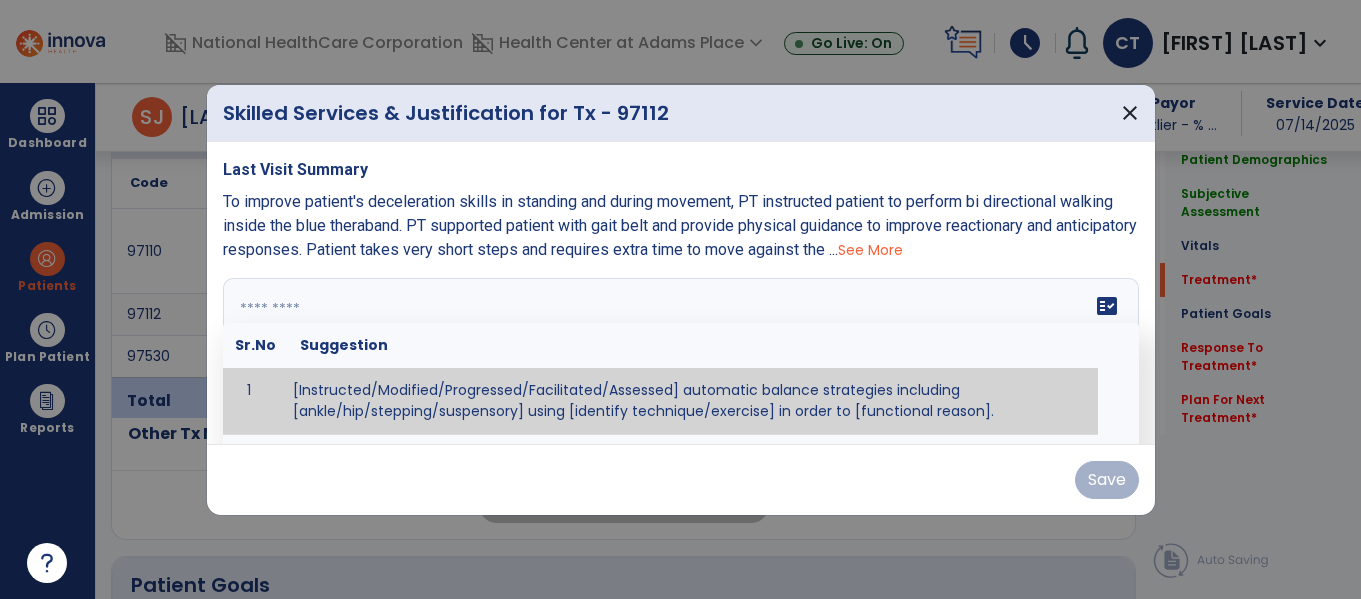 click on "fact_check Sr.No Suggestion 1 [Instructed/Modified/Progressed/Facilitated/Assessed] automatic balance strategies including [ankle/hip/stepping/suspensory] using [identify technique/exercise] in order to [functional reason]. 2 [Instructed/Modified/Progressed/Facilitated/Assessed] sensory integration techniques including [visual inhibition/somatosensory inhibition/visual excitatory/somatosensory excitatory/vestibular excitatory] using [identify technique/exercise] in order to [functional reason]. 3 [Instructed/Modified/Progressed/Facilitated/Assessed] visual input including [oculomotor exercises, smooth pursuits, saccades, visual field, other] in order to [functional reasons]. 4 [Instructed/Modified/Progressed/Assessed] somatosensory techniques including [joint compression, proprioceptive activities, other] in order to [functional reasons]. 5 [Instructed/Modified/Progressed/Assessed] vestibular techniques including [gaze stabilization, Brandt-Darhoff, Epley, other] in order to [functional reasons]. 6 7" at bounding box center [681, 353] 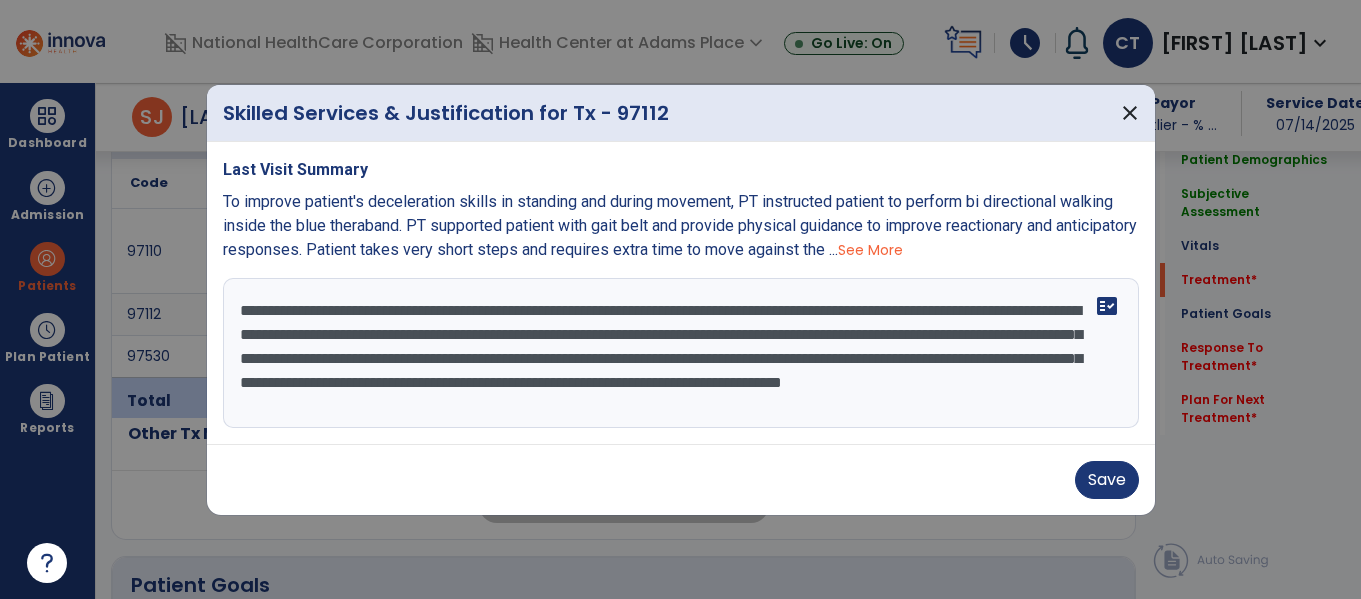 scroll, scrollTop: 16, scrollLeft: 0, axis: vertical 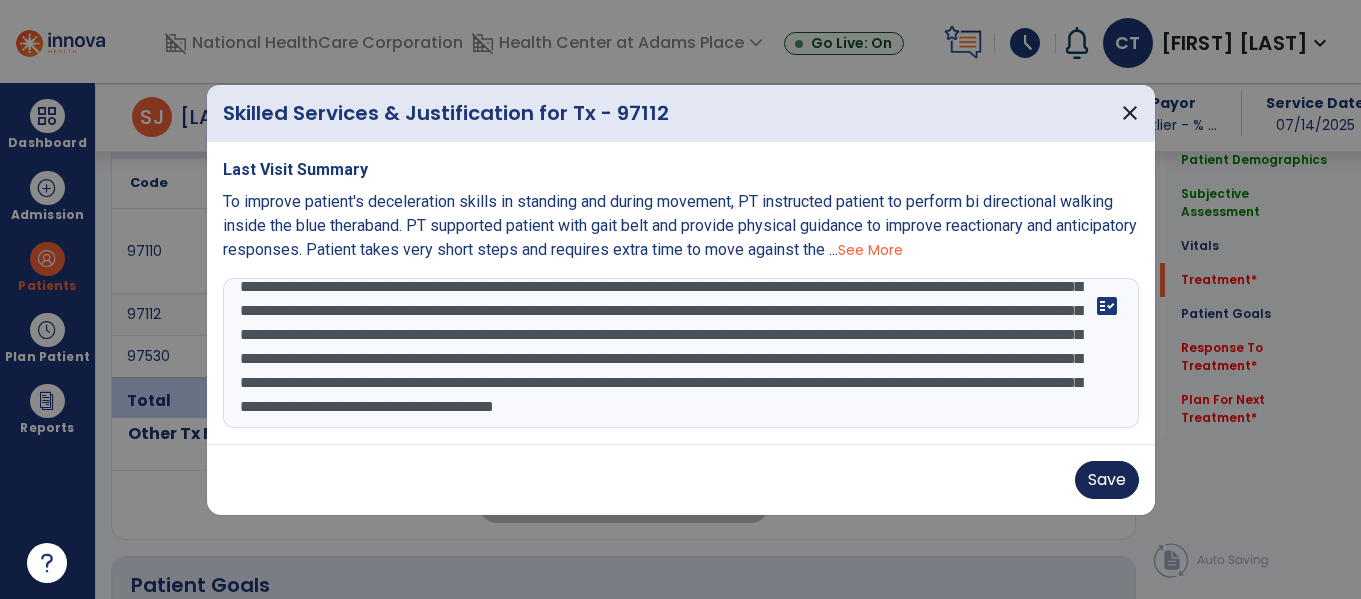 type on "**********" 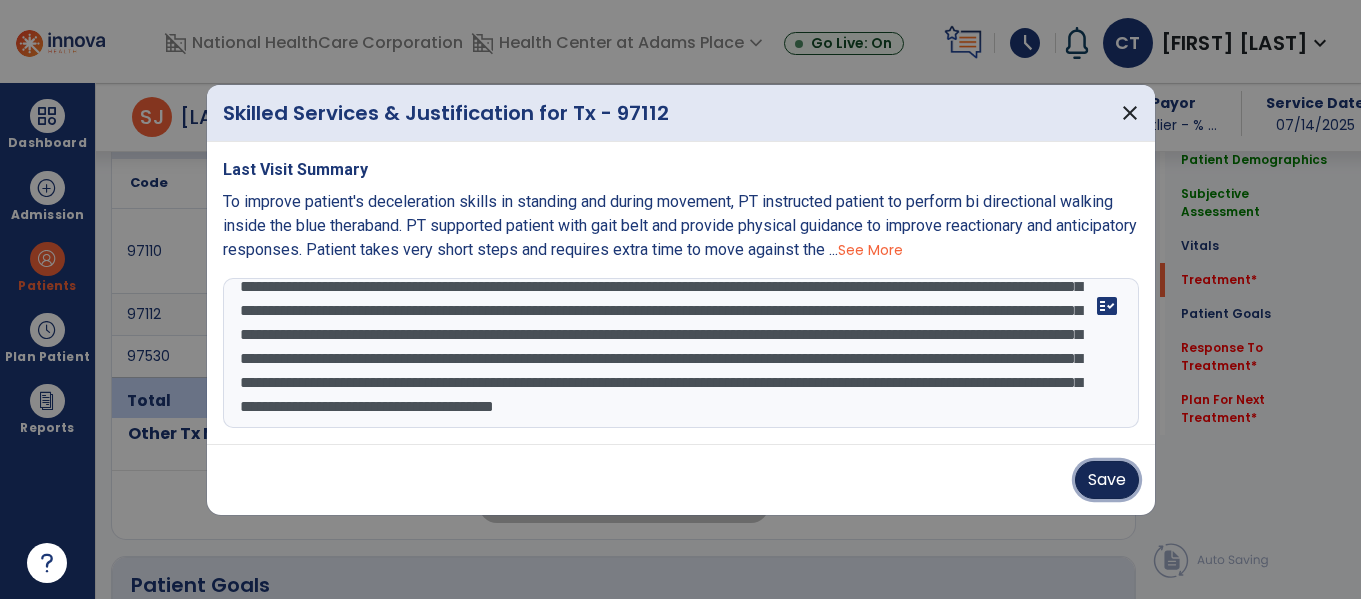 click on "Save" at bounding box center (1107, 480) 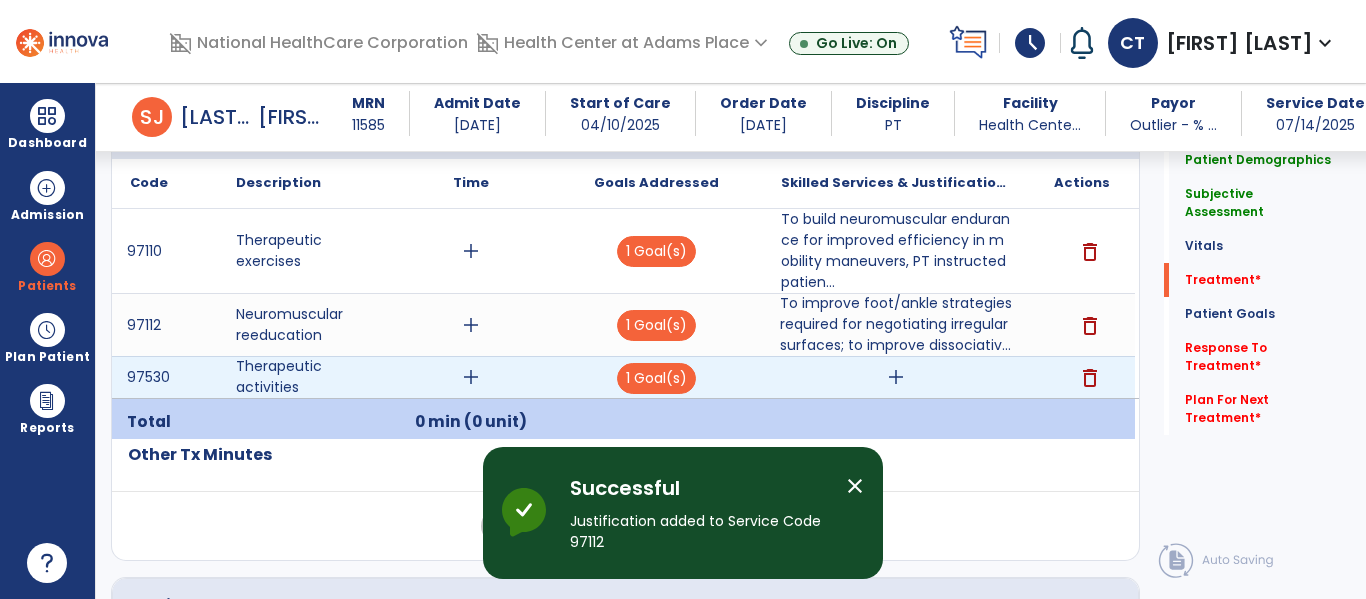 click on "add" at bounding box center (896, 377) 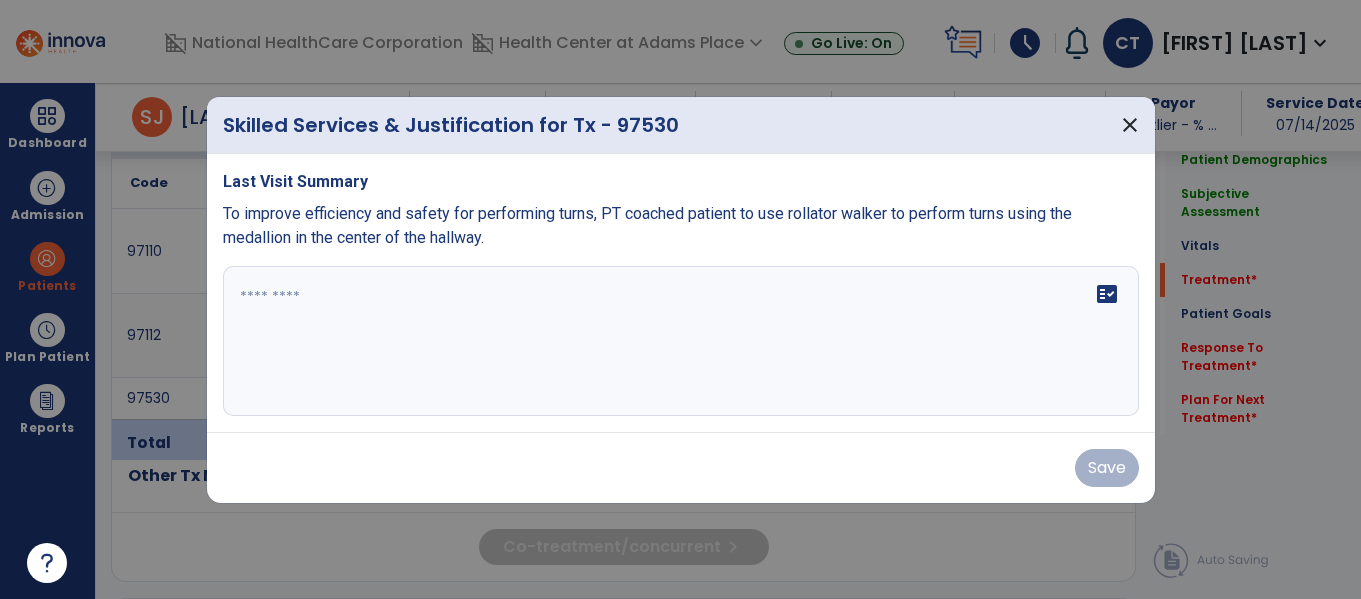 scroll, scrollTop: 1257, scrollLeft: 0, axis: vertical 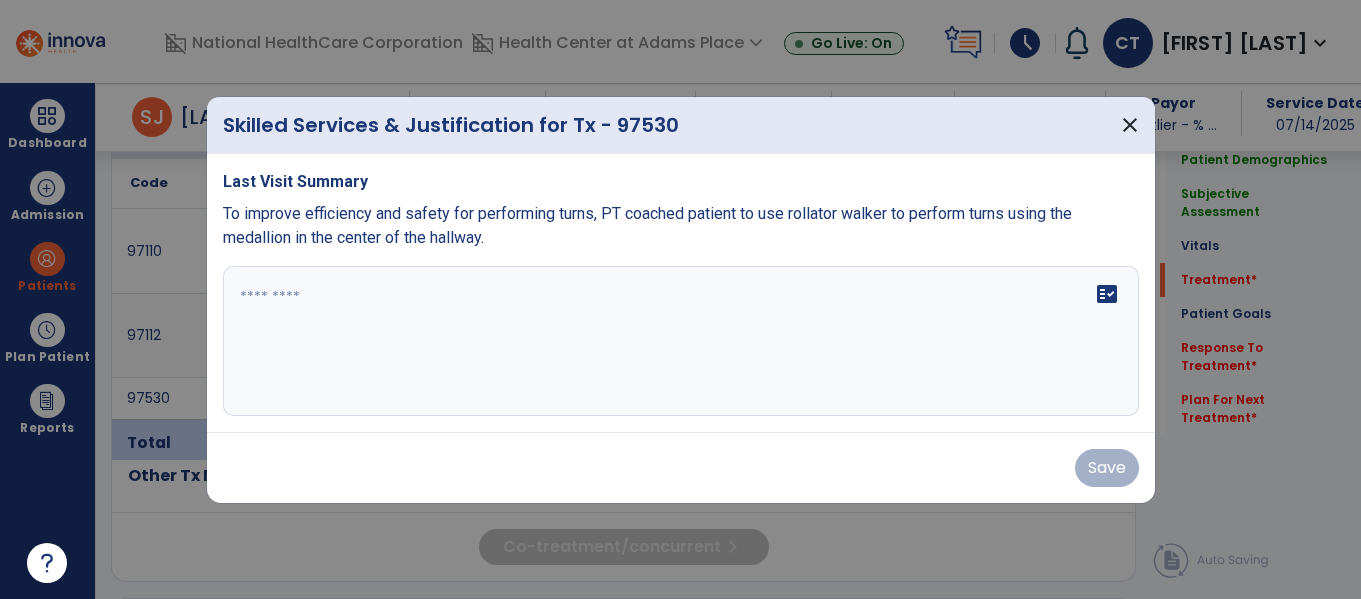 click on "fact_check" at bounding box center [681, 341] 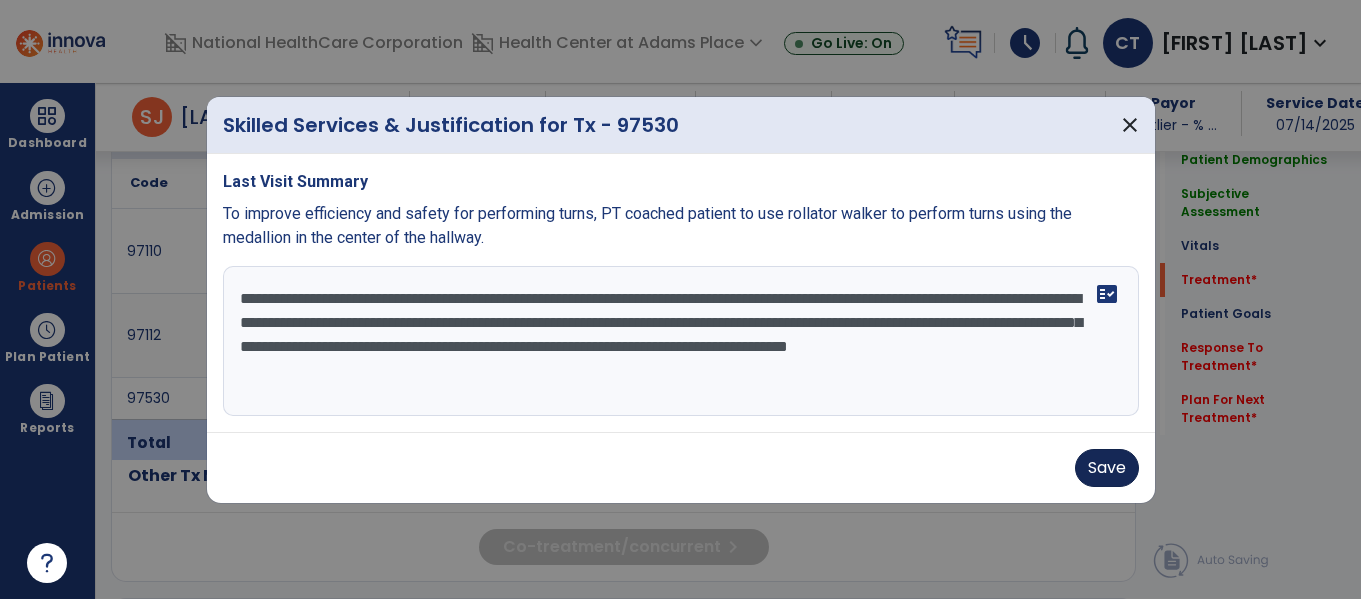 type on "**********" 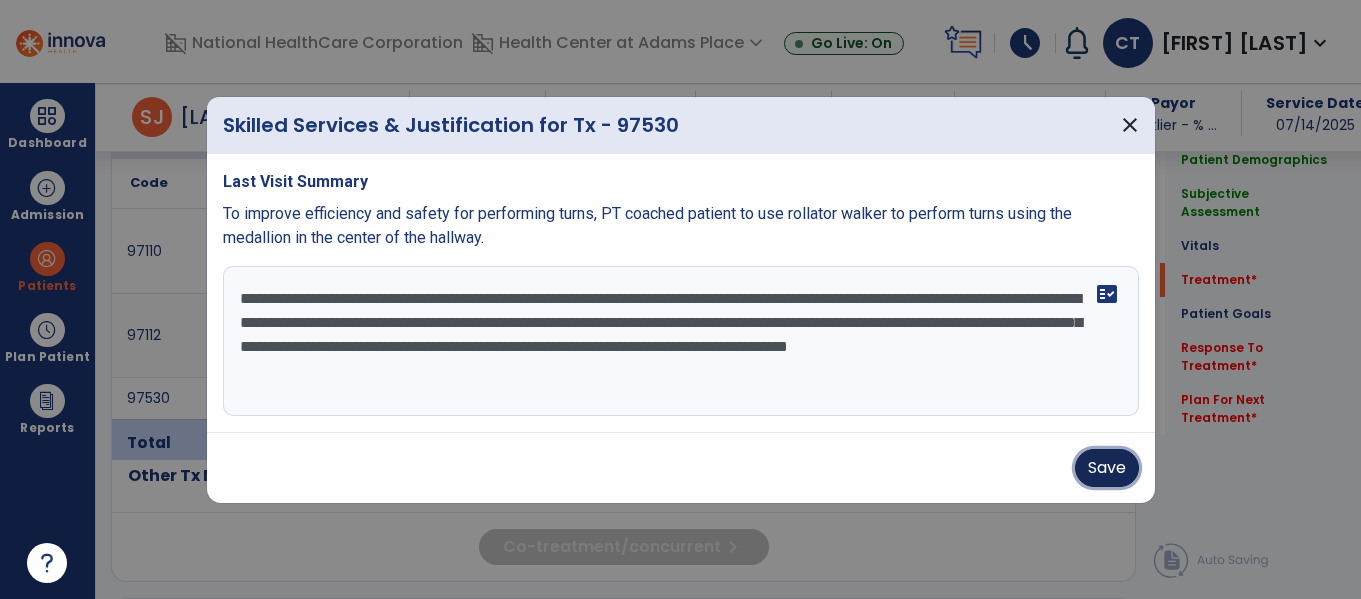 click on "Save" at bounding box center [1107, 468] 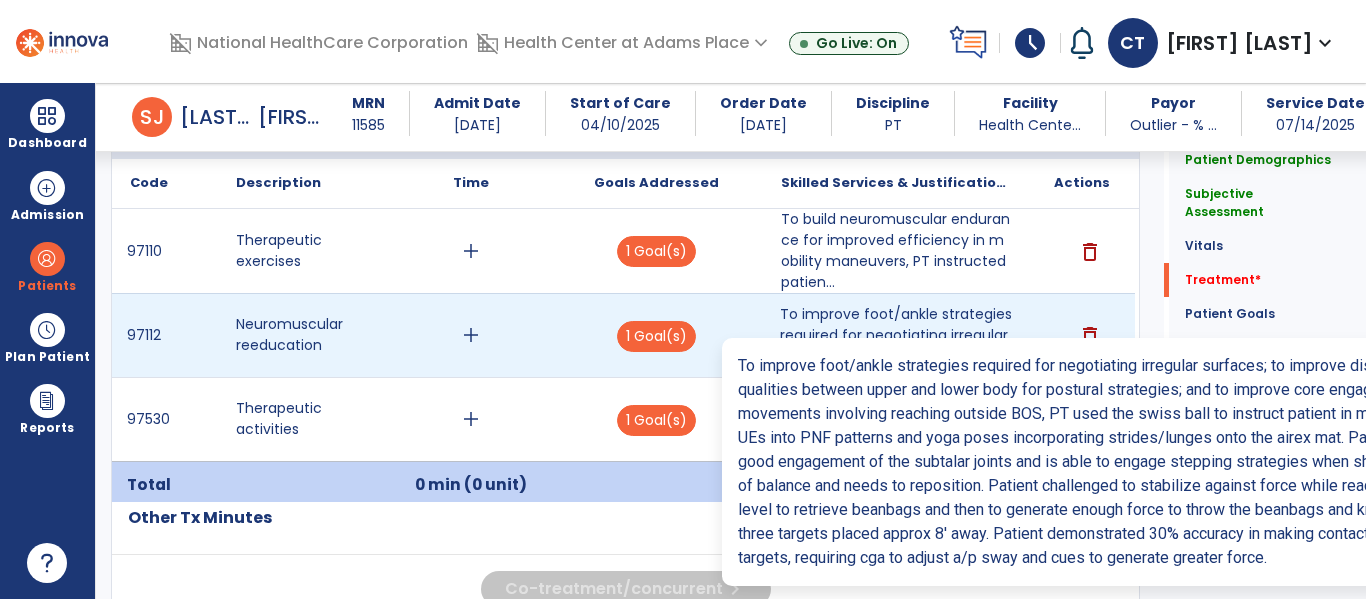 click on "To improve foot/ankle strategies required for negotiating irregular surfaces; to improve dissociativ..." at bounding box center (896, 335) 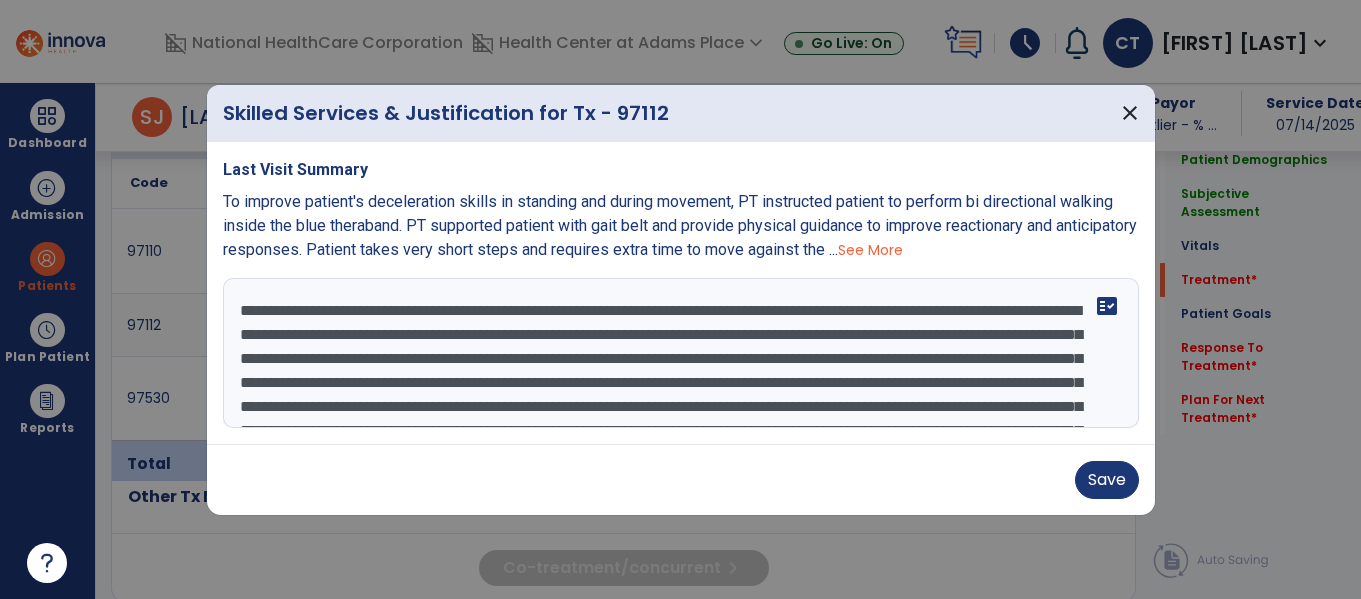 scroll, scrollTop: 1257, scrollLeft: 0, axis: vertical 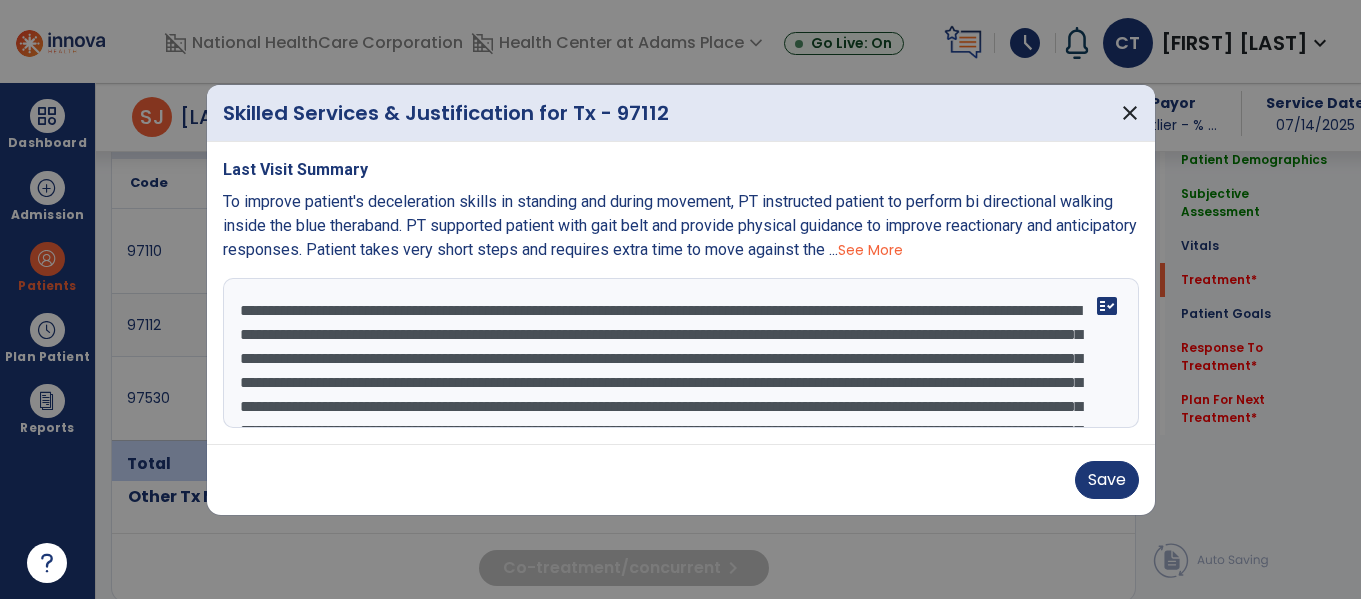 drag, startPoint x: 1138, startPoint y: 337, endPoint x: 1143, endPoint y: 436, distance: 99.12618 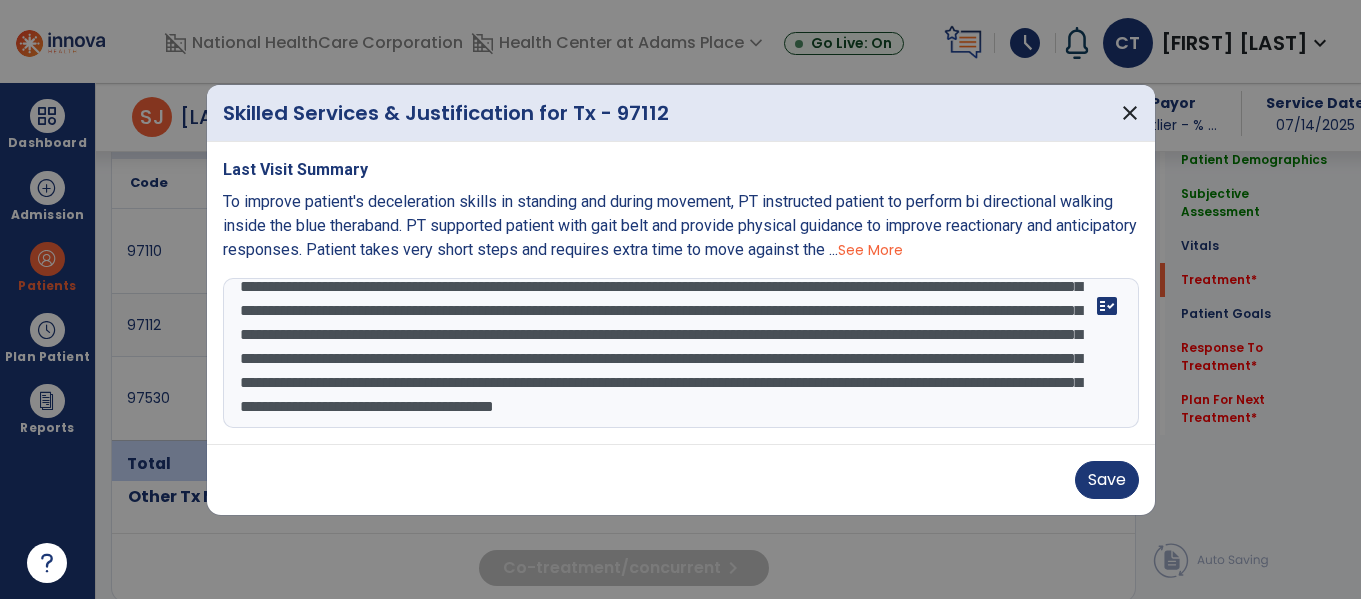 scroll, scrollTop: 96, scrollLeft: 0, axis: vertical 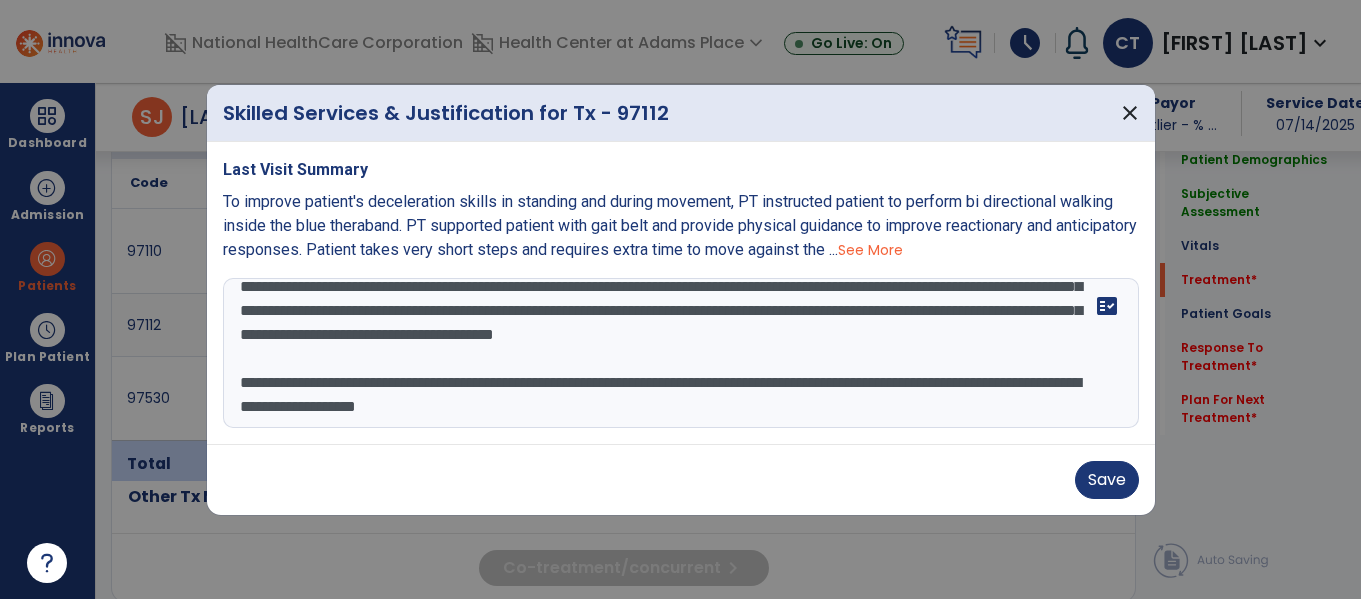 click at bounding box center (681, 353) 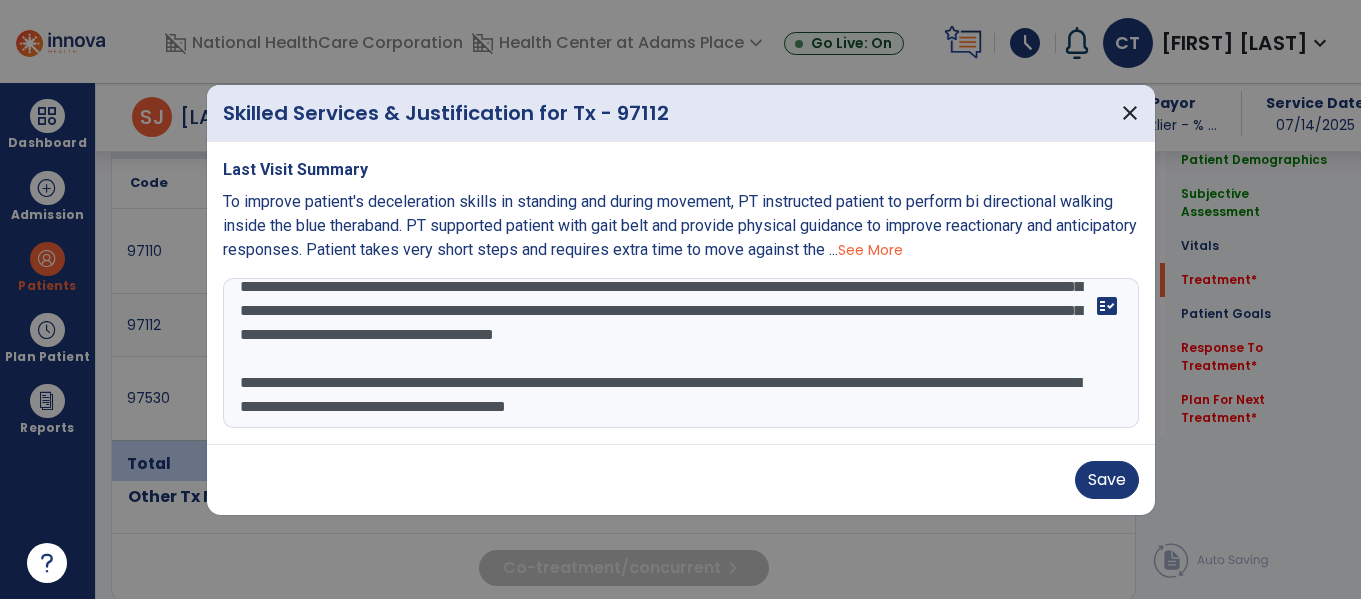 click at bounding box center [681, 353] 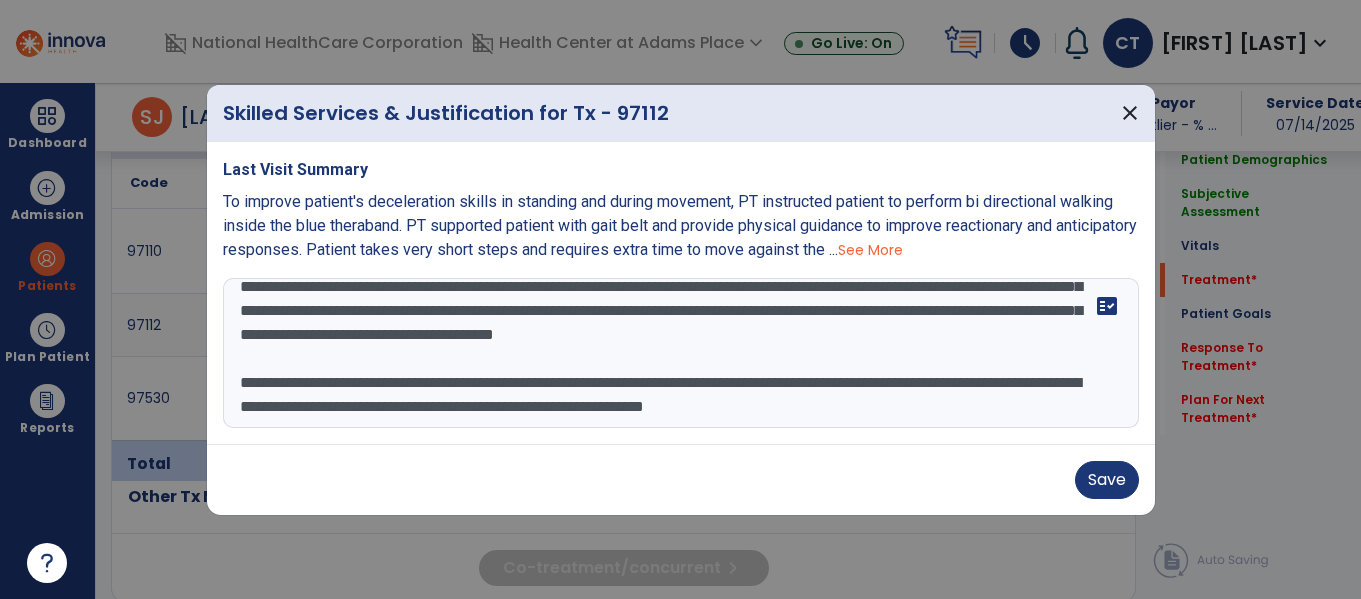 scroll, scrollTop: 184, scrollLeft: 0, axis: vertical 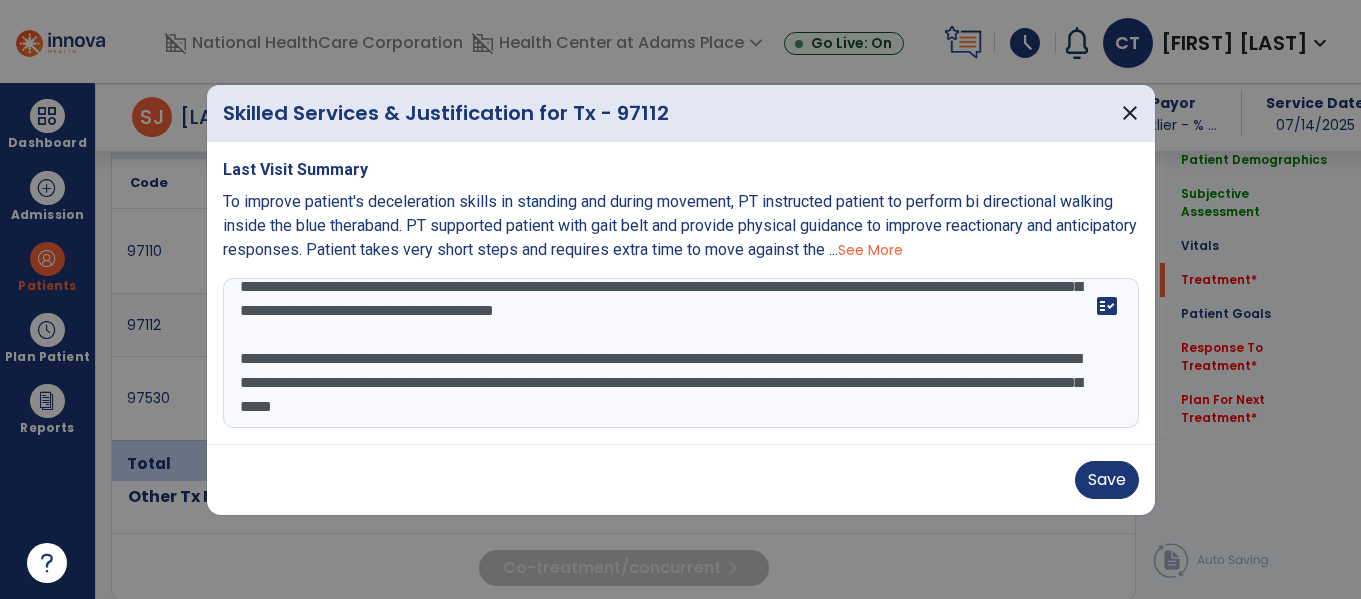 click at bounding box center [681, 353] 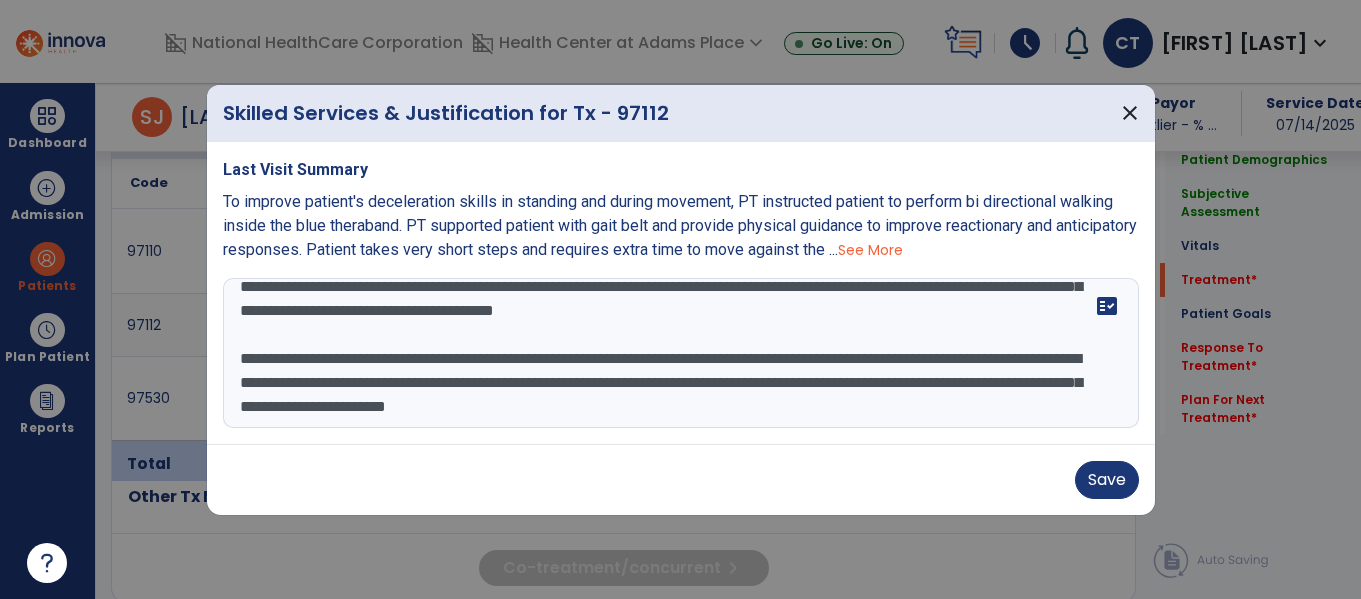 scroll, scrollTop: 208, scrollLeft: 0, axis: vertical 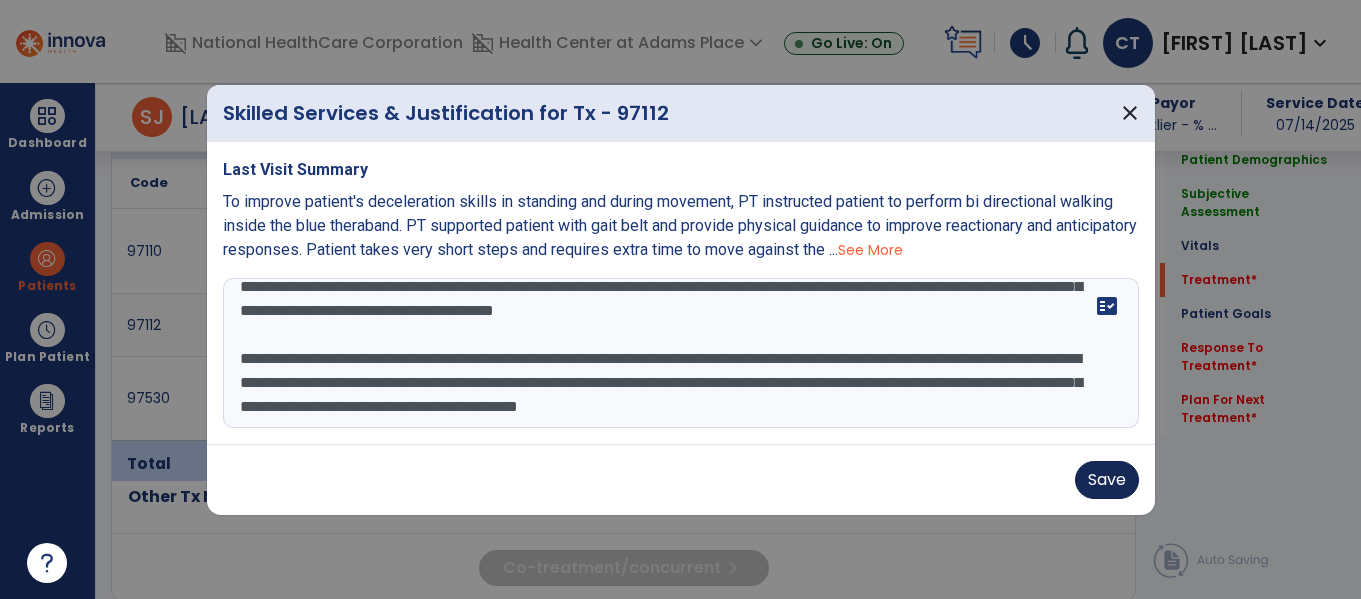type on "**********" 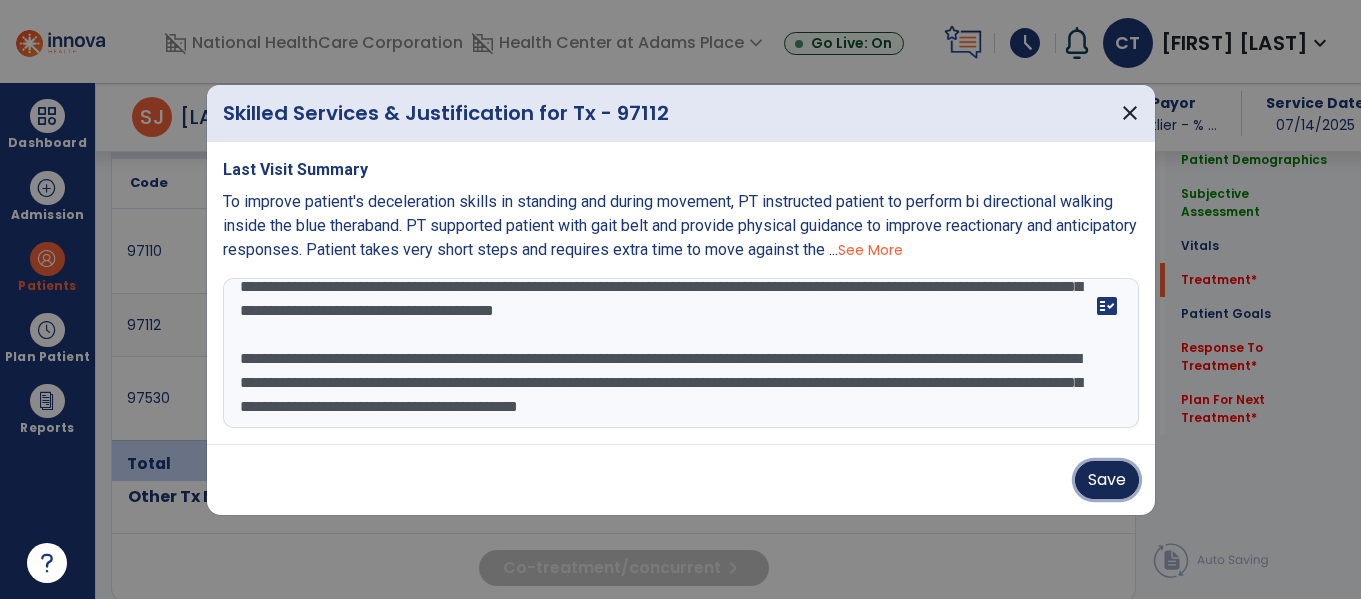 click on "Save" at bounding box center (1107, 480) 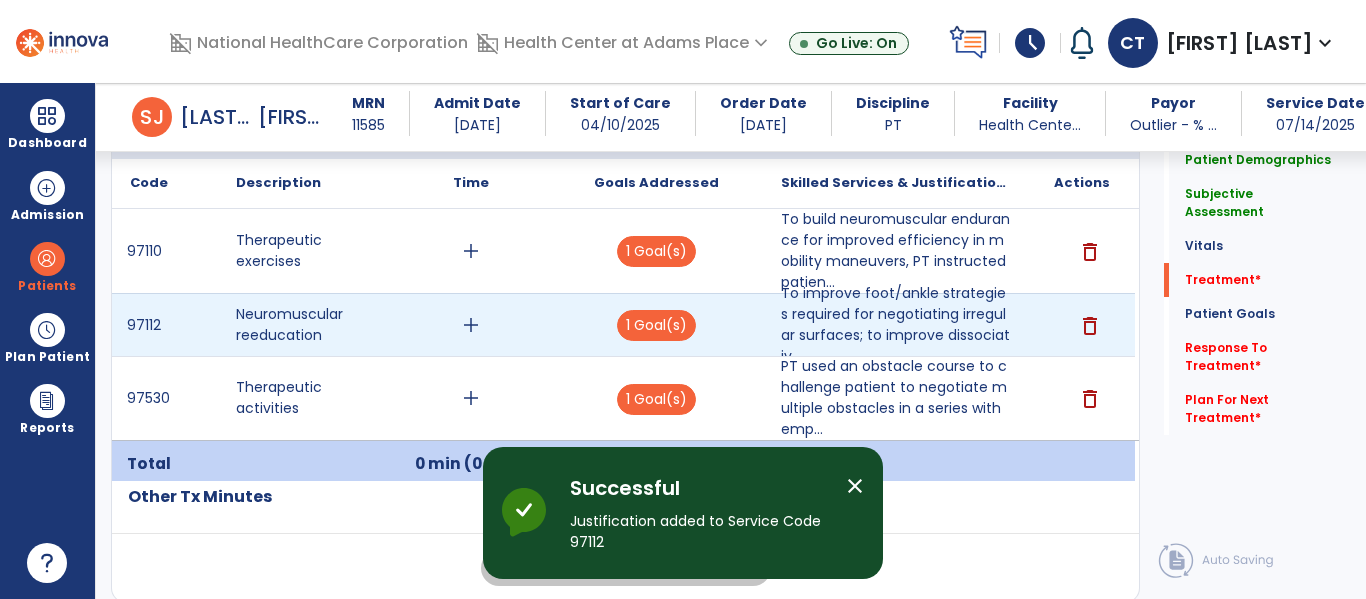 click on "add" at bounding box center [471, 325] 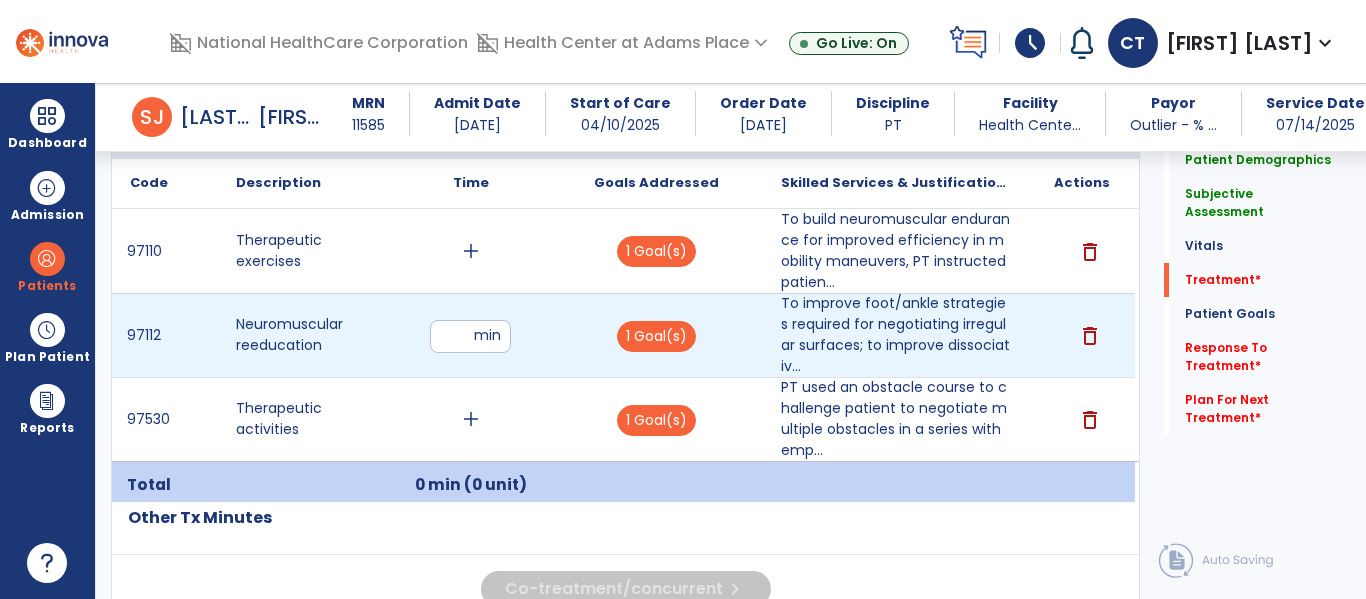 type on "**" 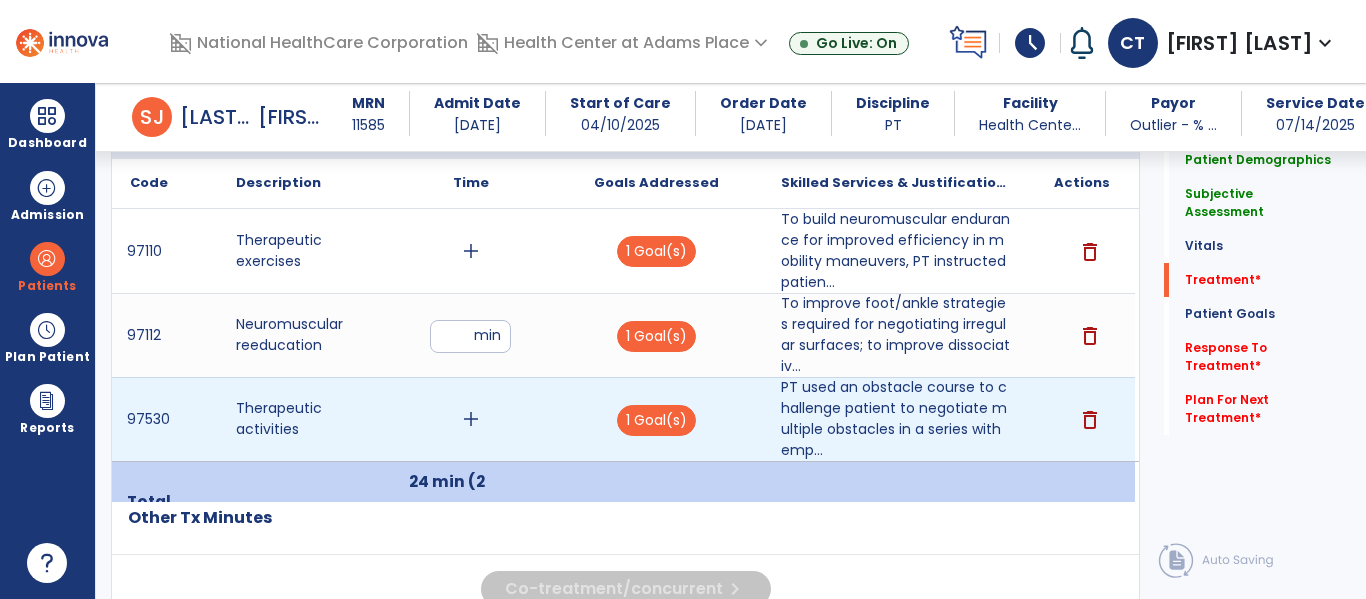 click on "add" at bounding box center (471, 419) 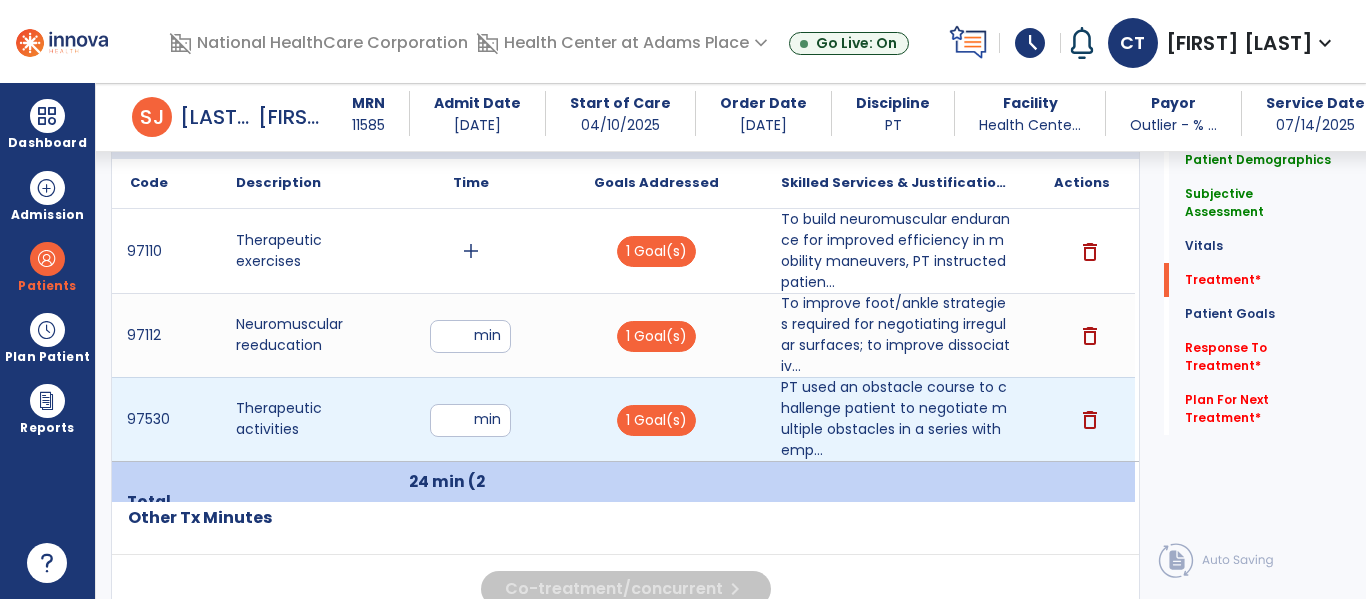 type on "**" 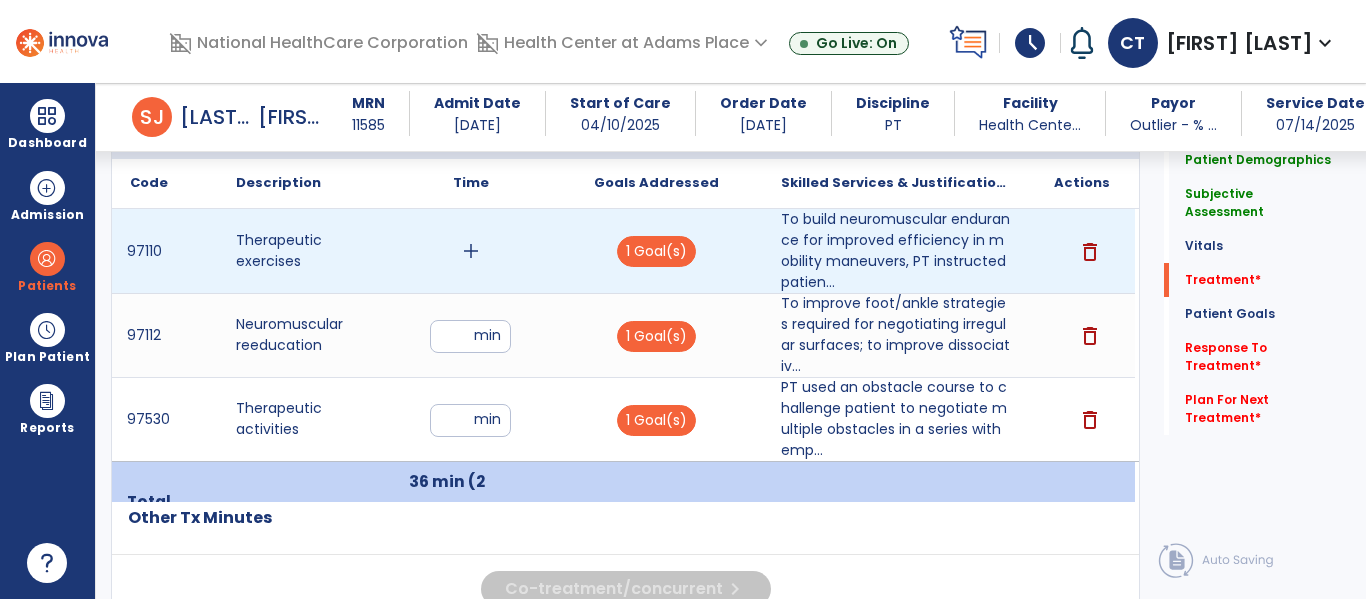 click on "add" at bounding box center (471, 251) 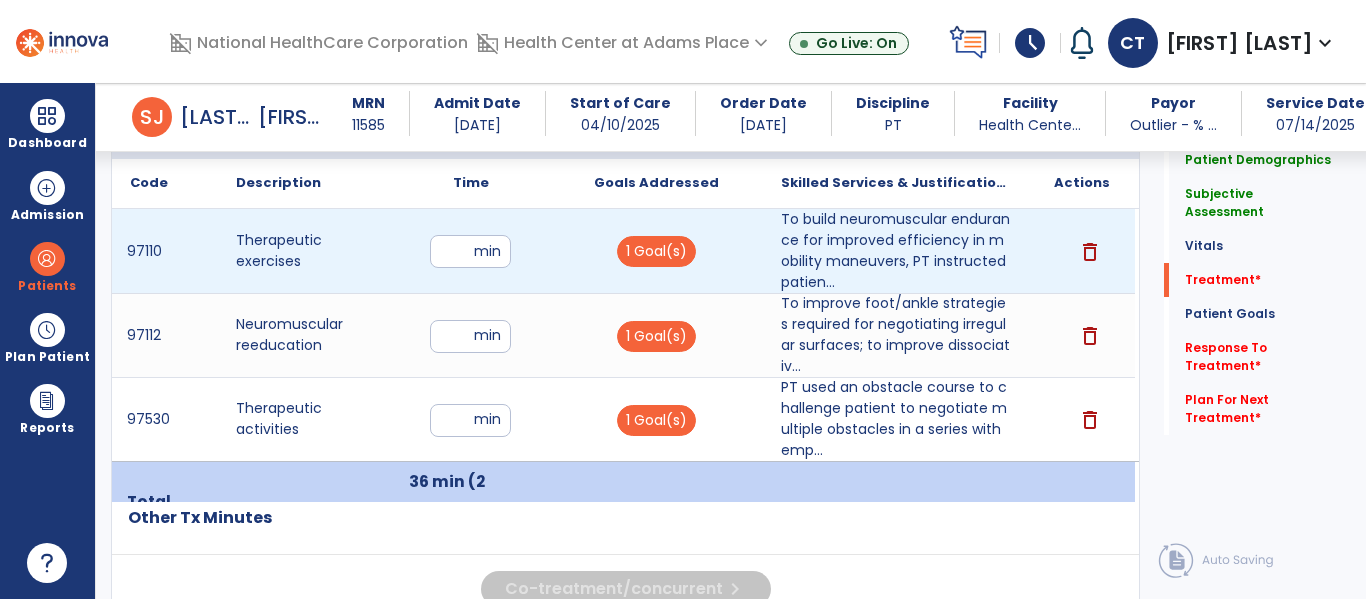 type on "**" 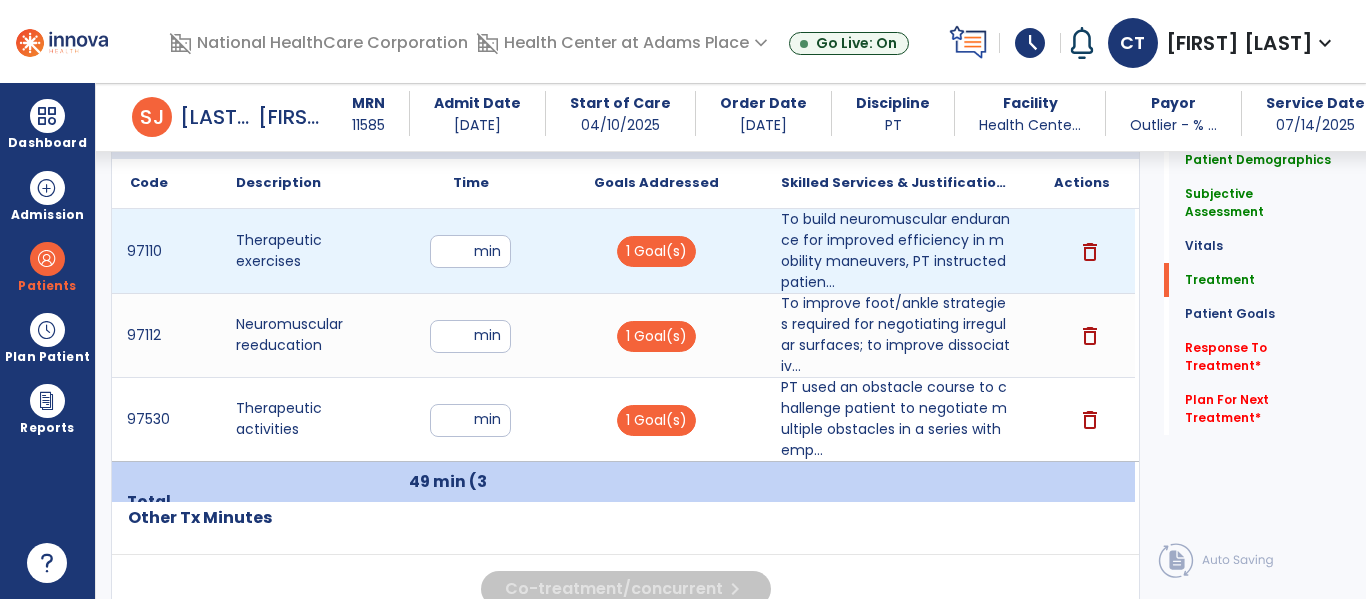 click on "**" at bounding box center (470, 251) 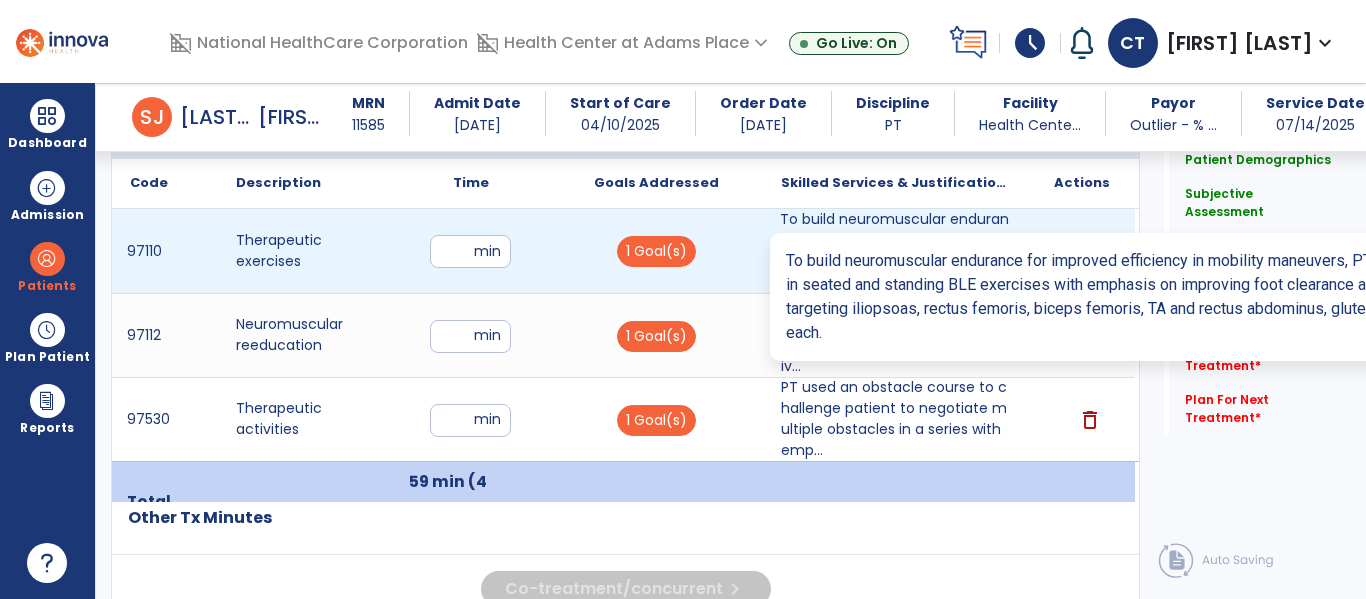 click on "To build neuromuscular endurance for improved efficiency in mobility maneuvers, PT instructed patien..." at bounding box center (896, 251) 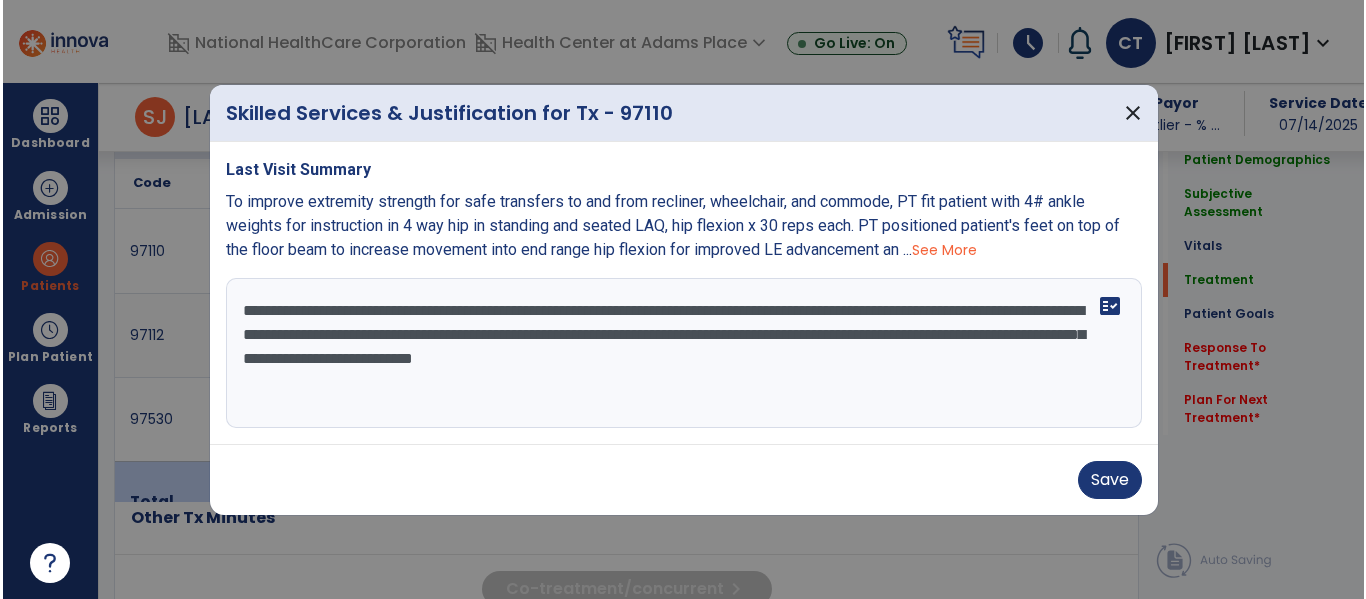 scroll, scrollTop: 1257, scrollLeft: 0, axis: vertical 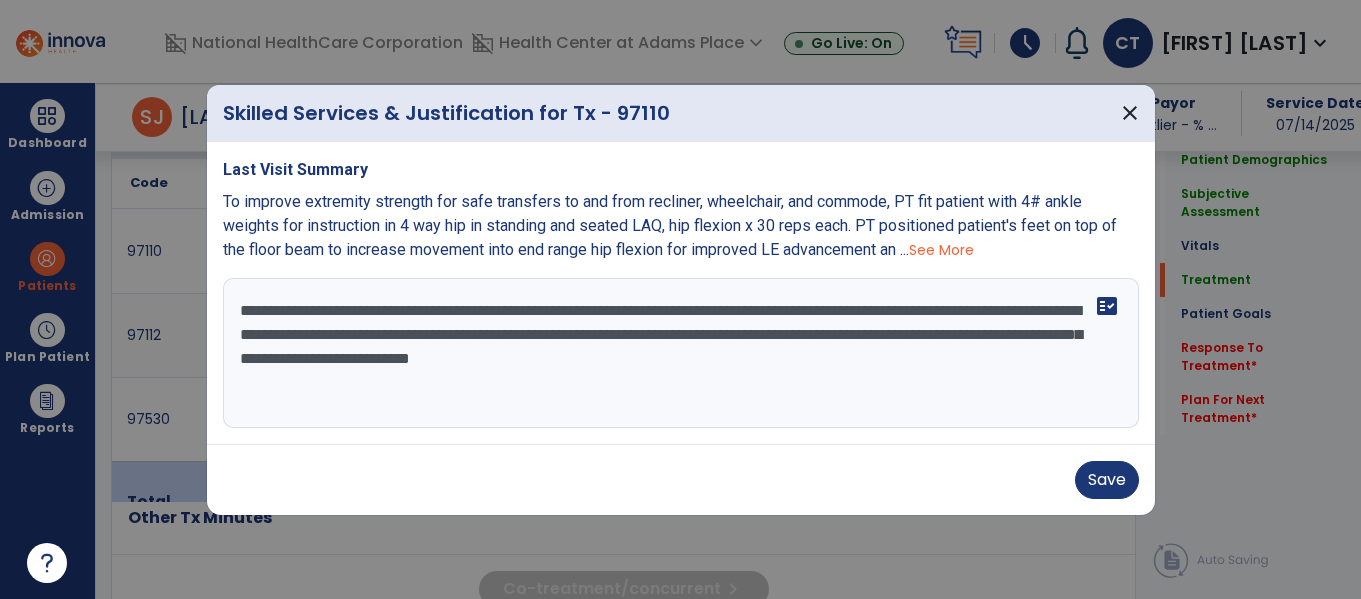 click on "**********" at bounding box center (681, 353) 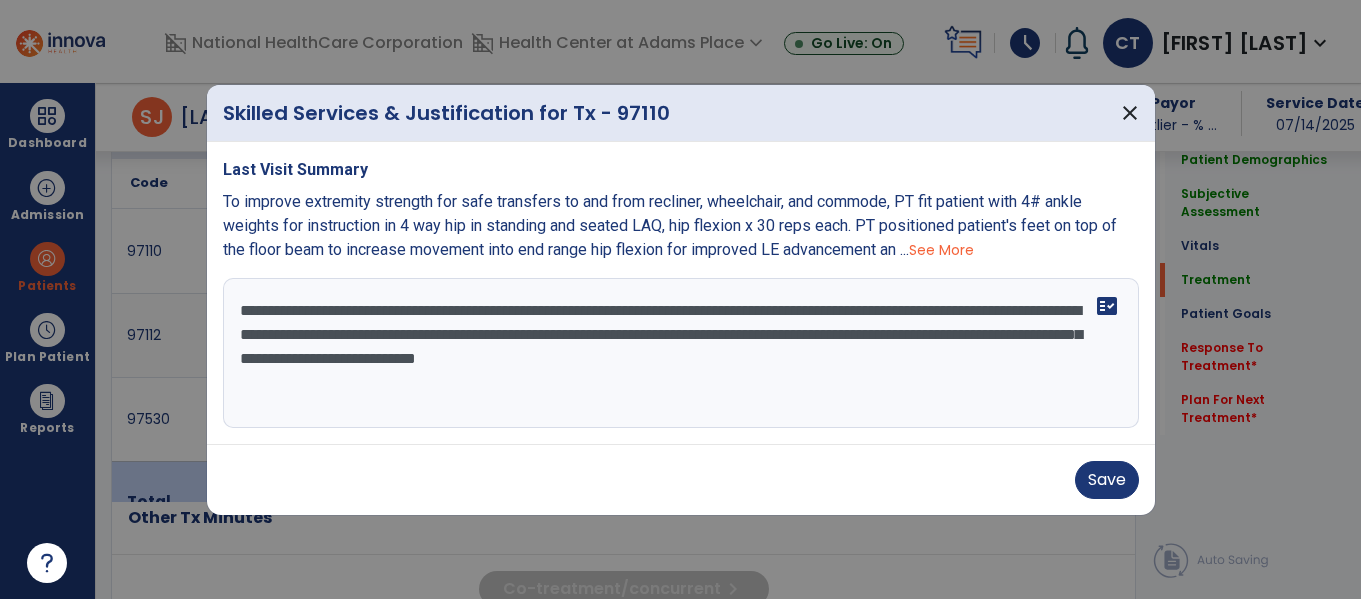 click on "**********" at bounding box center [681, 353] 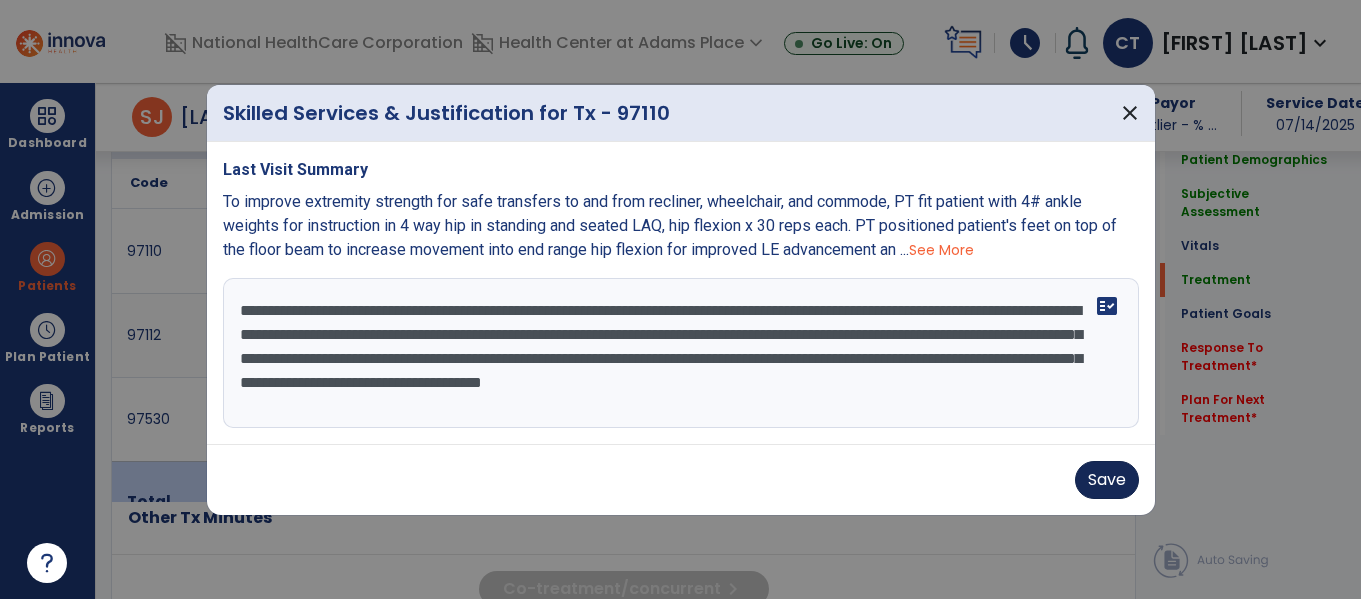 type on "**********" 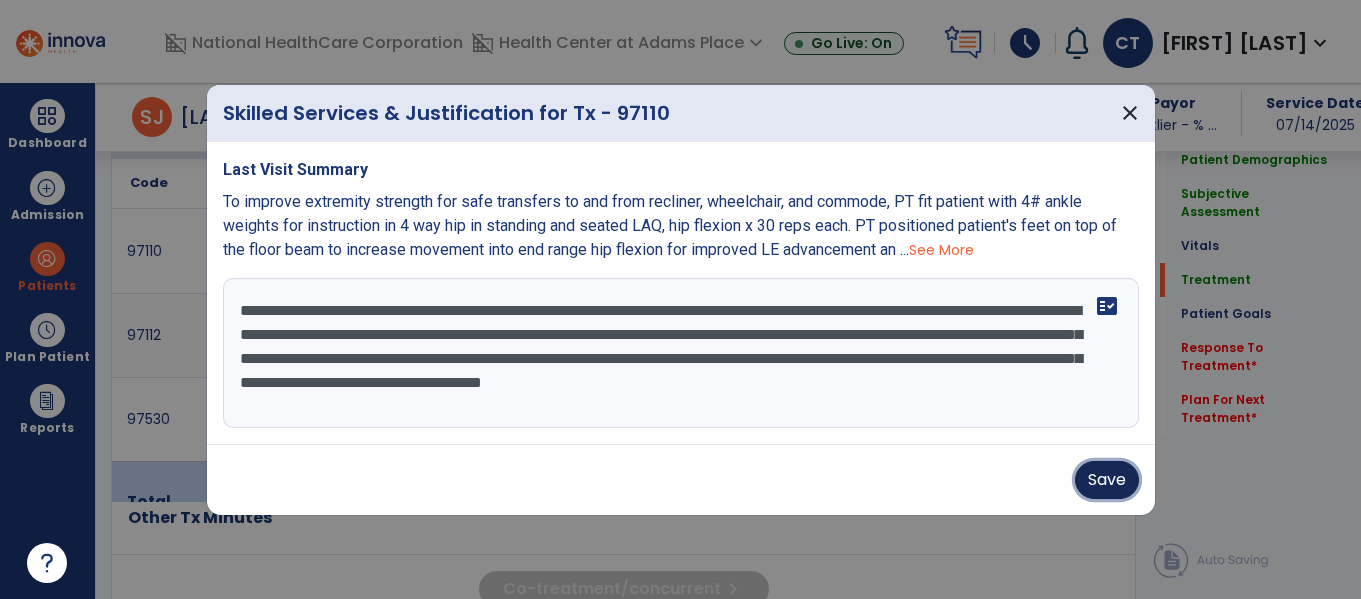 click on "Save" at bounding box center [1107, 480] 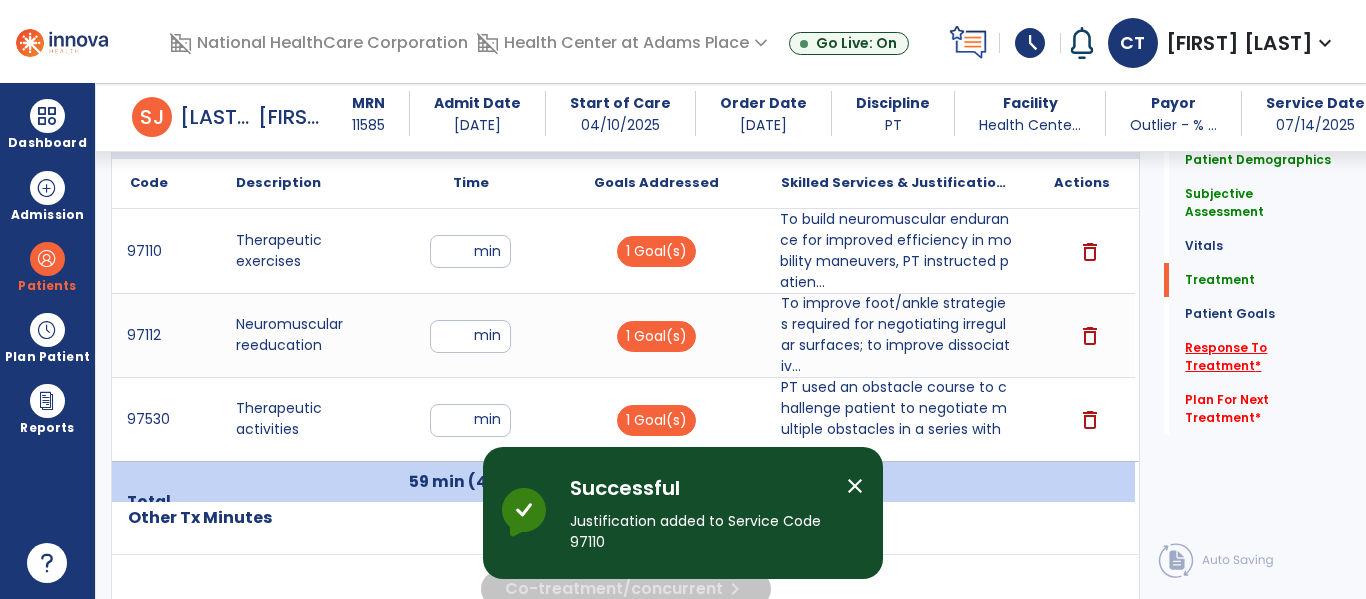 click on "Response To Treatment   *" 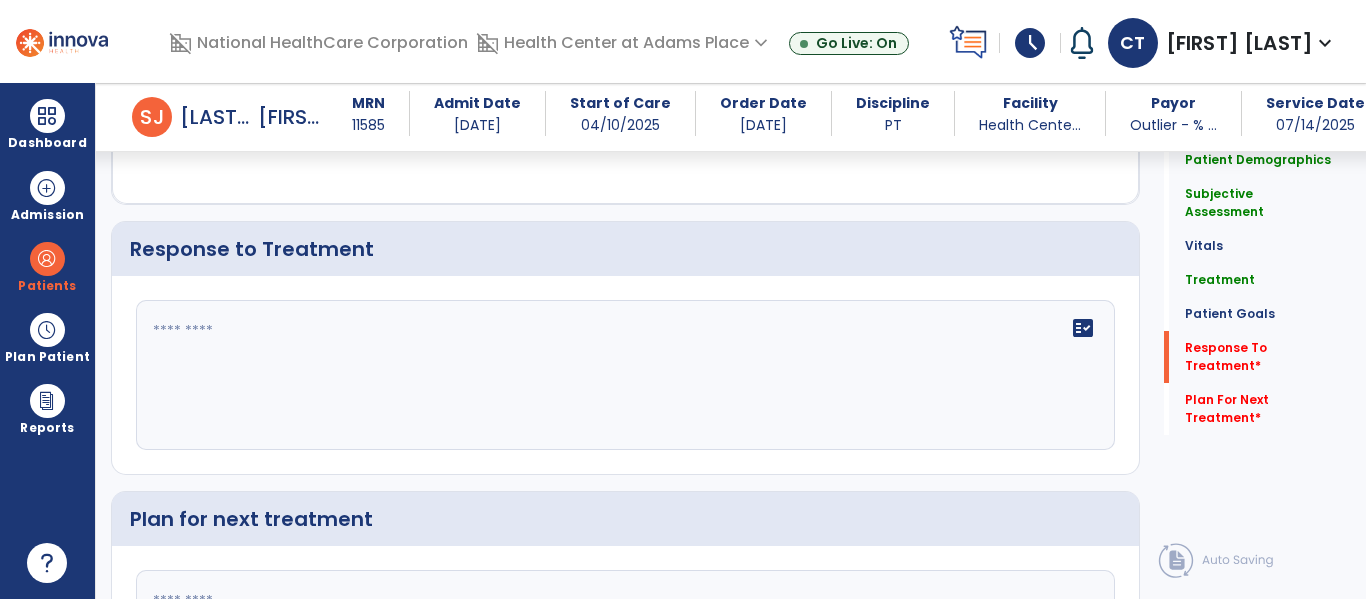 scroll, scrollTop: 3072, scrollLeft: 0, axis: vertical 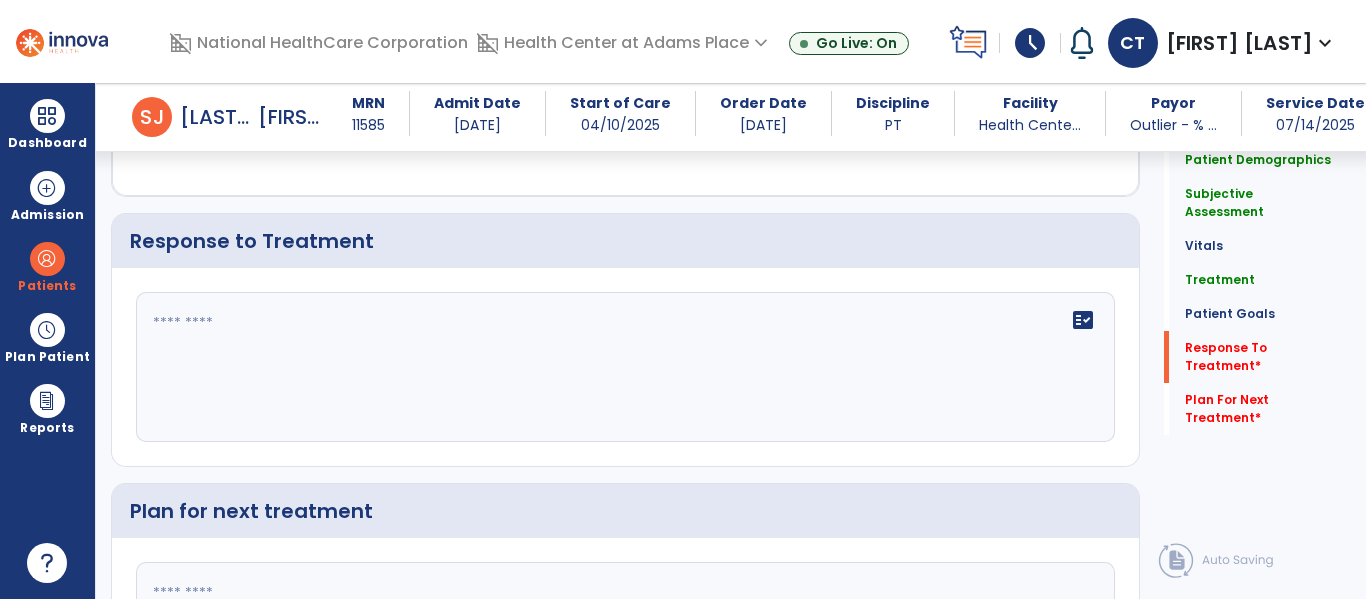 click on "fact_check" 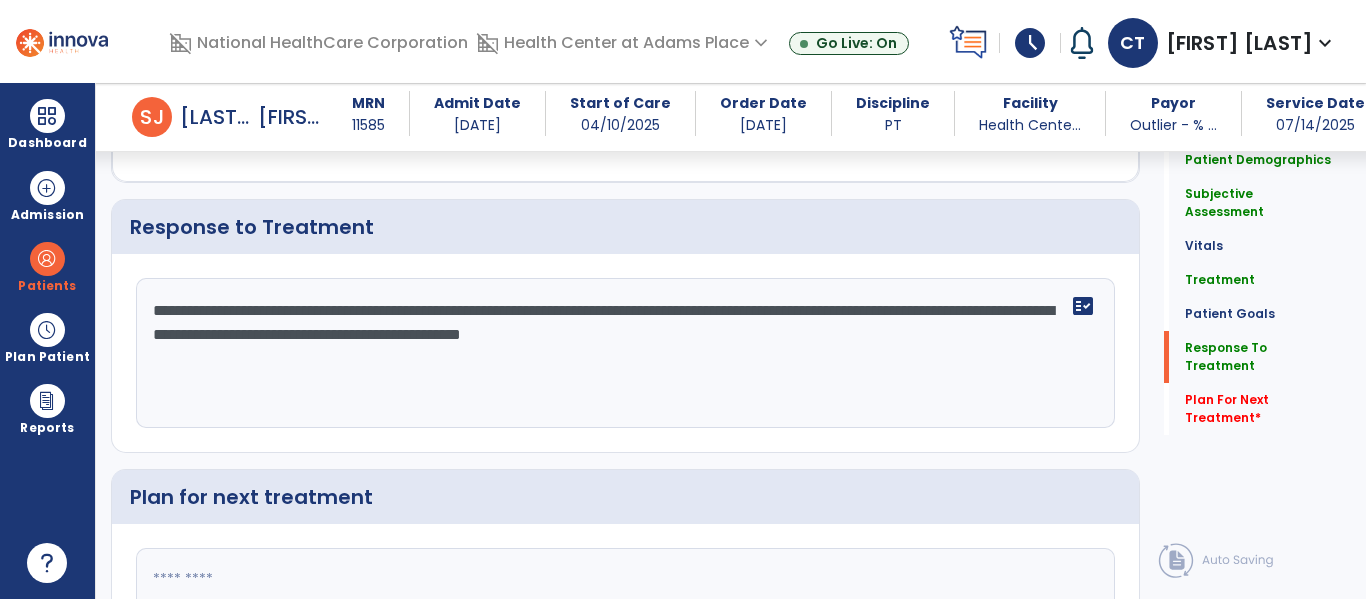 scroll, scrollTop: 3072, scrollLeft: 0, axis: vertical 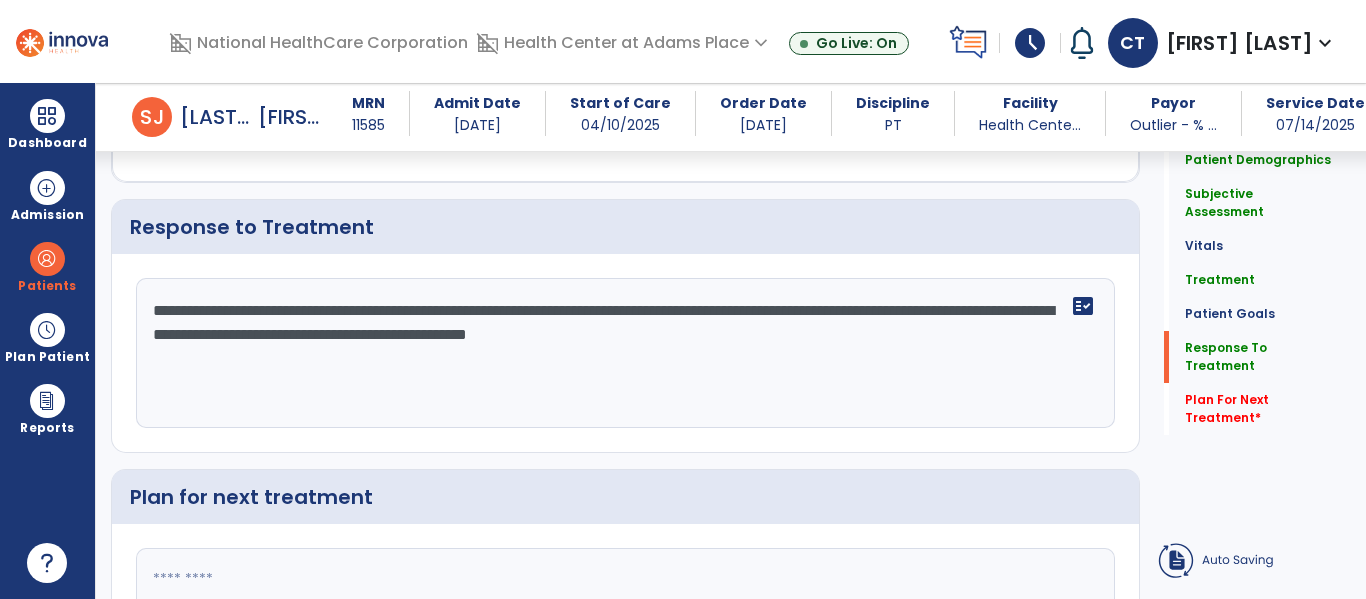 type on "**********" 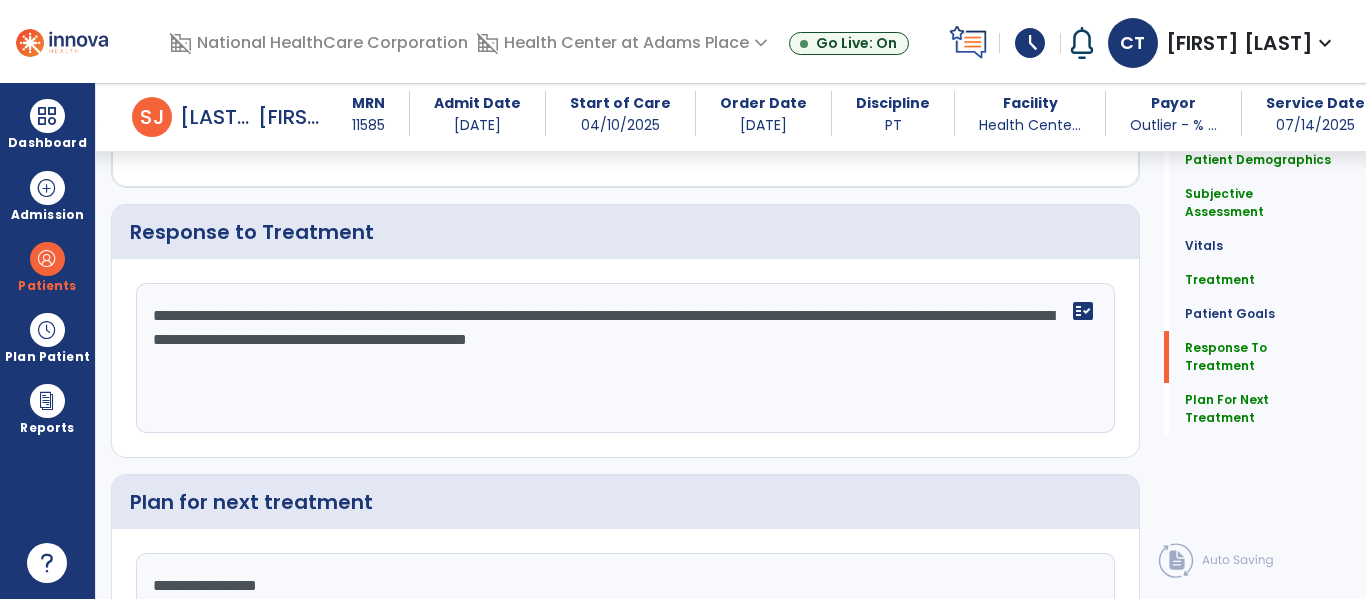 scroll, scrollTop: 3081, scrollLeft: 0, axis: vertical 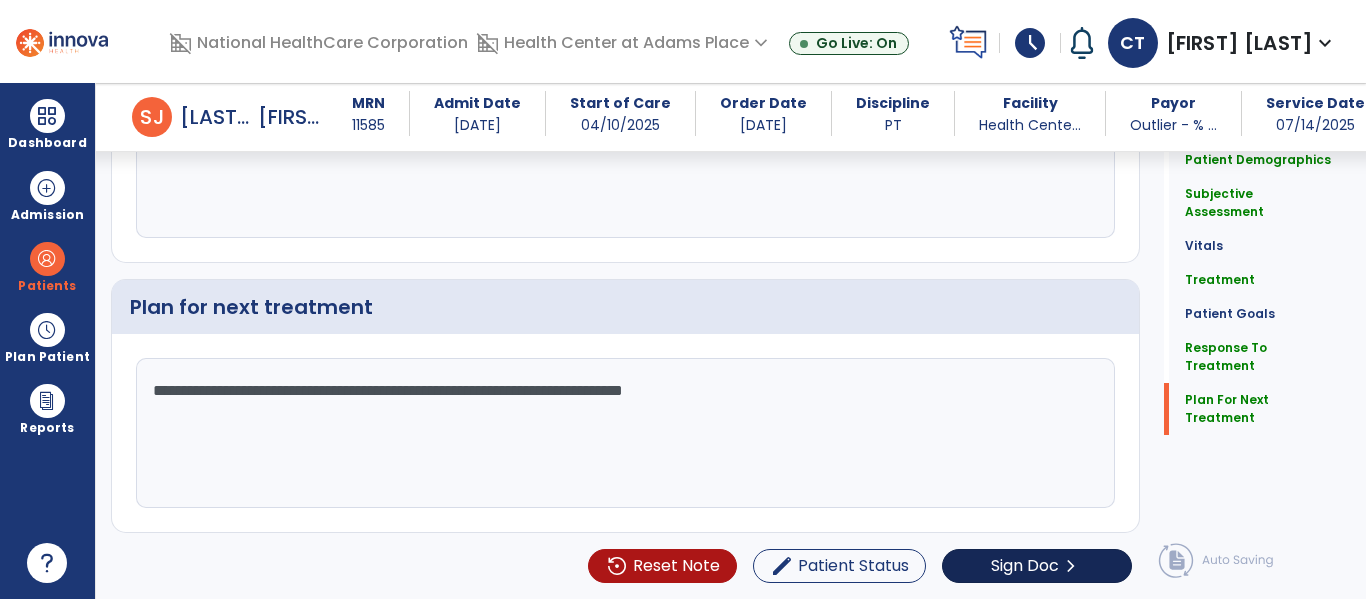 type on "**********" 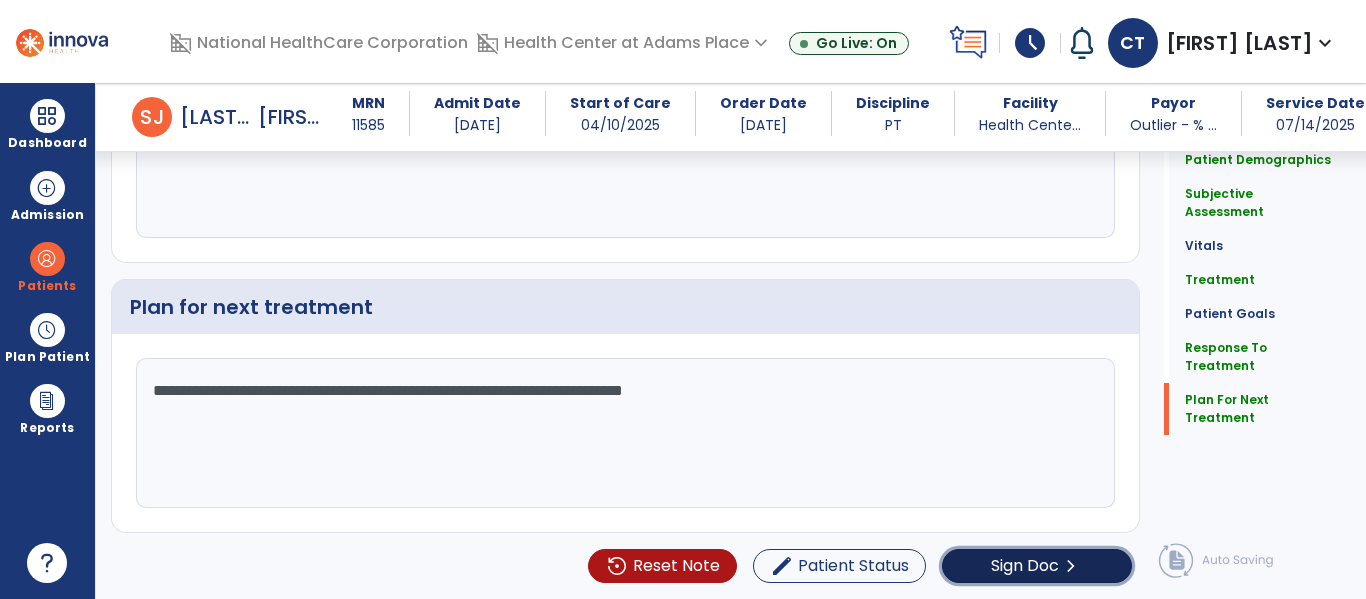 click on "Sign Doc" 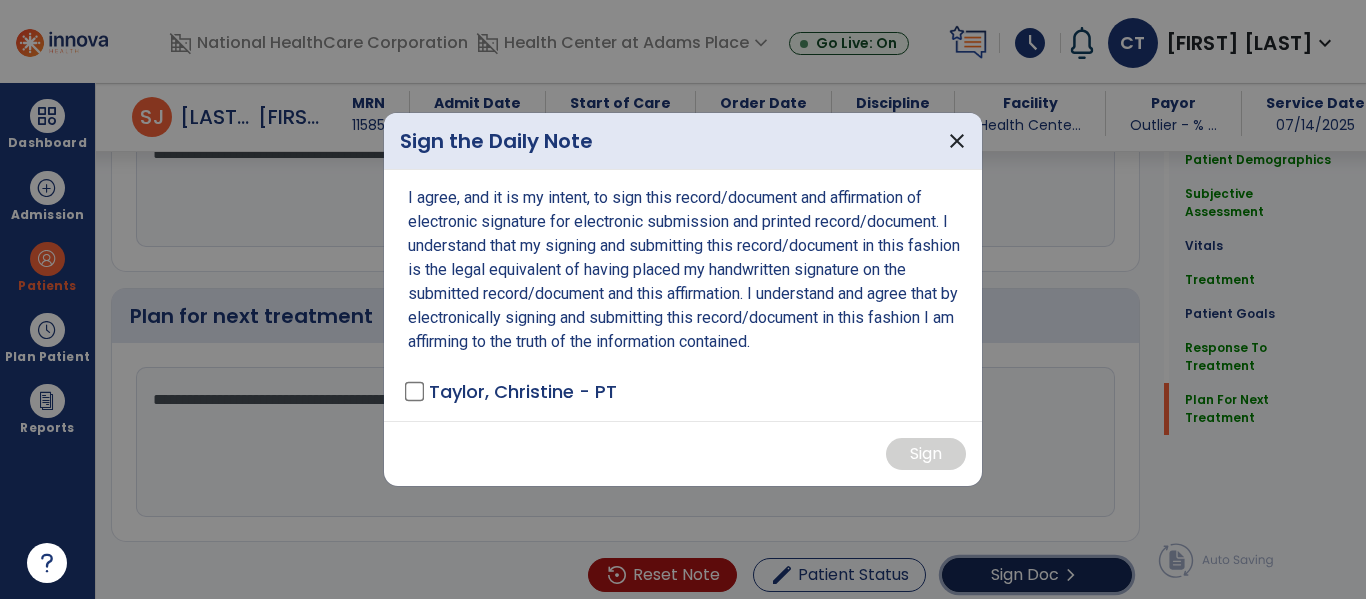 scroll, scrollTop: 3277, scrollLeft: 0, axis: vertical 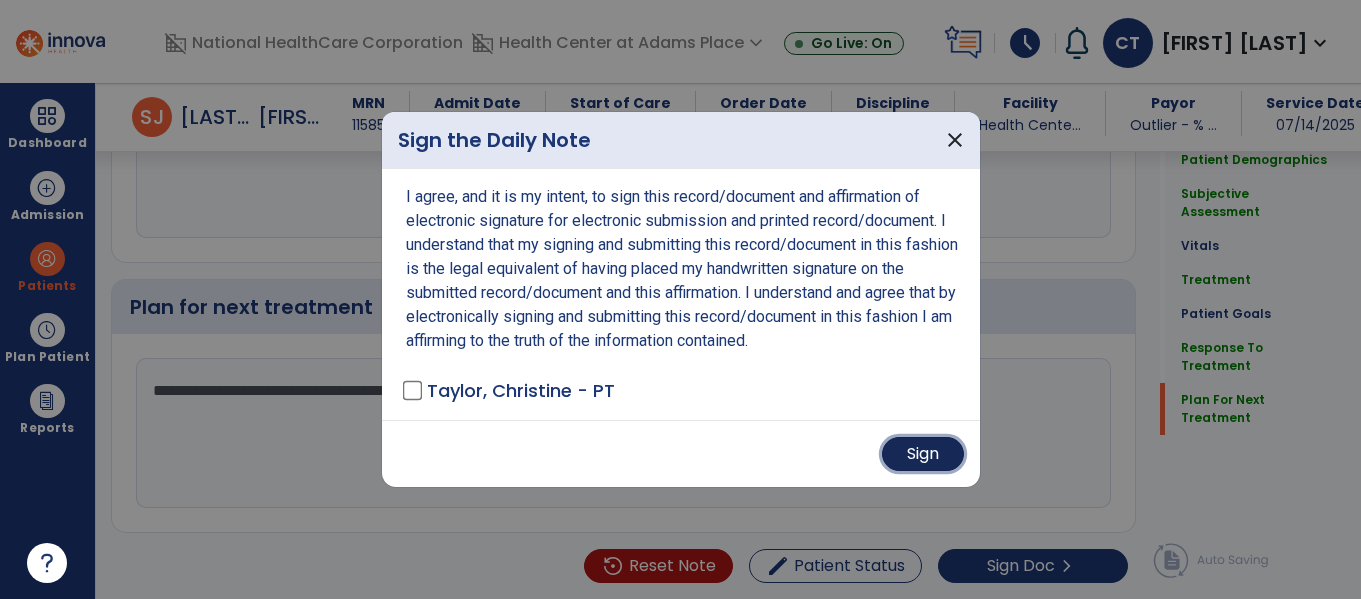 click on "Sign" at bounding box center [923, 454] 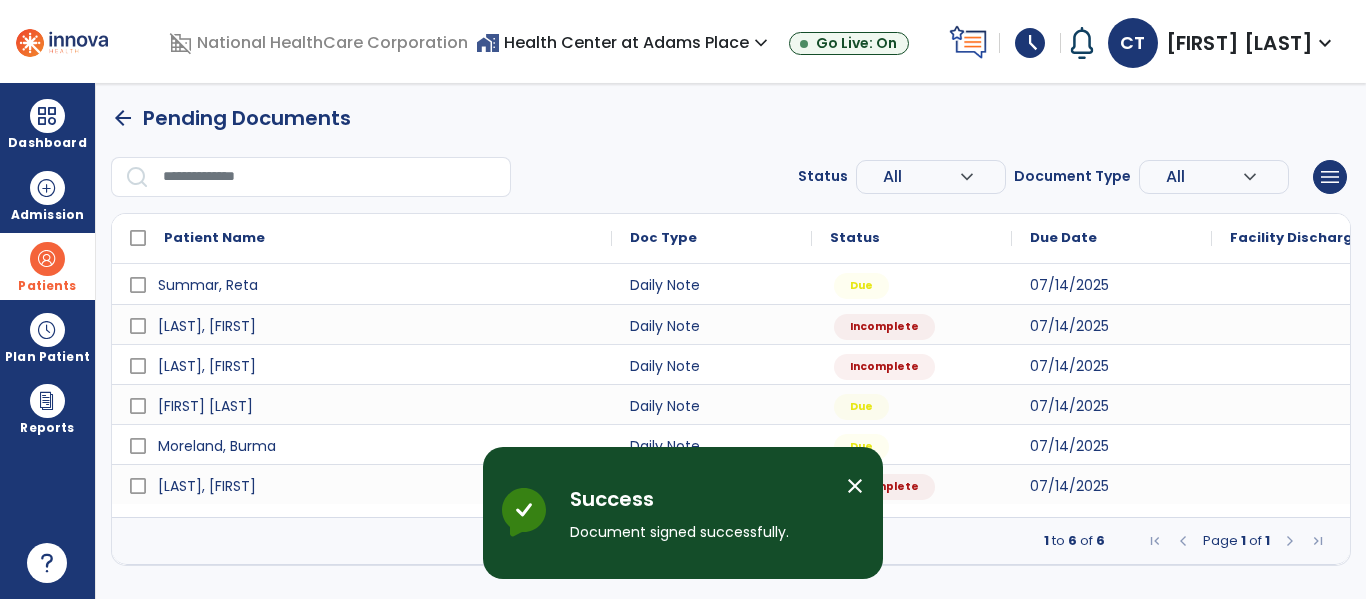 scroll, scrollTop: 0, scrollLeft: 0, axis: both 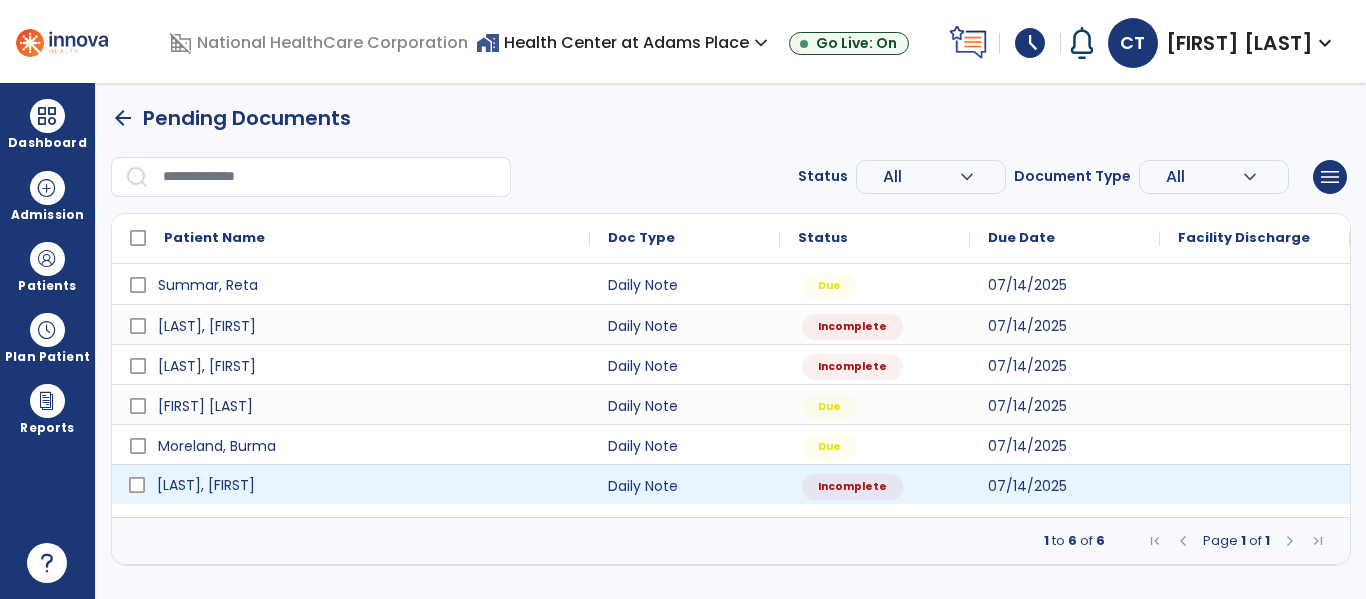 click on "[LAST], [FIRST]" at bounding box center (206, 485) 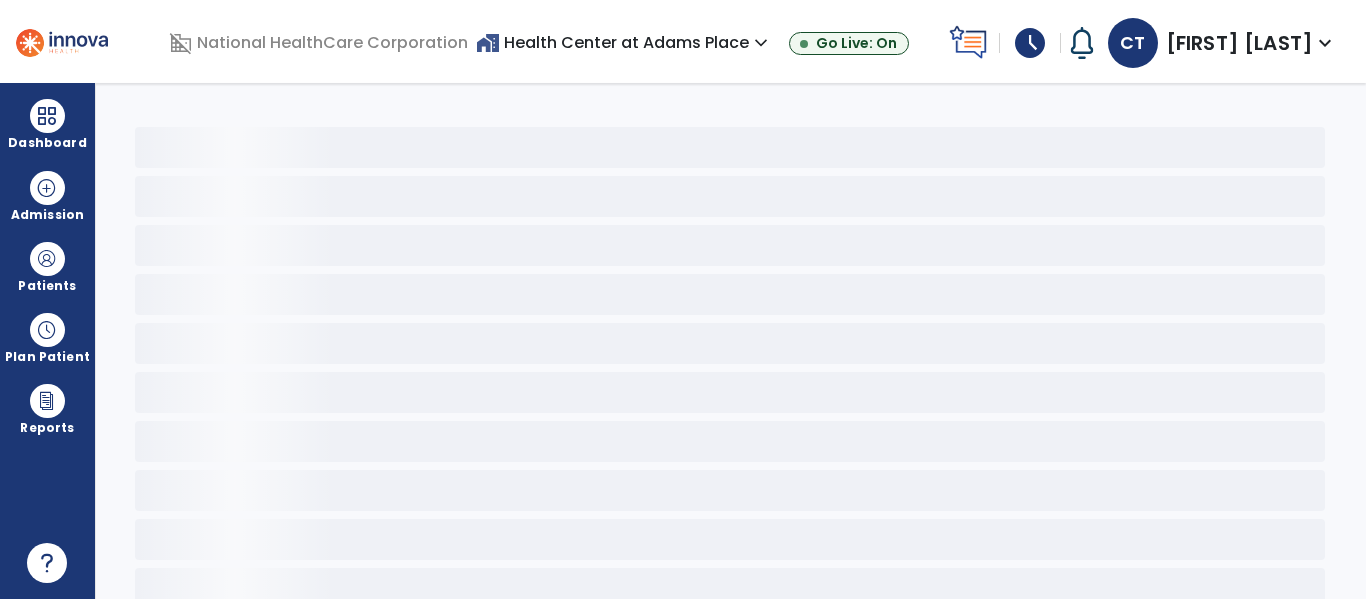 select on "*" 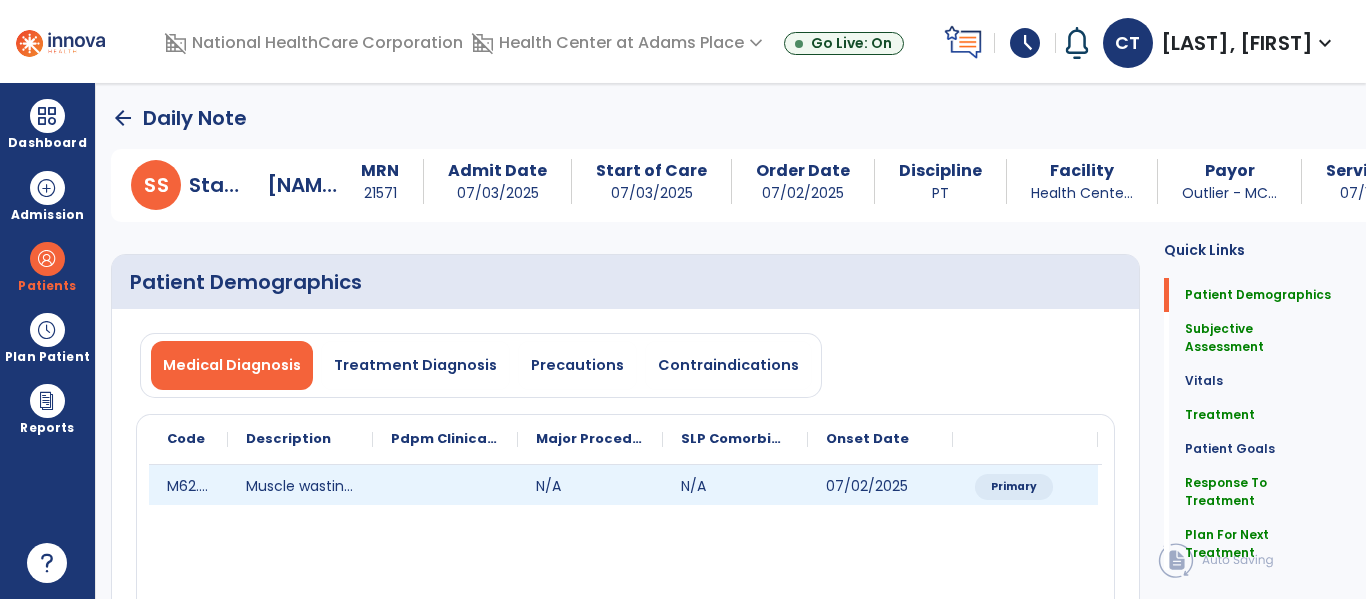 select on "*" 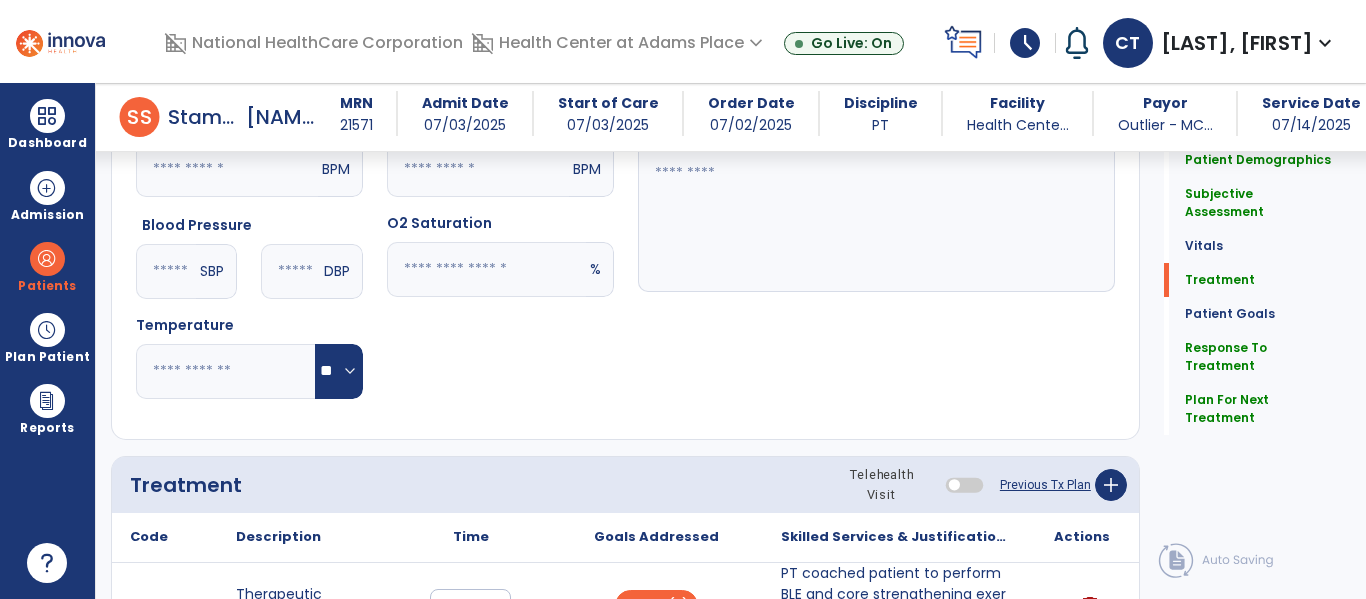 scroll, scrollTop: 1355, scrollLeft: 0, axis: vertical 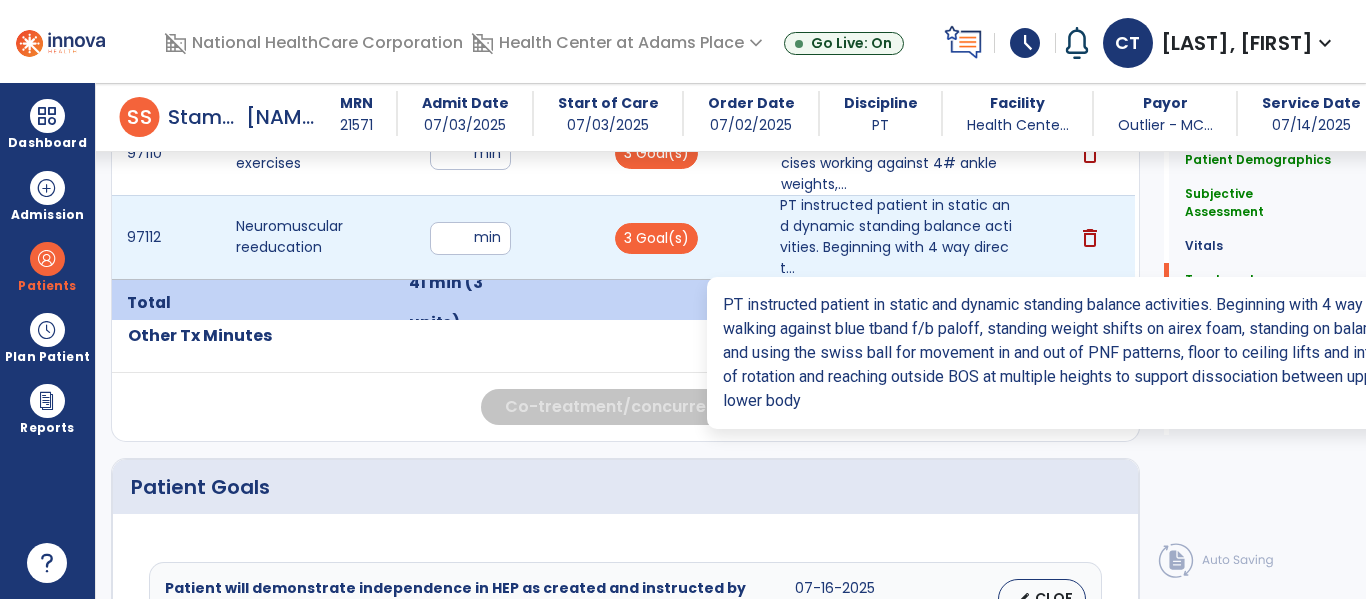 click on "PT instructed patient in static and dynamic standing balance activities. Beginning with 4 way direct..." at bounding box center [896, 237] 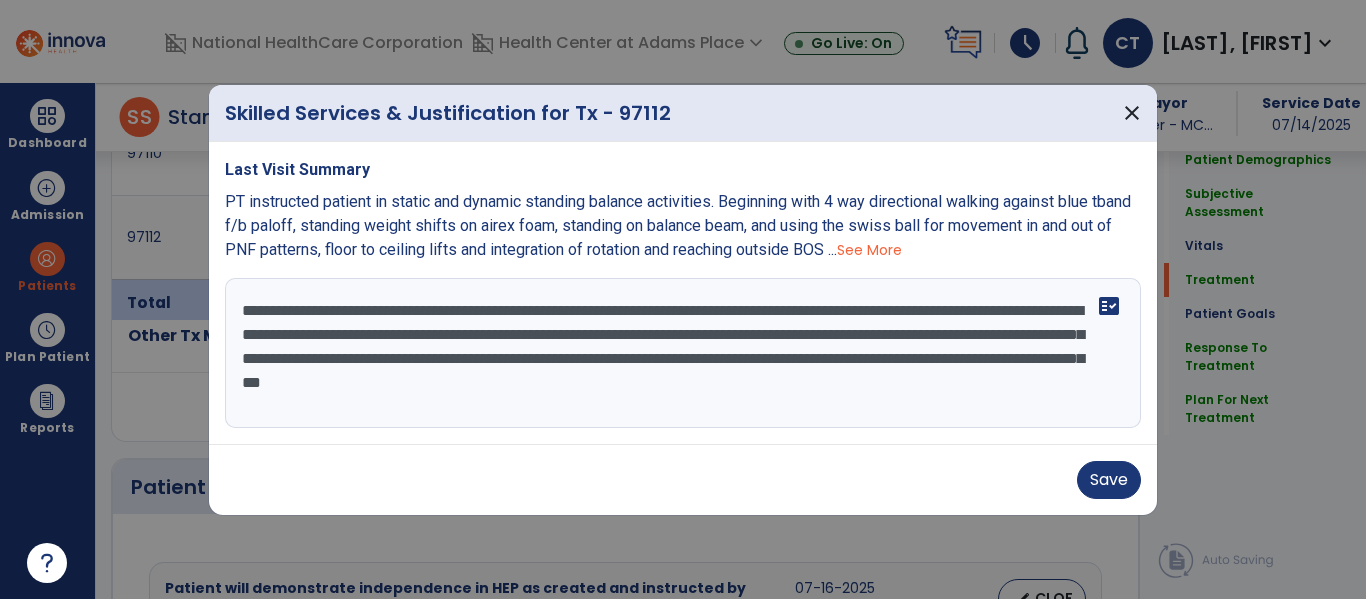 scroll, scrollTop: 1355, scrollLeft: 0, axis: vertical 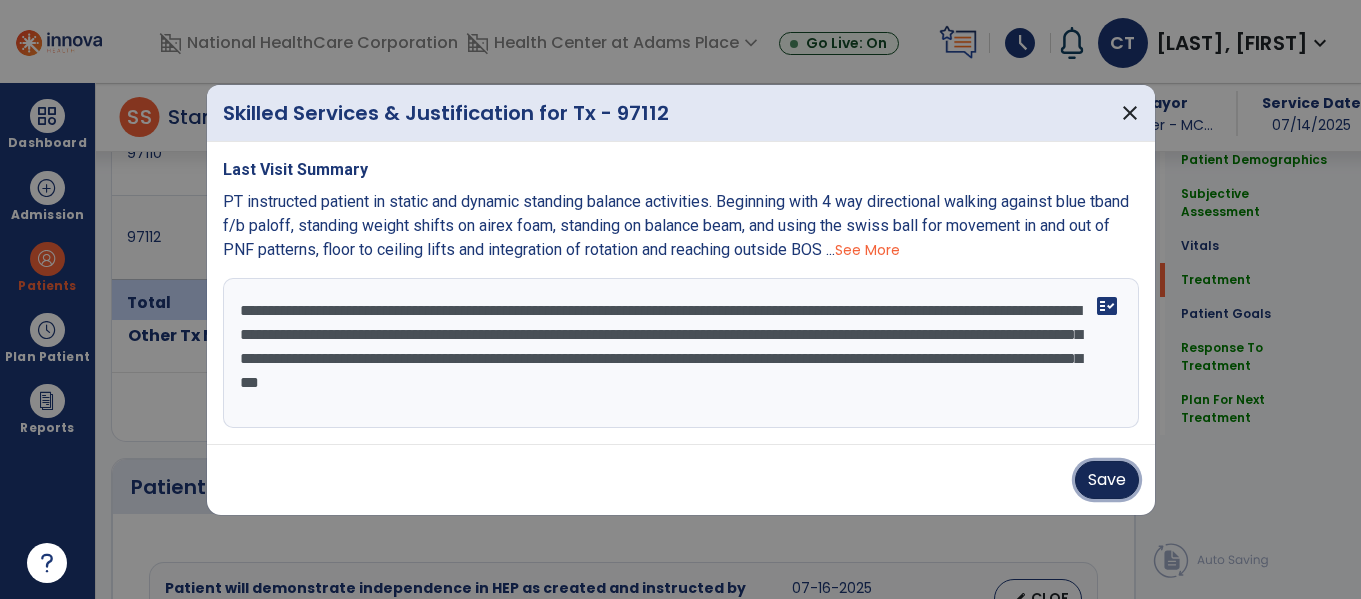 click on "Save" at bounding box center [1107, 480] 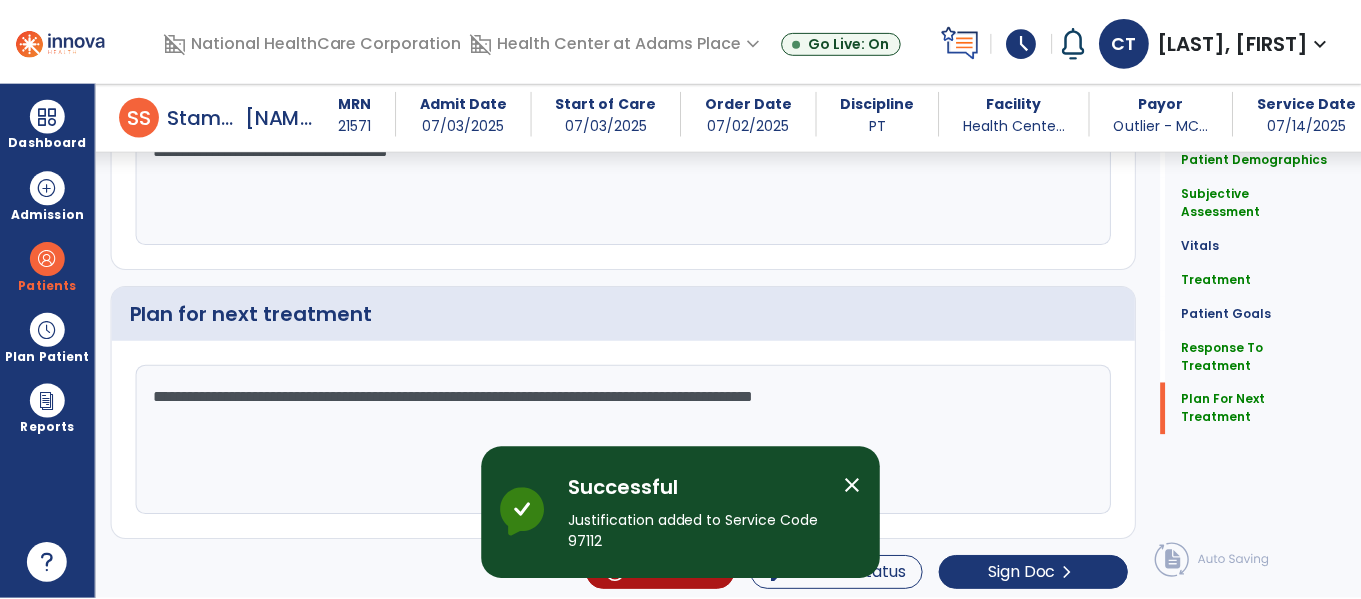 scroll, scrollTop: 2584, scrollLeft: 0, axis: vertical 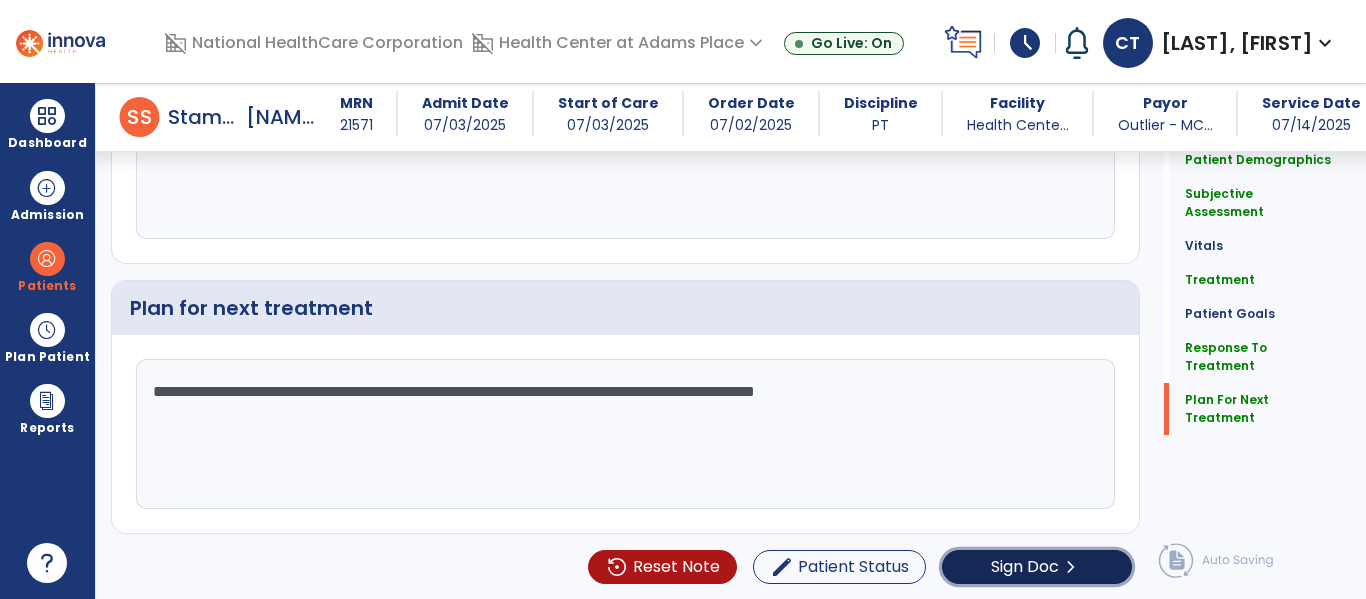 click on "Sign Doc" 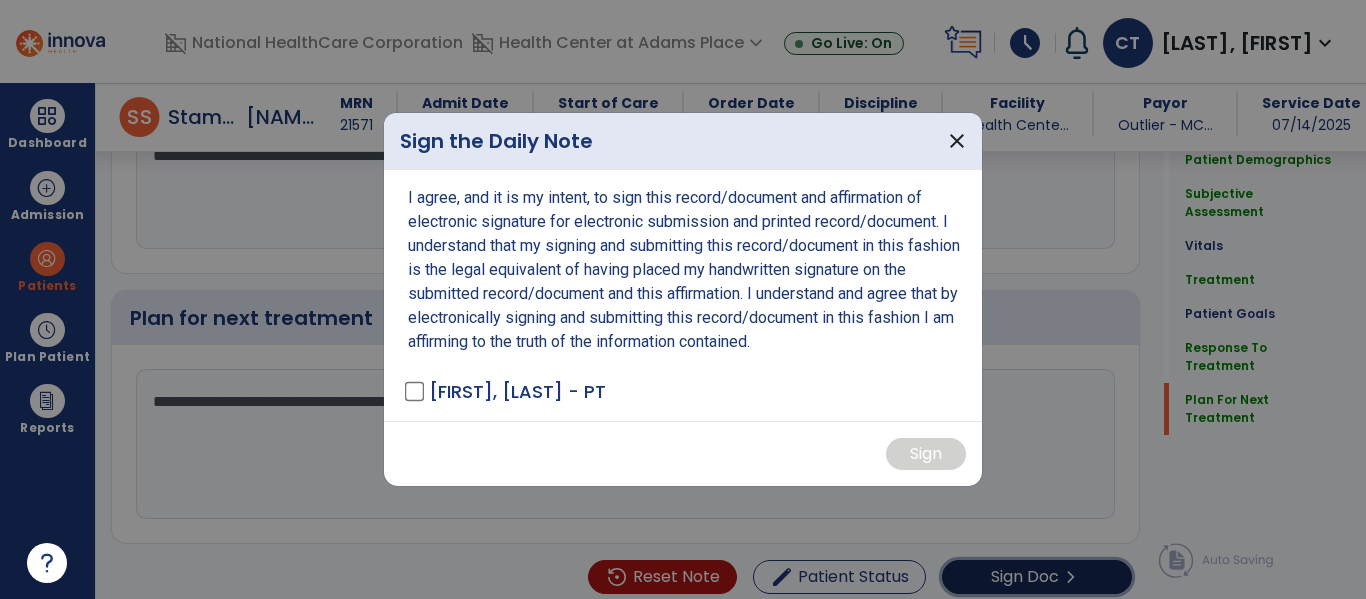 scroll, scrollTop: 2584, scrollLeft: 0, axis: vertical 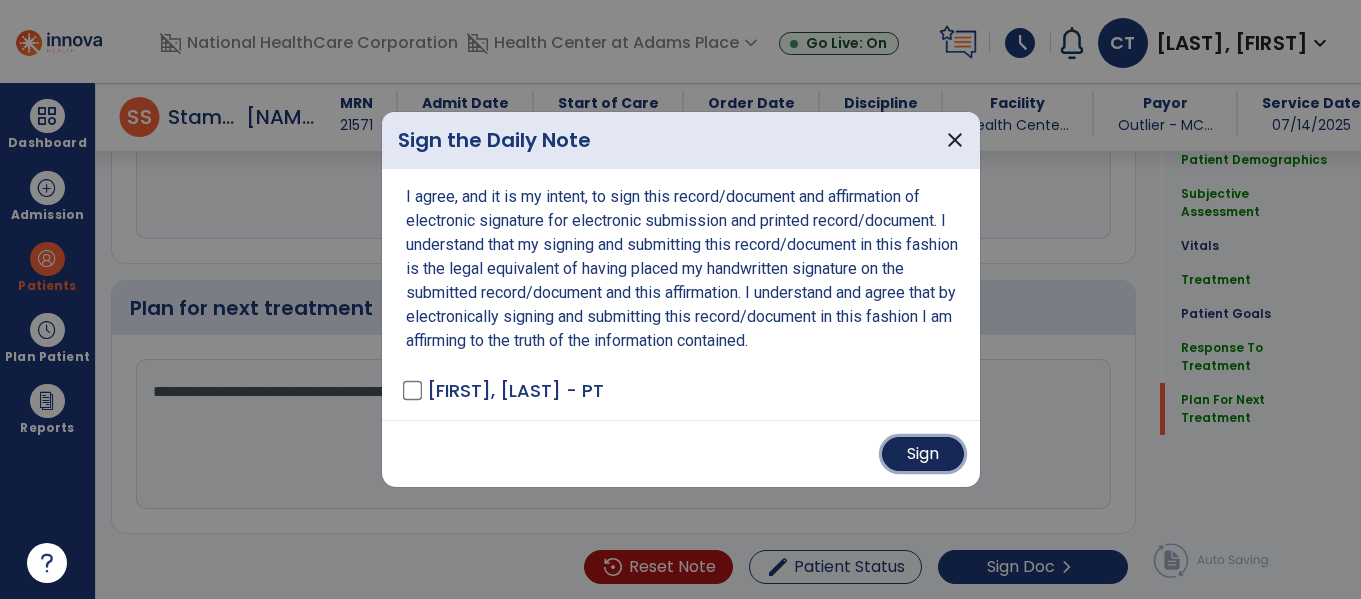 click on "Sign" at bounding box center [923, 454] 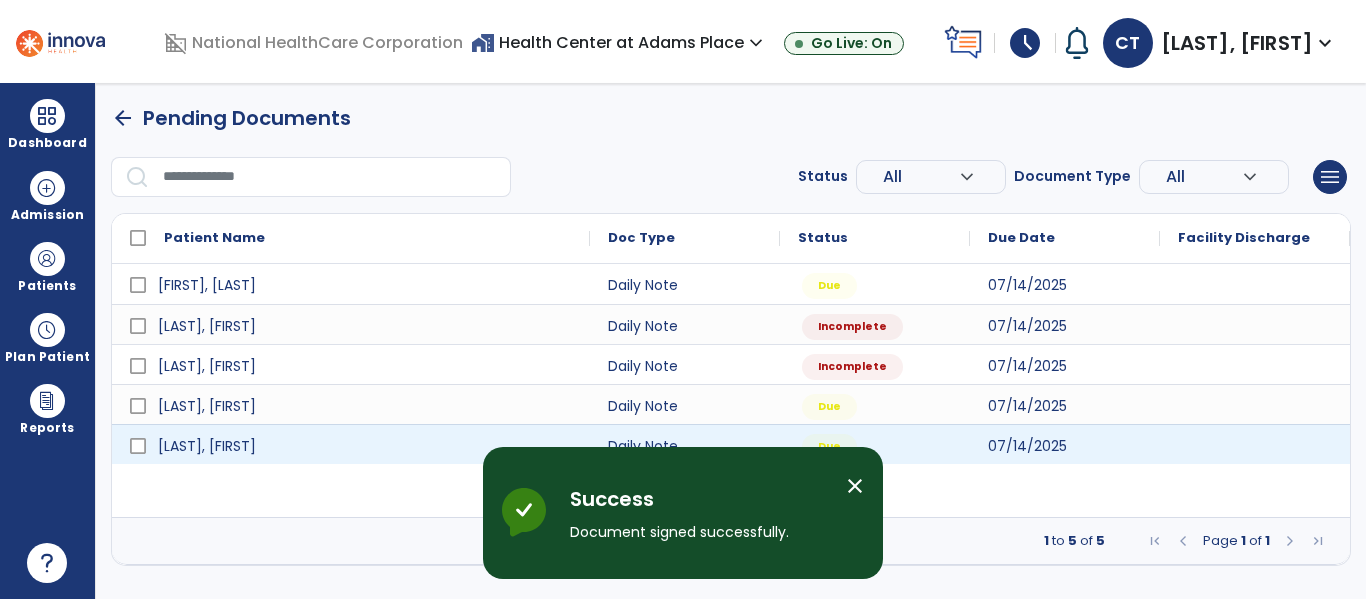 scroll, scrollTop: 0, scrollLeft: 0, axis: both 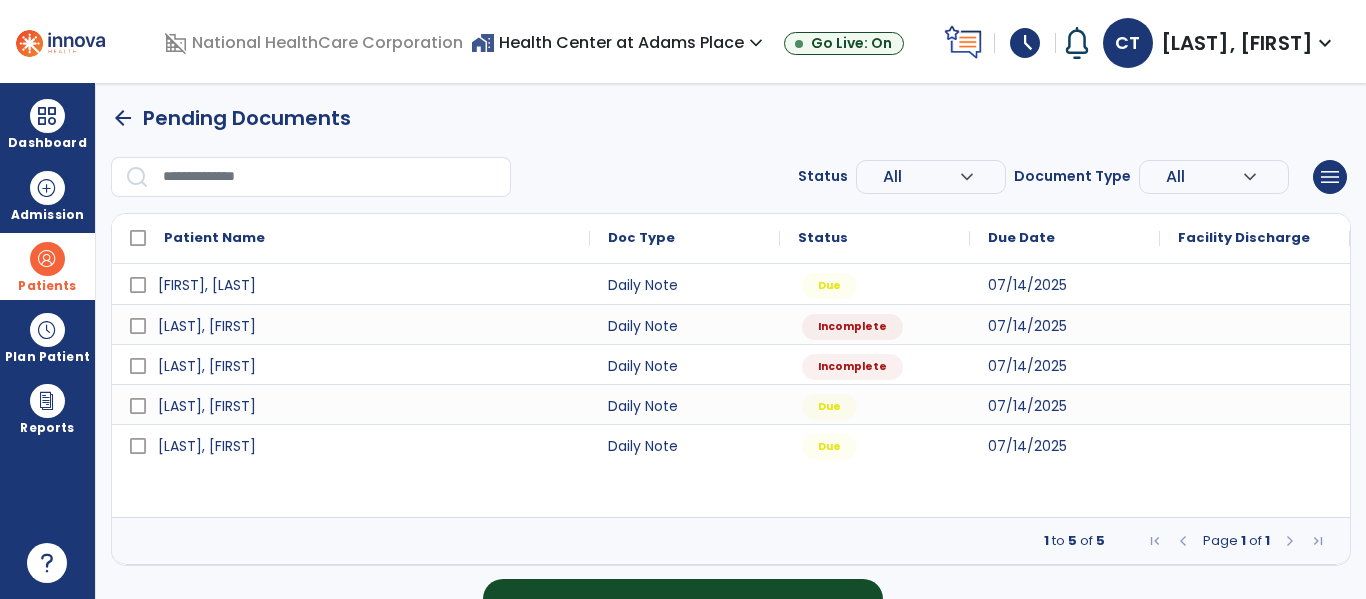 click at bounding box center [47, 259] 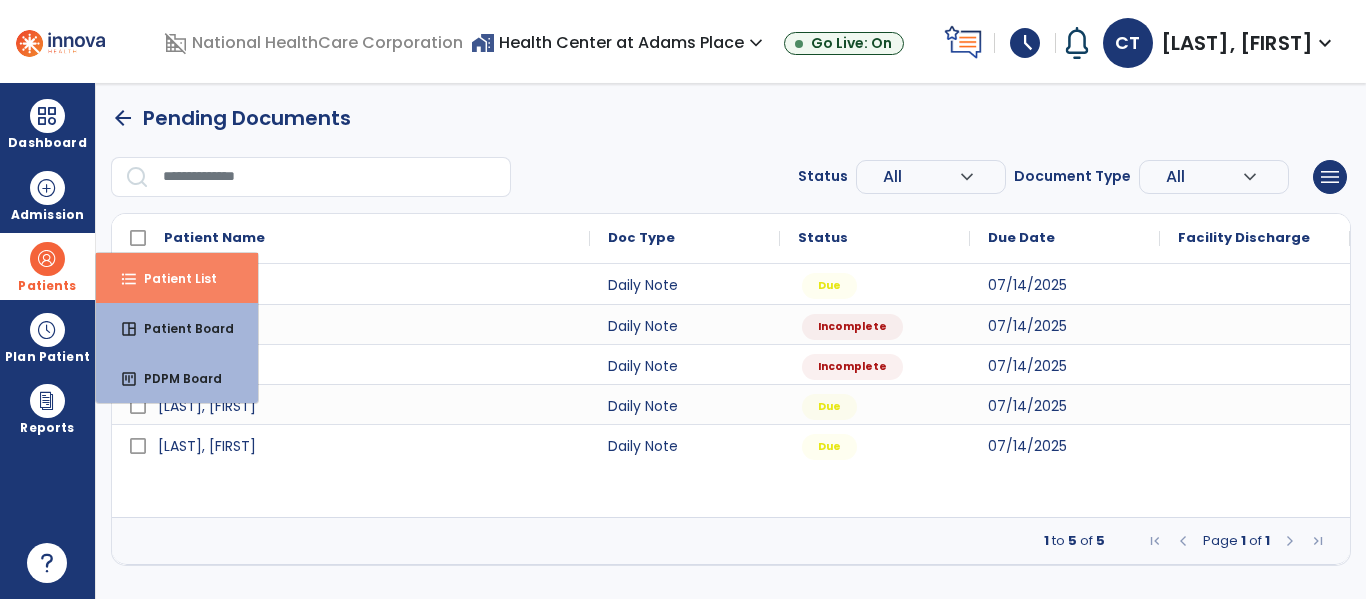 click on "Patient List" at bounding box center (172, 278) 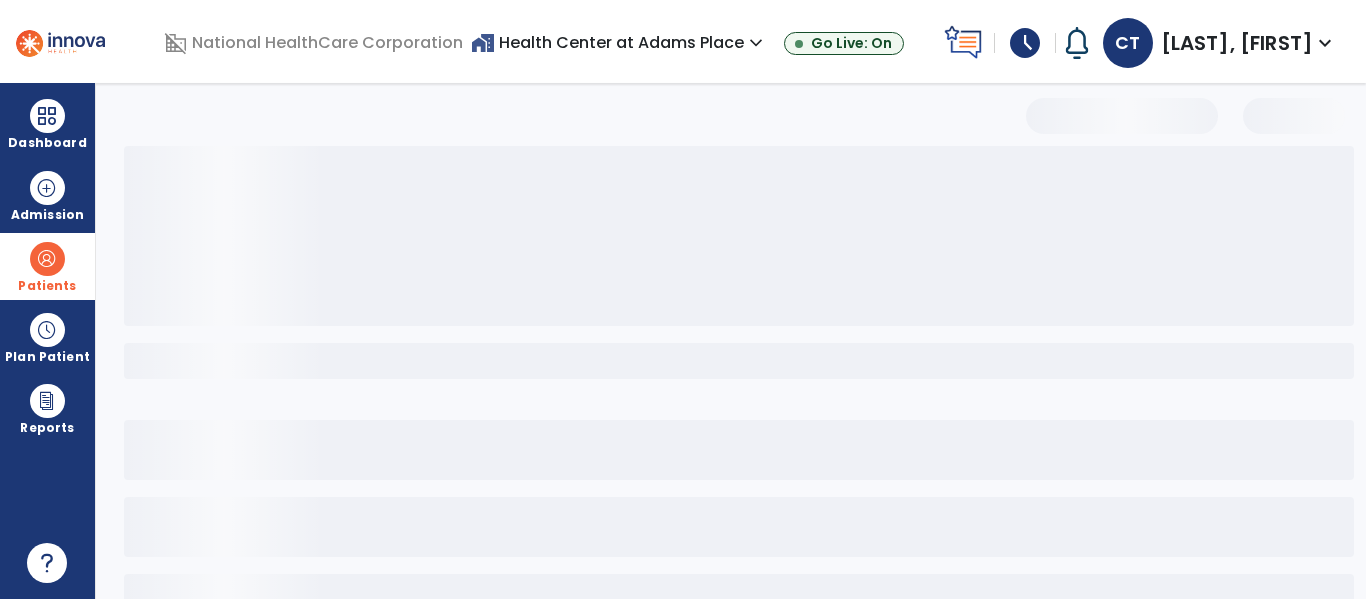 select on "***" 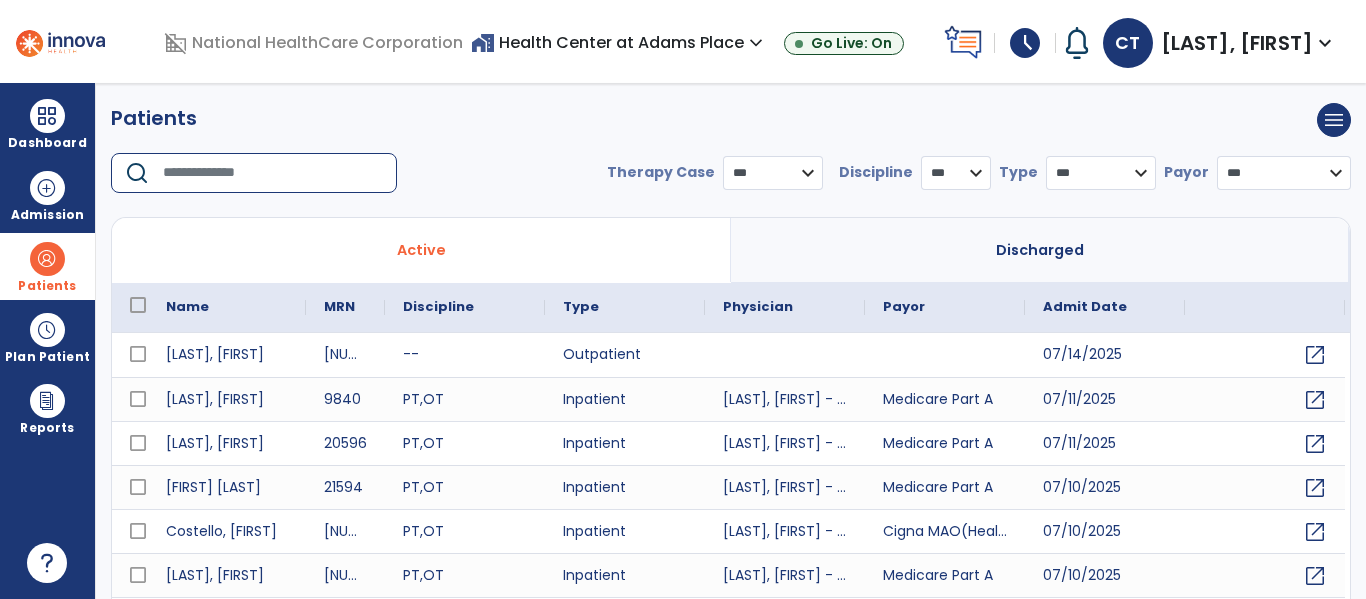 click at bounding box center [273, 173] 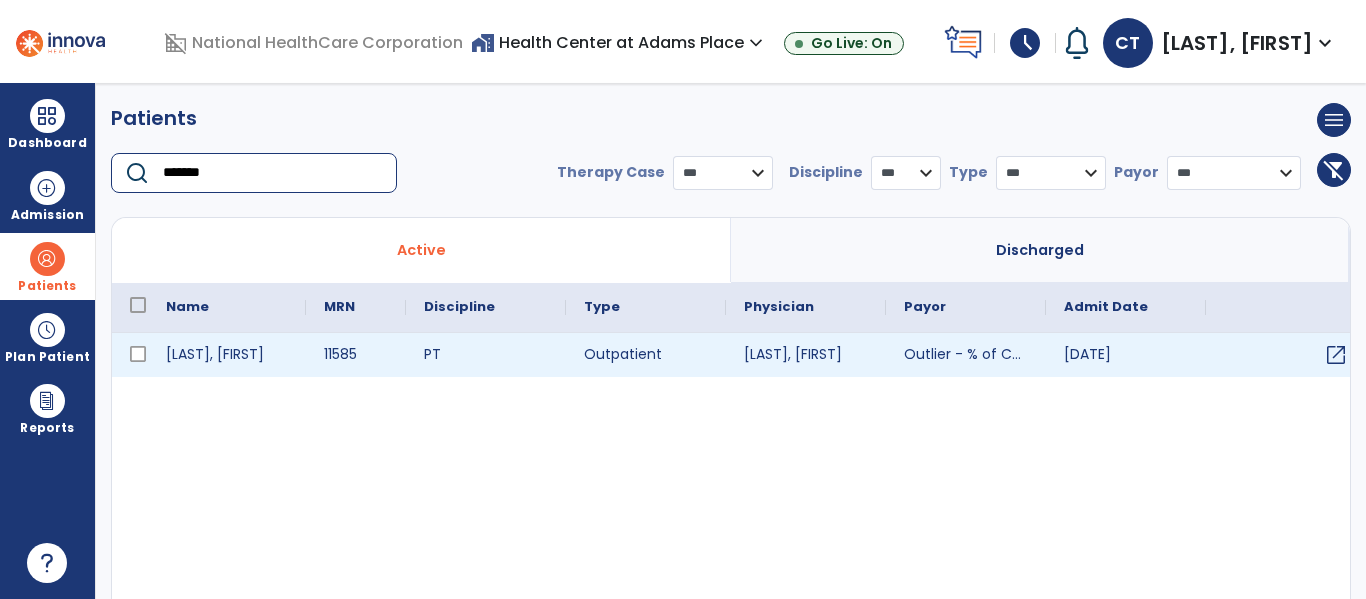 type on "*******" 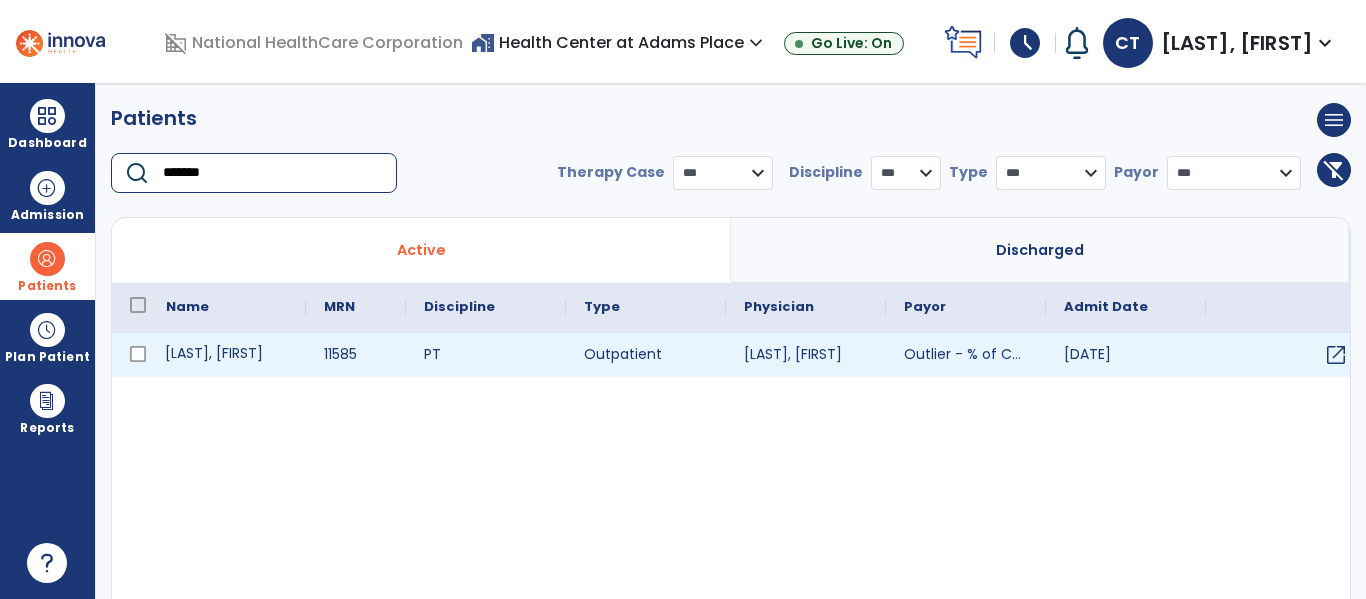 click on "[LAST], [FIRST]" at bounding box center (227, 355) 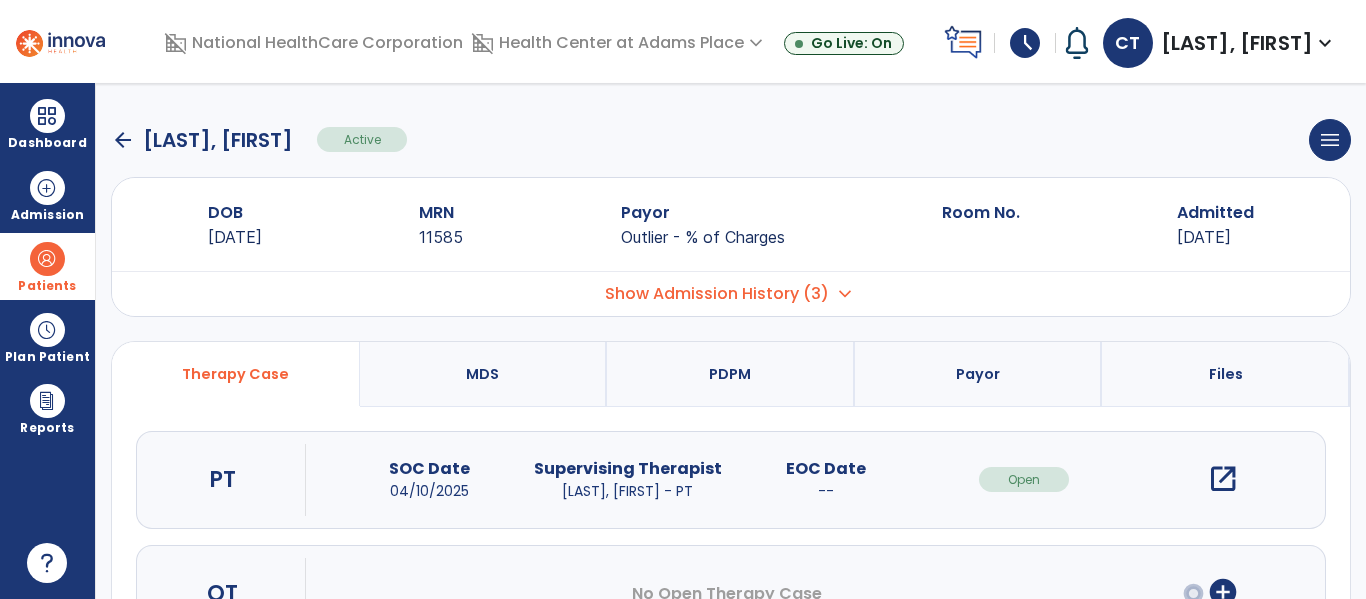 click on "open_in_new" at bounding box center [1223, 479] 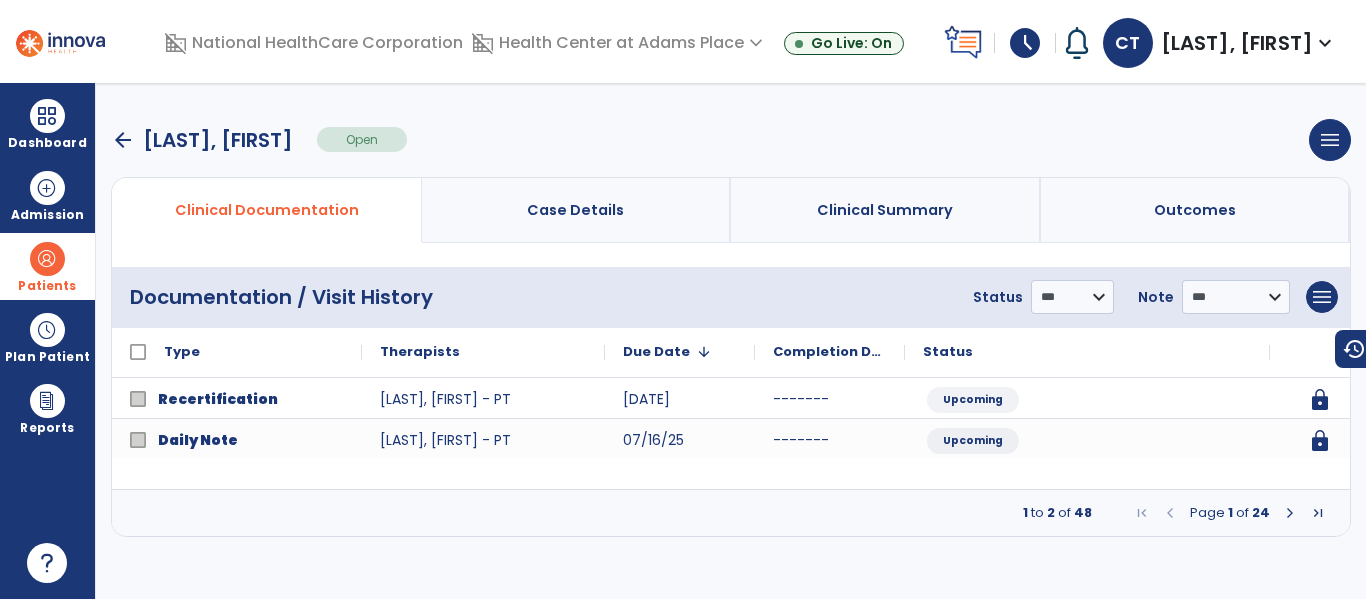 click at bounding box center [1290, 513] 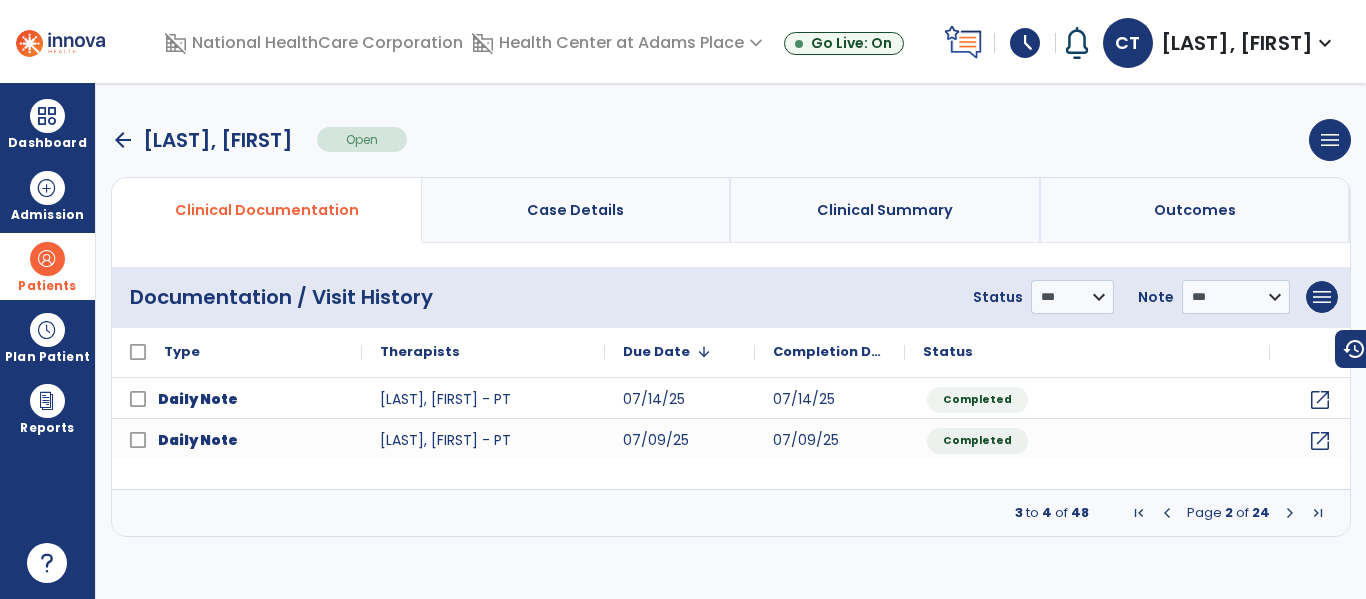click at bounding box center [1167, 513] 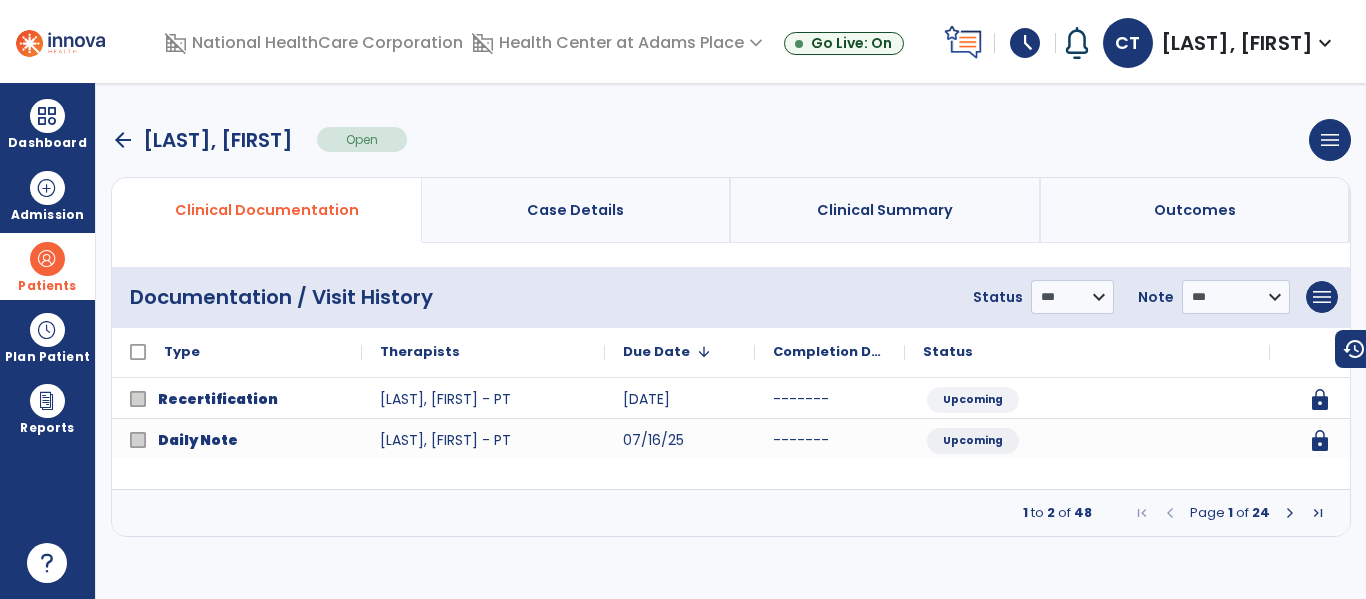 click on "Page
[NUMBER]
of
[NUMBER]" at bounding box center (1230, 513) 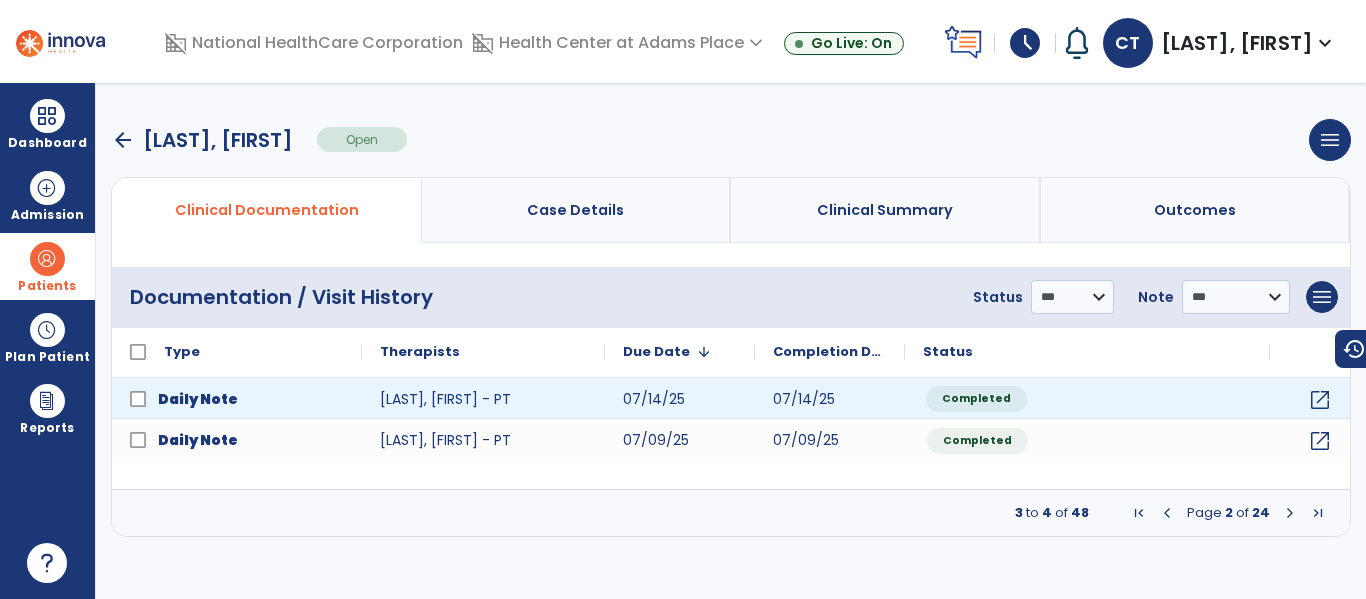 click on "Completed" 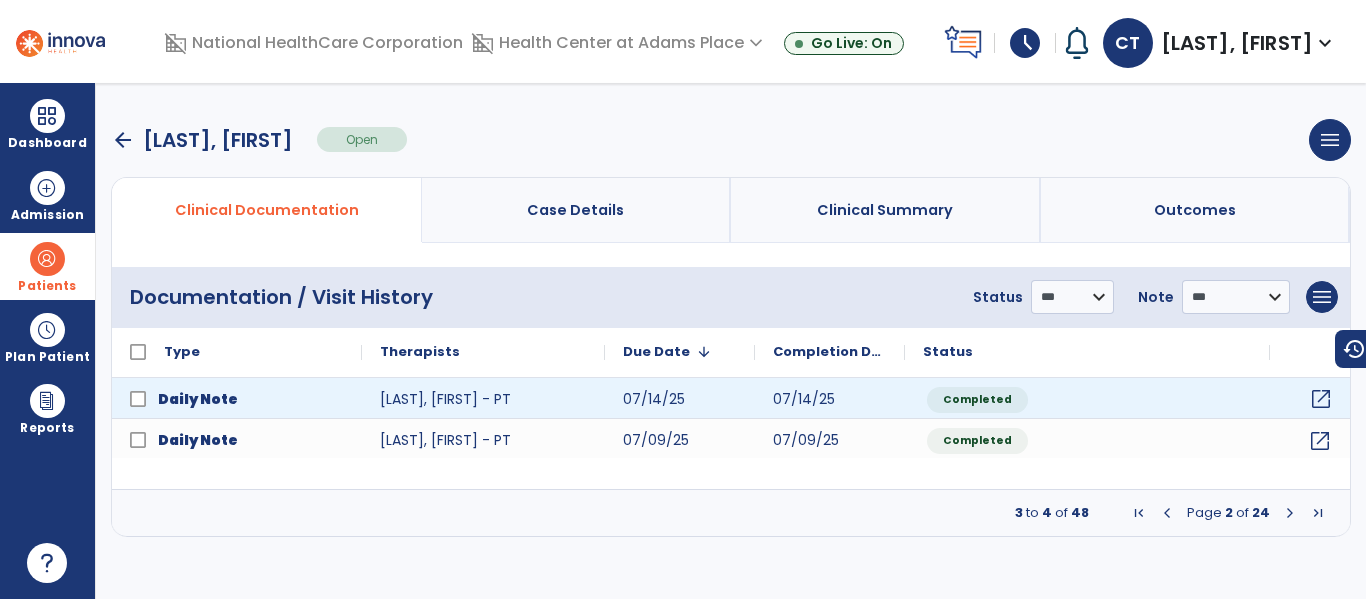 click on "open_in_new" 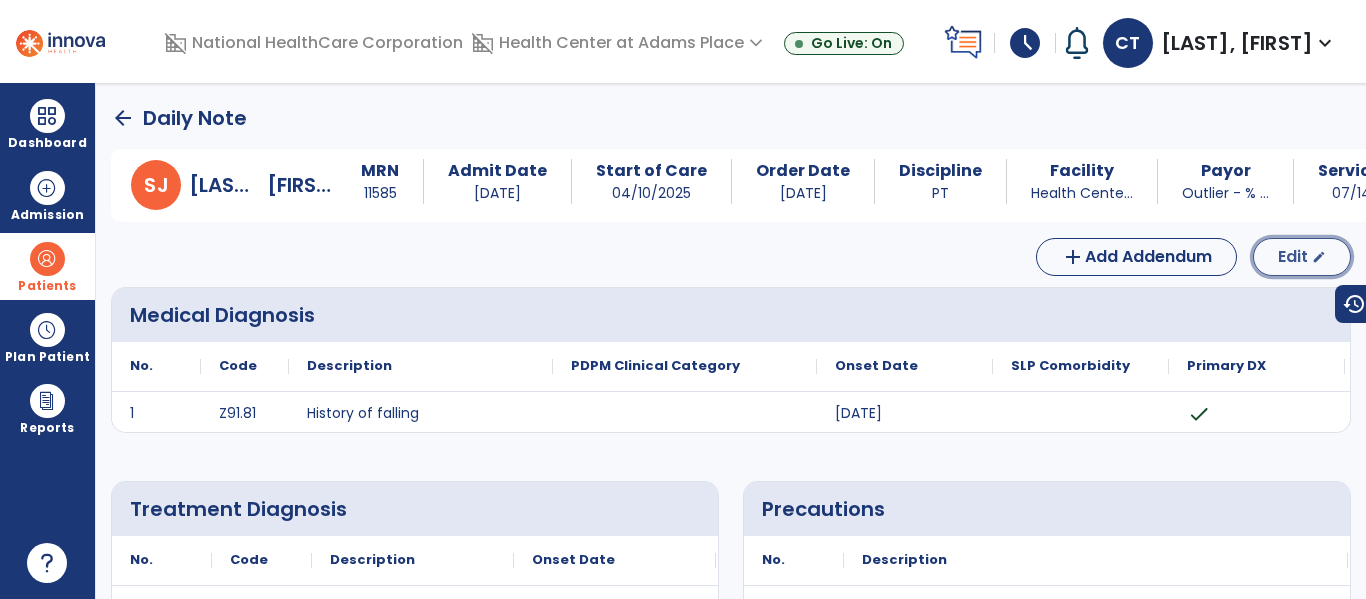 click on "Edit  edit" 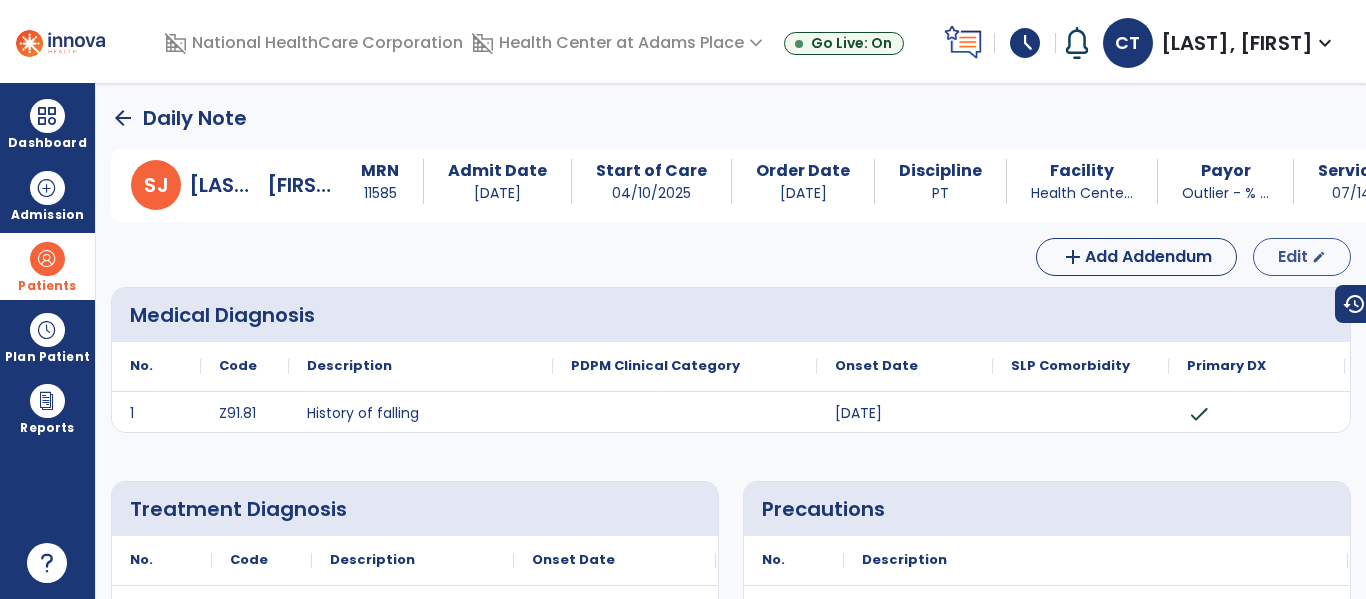 select on "*" 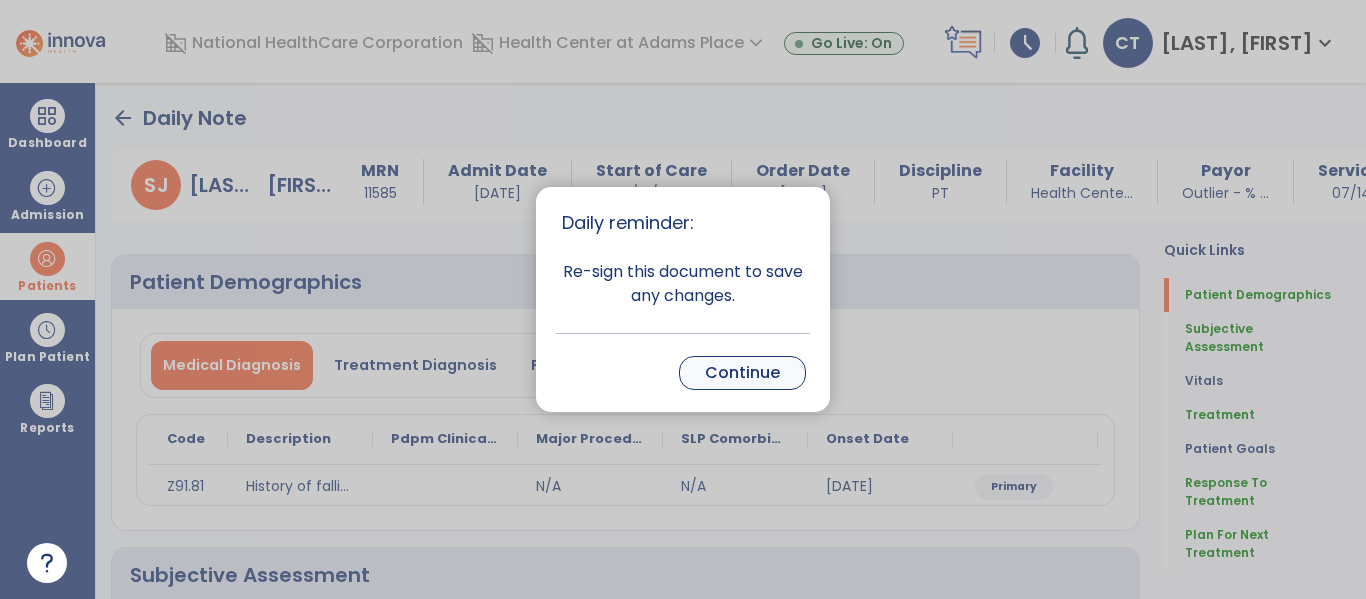click on "Continue" at bounding box center [742, 373] 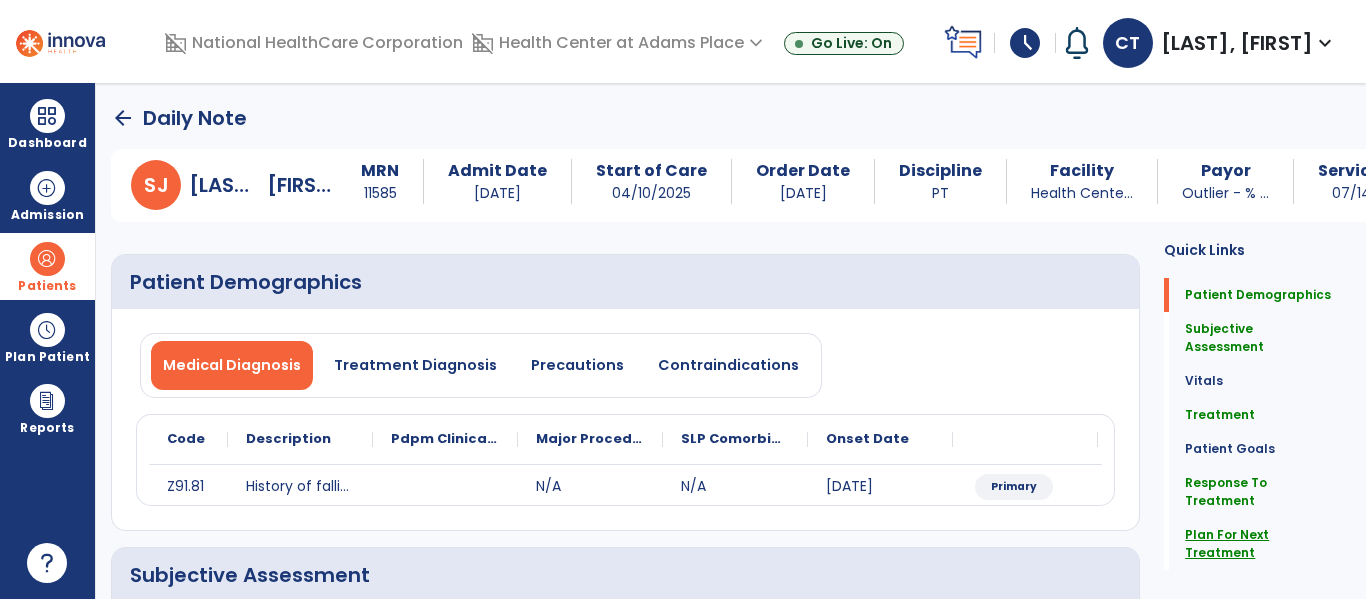 click on "Plan For Next Treatment" 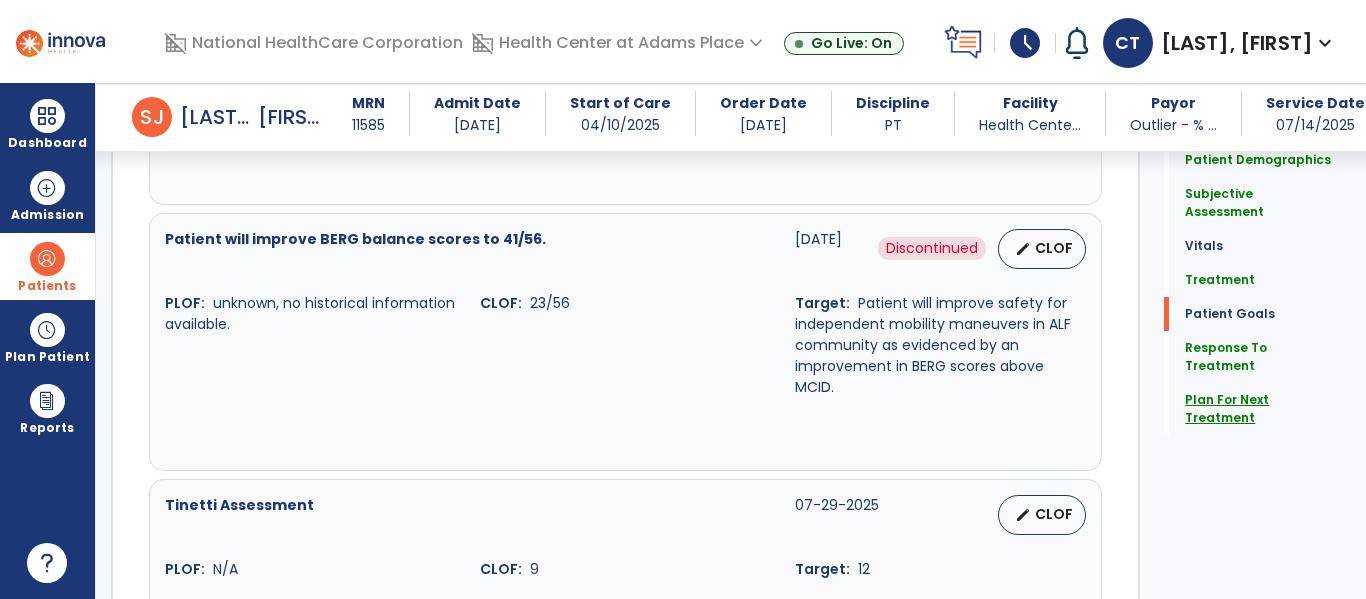 scroll, scrollTop: 3167, scrollLeft: 0, axis: vertical 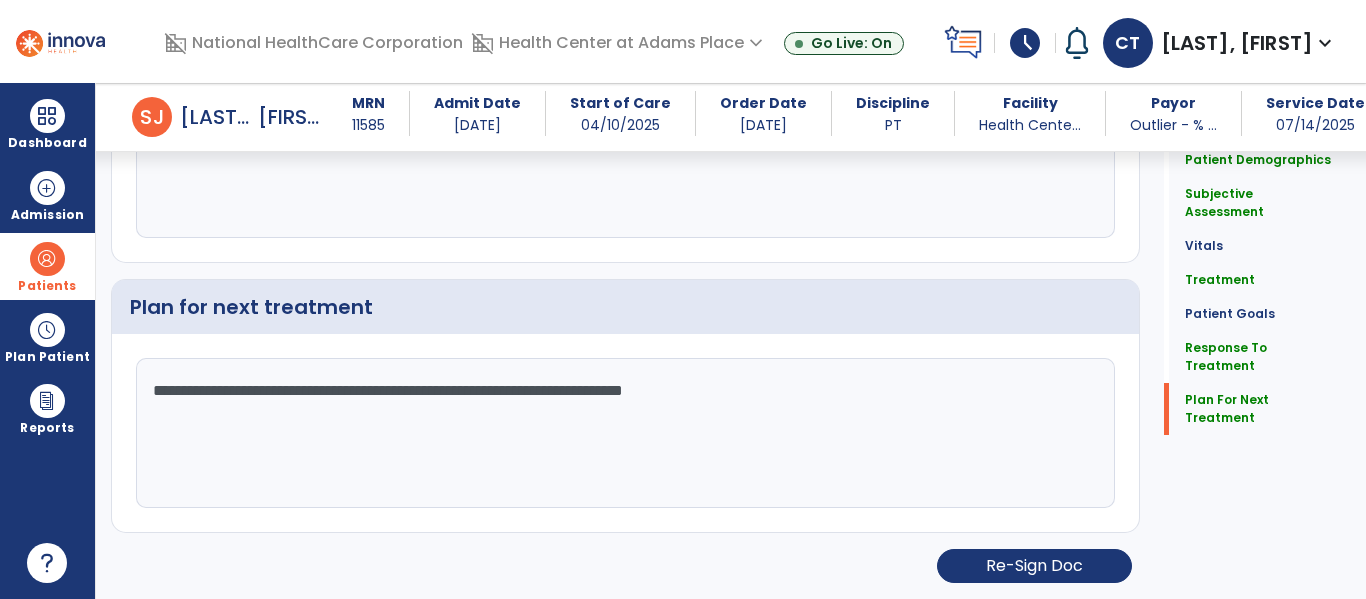 click on "**********" 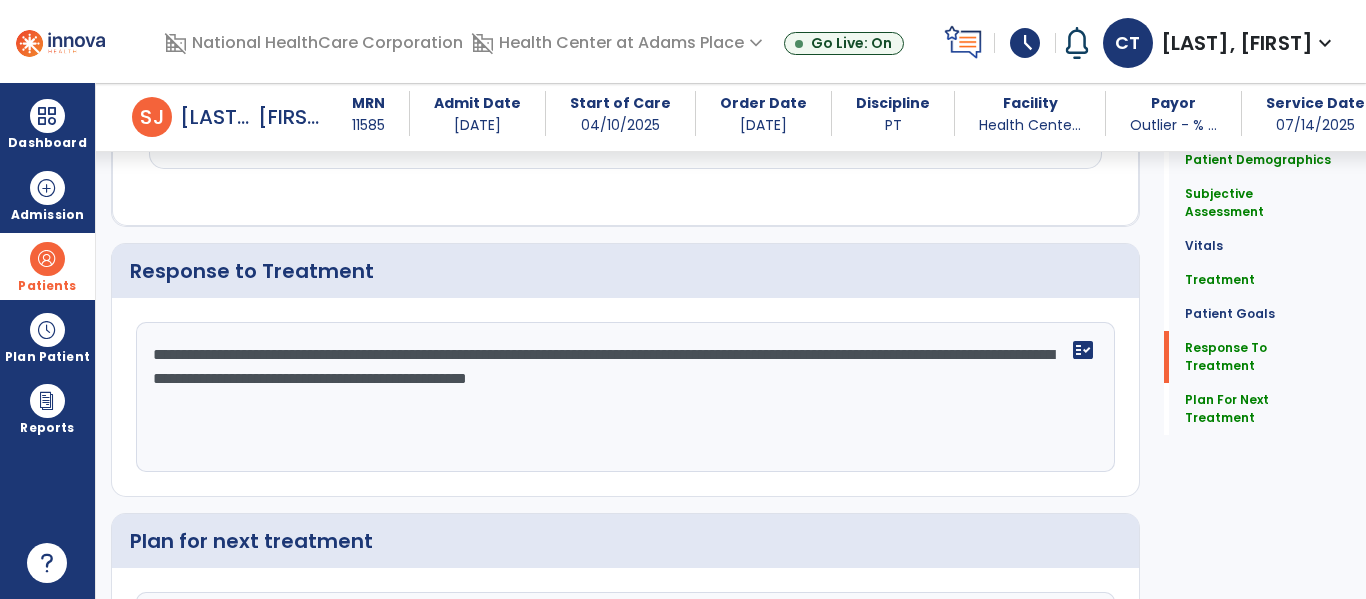 scroll, scrollTop: 2867, scrollLeft: 0, axis: vertical 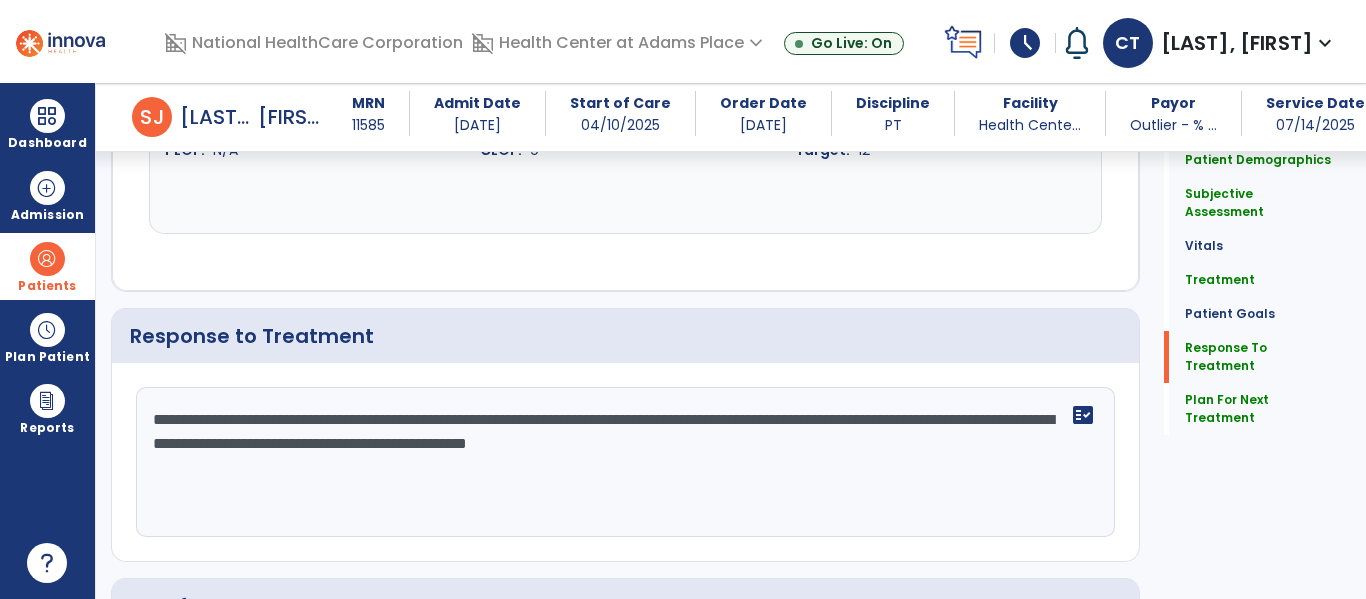 type on "**********" 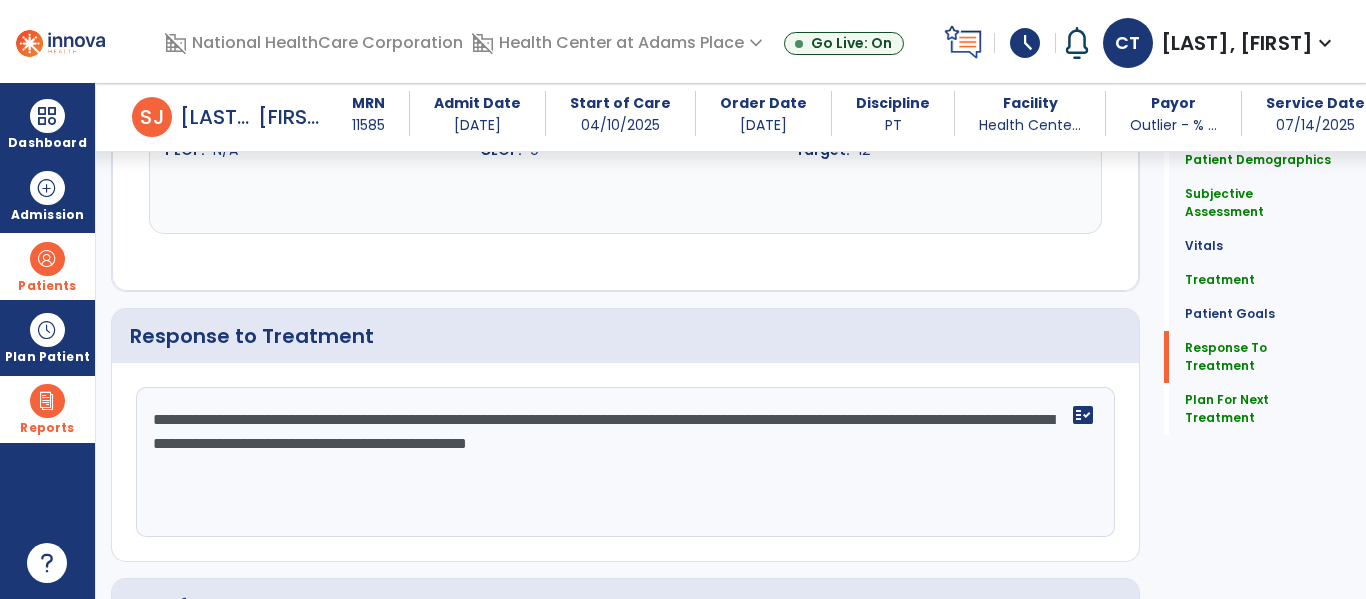 drag, startPoint x: 864, startPoint y: 458, endPoint x: 34, endPoint y: 399, distance: 832.09436 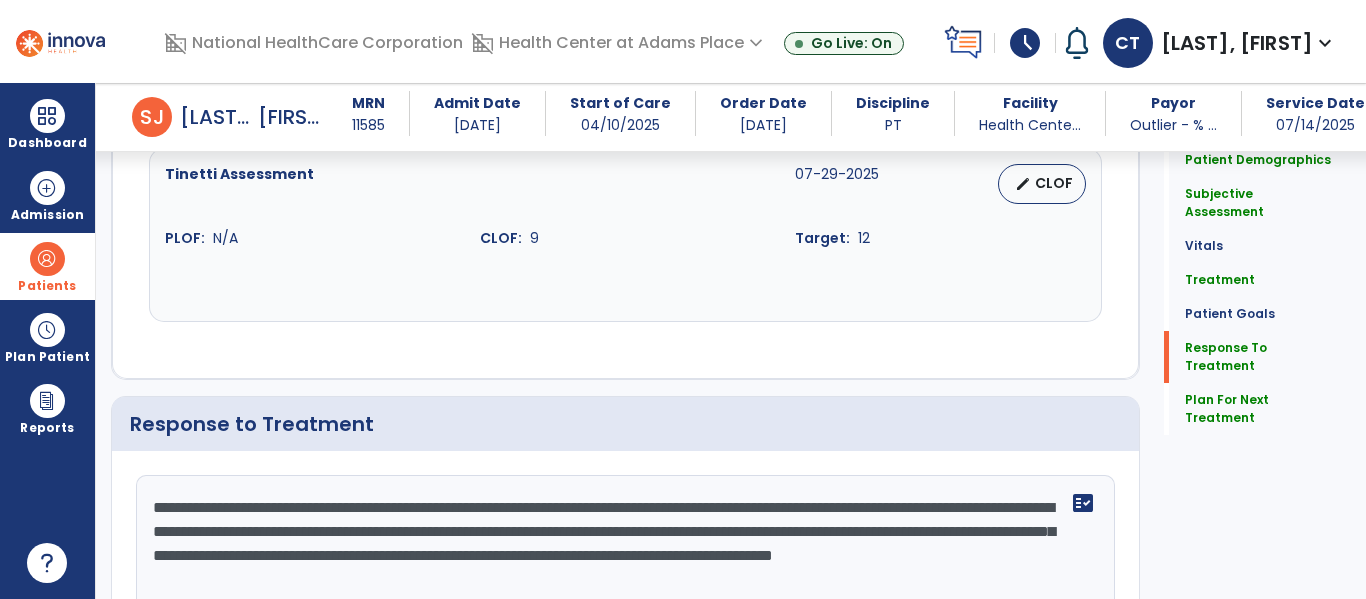 scroll, scrollTop: 2867, scrollLeft: 0, axis: vertical 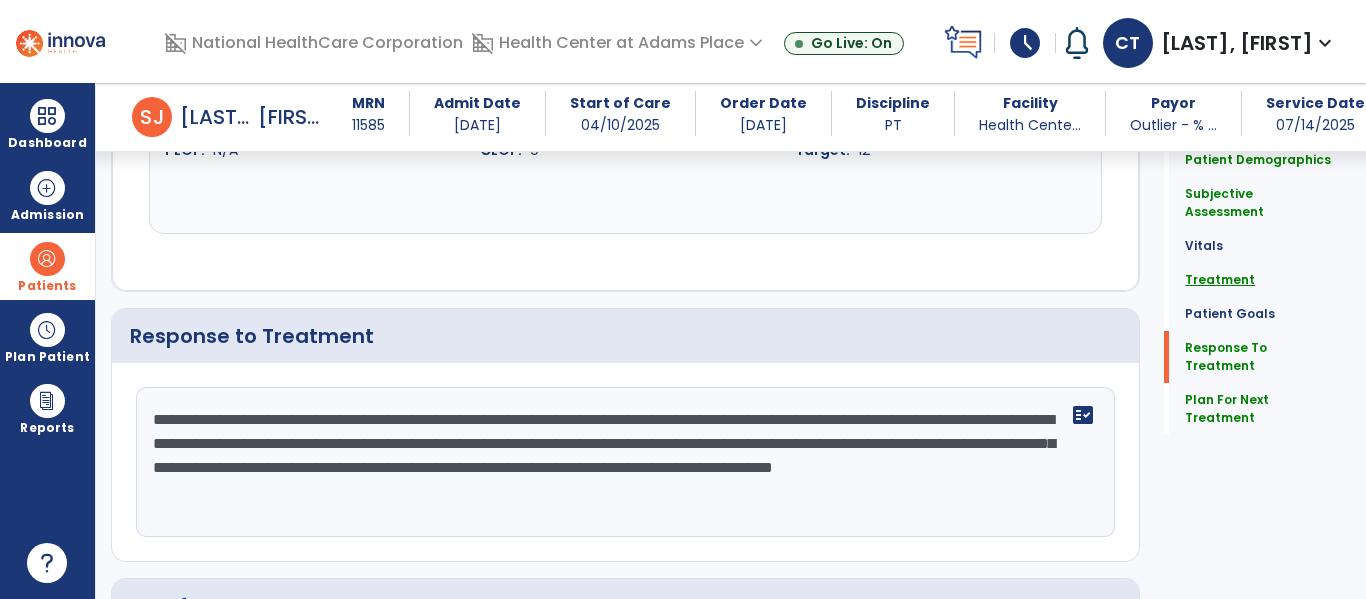 type on "**********" 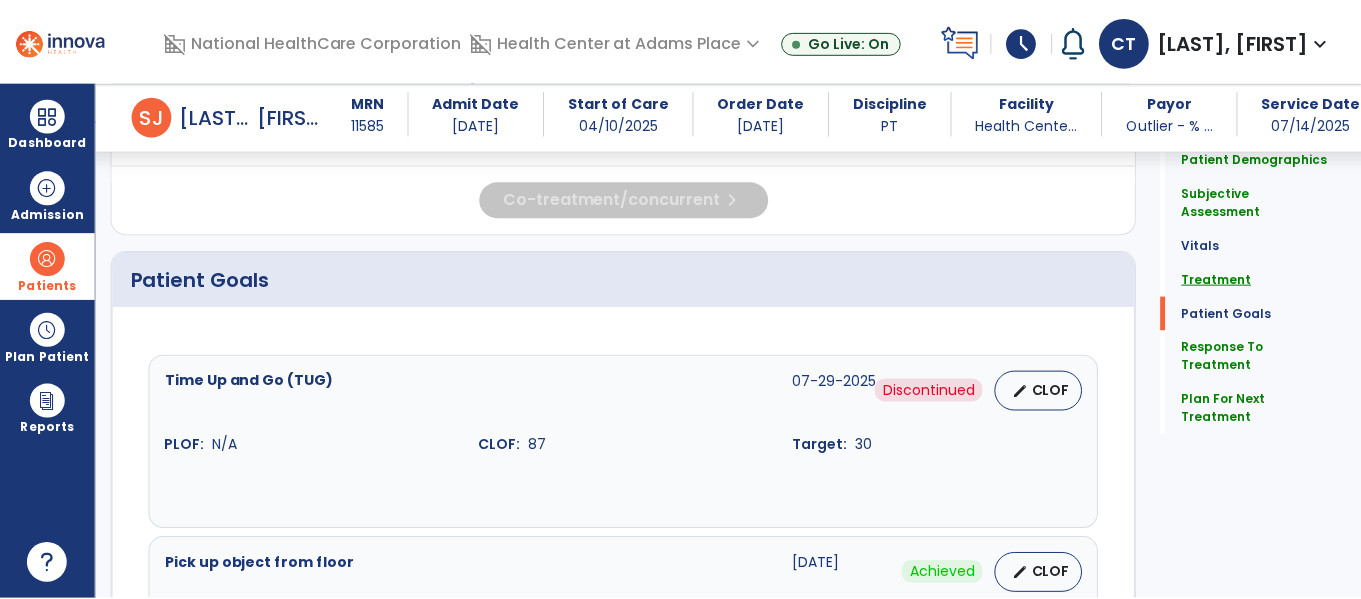 scroll, scrollTop: 1170, scrollLeft: 0, axis: vertical 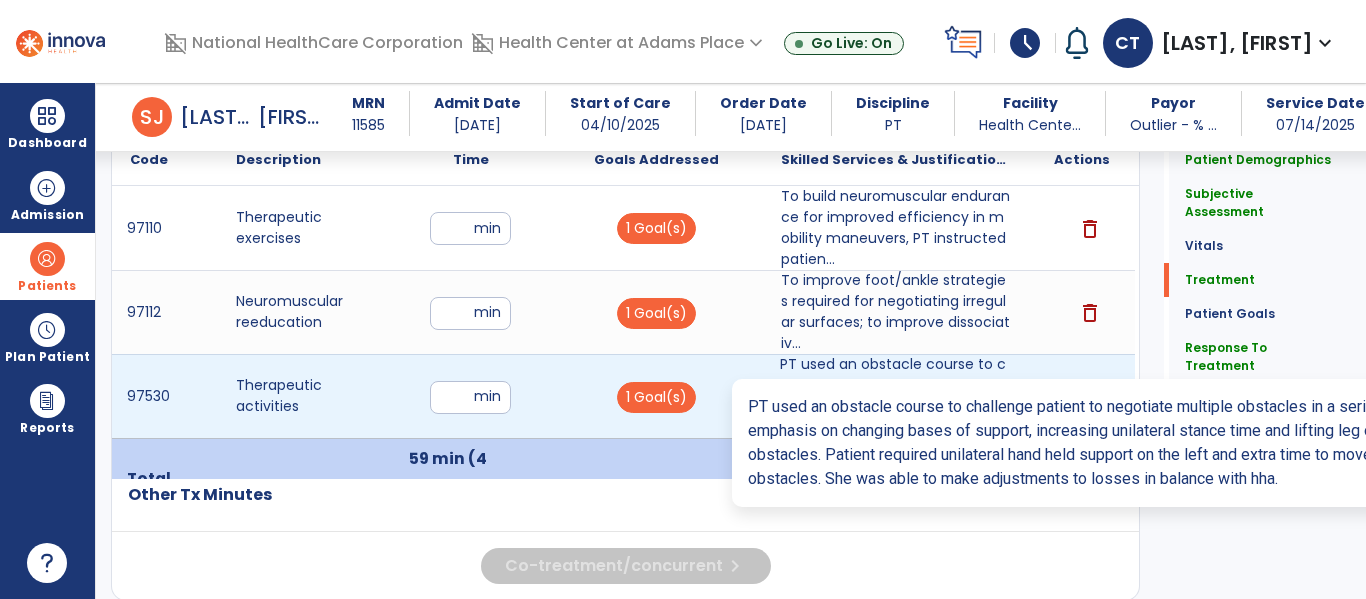 click on "PT used an obstacle course to challenge patient to negotiate multiple obstacles in a series with emp..." at bounding box center (896, 396) 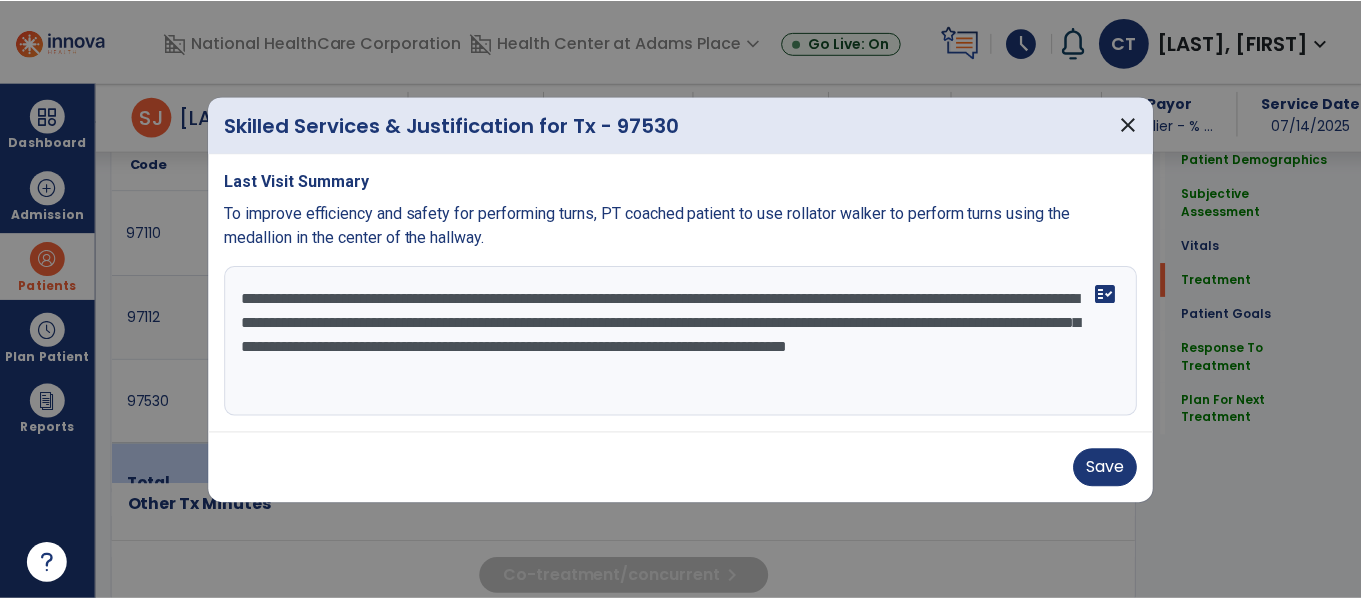 scroll, scrollTop: 1170, scrollLeft: 0, axis: vertical 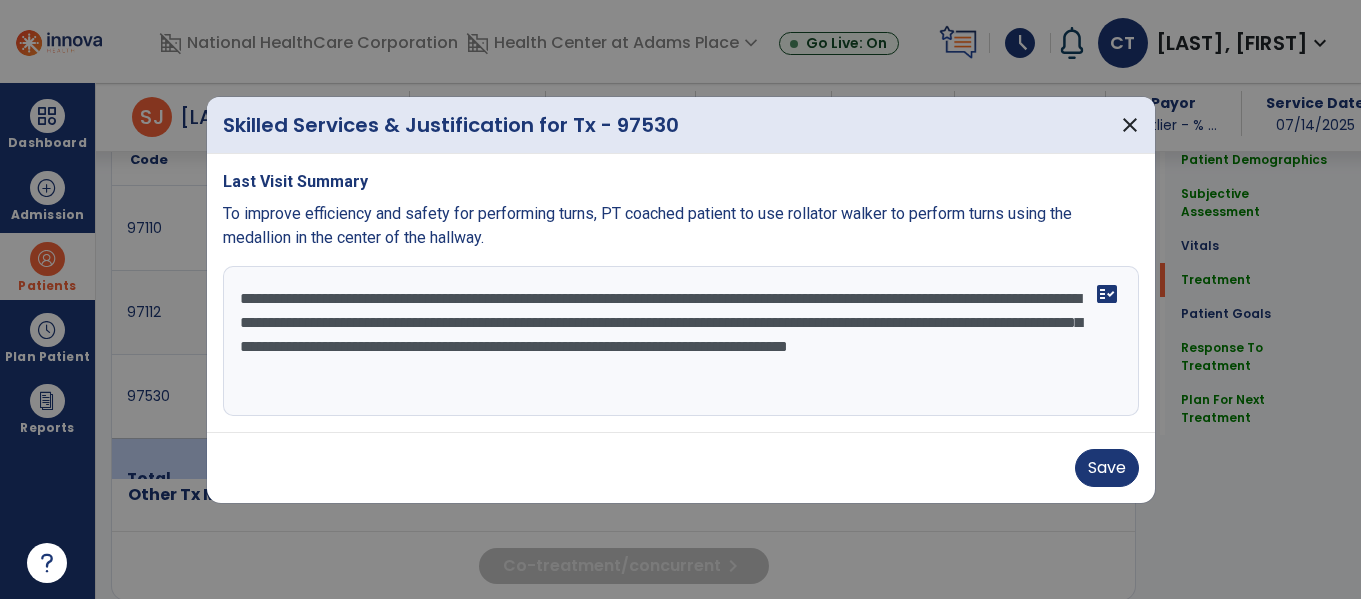 drag, startPoint x: 770, startPoint y: 366, endPoint x: 150, endPoint y: 292, distance: 624.4005 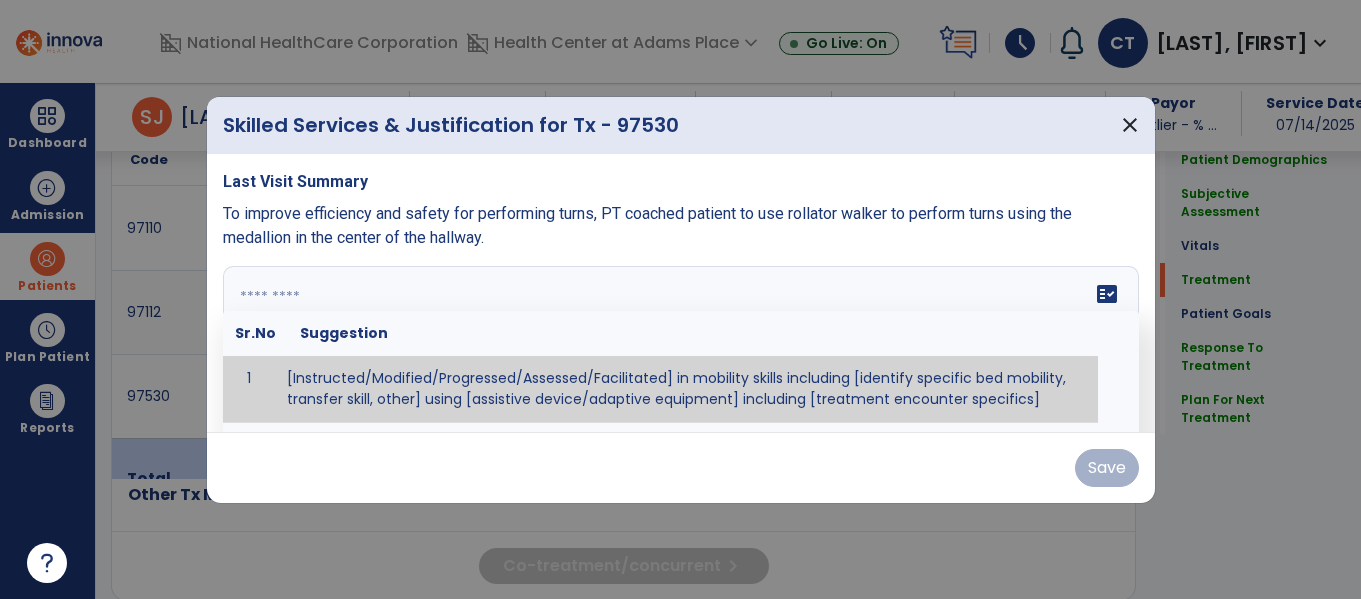 click on "Save" at bounding box center [681, 467] 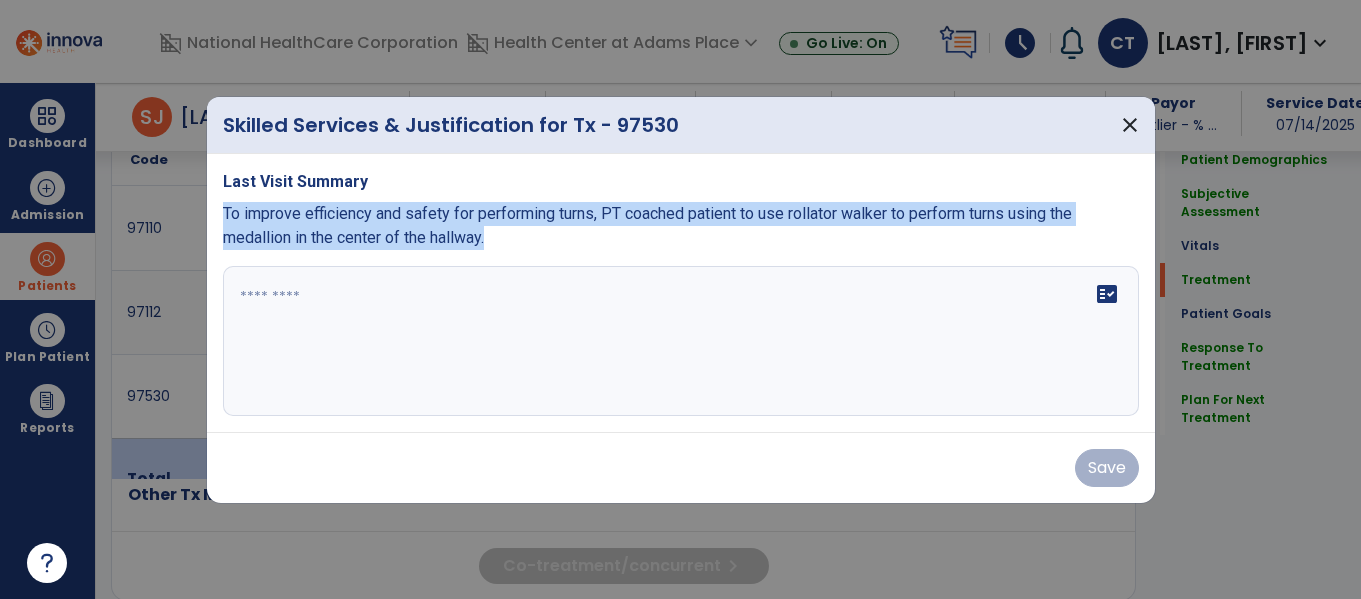 drag, startPoint x: 499, startPoint y: 244, endPoint x: 225, endPoint y: 216, distance: 275.42694 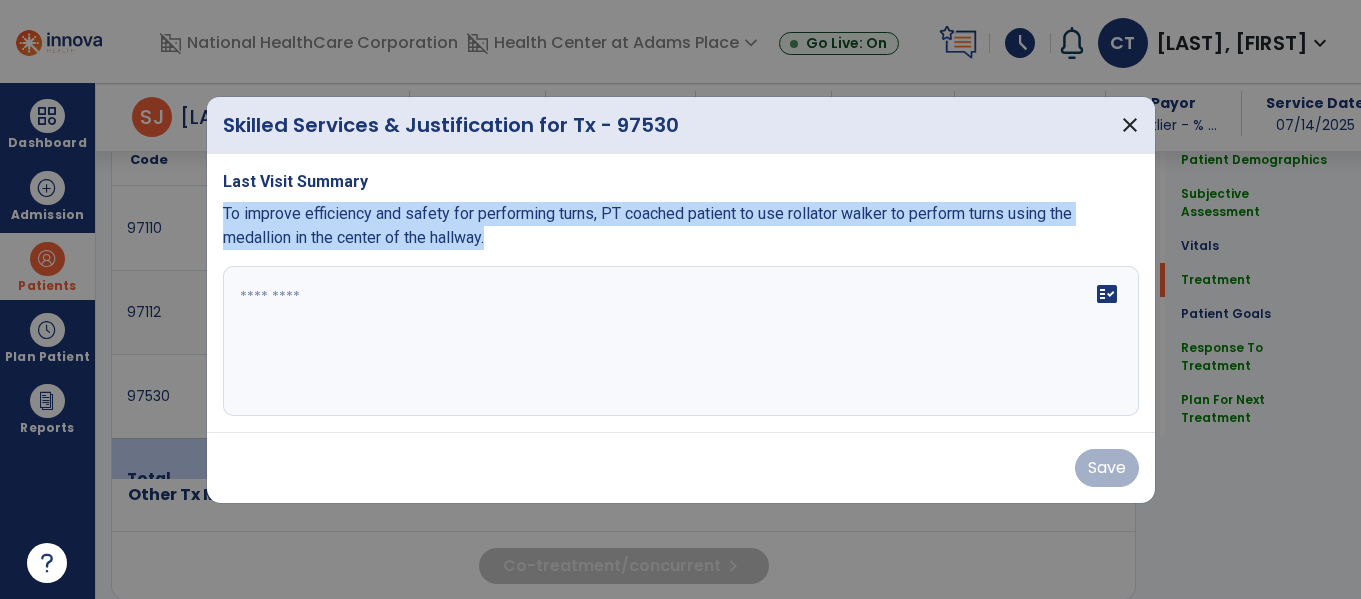 click on "To improve efficiency and safety for performing turns, PT coached patient to use rollator walker to perform turns using the medallion in the center of the hallway." at bounding box center [681, 226] 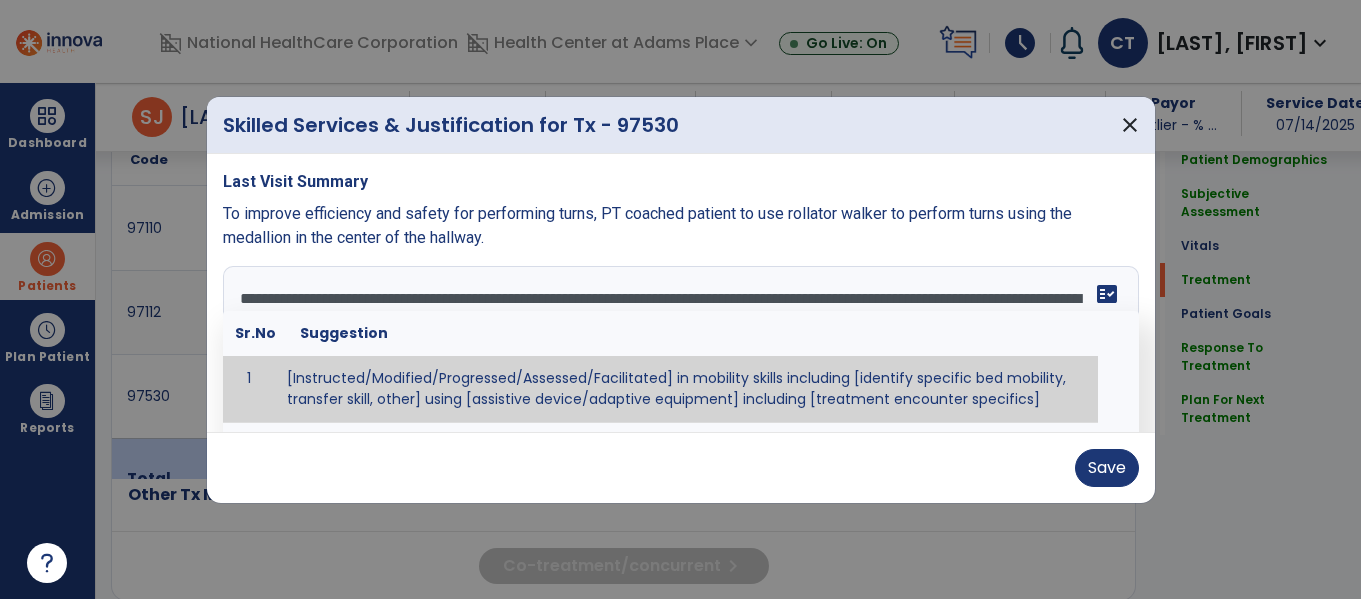 type on "**********" 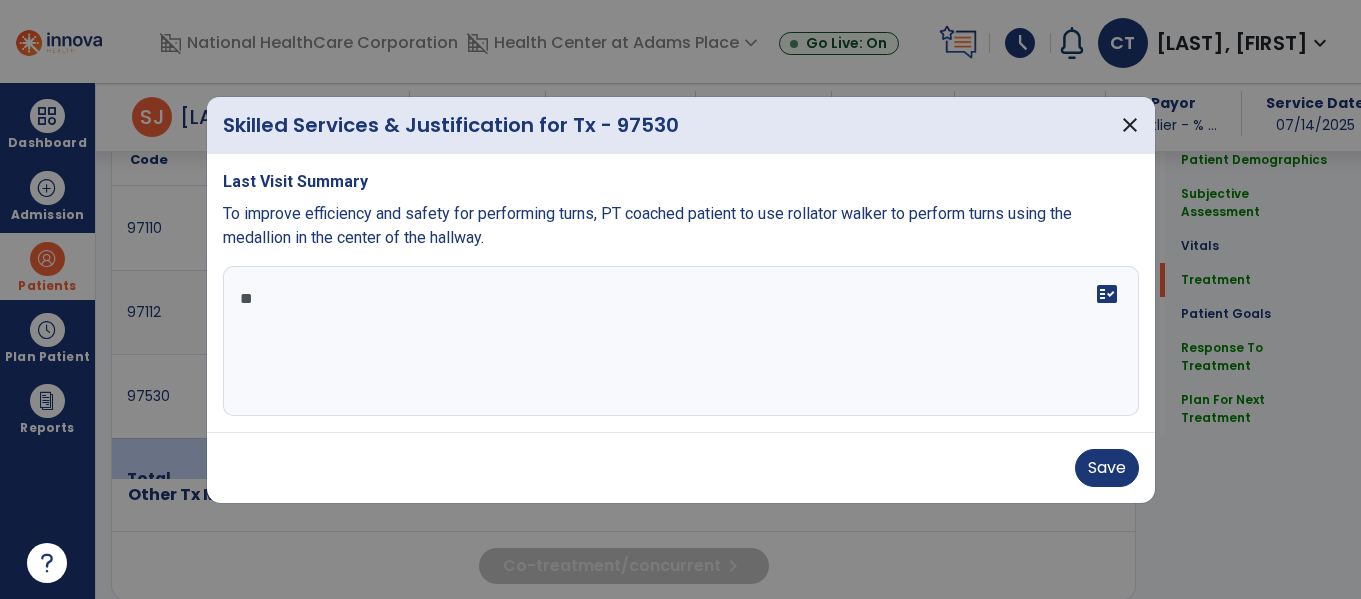 type on "*" 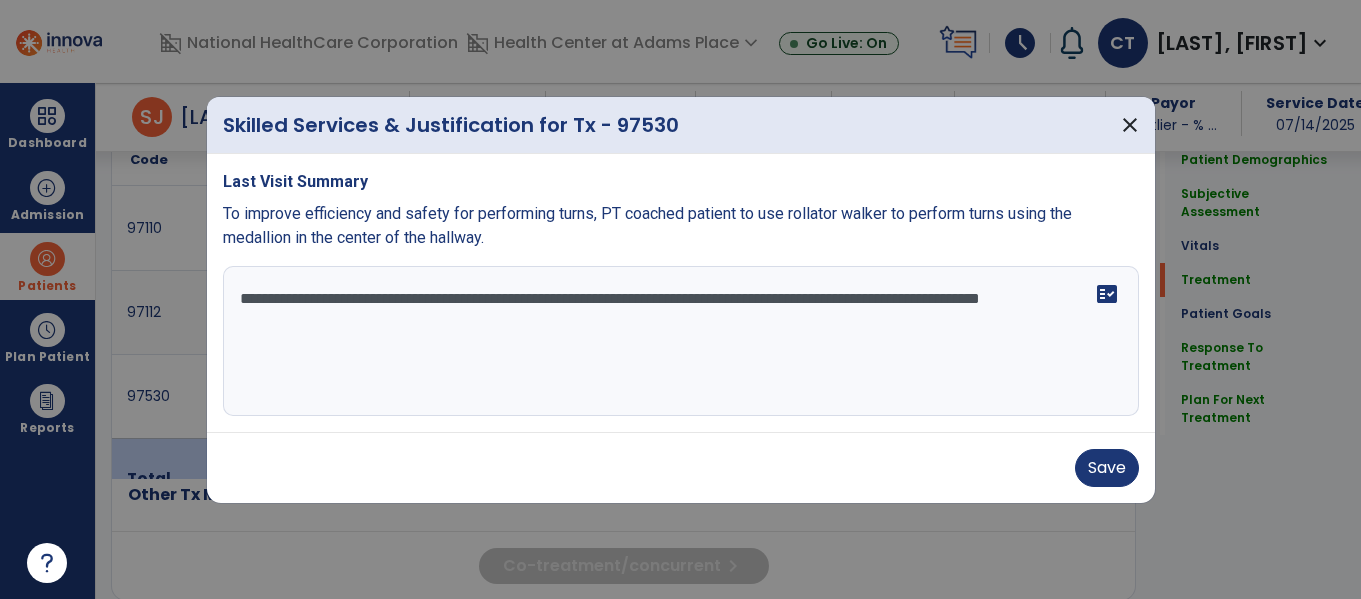 click on "**********" at bounding box center (681, 341) 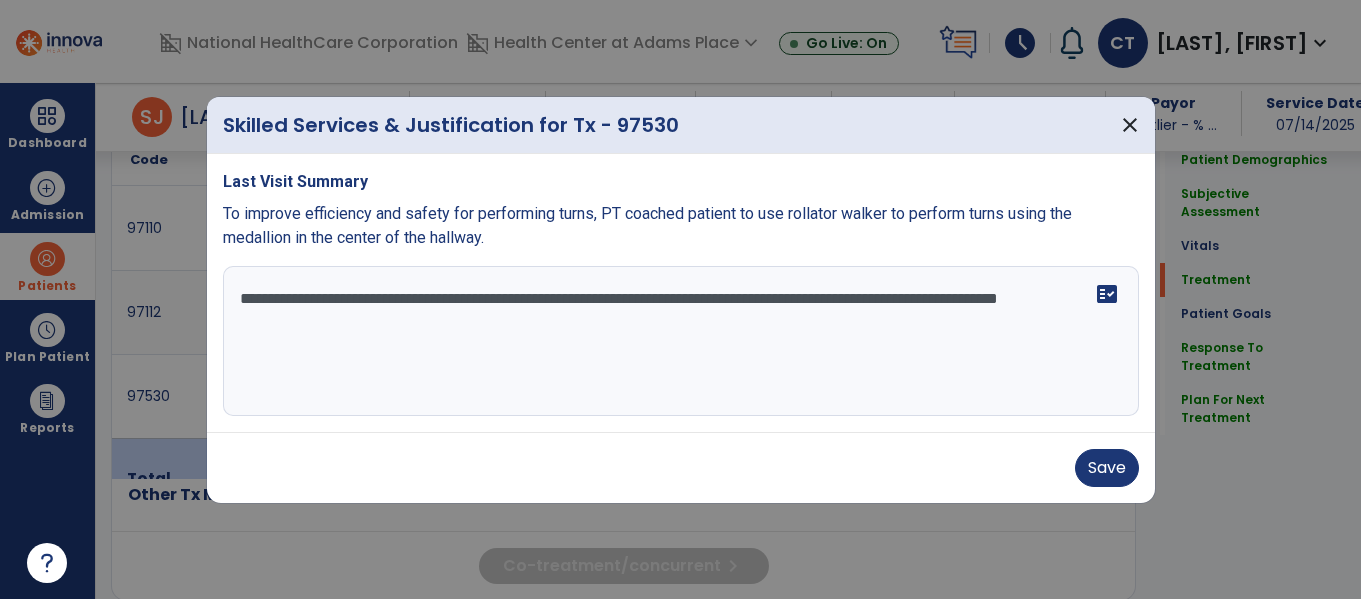 click on "**********" at bounding box center [681, 341] 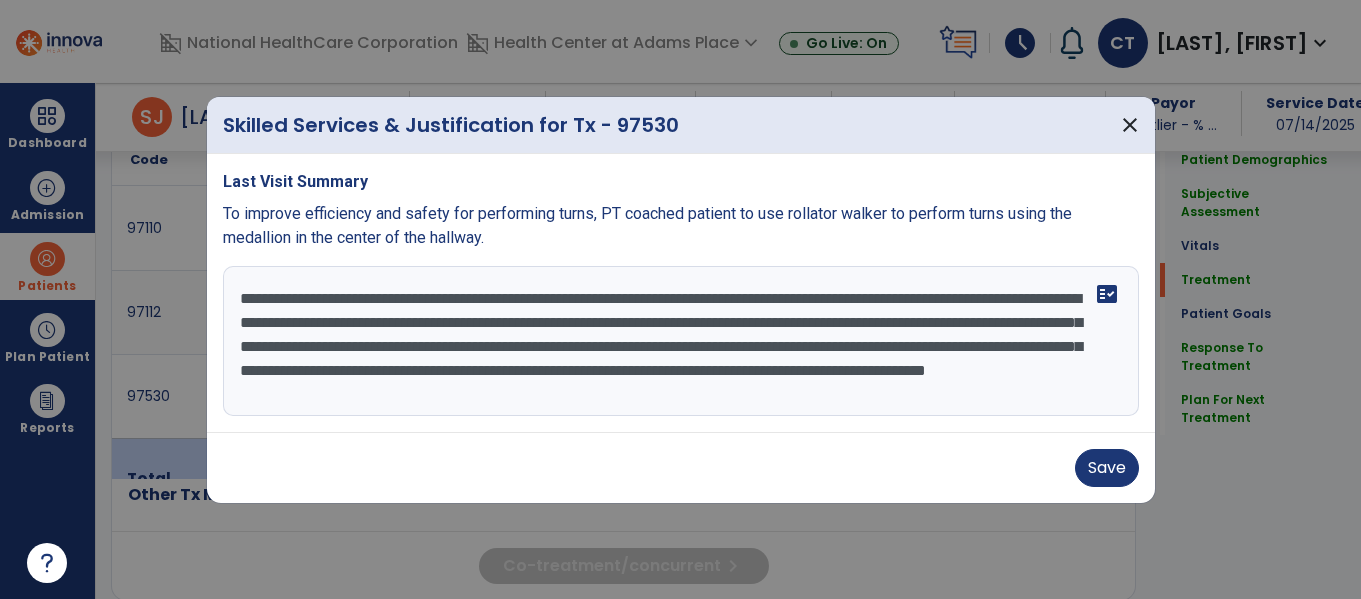 scroll, scrollTop: 16, scrollLeft: 0, axis: vertical 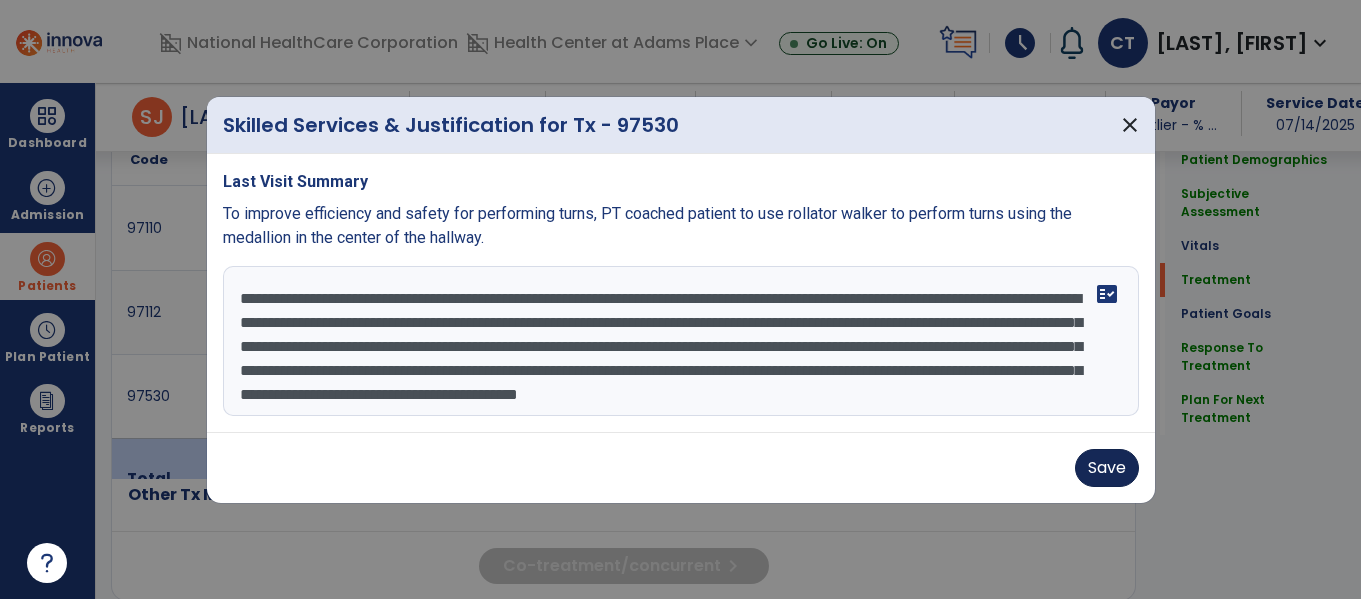 type on "**********" 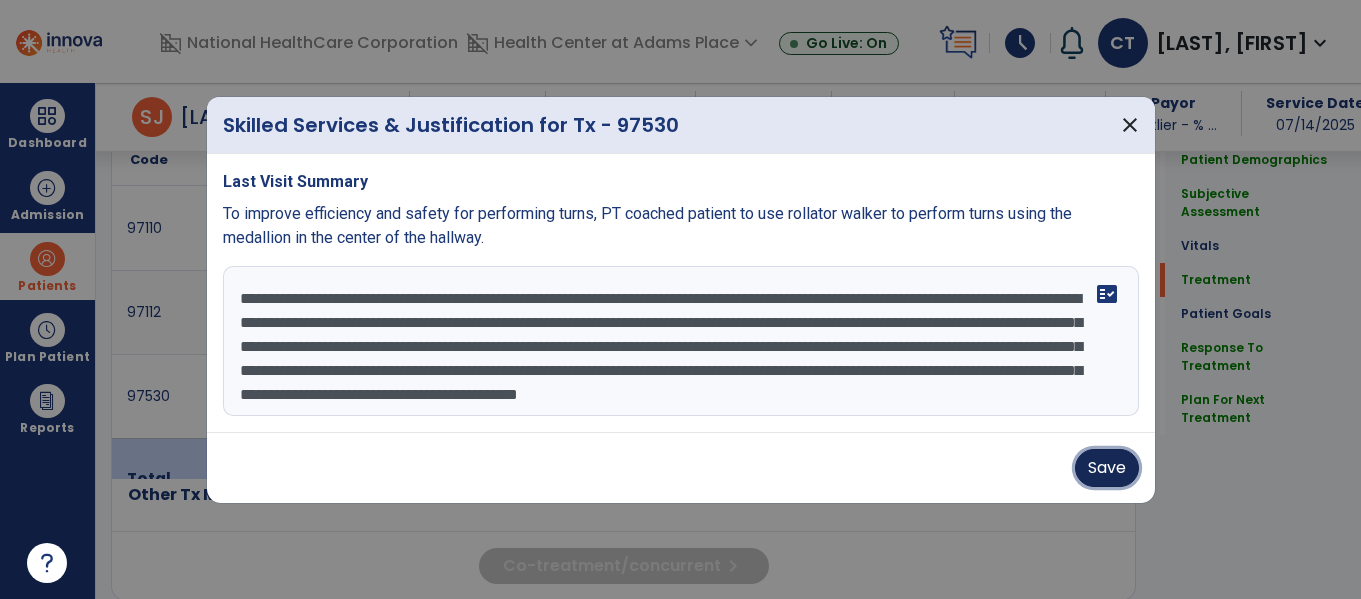 click on "Save" at bounding box center (1107, 468) 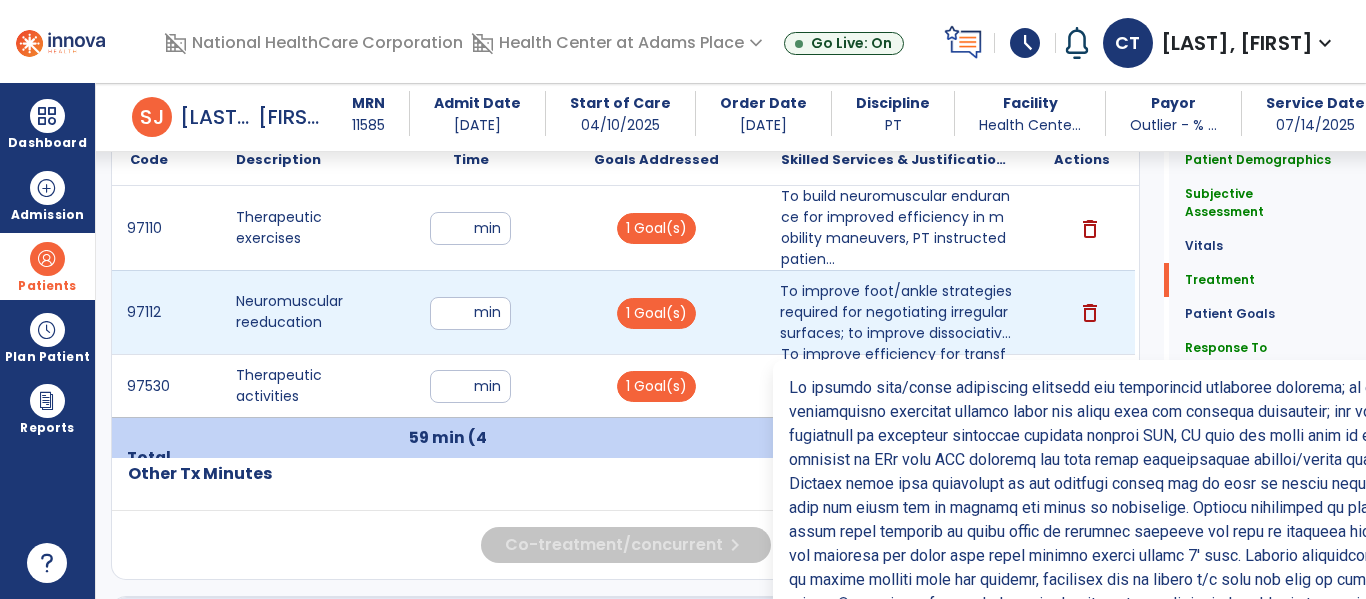 click on "To improve foot/ankle strategies required for negotiating irregular surfaces; to improve dissociativ..." at bounding box center [896, 312] 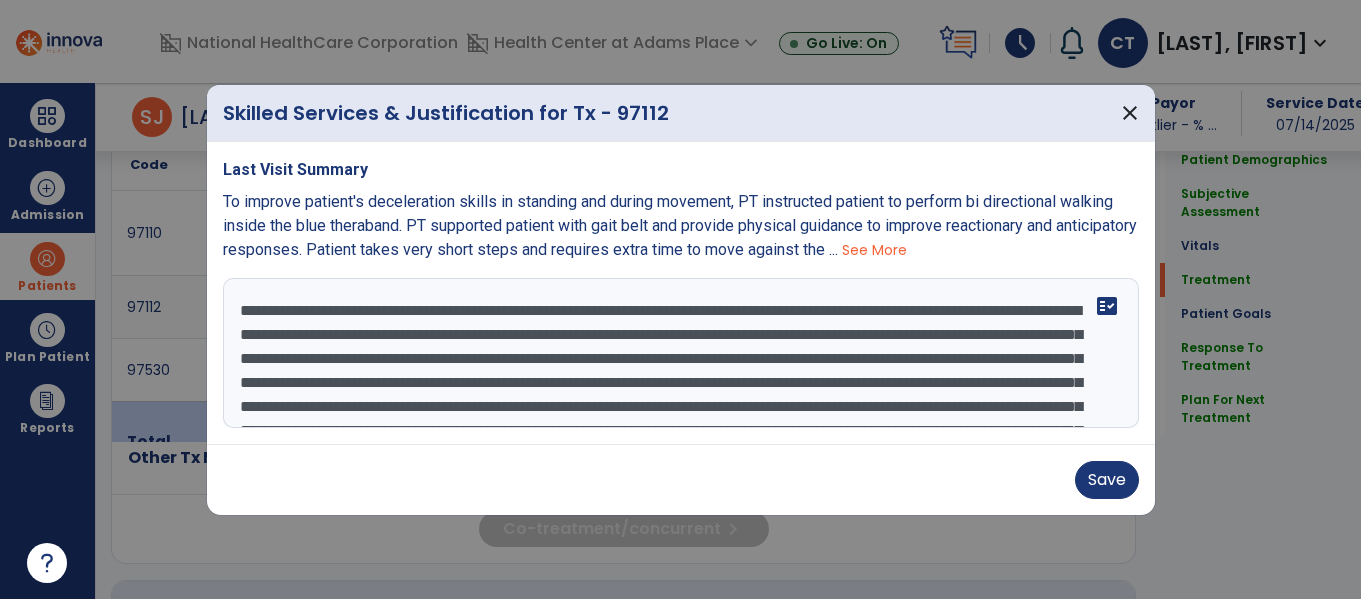 scroll, scrollTop: 1170, scrollLeft: 0, axis: vertical 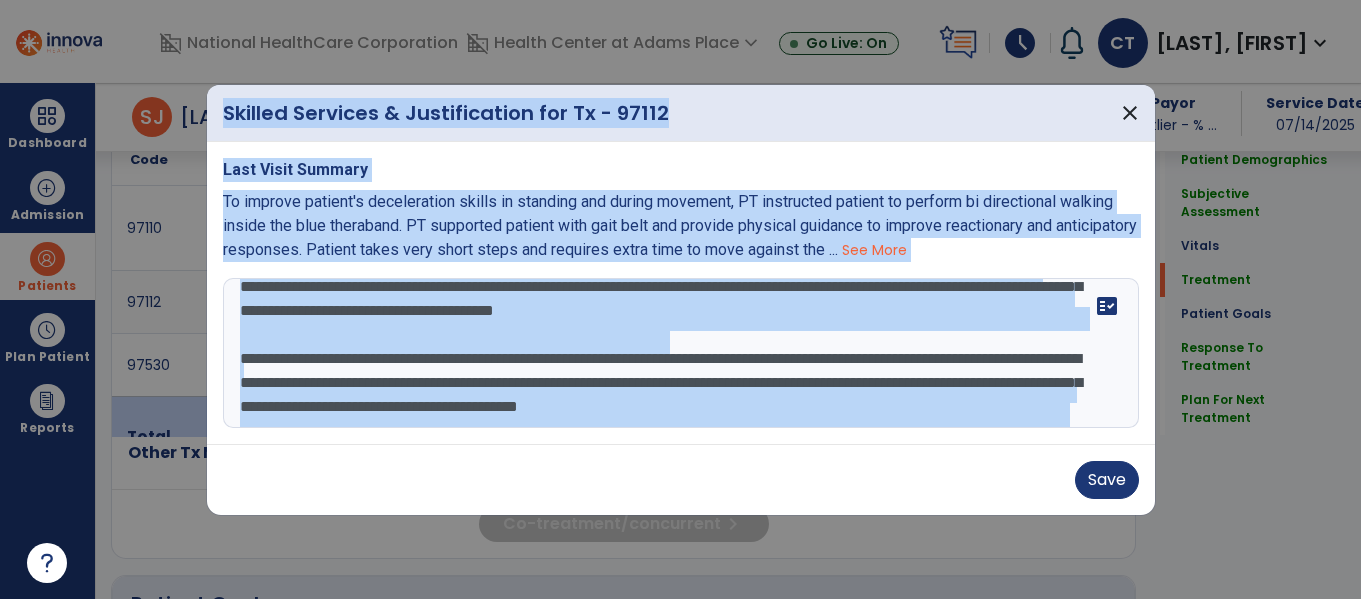 drag, startPoint x: 1146, startPoint y: 385, endPoint x: 1165, endPoint y: 459, distance: 76.40026 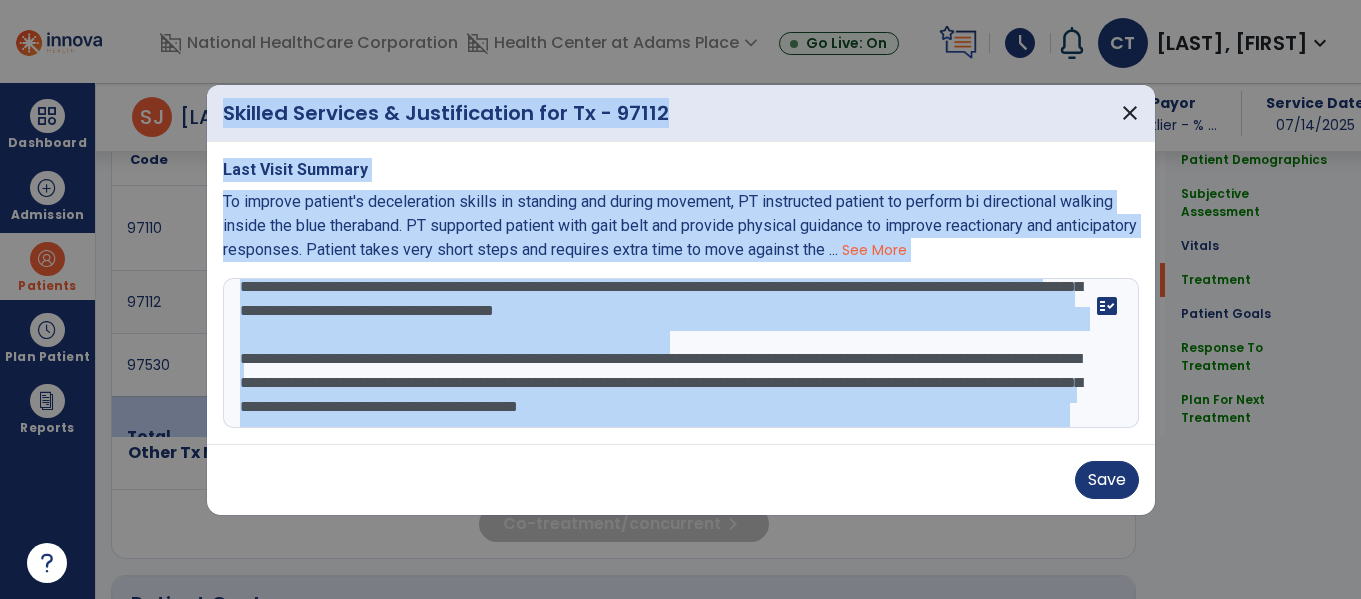 copy on "Skilled Services & Justification for Tx - [CODE] close Last Visit Summary To improve patient's deceleration skills in standing and during movement, PT instructed patient to perform bi directional walking inside the blue theraband. PT supported patient with gait belt and provide physical guidance to improve reactionary and anticipatory responses. Patient takes very short steps and requires extra time to move against the ... See More To improve foot/ankle strategies required for negotiating irregular surfaces; to improve dissociative qualities between upper and lower body for postural strategies; and to improve core engagement to movements involving reaching outside BOS, PT used the swiss ball to instruct patient in movement of UEs into PNF patterns and yoga poses incorporating strides/lunges onto the airex mat. Patient shows good engagement of the subtalar joints and is able to engage stepping strategies when she feels out of balance and needs to reposition. Patient challenged to stabilize against ..." 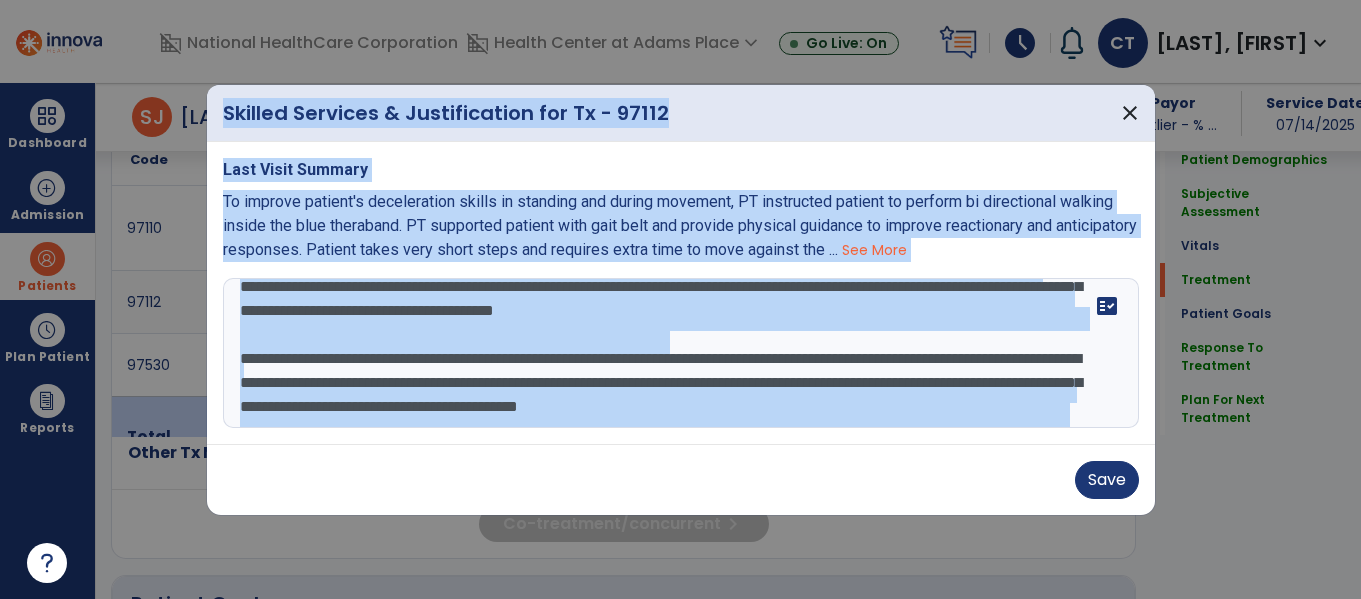 click on "Last Visit Summary To improve patient's deceleration skills in standing and during movement, PT instructed patient to perform bi directional walking inside the blue theraband.  PT supported patient with gait belt and provide physical guidance to improve reactionary and anticipatory responses.  Patient takes very short steps and requires extra time to move against the ...  See More" at bounding box center [681, 210] 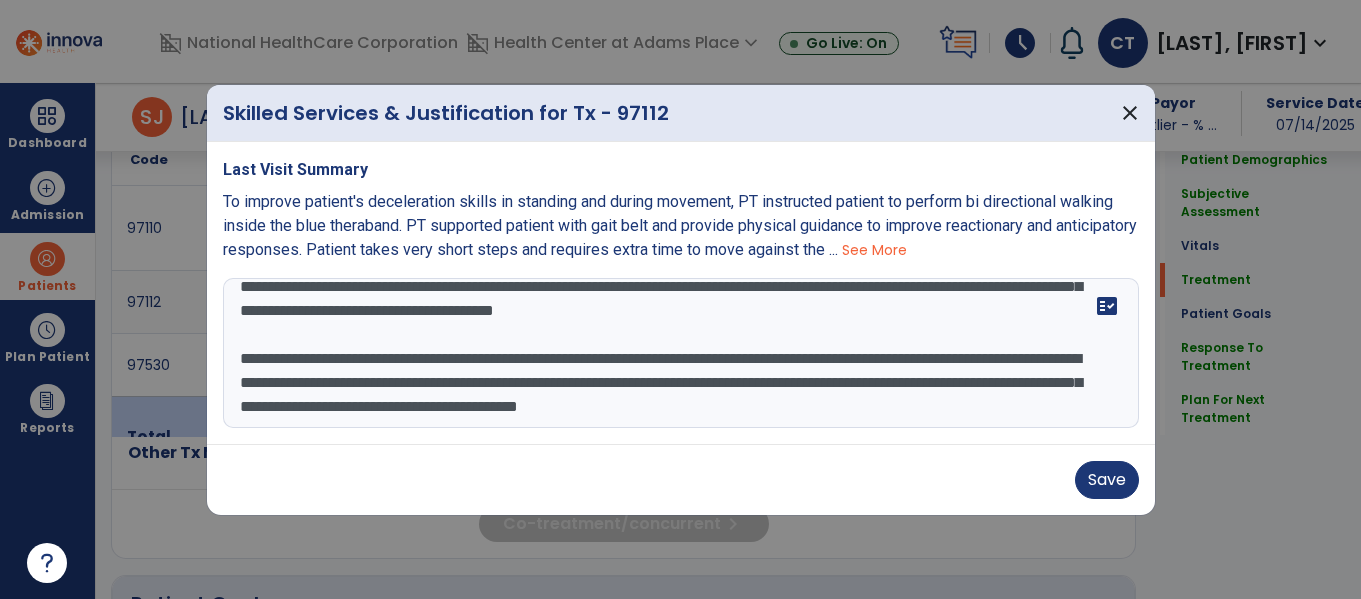 scroll, scrollTop: 193, scrollLeft: 0, axis: vertical 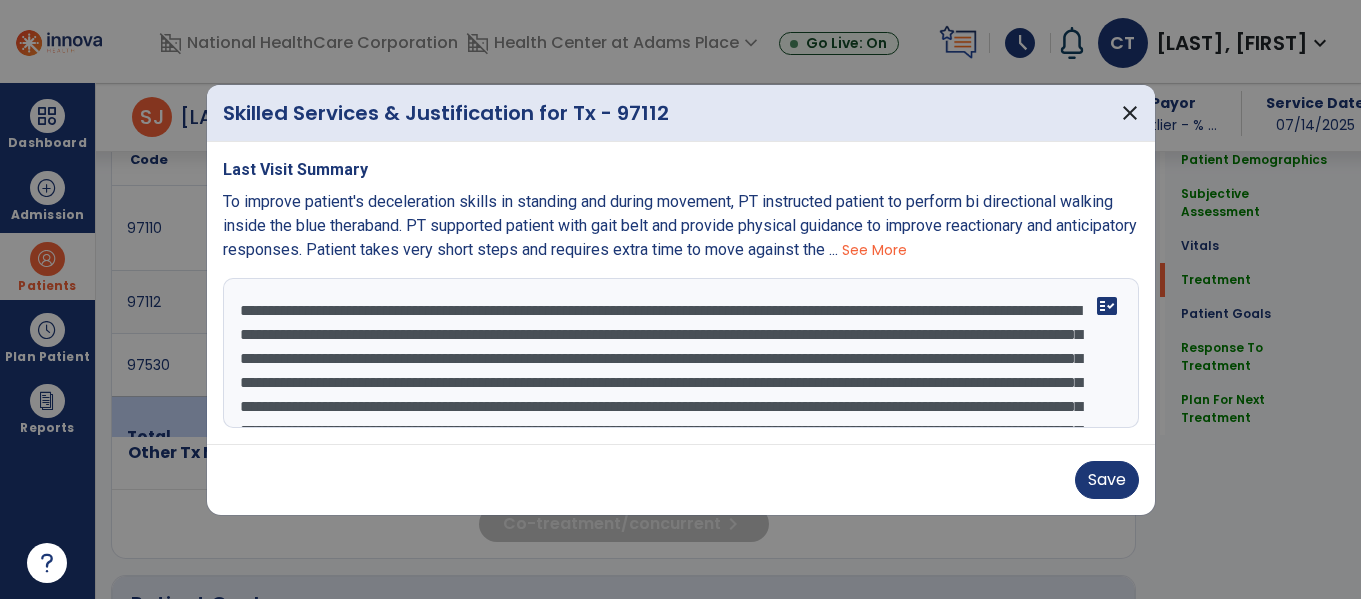 drag, startPoint x: 1105, startPoint y: 411, endPoint x: 181, endPoint y: 308, distance: 929.7231 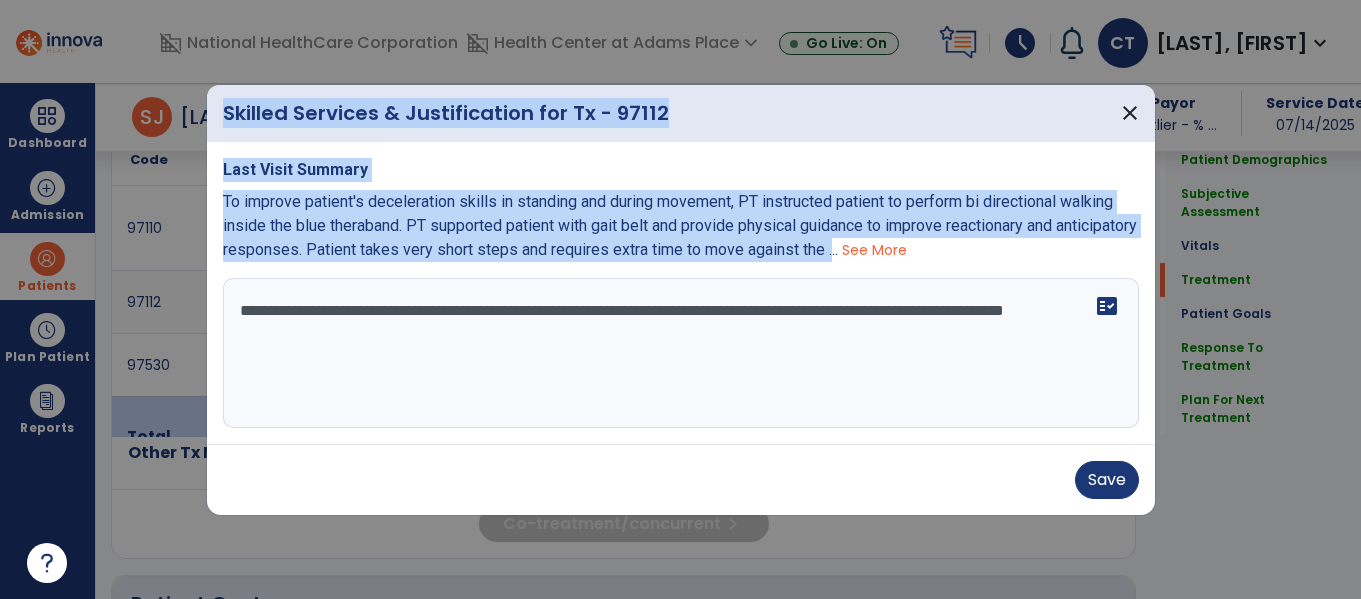 drag, startPoint x: 906, startPoint y: 254, endPoint x: 142, endPoint y: 189, distance: 766.7601 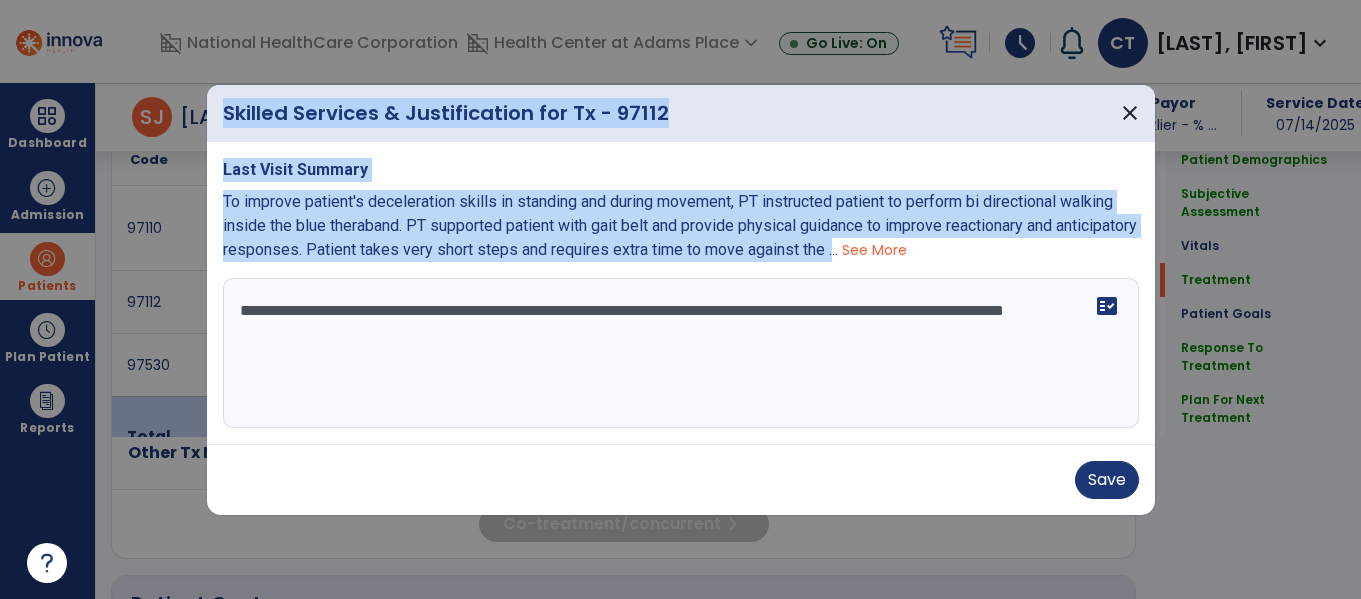 click on "To improve patient's deceleration skills in standing and during movement, PT instructed patient to perform bi directional walking inside the blue theraband. PT supported patient with gait belt and provide physical guidance to improve reactionary and anticipatory responses. Patient takes very short steps and requires extra time to move against the ..." at bounding box center (680, 225) 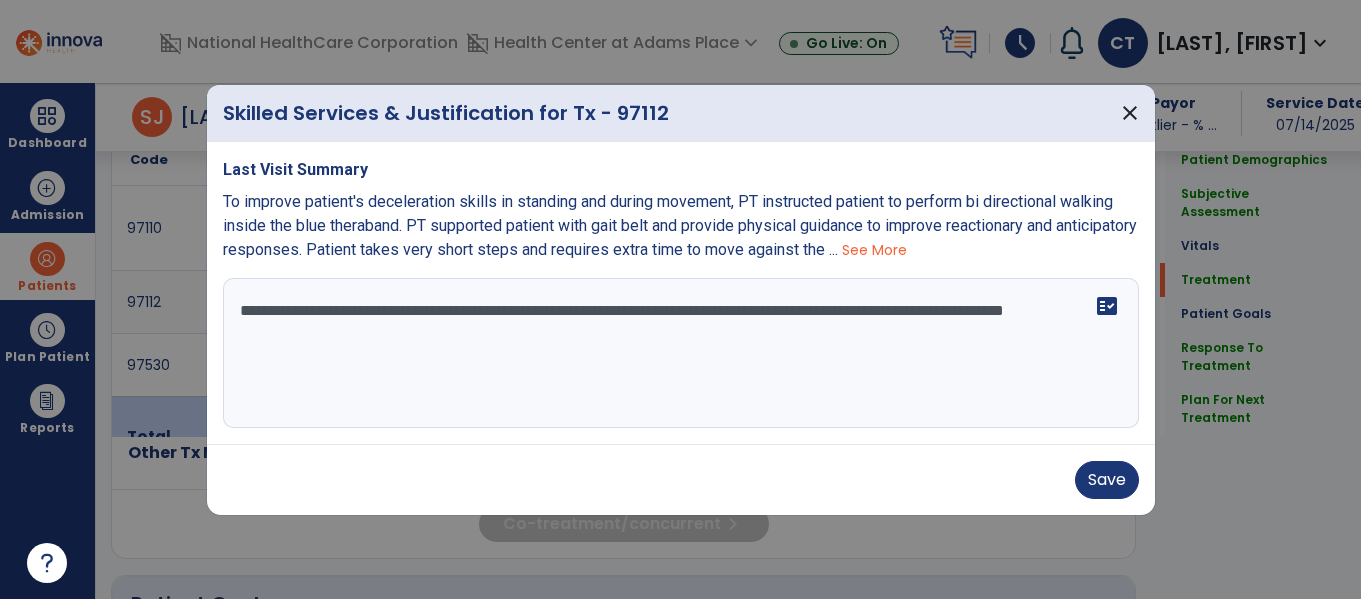 click on "To improve patient's deceleration skills in standing and during movement, PT instructed patient to perform bi directional walking inside the blue theraband. PT supported patient with gait belt and provide physical guidance to improve reactionary and anticipatory responses. Patient takes very short steps and requires extra time to move against the ..." at bounding box center [680, 225] 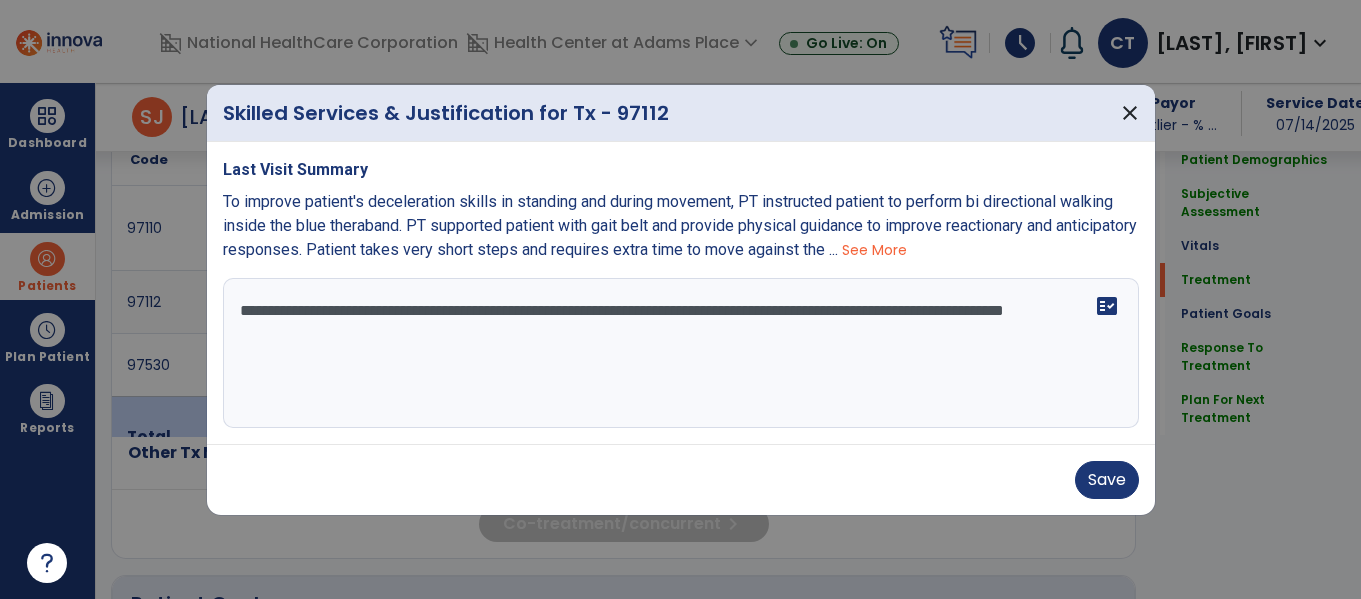 click on "See More" at bounding box center (874, 250) 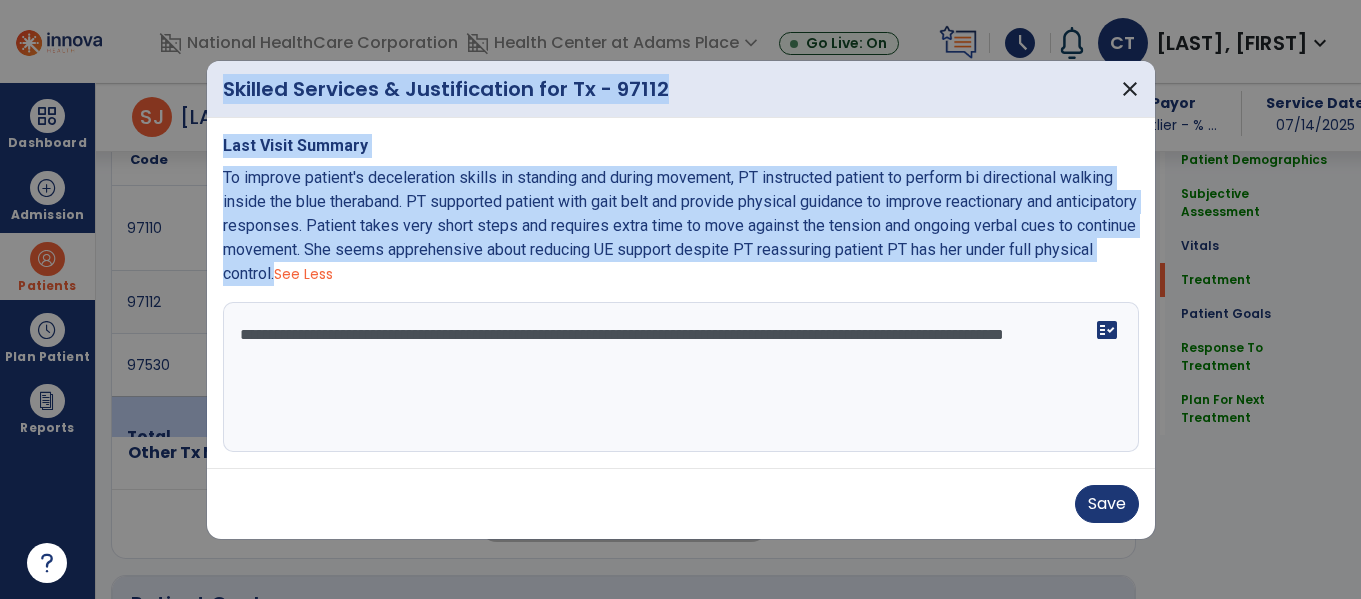 drag, startPoint x: 363, startPoint y: 277, endPoint x: 201, endPoint y: 184, distance: 186.79668 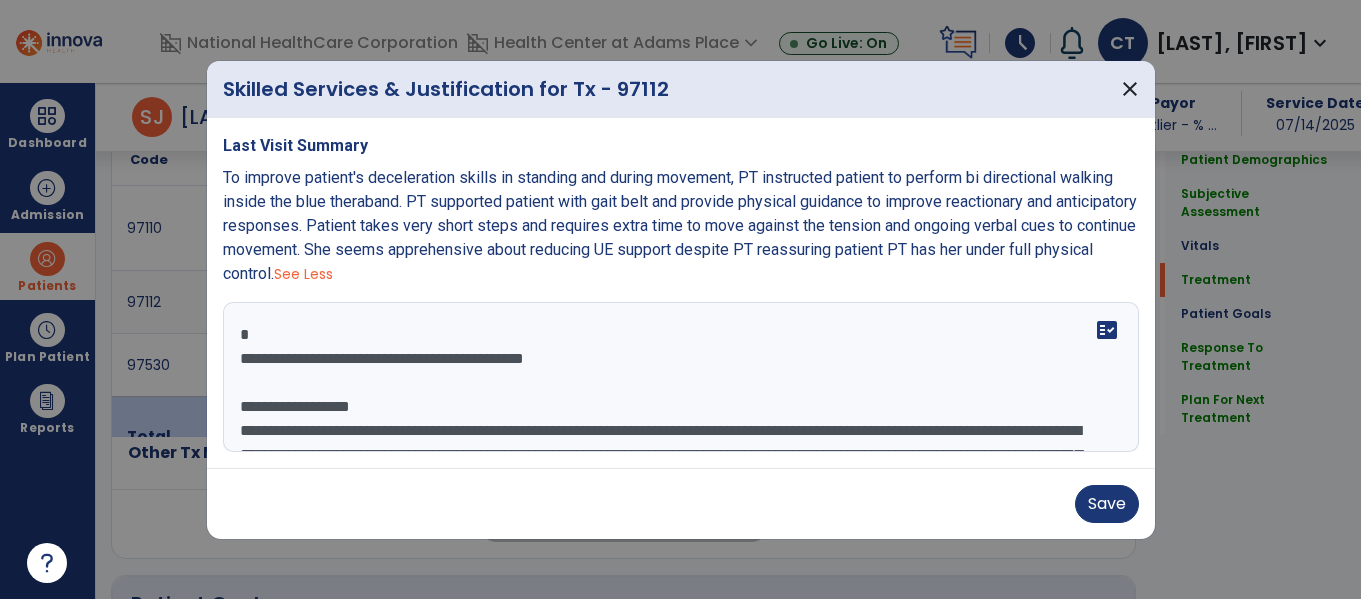 click on "**********" at bounding box center (681, 377) 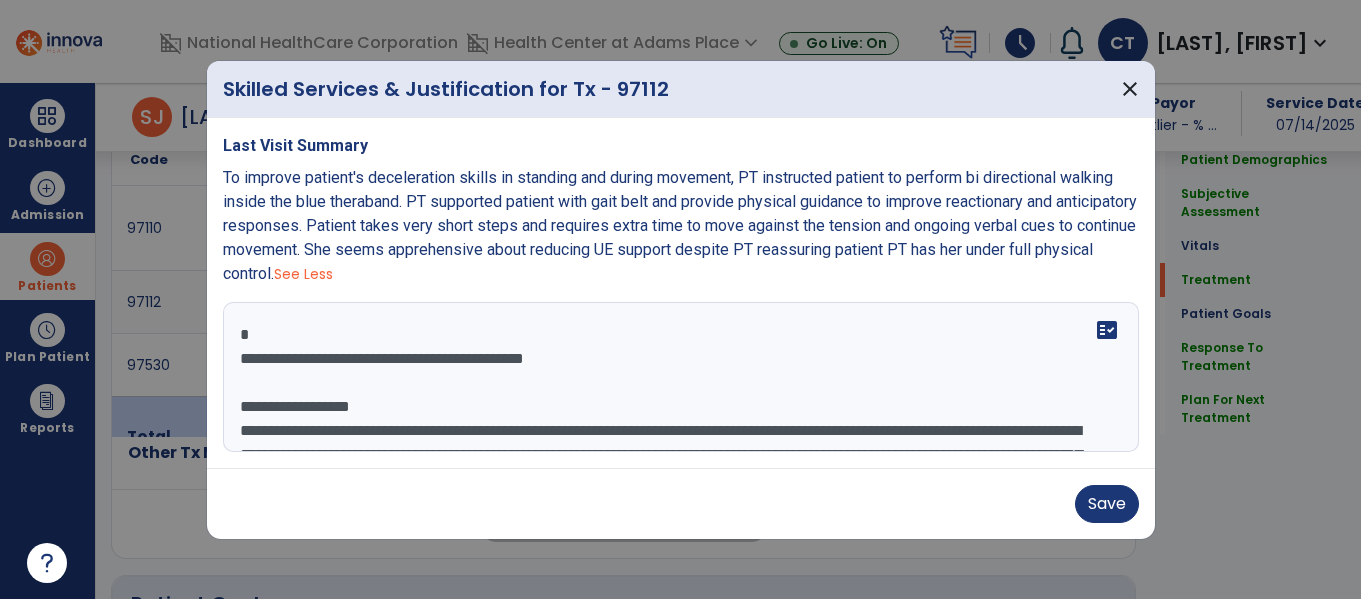 drag, startPoint x: 621, startPoint y: 361, endPoint x: 200, endPoint y: 327, distance: 422.3707 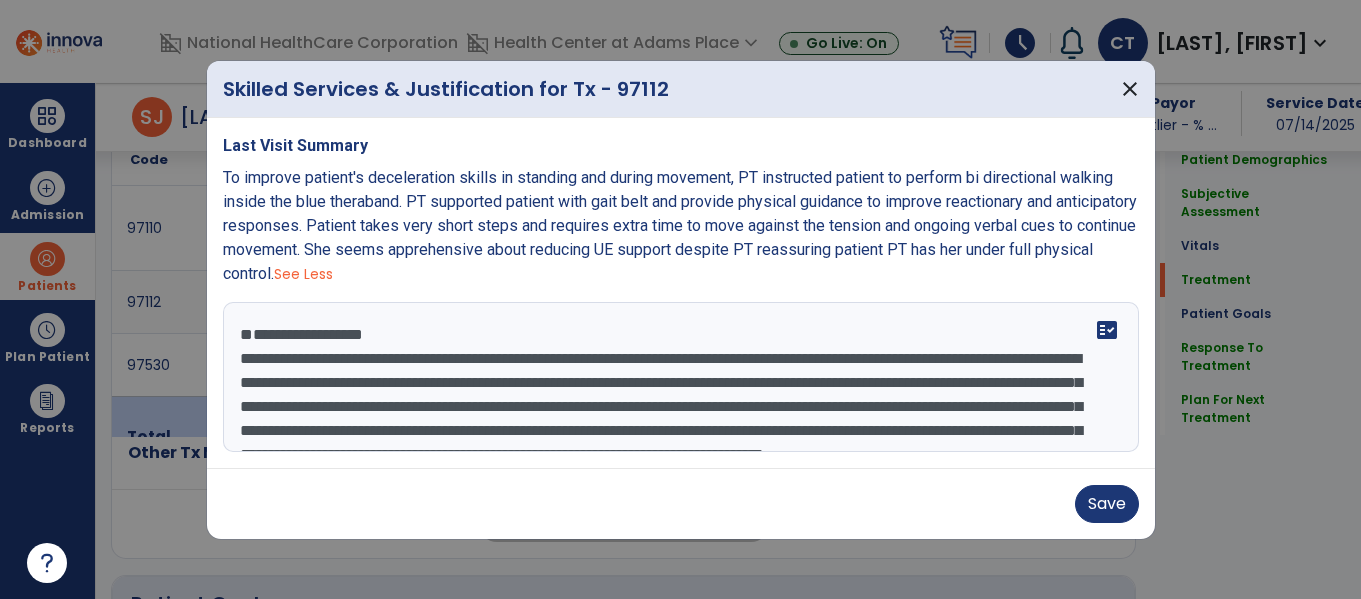 drag, startPoint x: 404, startPoint y: 394, endPoint x: 242, endPoint y: 380, distance: 162.6038 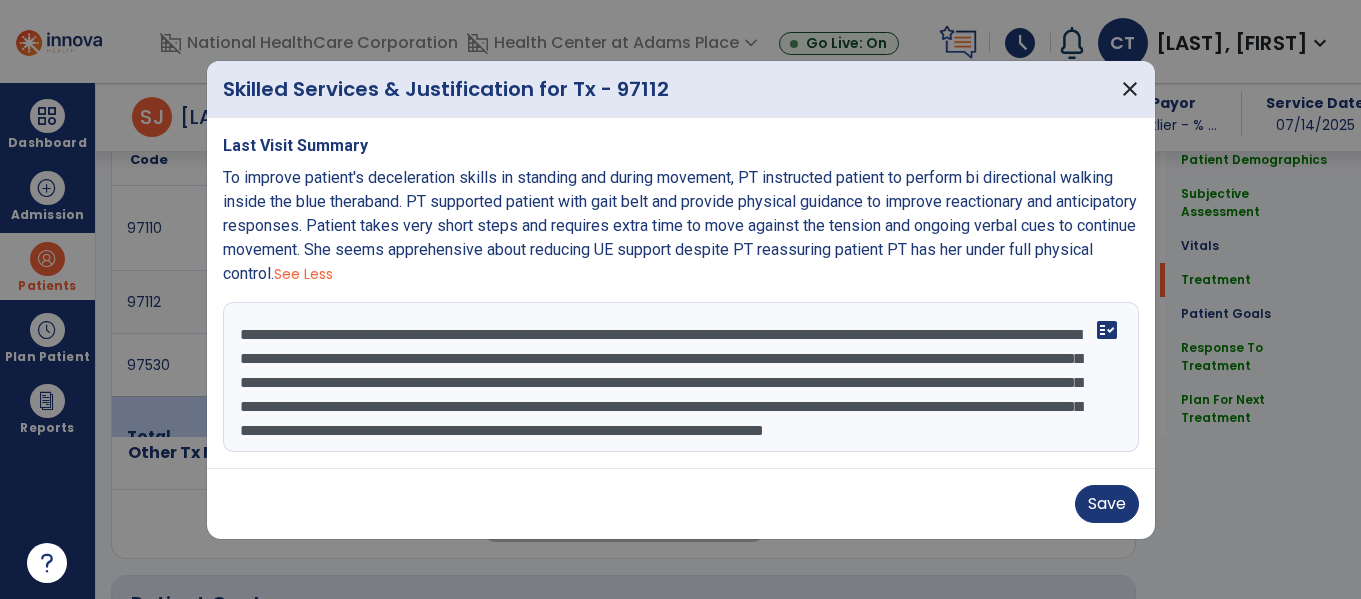 scroll, scrollTop: 48, scrollLeft: 0, axis: vertical 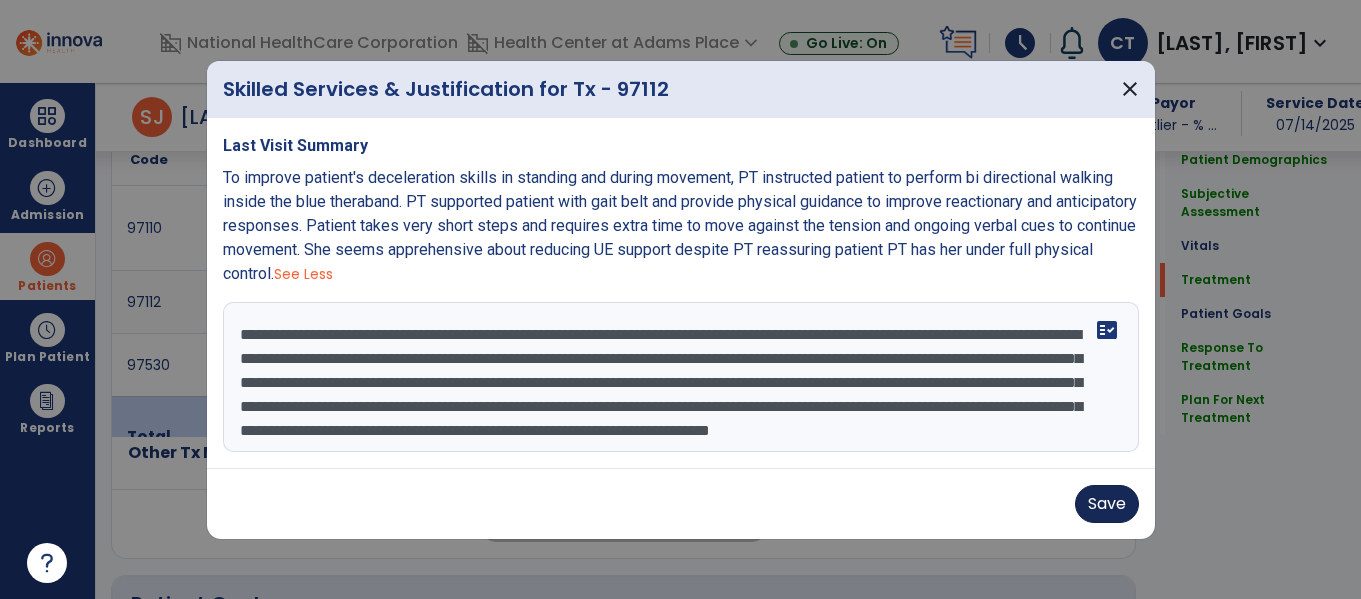 type on "**********" 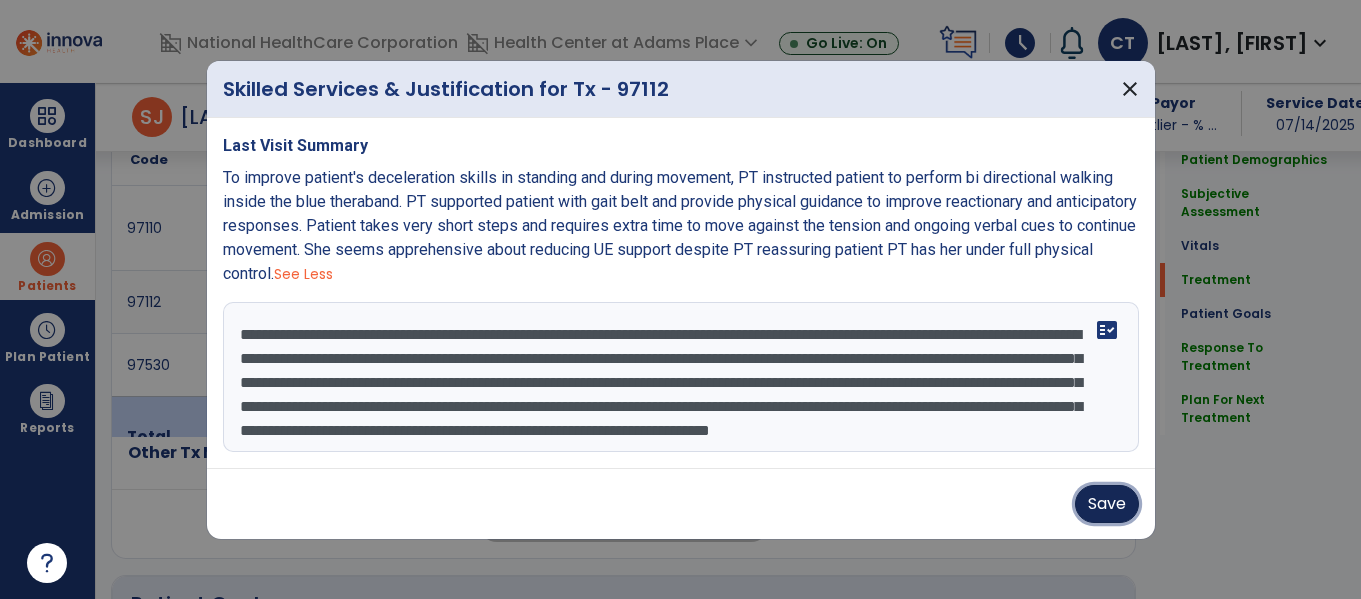 click on "Save" at bounding box center [1107, 504] 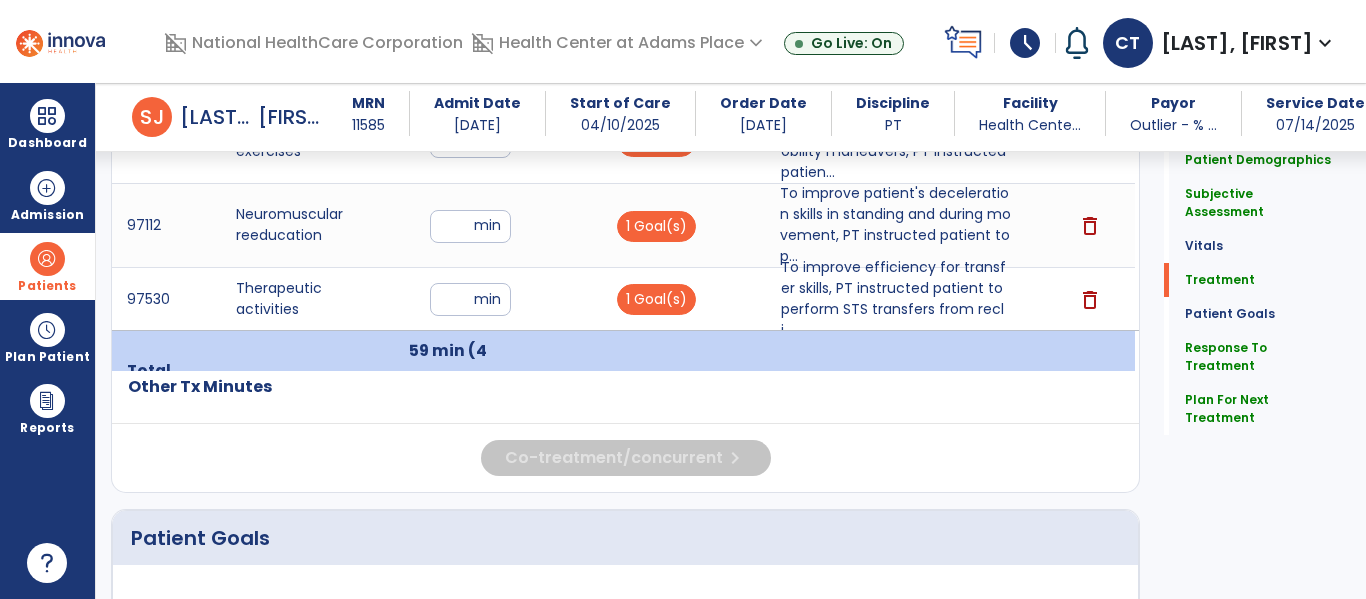 scroll, scrollTop: 1286, scrollLeft: 0, axis: vertical 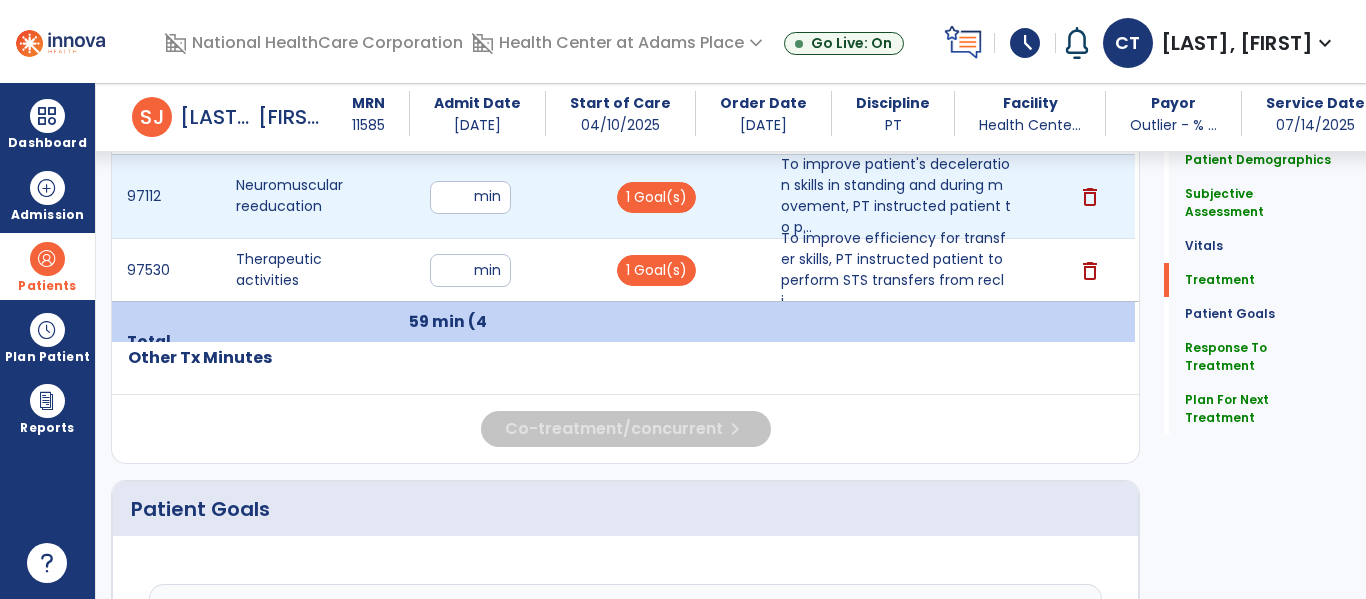 click on "**" at bounding box center [470, 197] 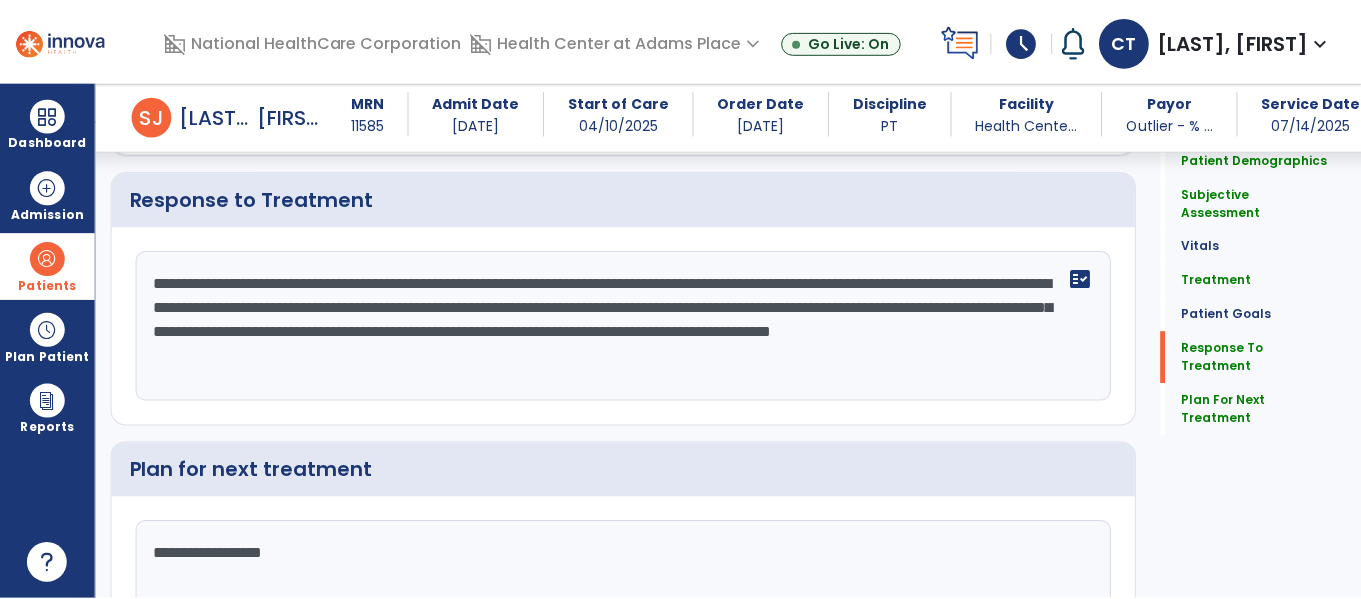 scroll, scrollTop: 3146, scrollLeft: 0, axis: vertical 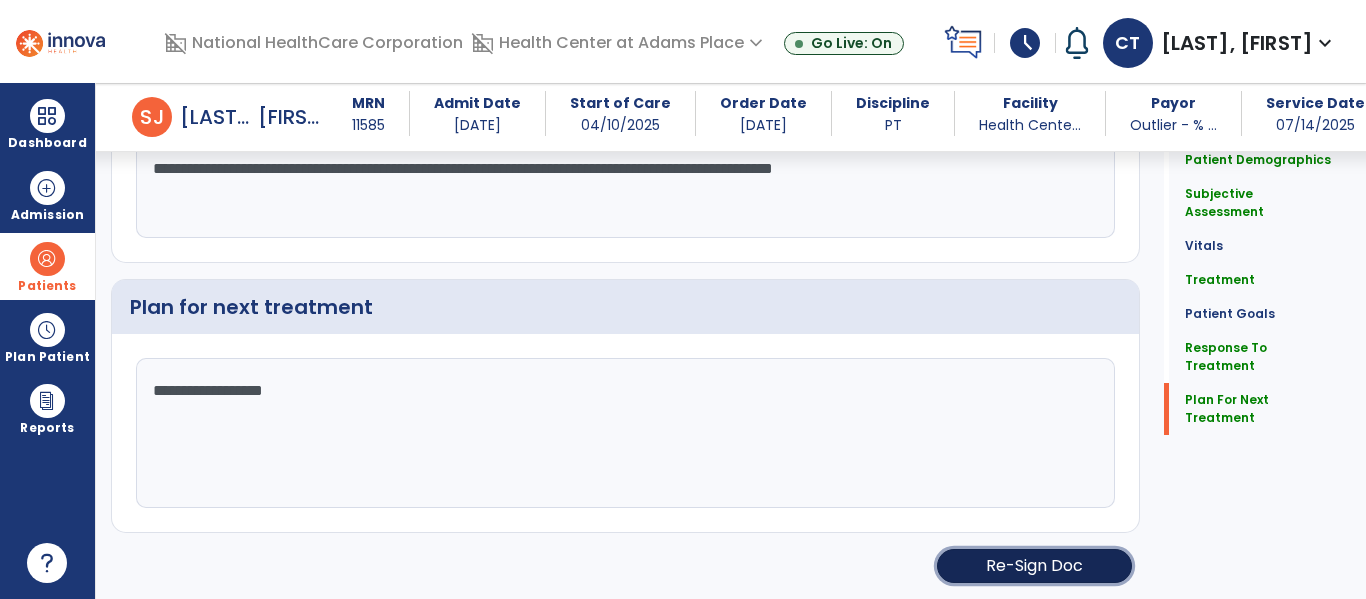 click on "Re-Sign Doc" 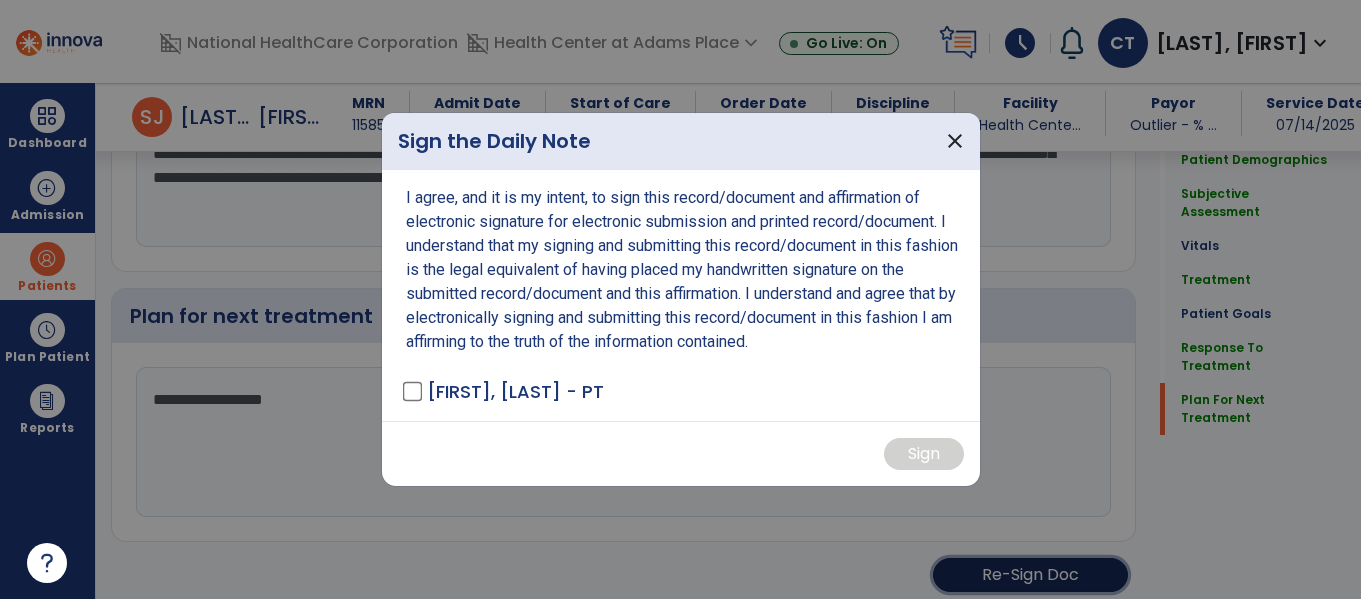 scroll, scrollTop: 3146, scrollLeft: 0, axis: vertical 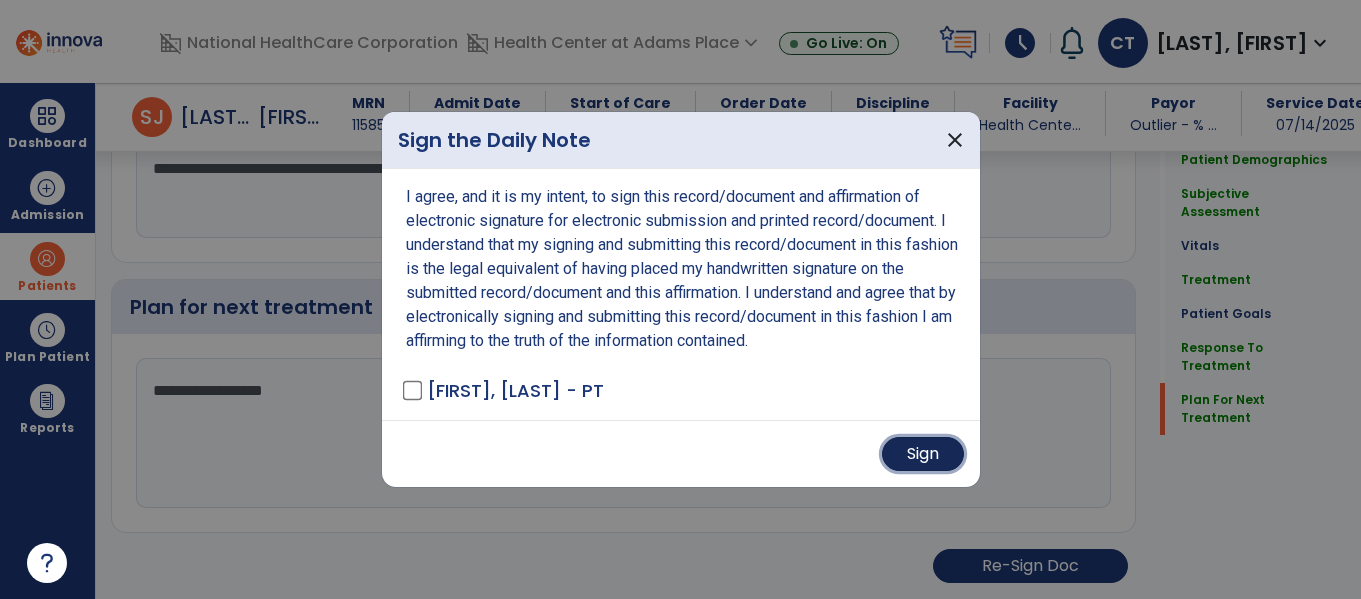 click on "Sign" at bounding box center [923, 454] 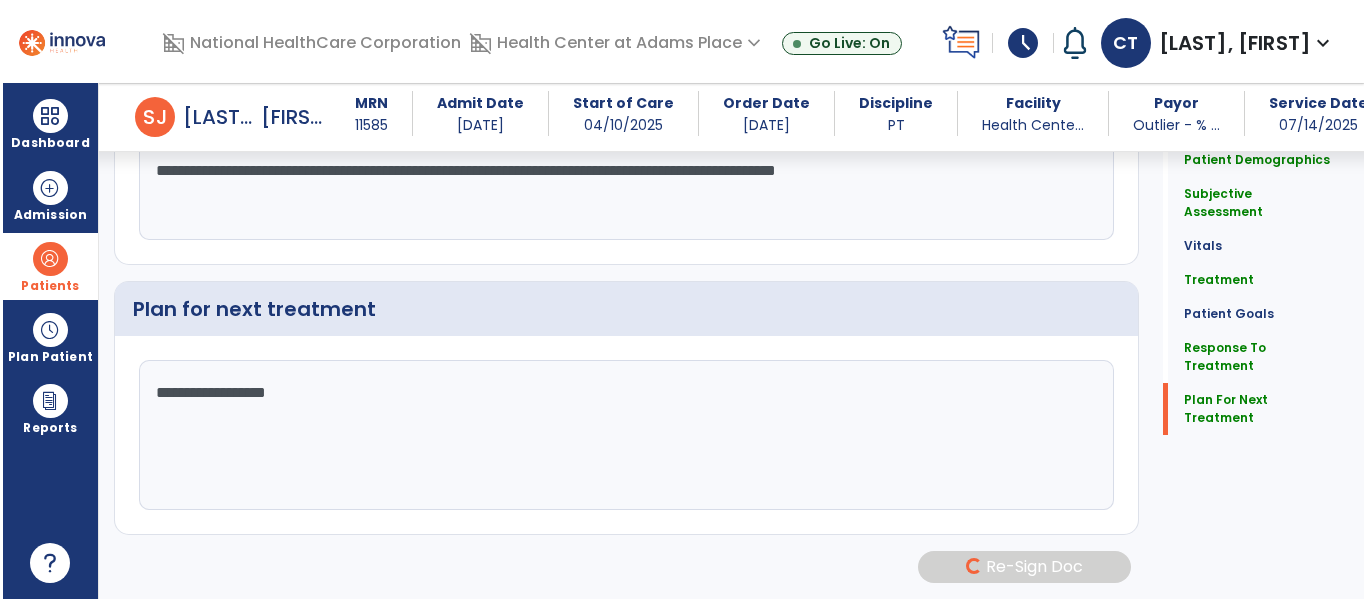 scroll, scrollTop: 3144, scrollLeft: 0, axis: vertical 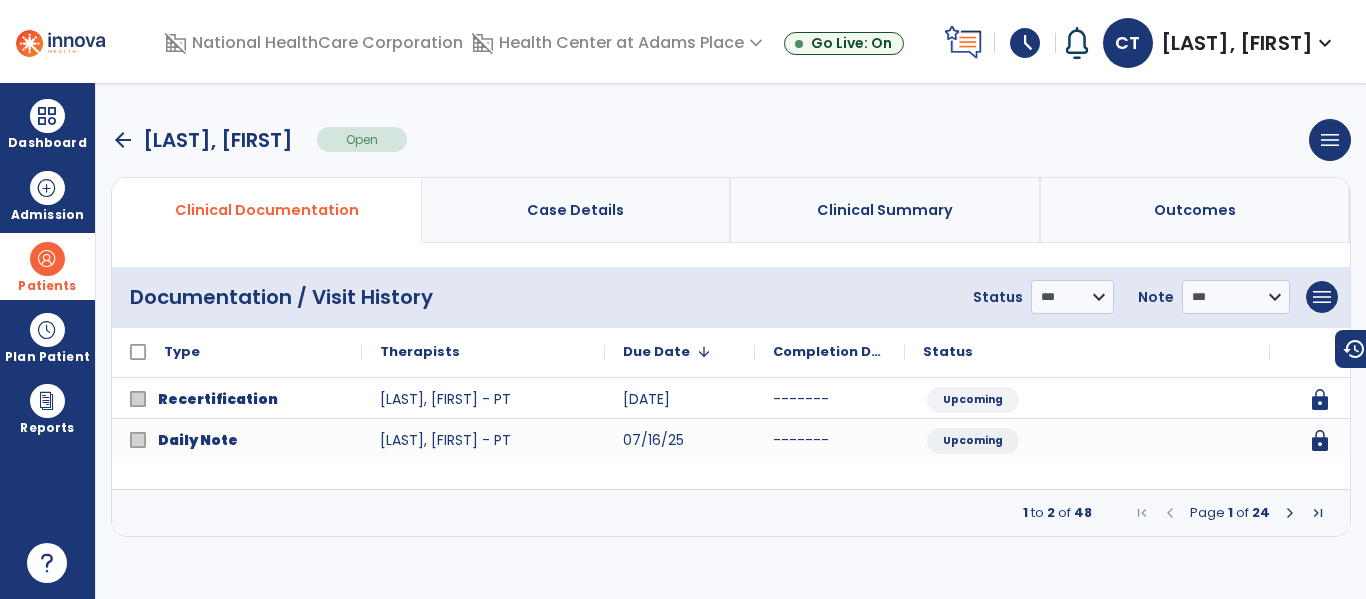 click on "arrow_back" at bounding box center (123, 140) 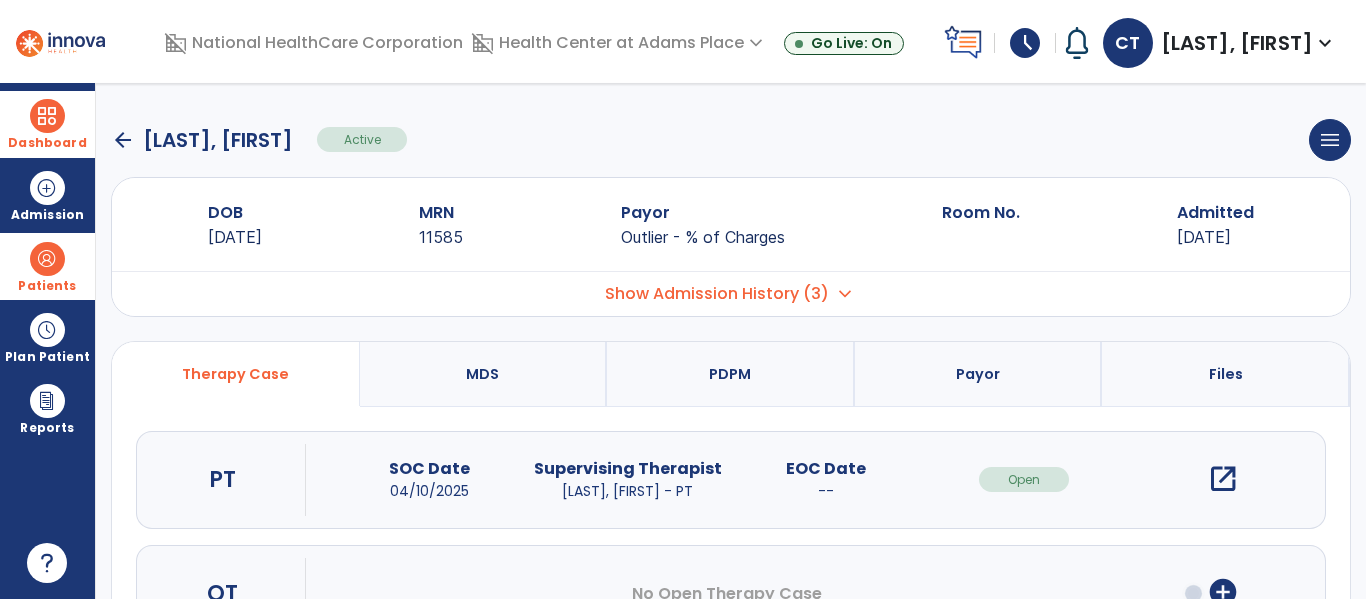 click at bounding box center (47, 116) 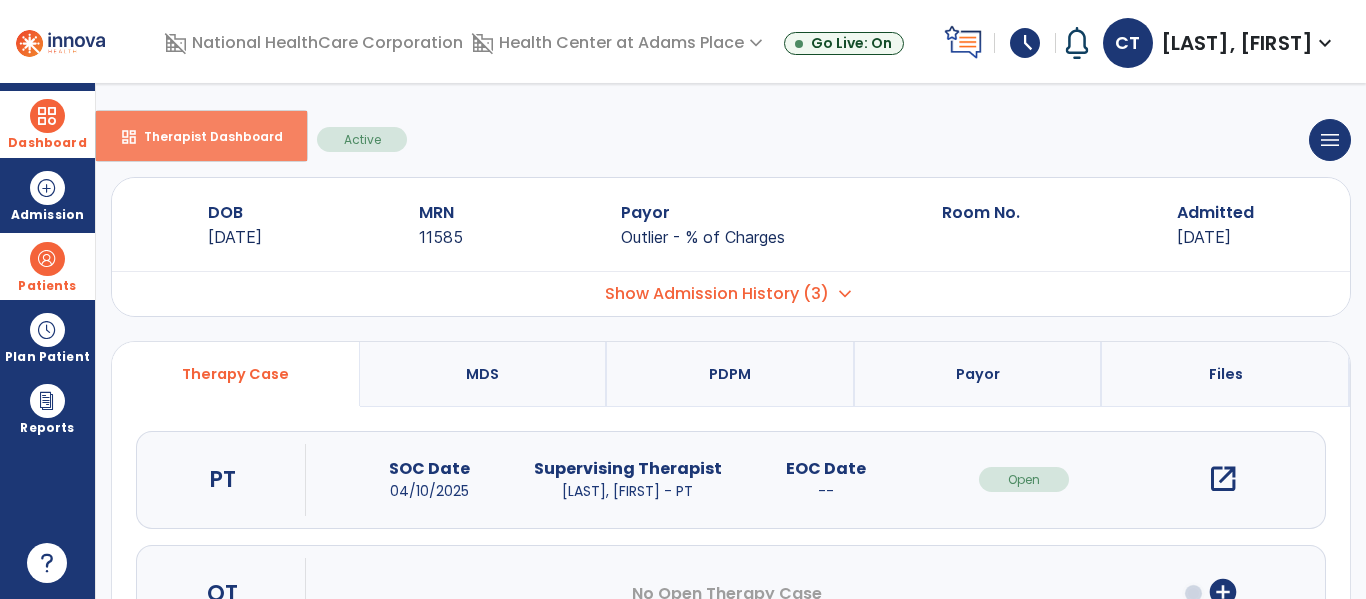 click on "dashboard  Therapist Dashboard" at bounding box center (201, 136) 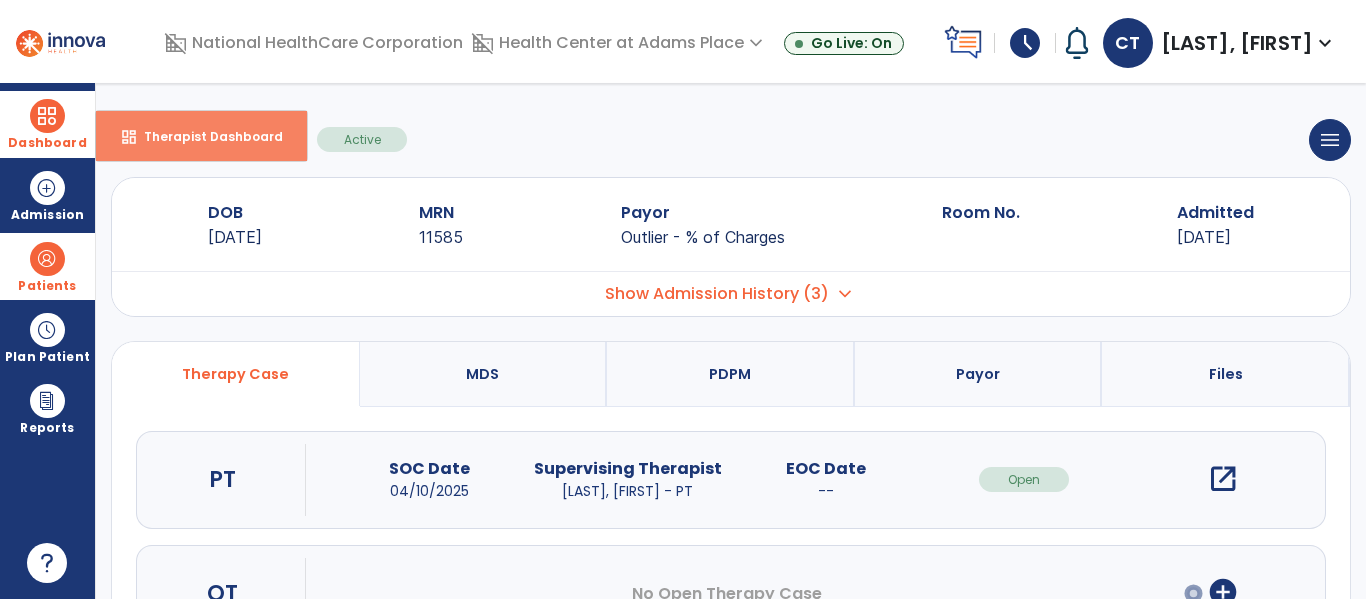 select on "****" 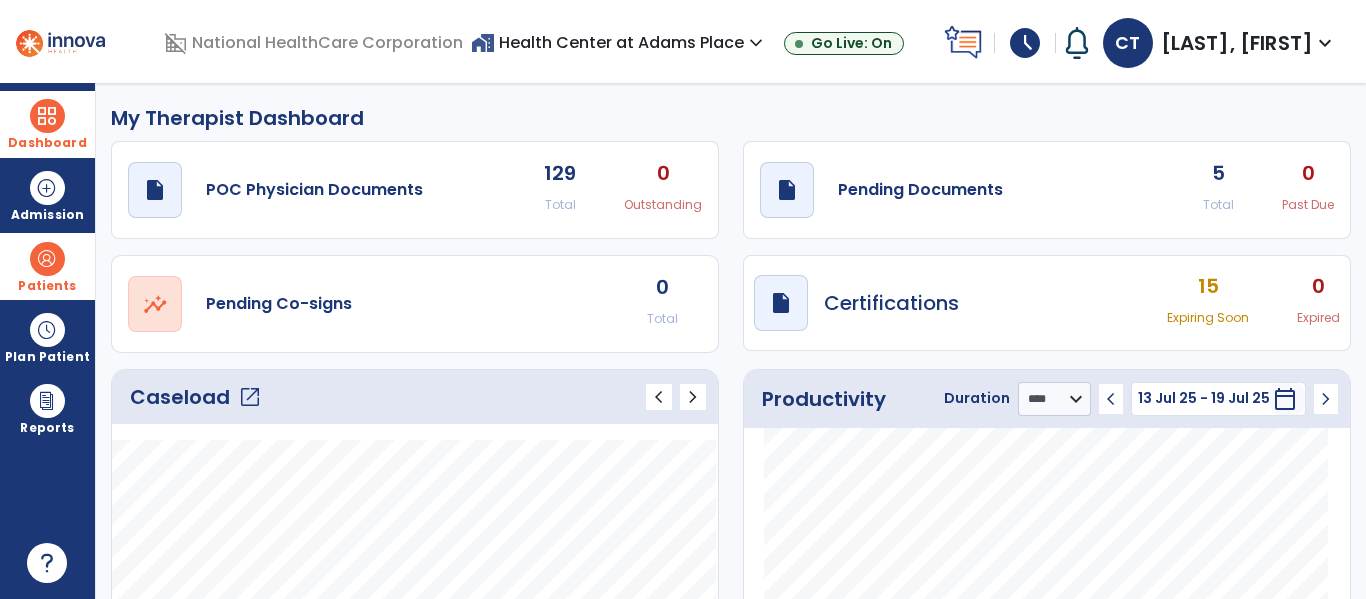 click on "draft   open_in_new  Pending Documents 5 Total 0 Past Due" 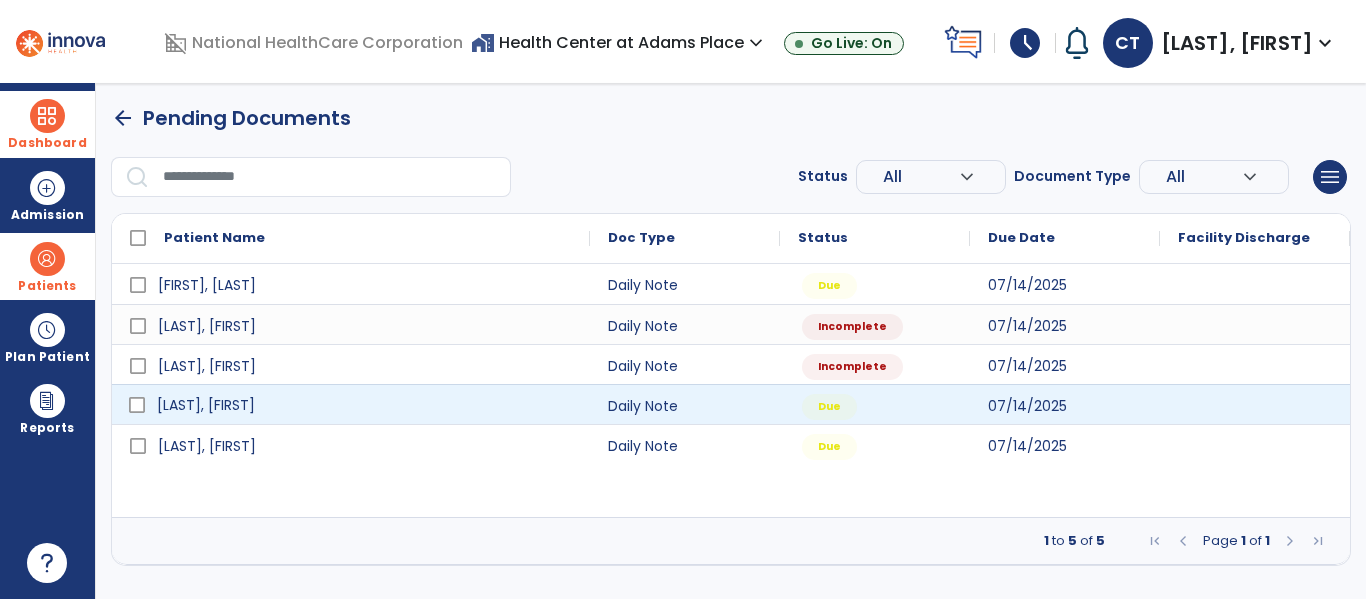 click on "[FIRST] [LAST]" at bounding box center (206, 405) 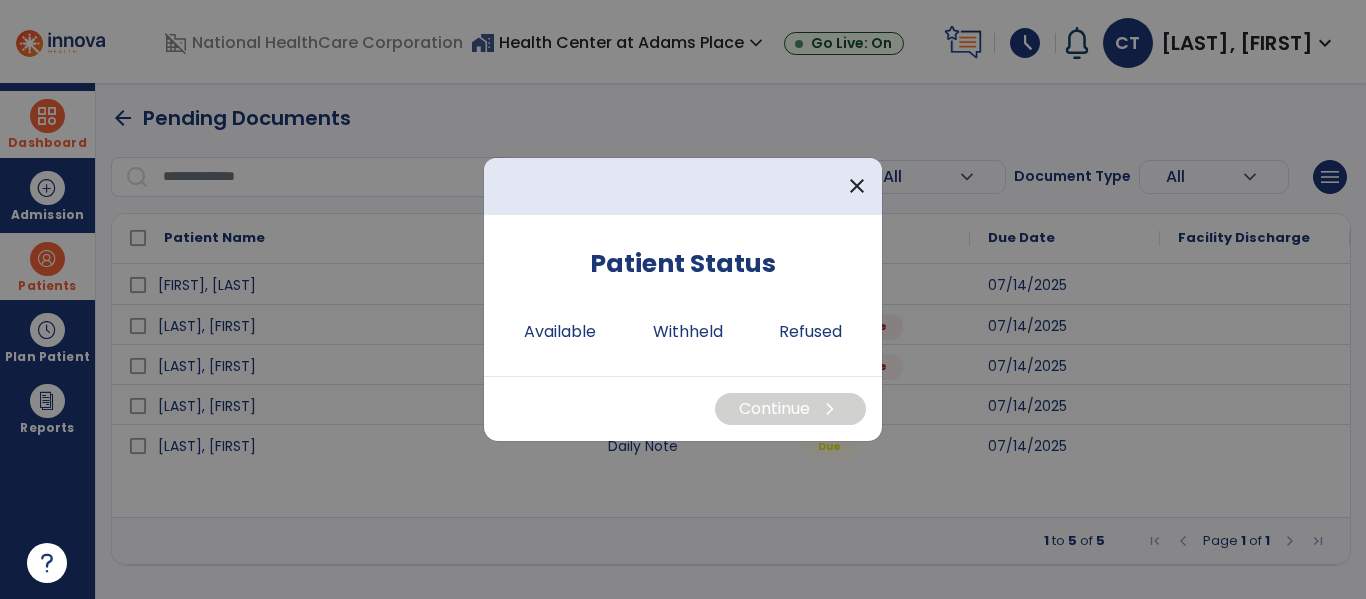 select on "****" 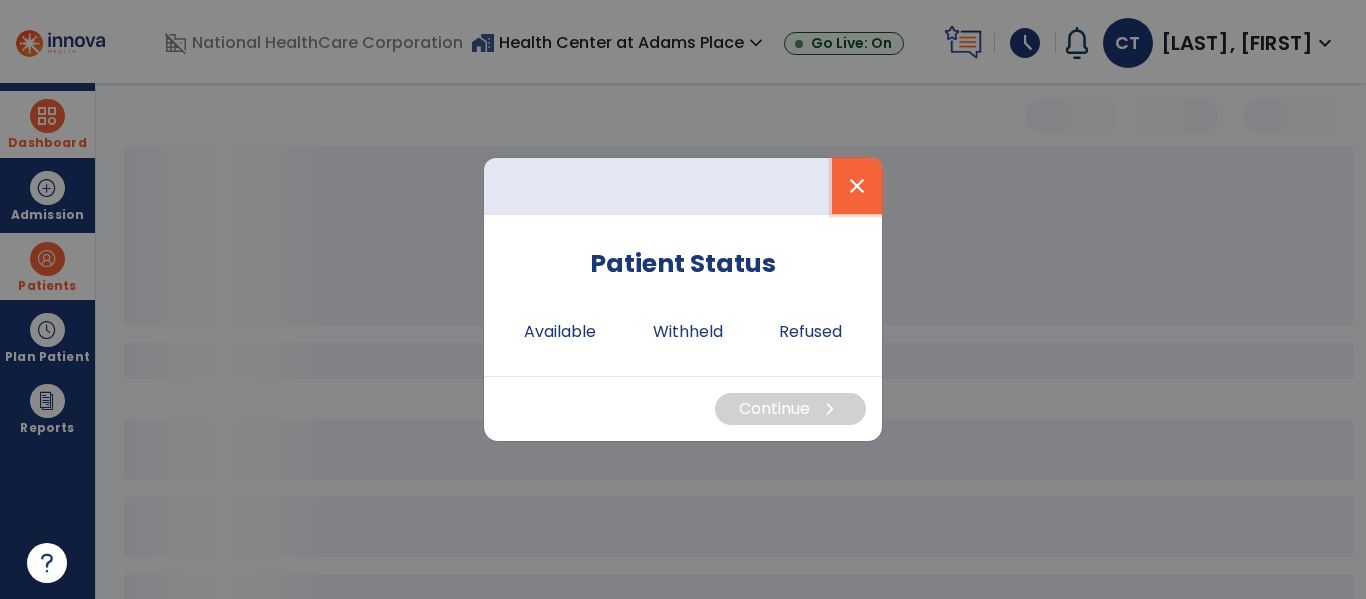 click on "close" at bounding box center [857, 186] 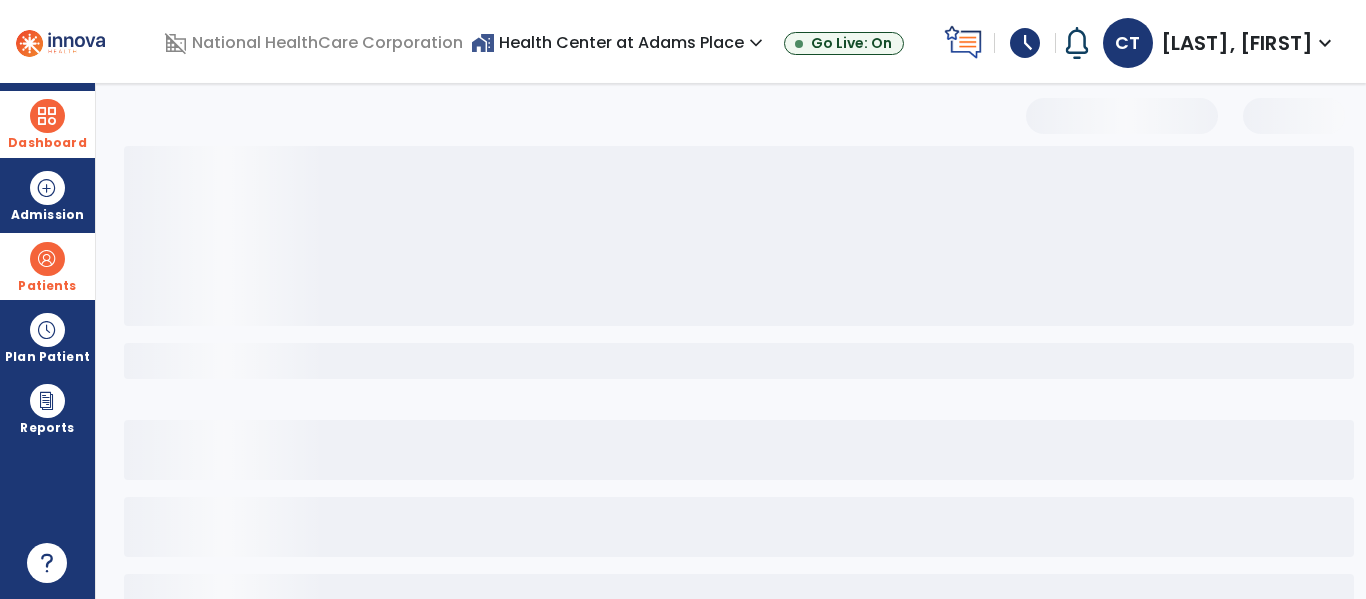 click at bounding box center (47, 116) 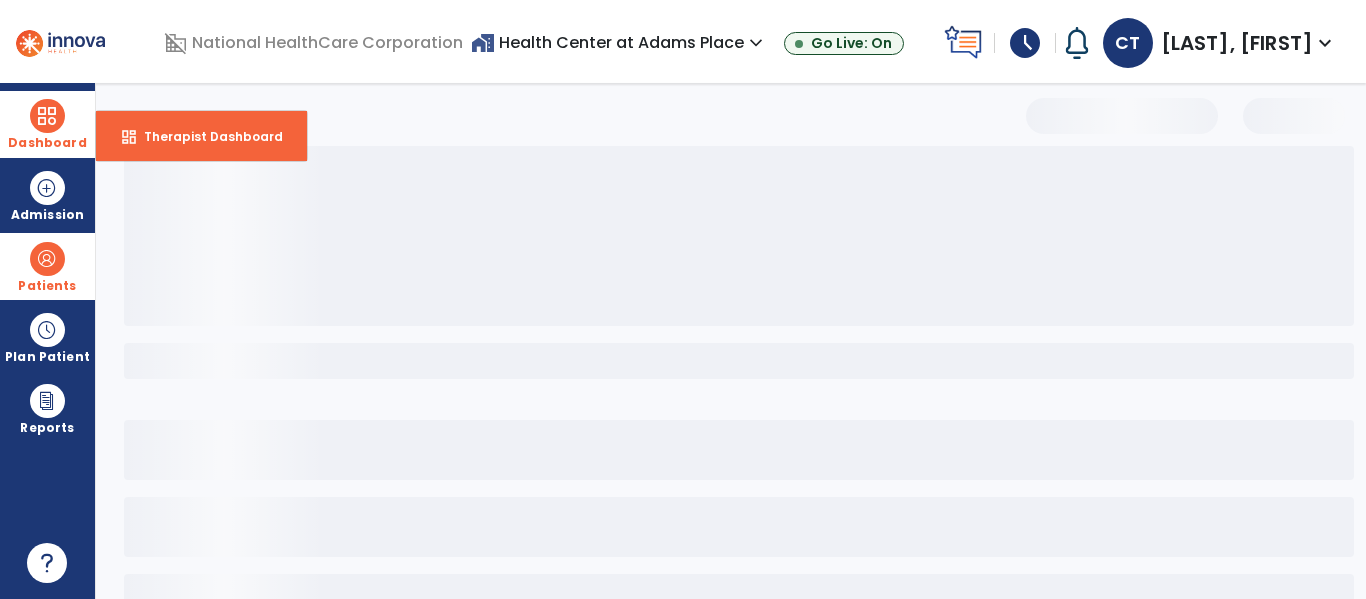 click at bounding box center (47, 116) 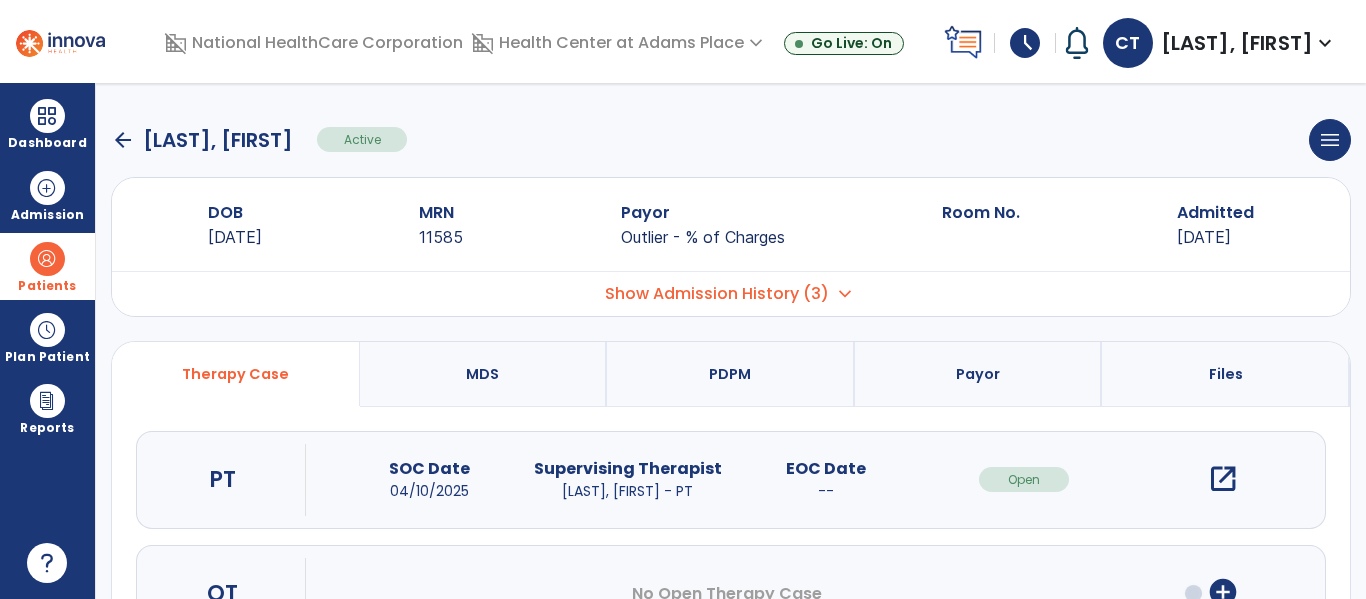click on "arrow_back" 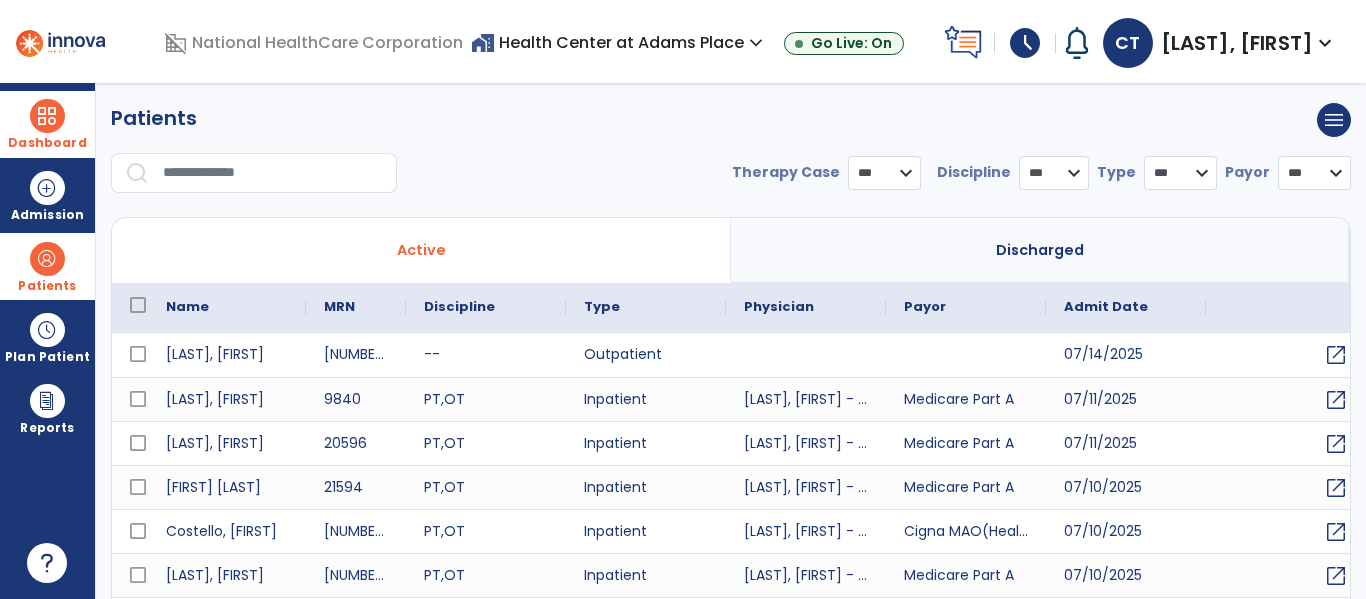 click at bounding box center (47, 116) 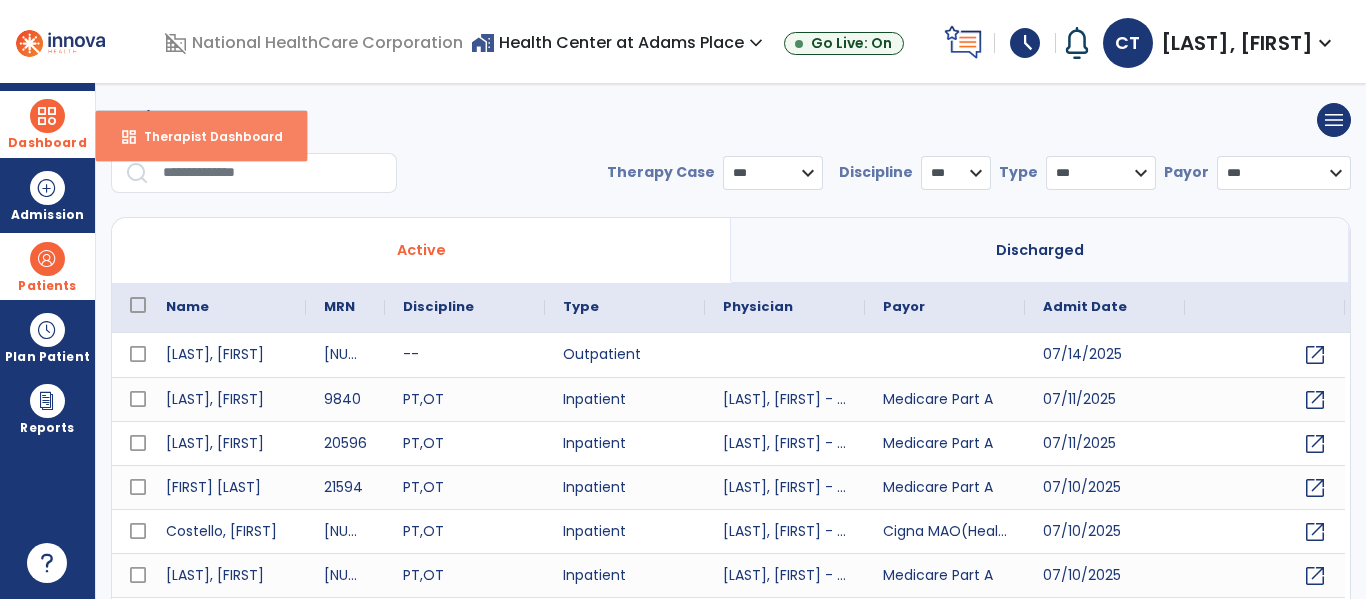 click on "Therapist Dashboard" at bounding box center [205, 136] 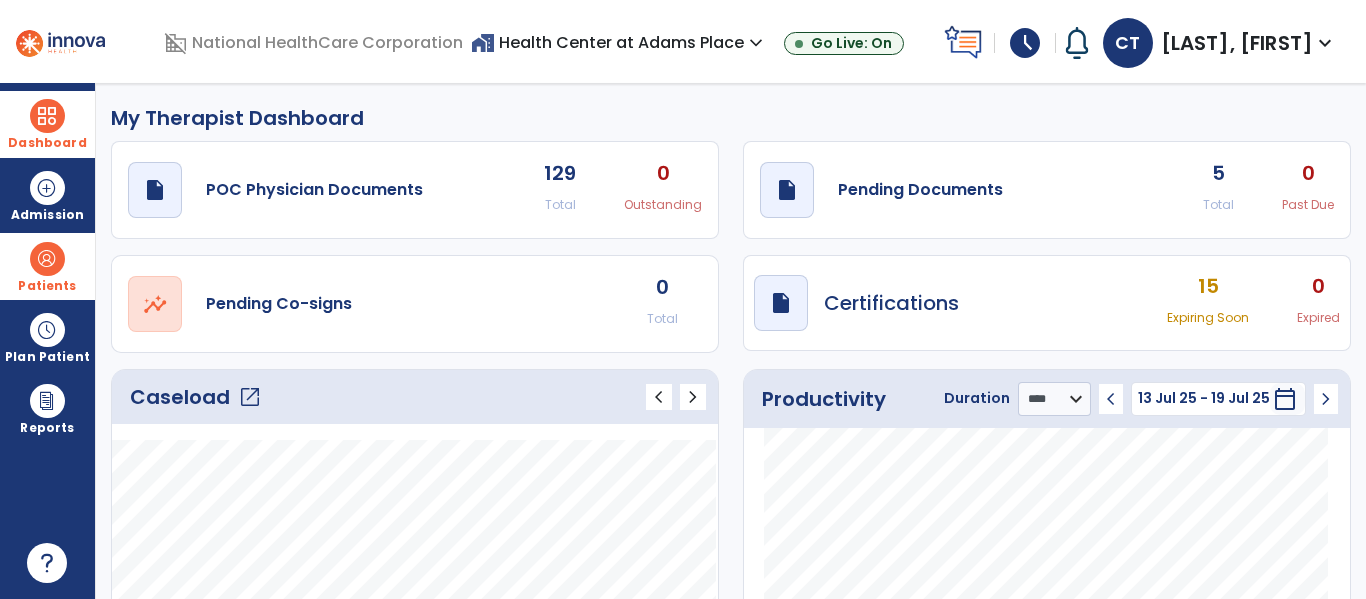 click on "draft   open_in_new  Pending Documents 5 Total 0 Past Due" 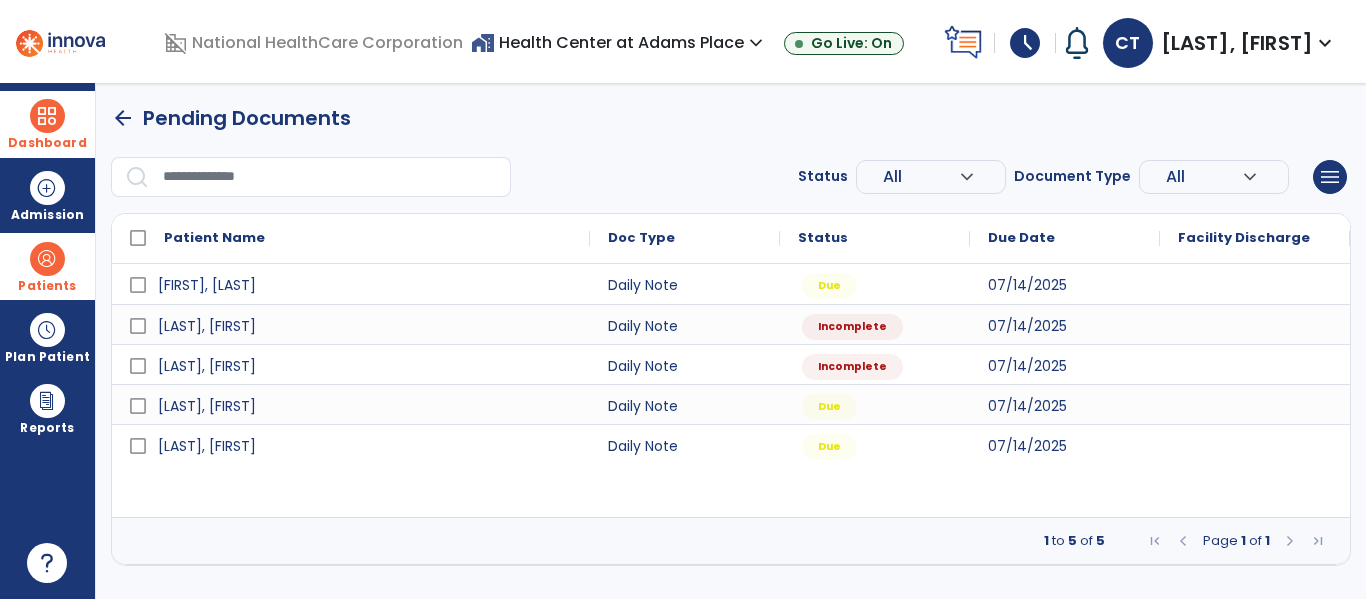 click at bounding box center [47, 259] 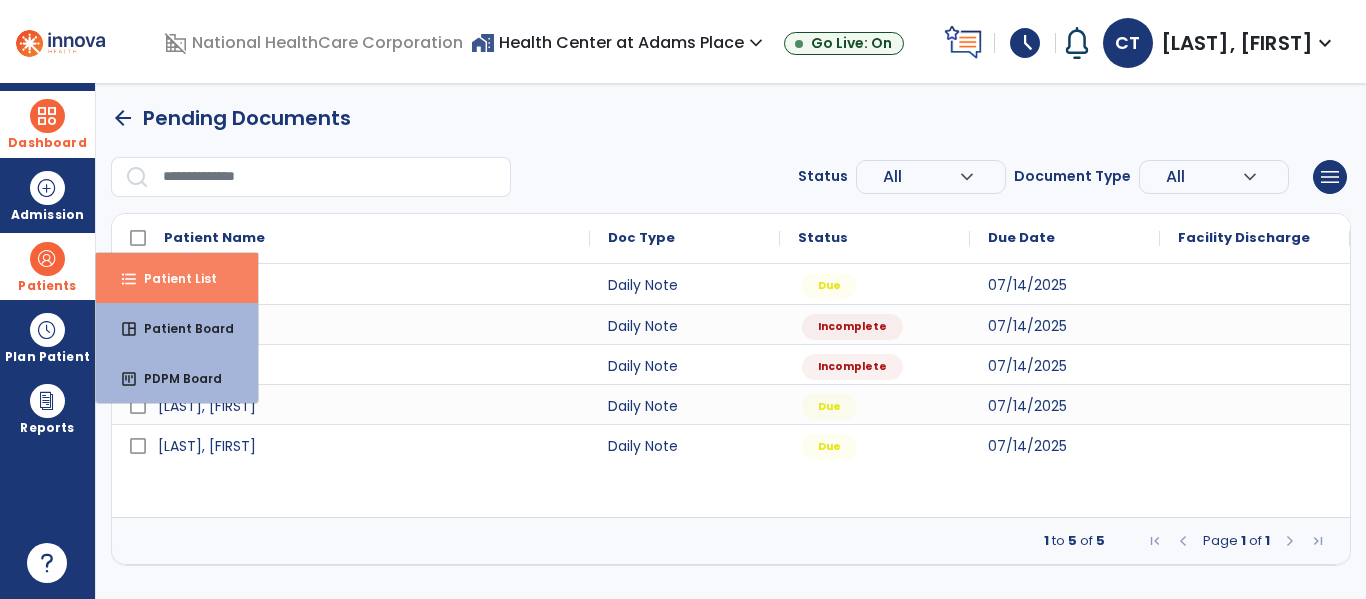 click on "Patient List" at bounding box center [172, 278] 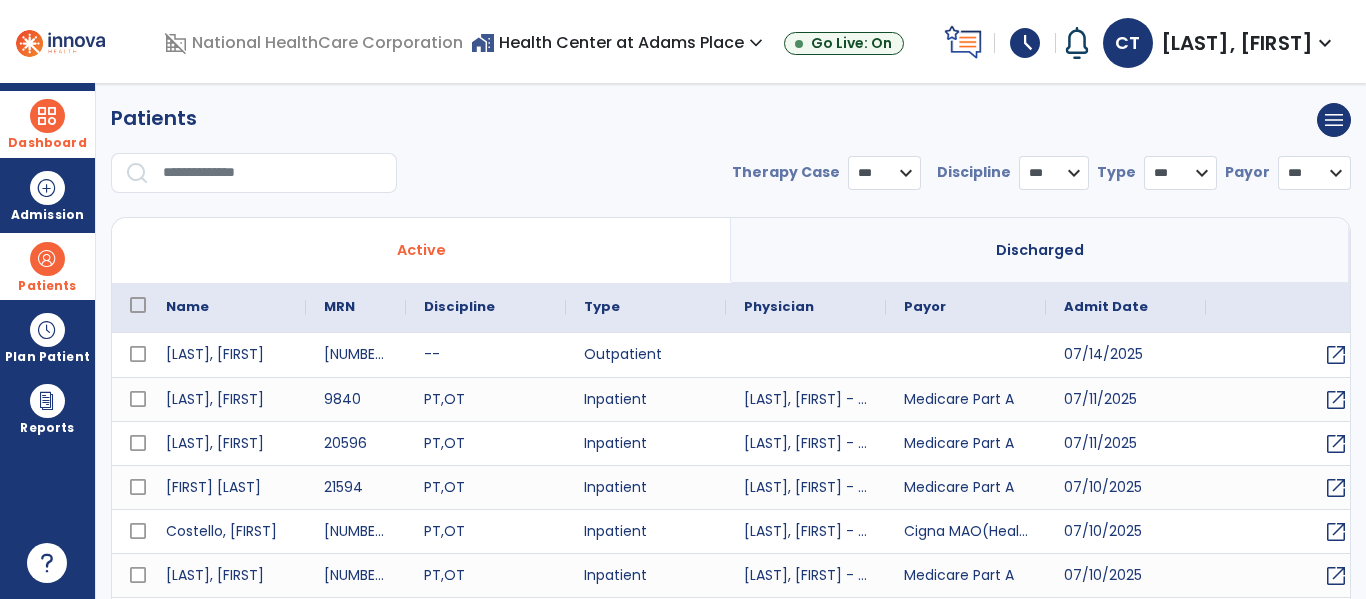 select on "***" 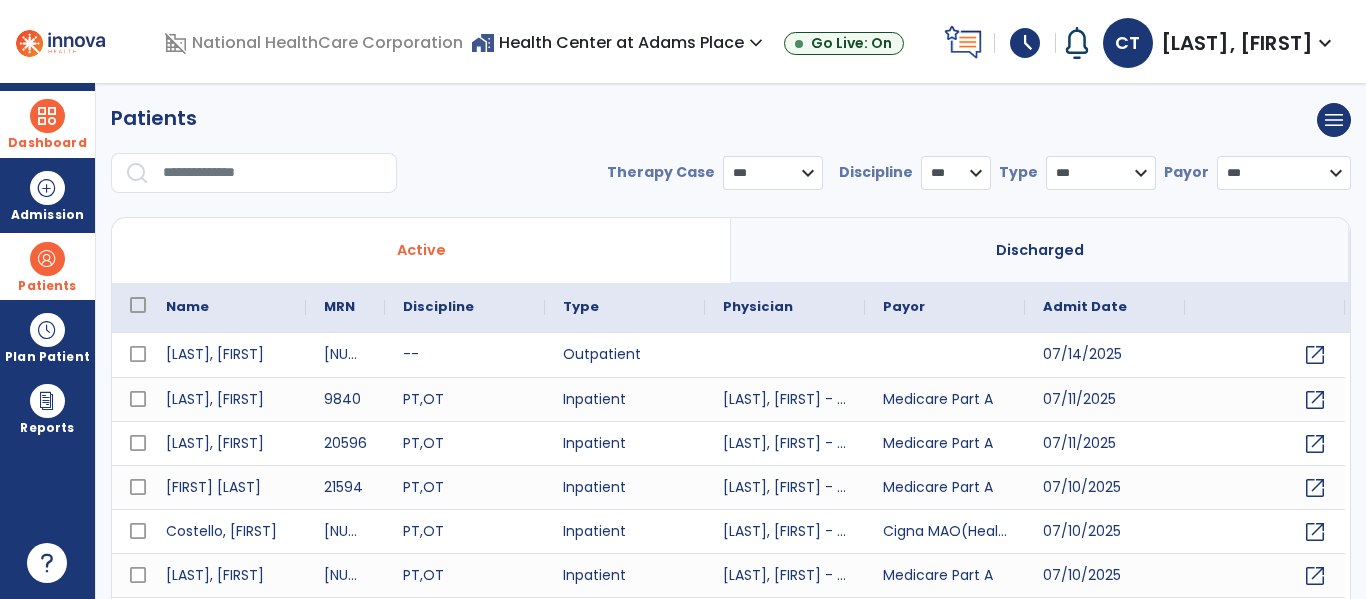 click at bounding box center [273, 173] 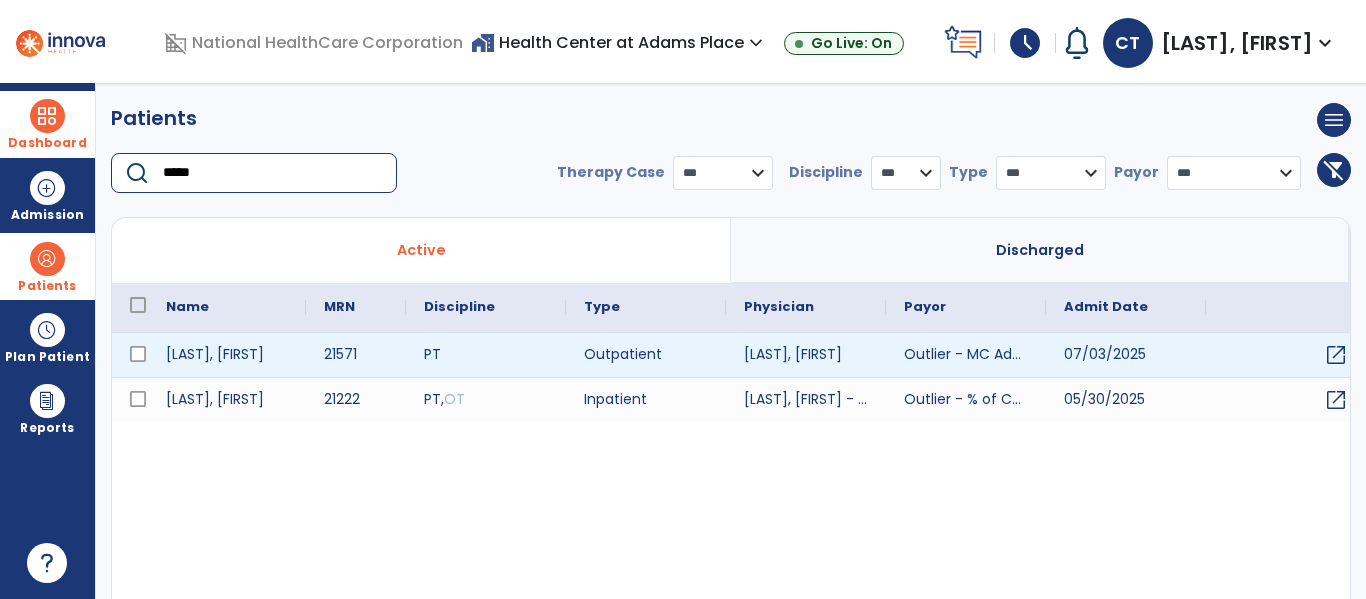 type on "*****" 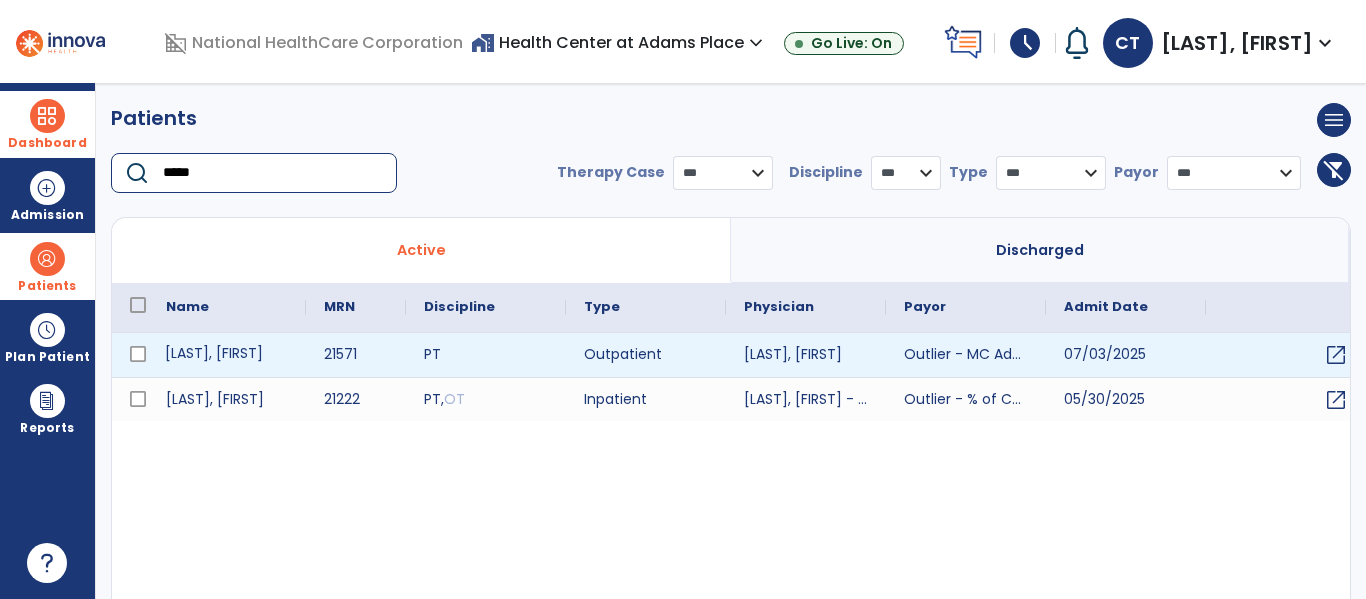 click on "[LAST], [FIRST]" at bounding box center (227, 355) 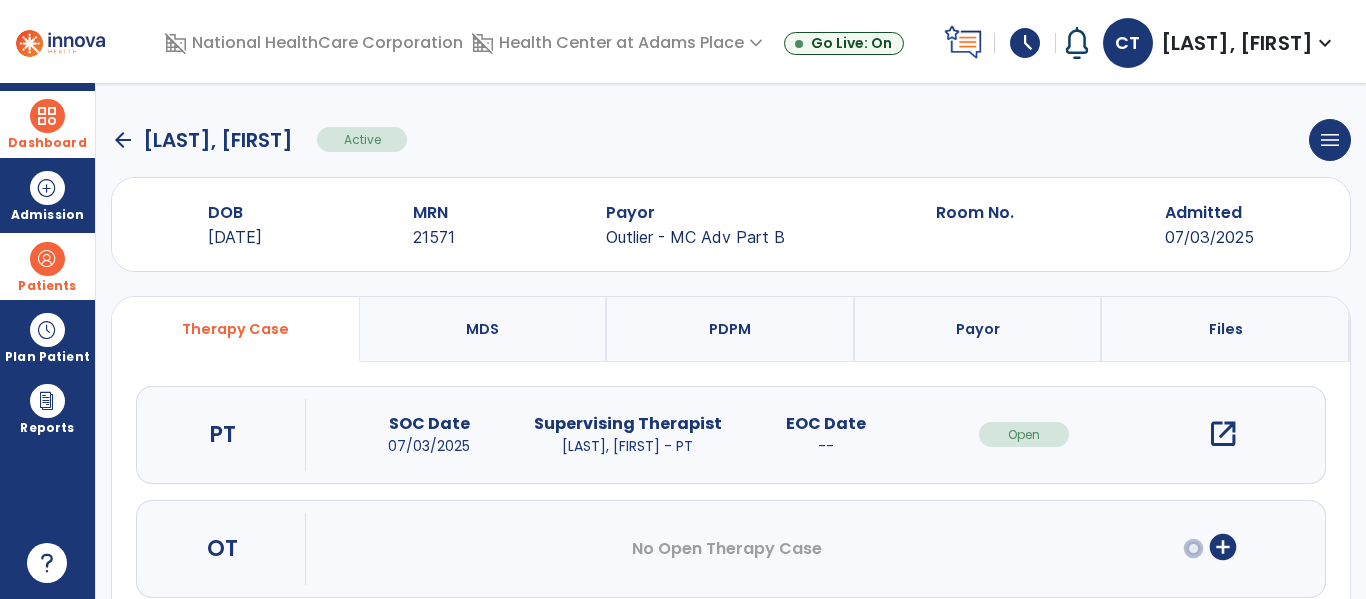 click on "open_in_new" at bounding box center (1223, 434) 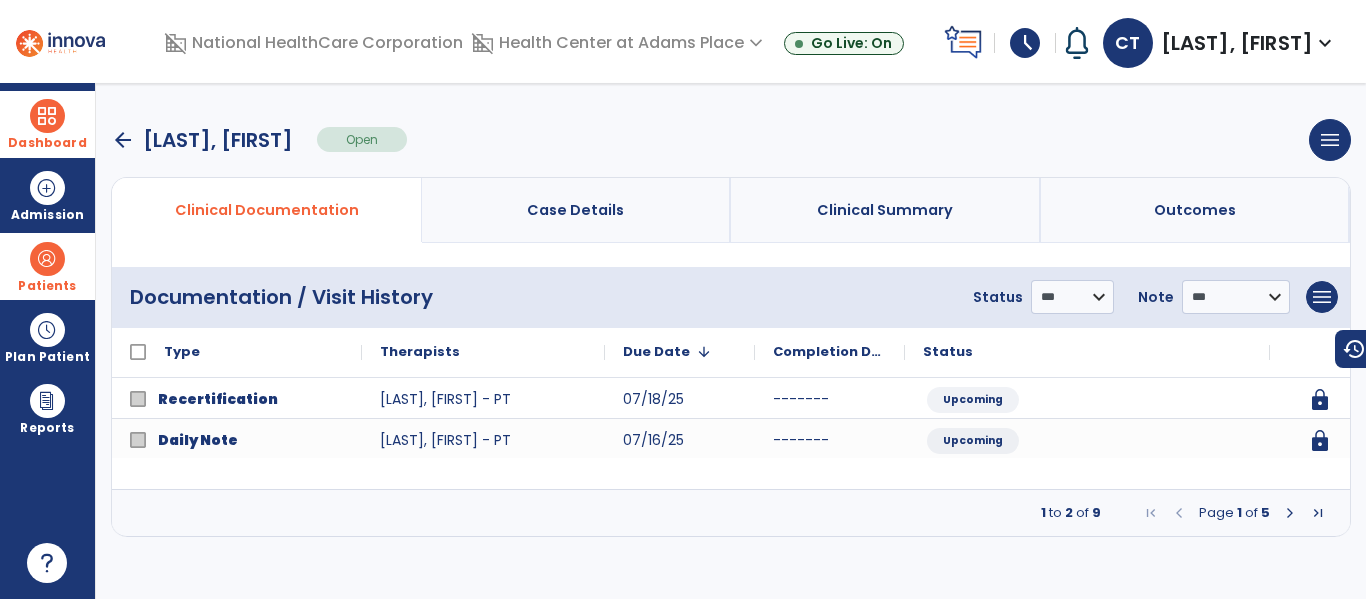 click at bounding box center [1290, 513] 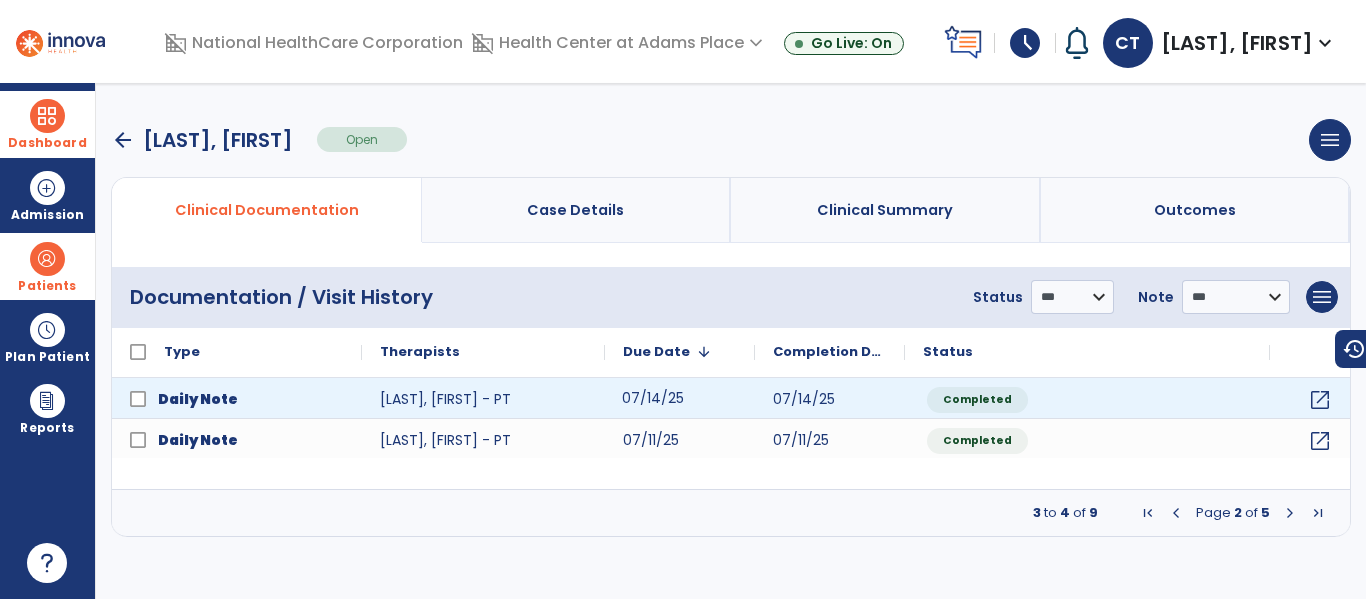 click on "07/14/25" 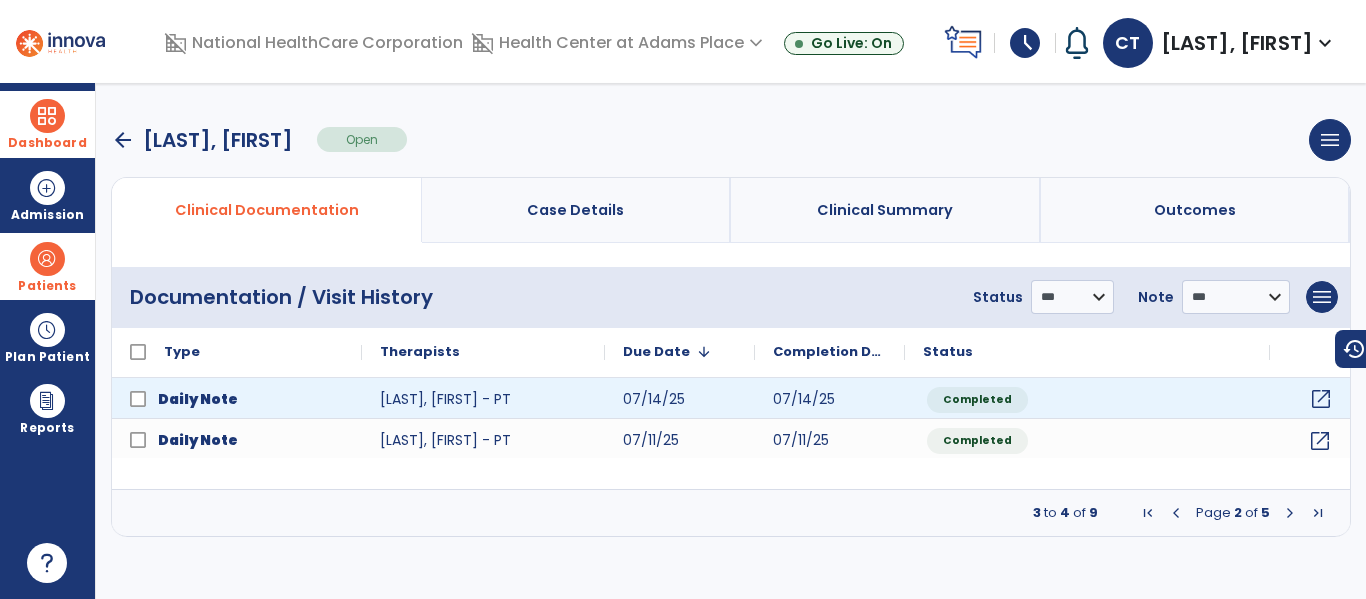 click on "open_in_new" 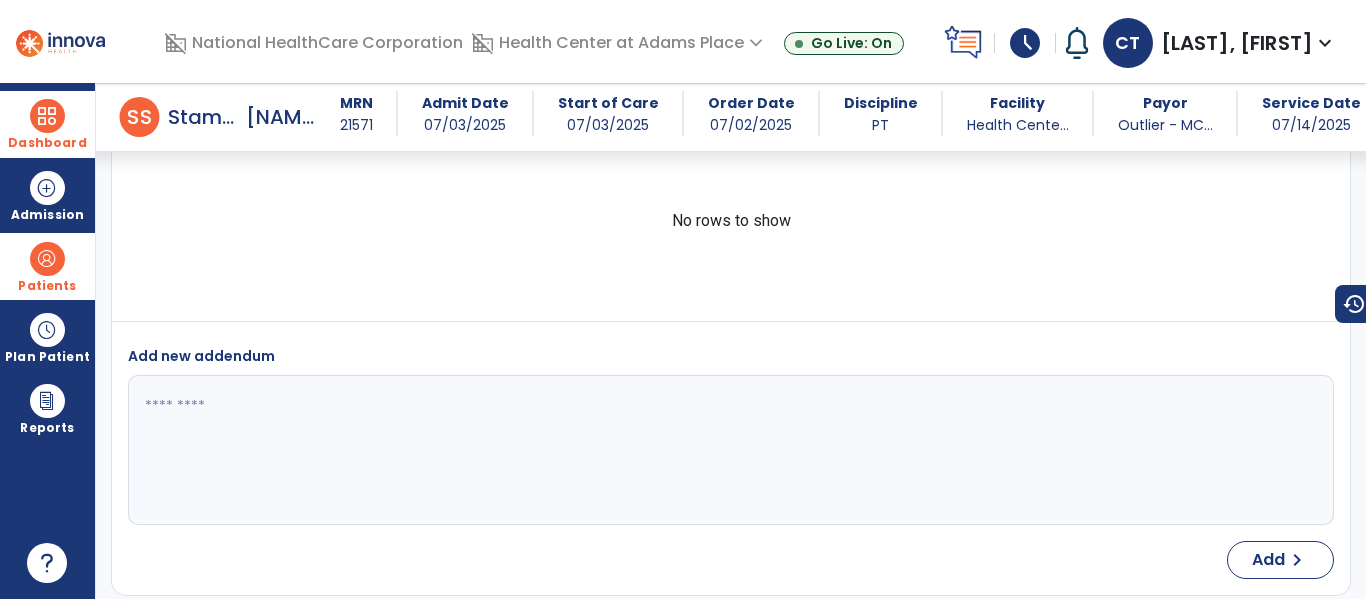 scroll, scrollTop: 0, scrollLeft: 0, axis: both 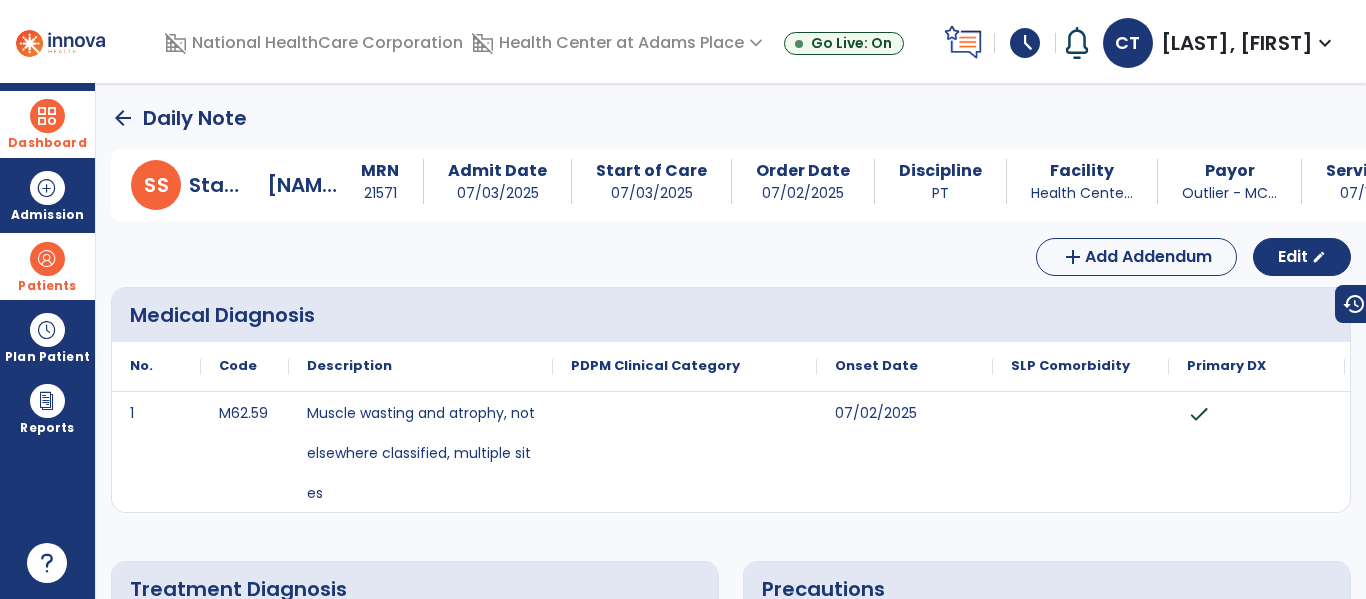 click on "arrow_back" 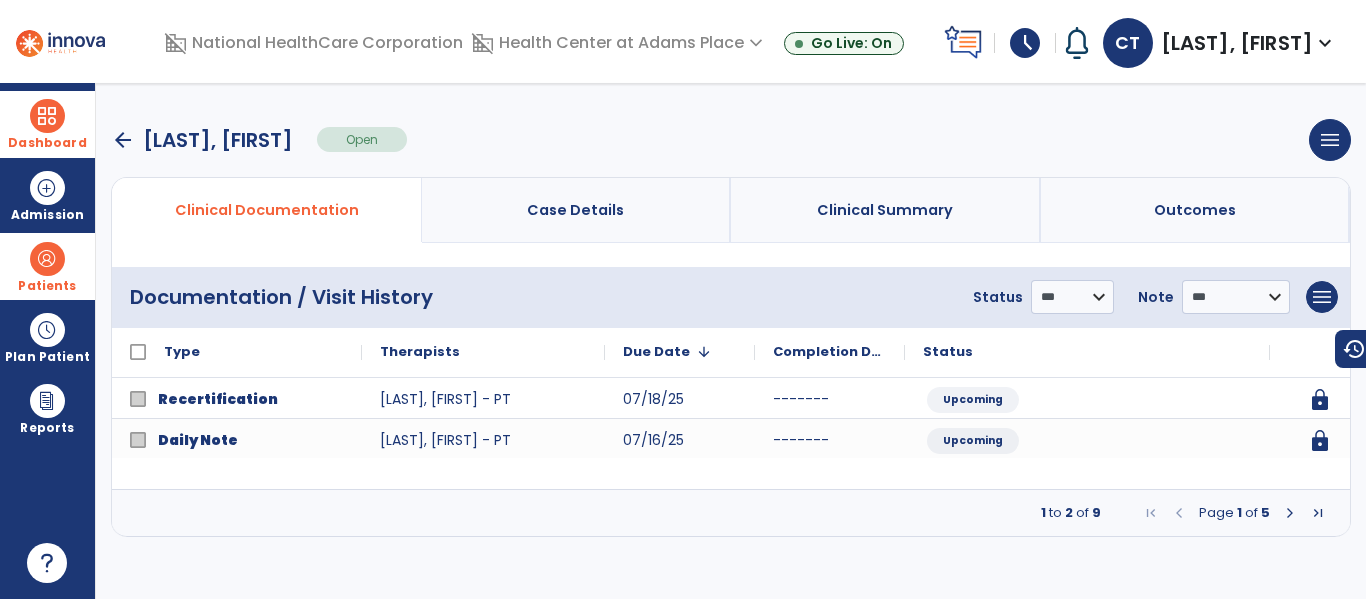 click at bounding box center [1290, 513] 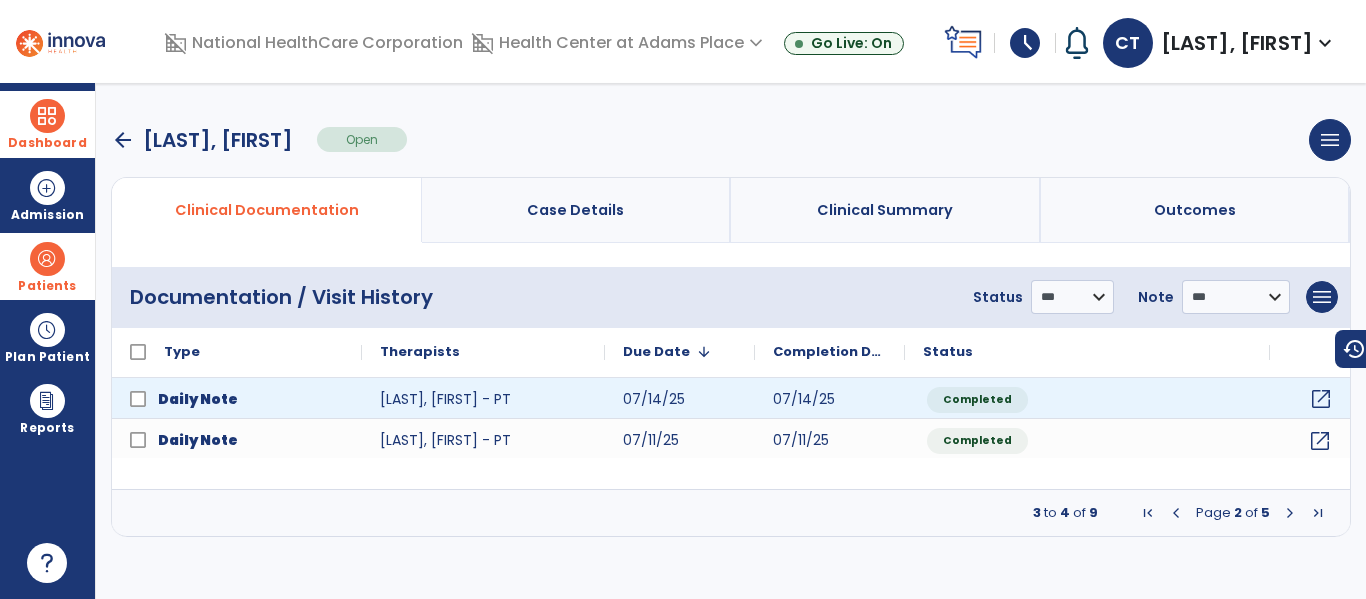 click on "open_in_new" 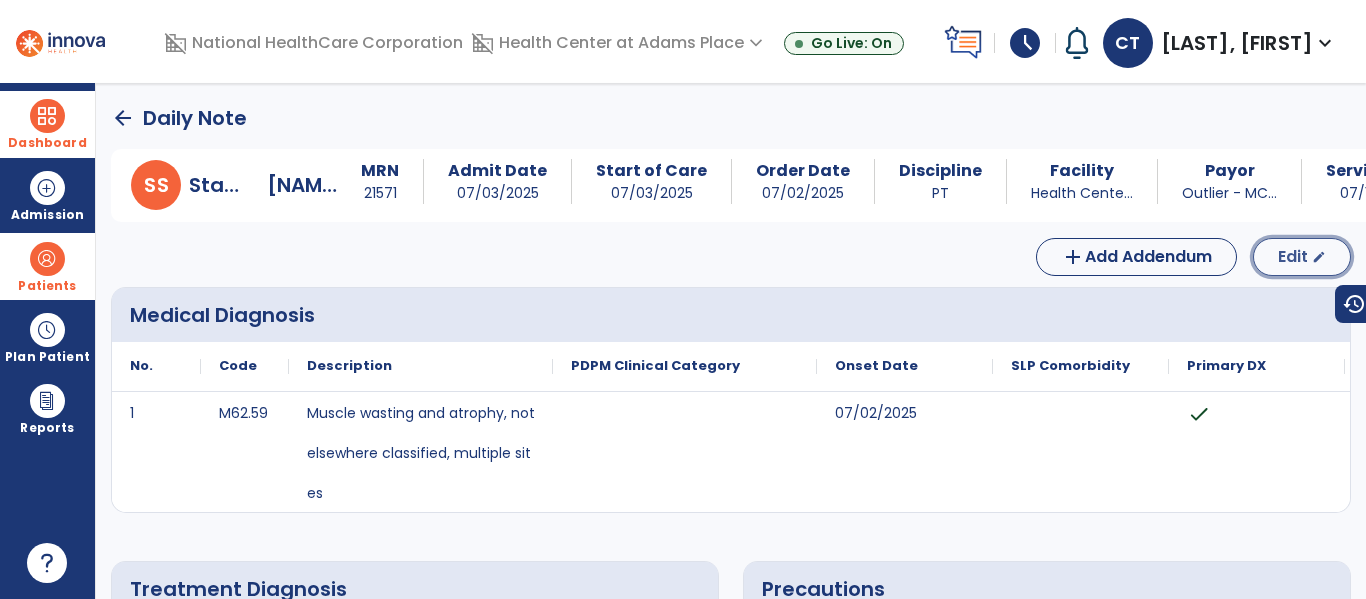 click on "Edit" 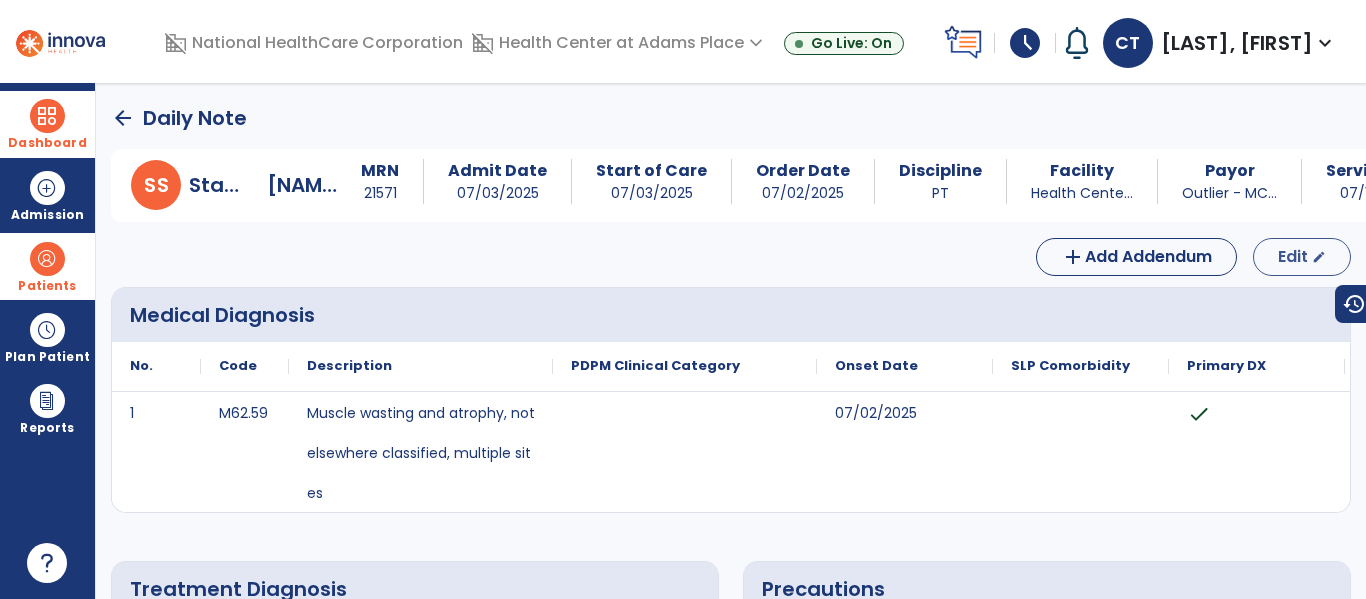 select on "*" 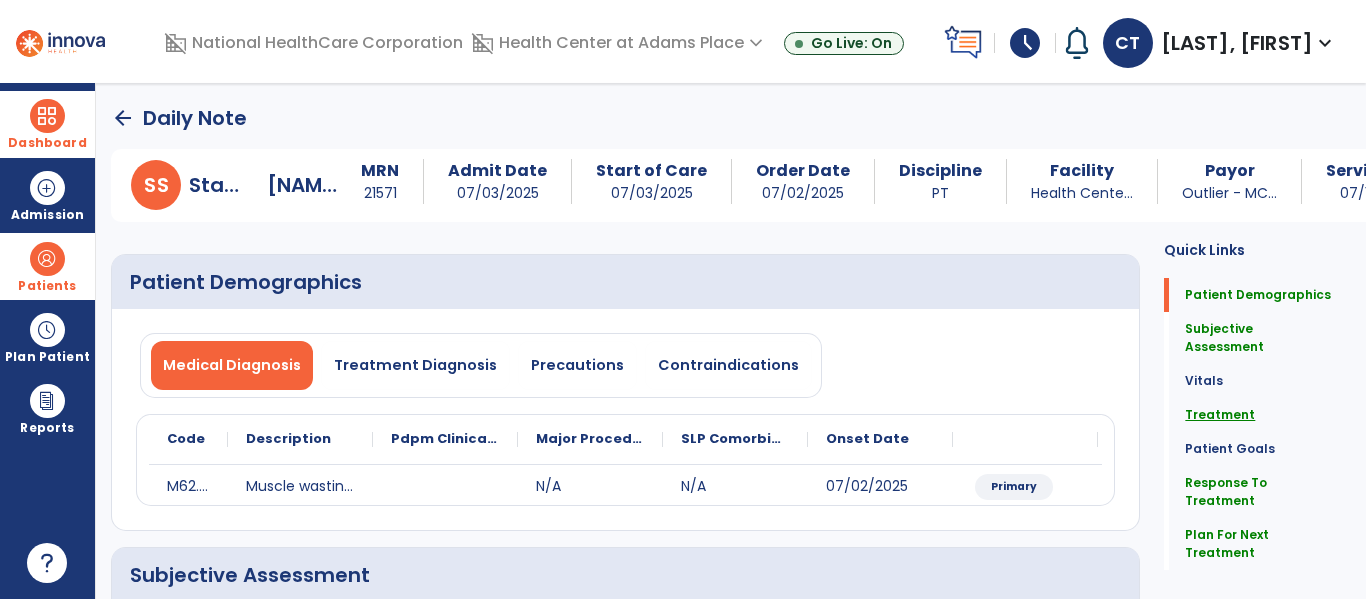 click on "Treatment" 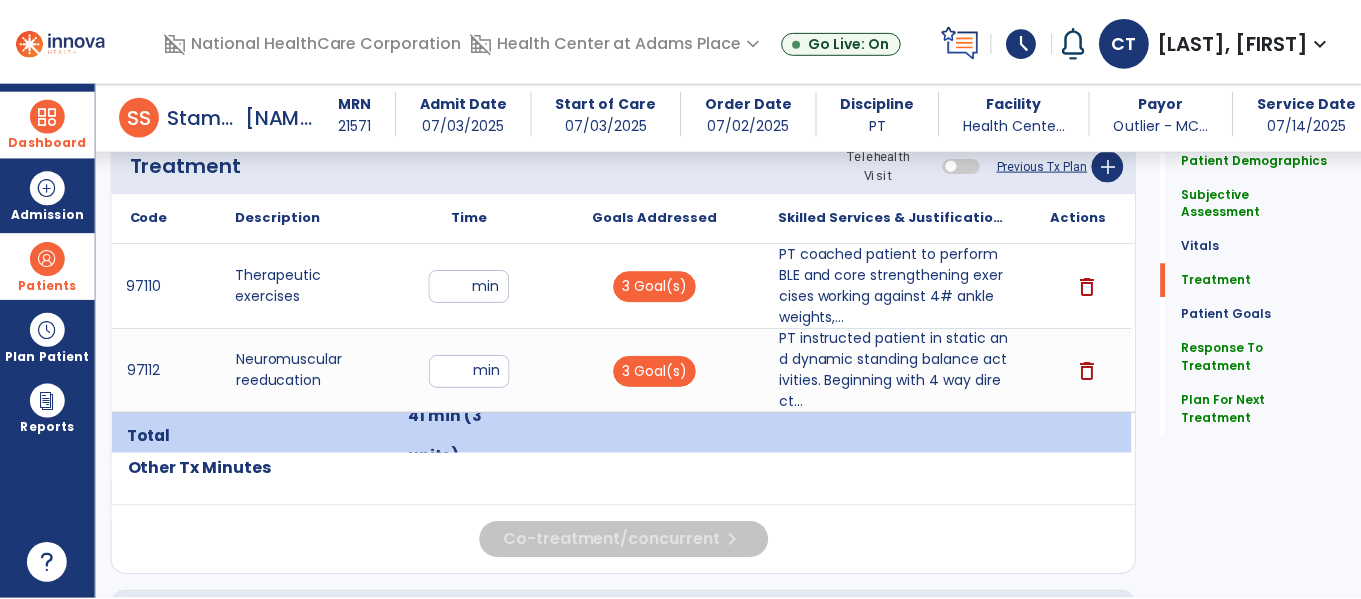 scroll, scrollTop: 1095, scrollLeft: 0, axis: vertical 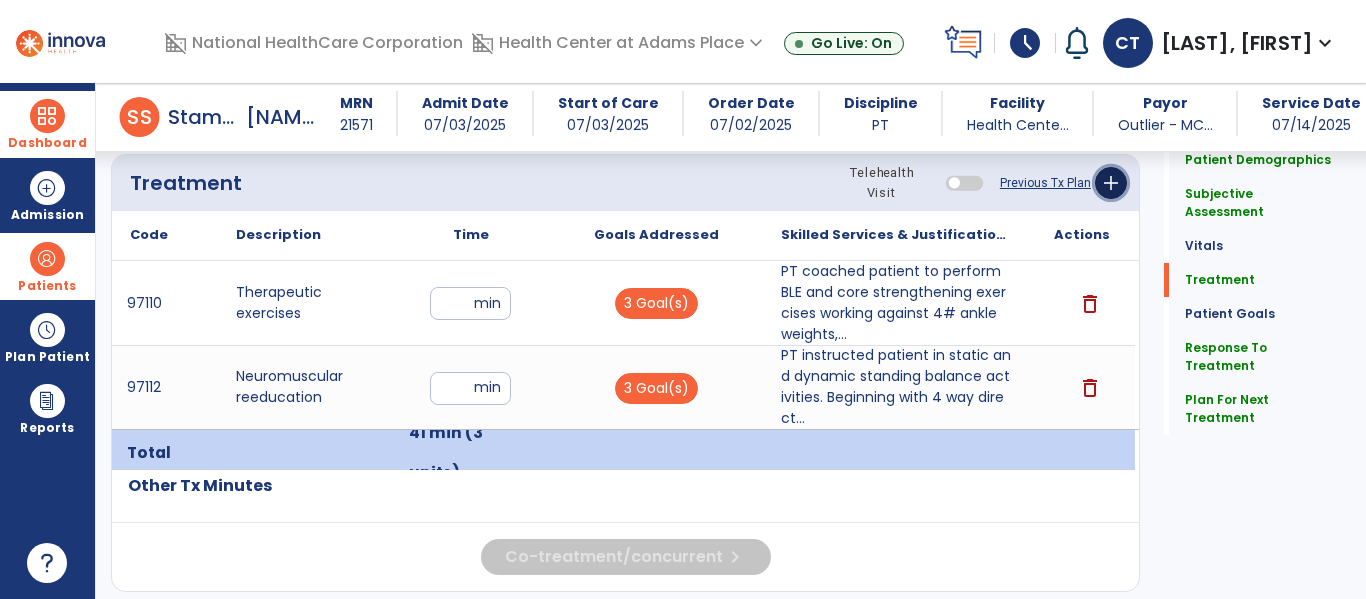 click on "add" 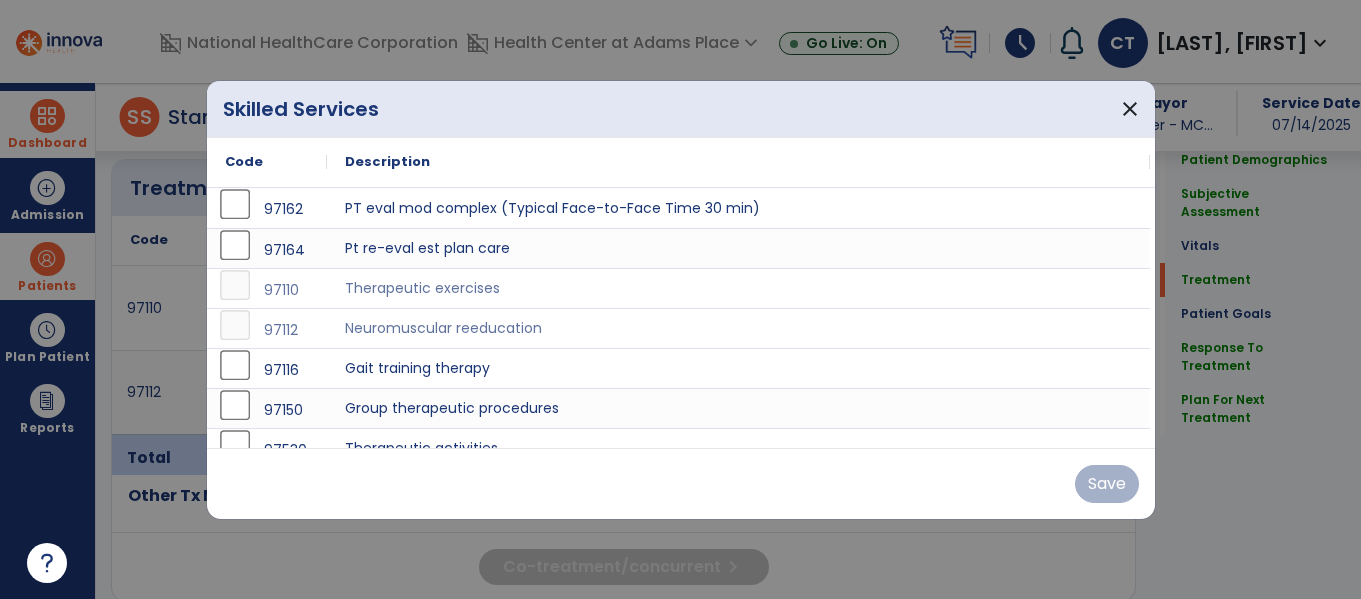 scroll, scrollTop: 1095, scrollLeft: 0, axis: vertical 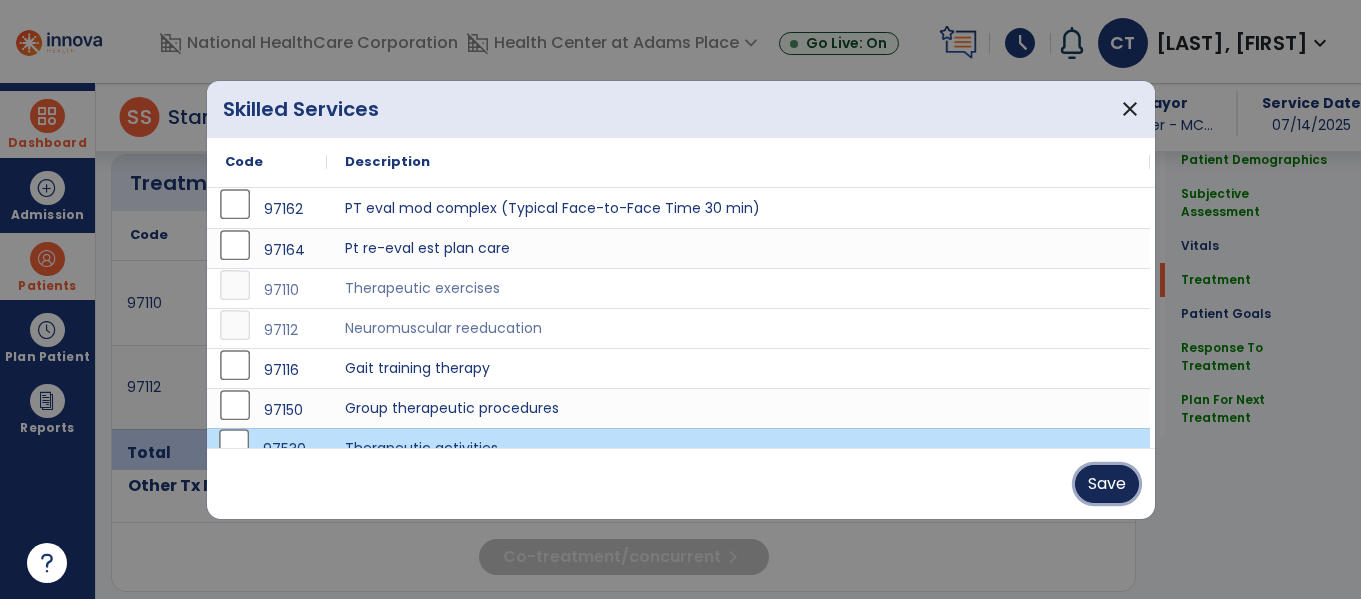 click on "Save" at bounding box center [1107, 484] 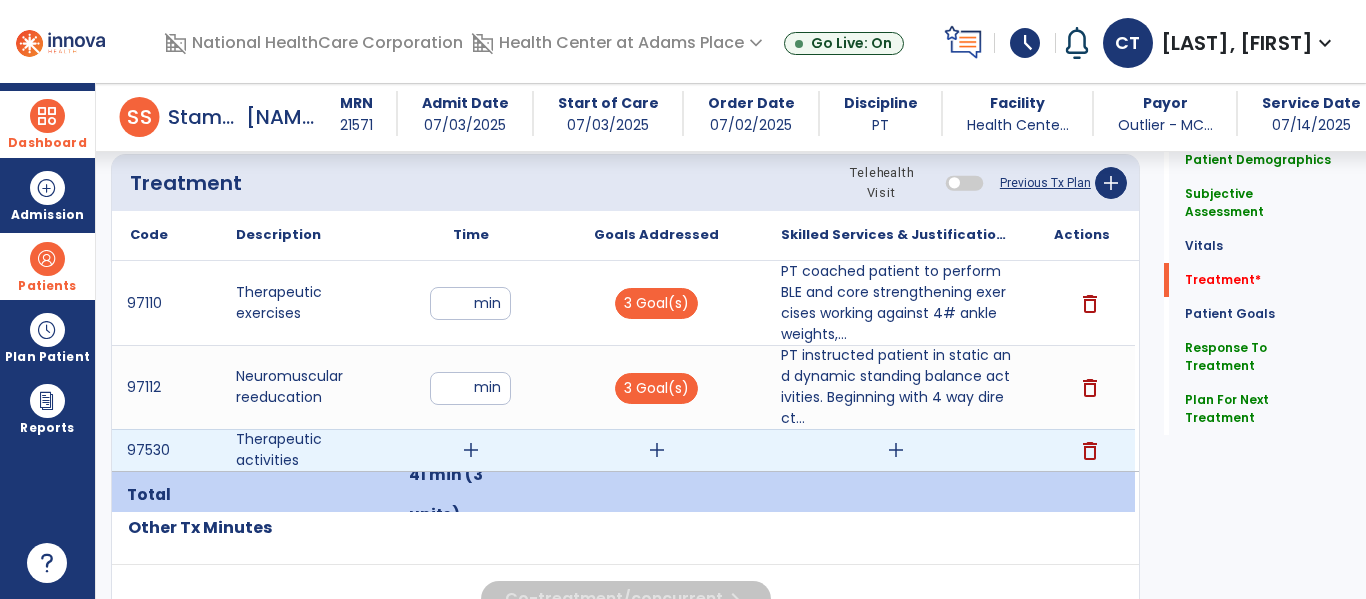 click on "add" at bounding box center [471, 450] 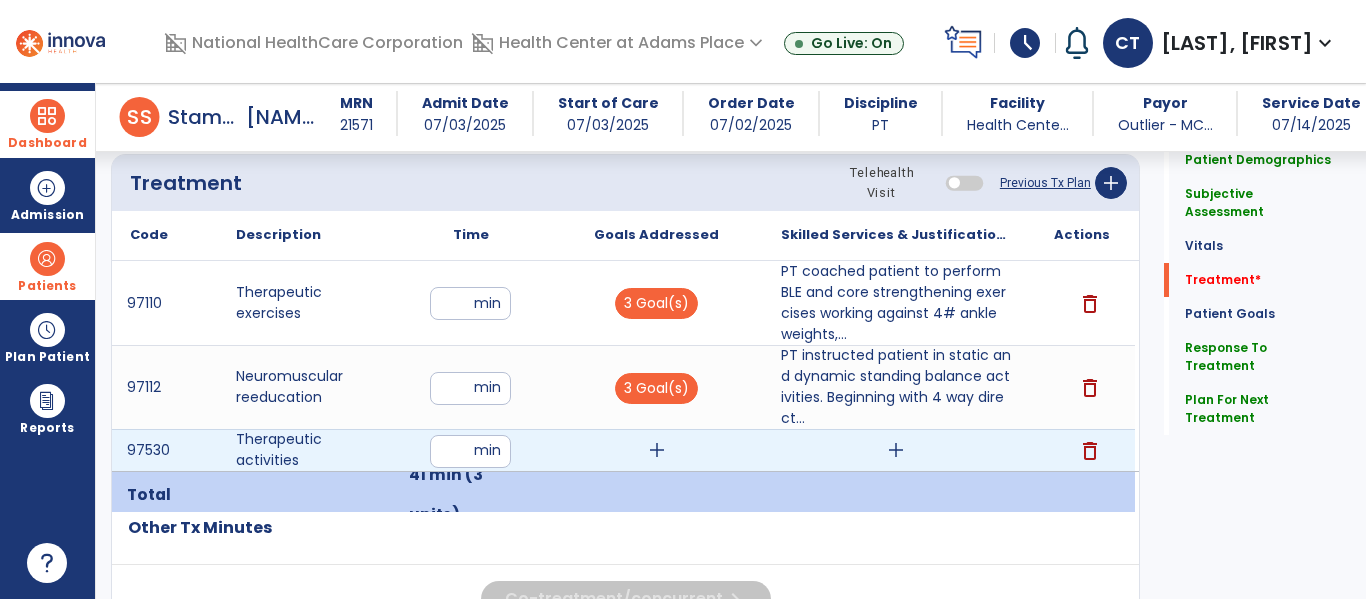 type on "**" 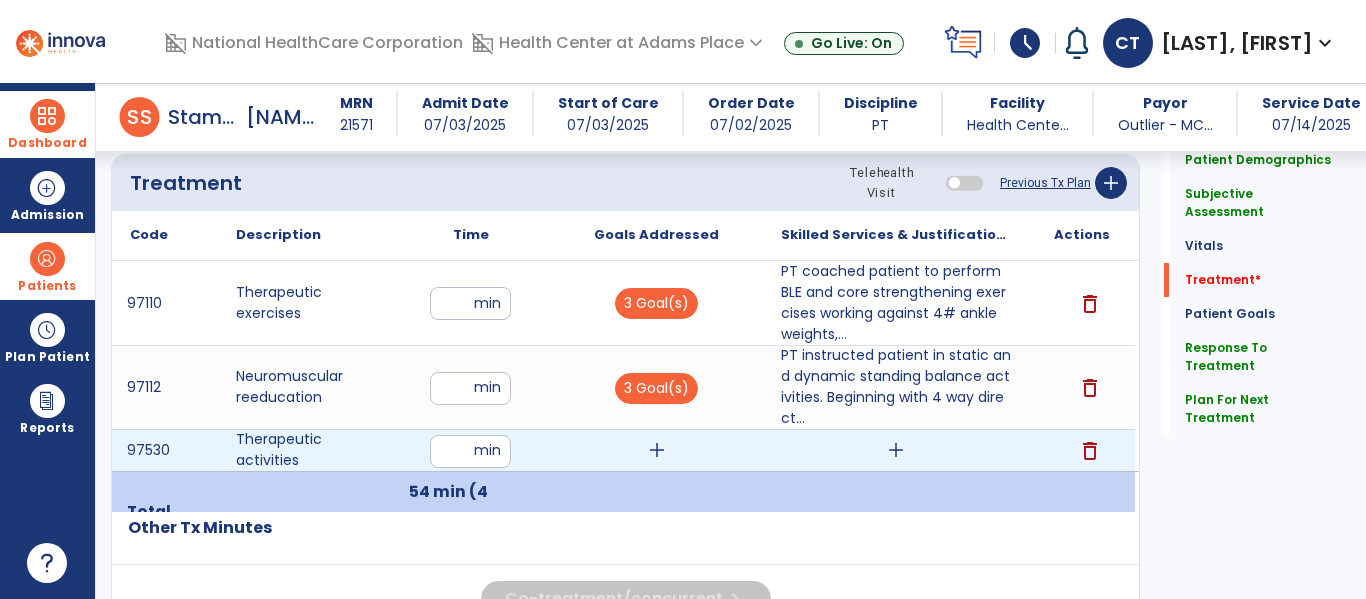 click on "add" at bounding box center [657, 450] 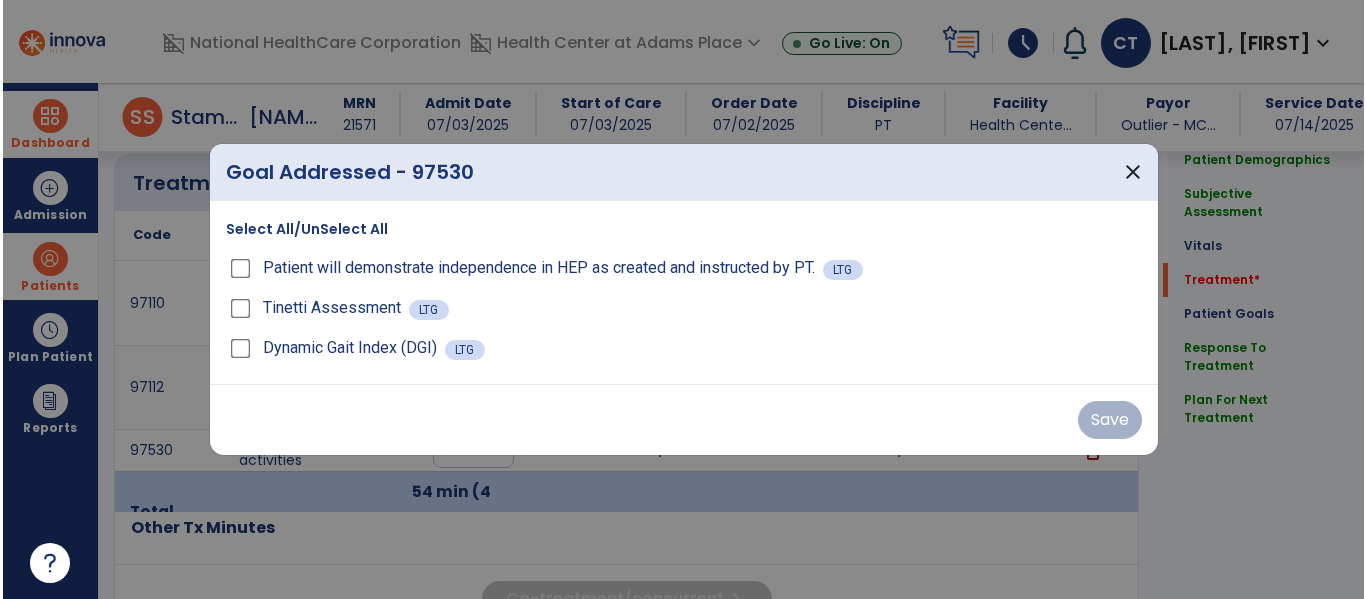 scroll, scrollTop: 1095, scrollLeft: 0, axis: vertical 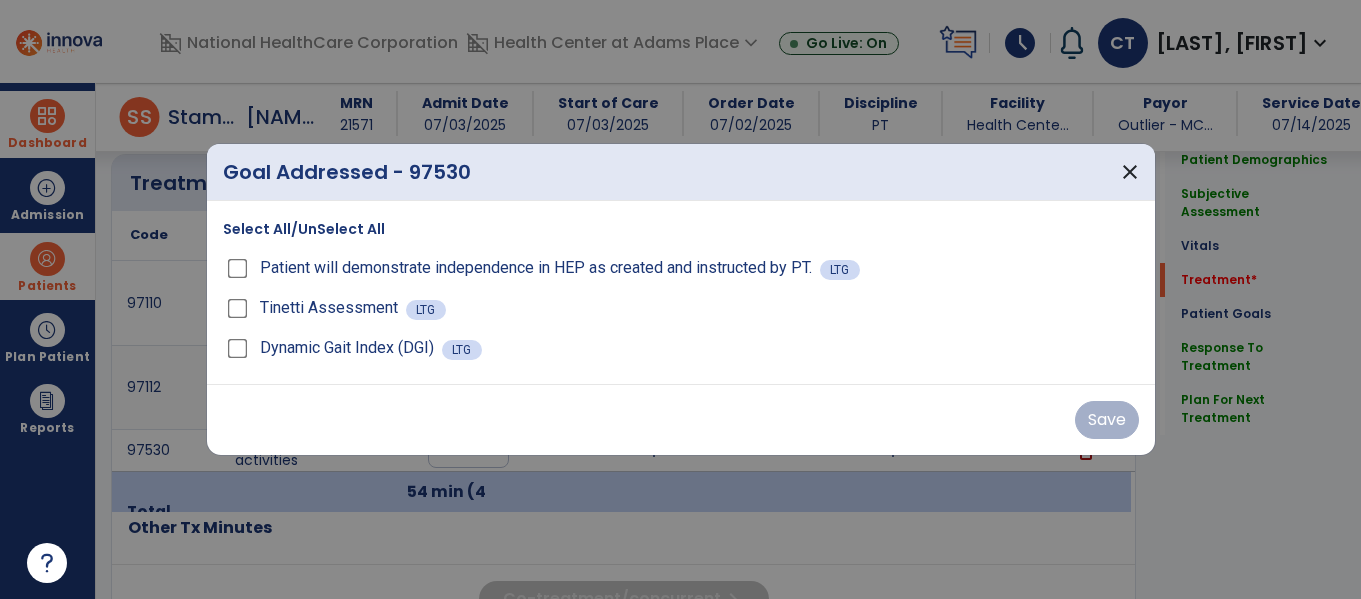 click on "Select All/UnSelect All Patient will demonstrate independence in HEP as created and instructed by PT.  LTG  Tinetti Assessment  LTG  Dynamic Gait Index (DGI)  LTG" at bounding box center (681, 292) 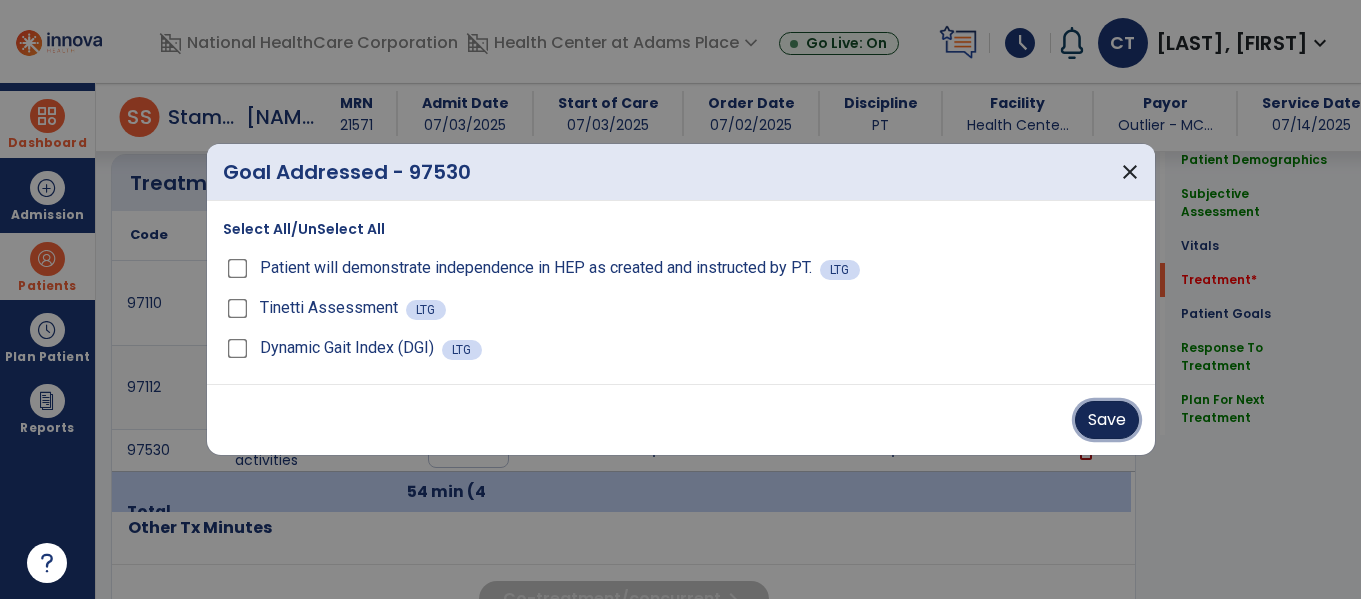 click on "Save" at bounding box center (1107, 420) 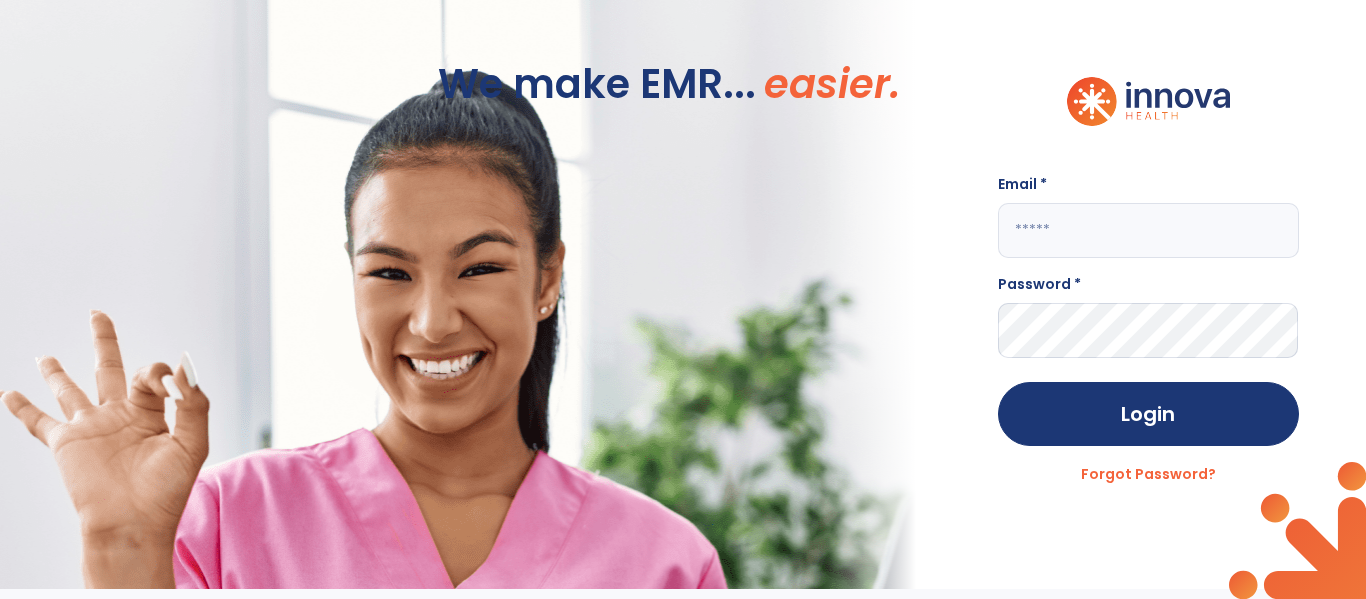 scroll, scrollTop: 0, scrollLeft: 0, axis: both 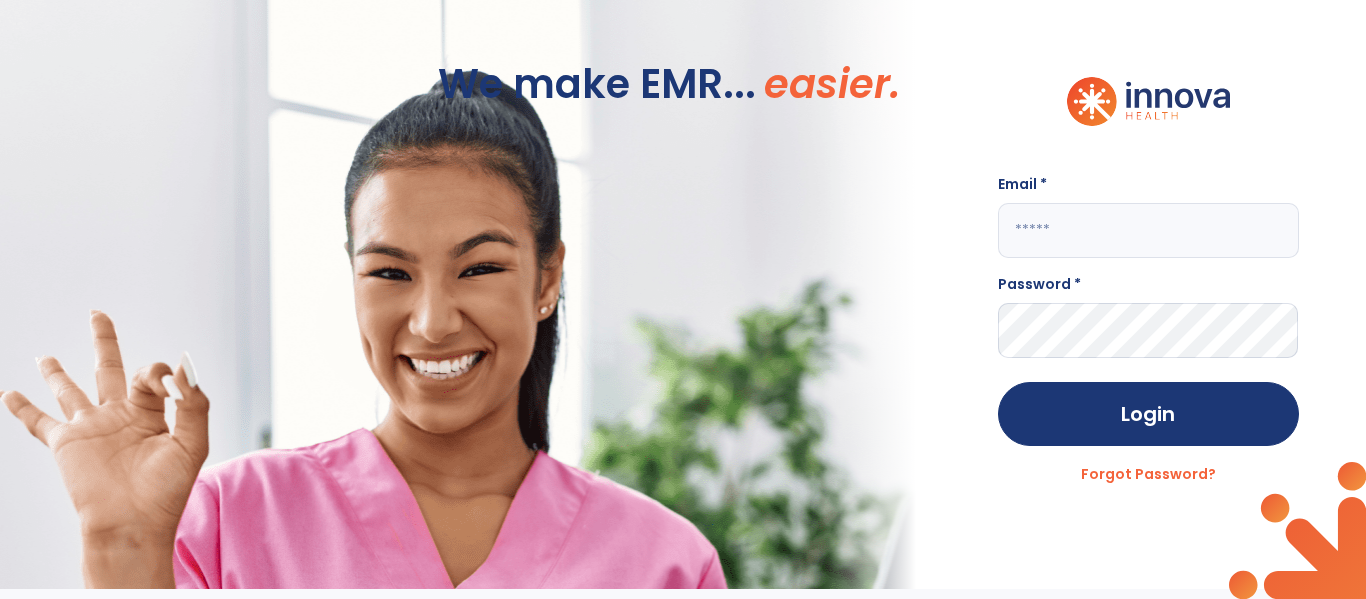 type on "**********" 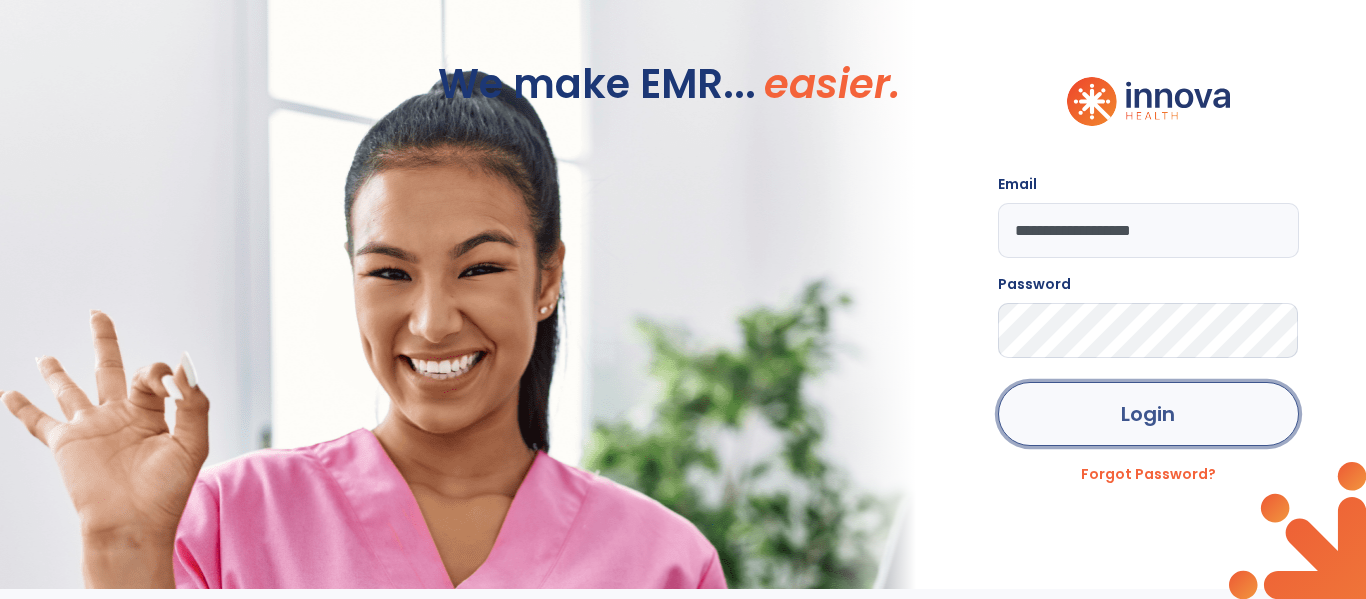 click on "Login" 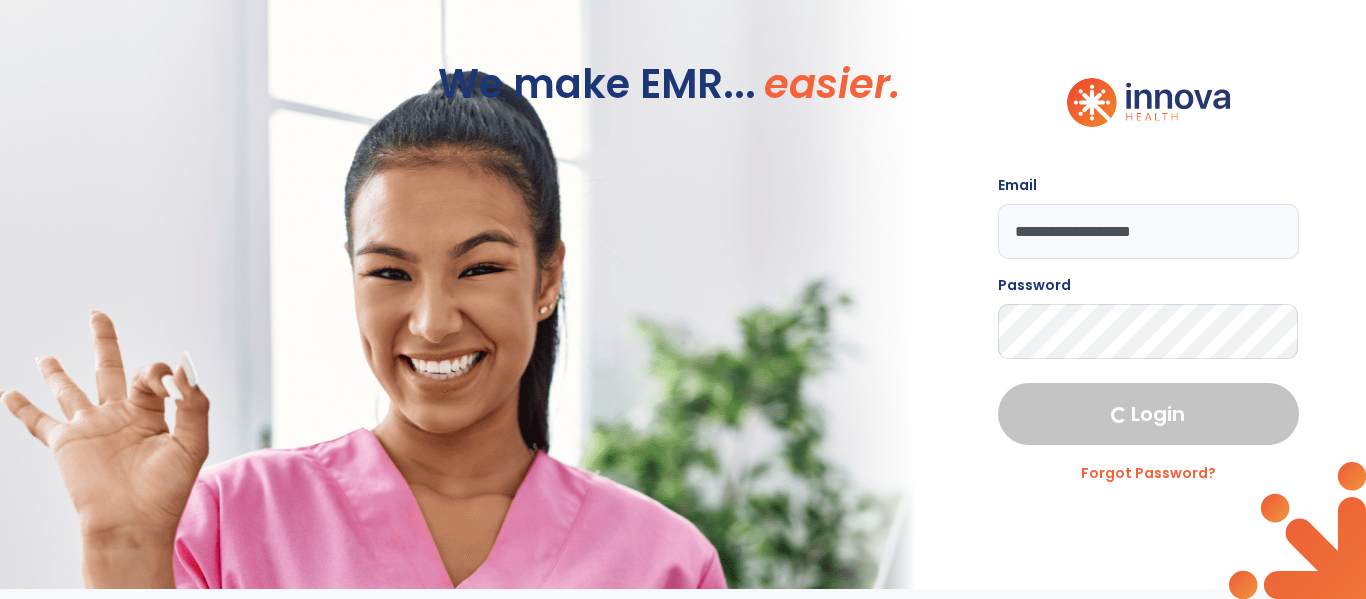 select on "****" 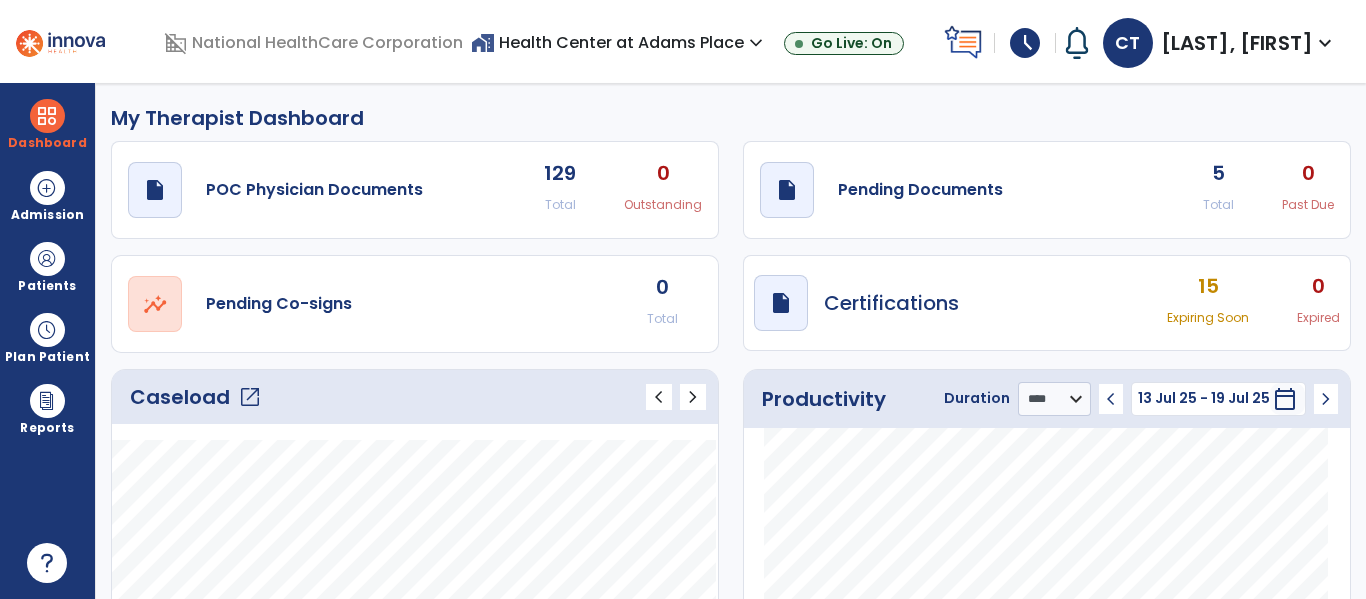 click on "5" 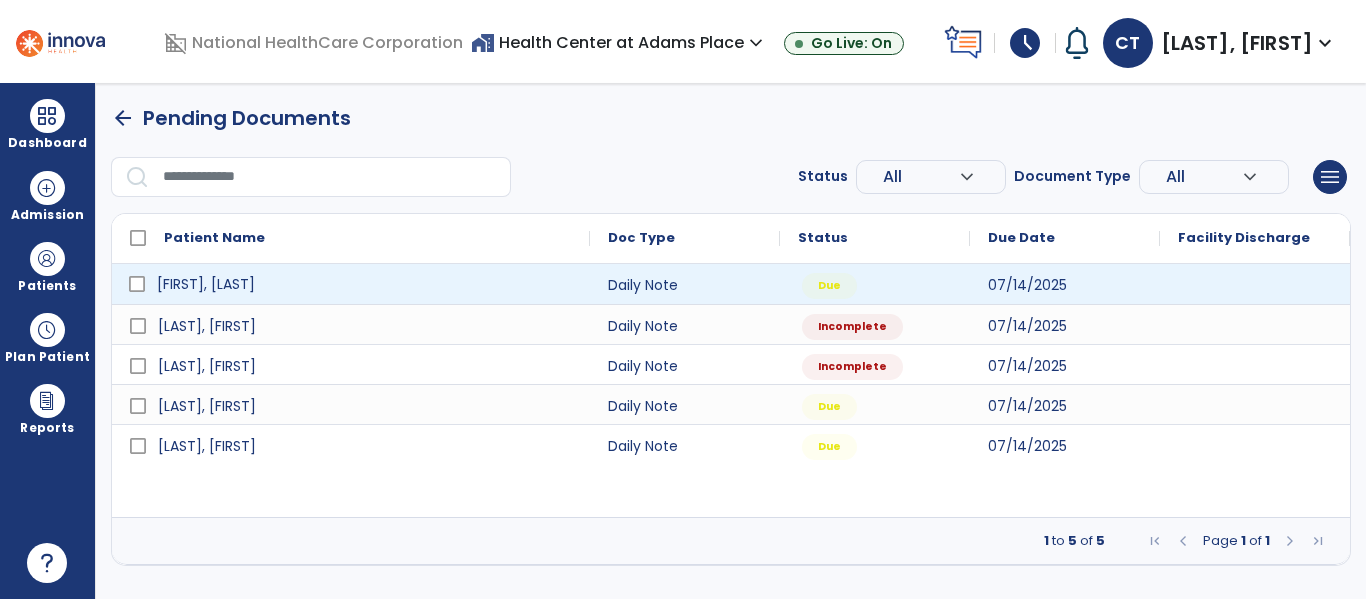 click on "Summar, Reta" at bounding box center (206, 284) 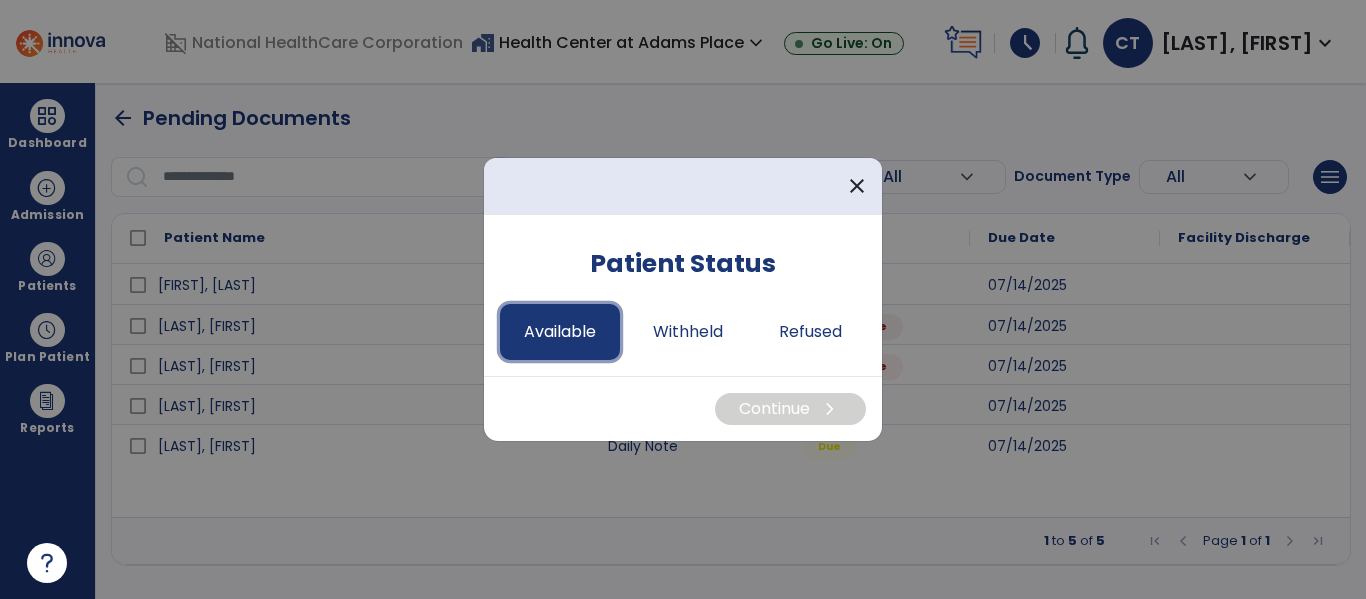 click on "Available" at bounding box center (560, 332) 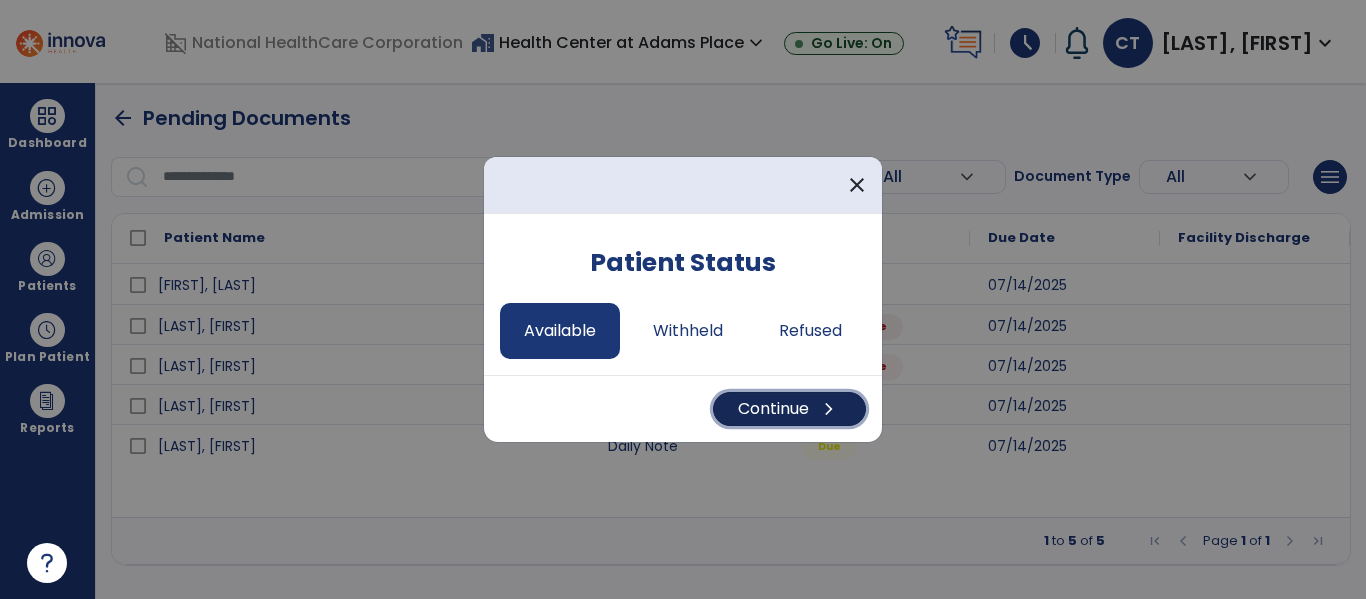click on "Continue   chevron_right" at bounding box center [789, 409] 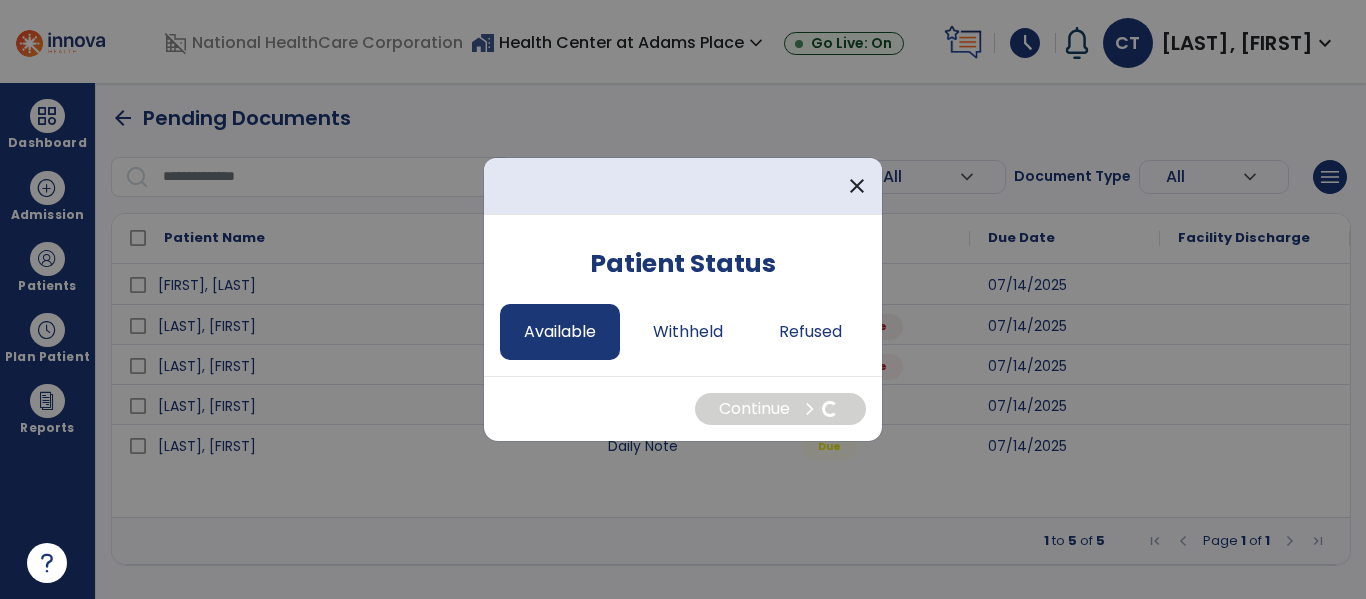 select on "*" 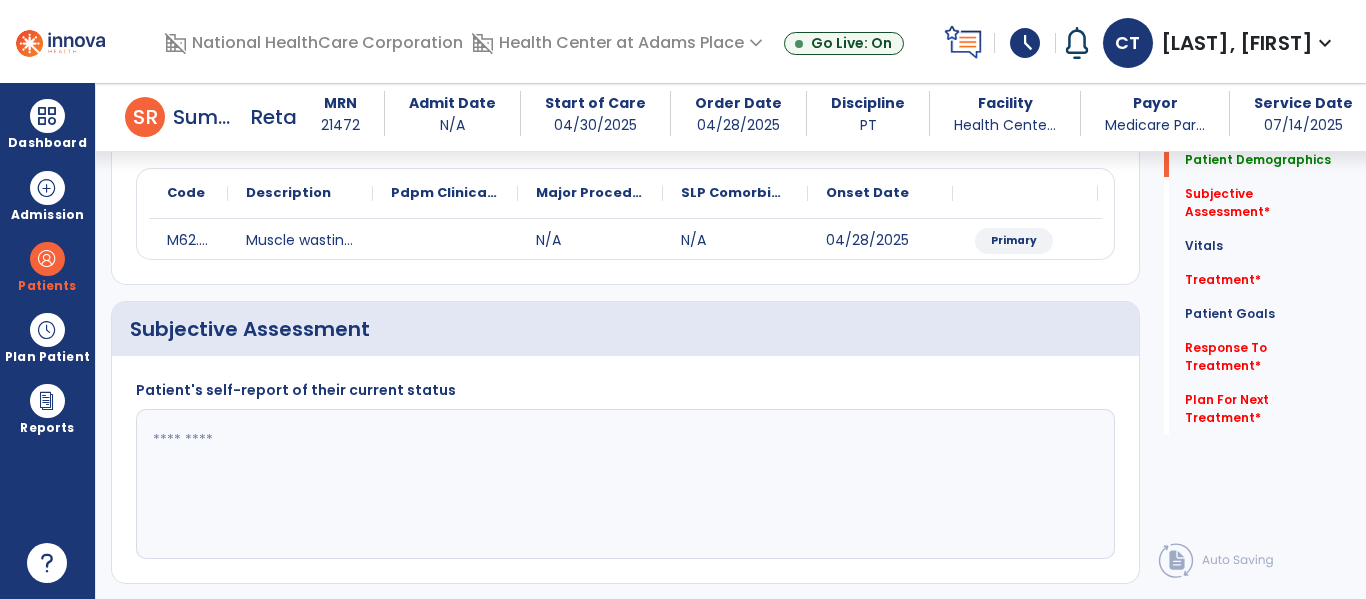 scroll, scrollTop: 214, scrollLeft: 0, axis: vertical 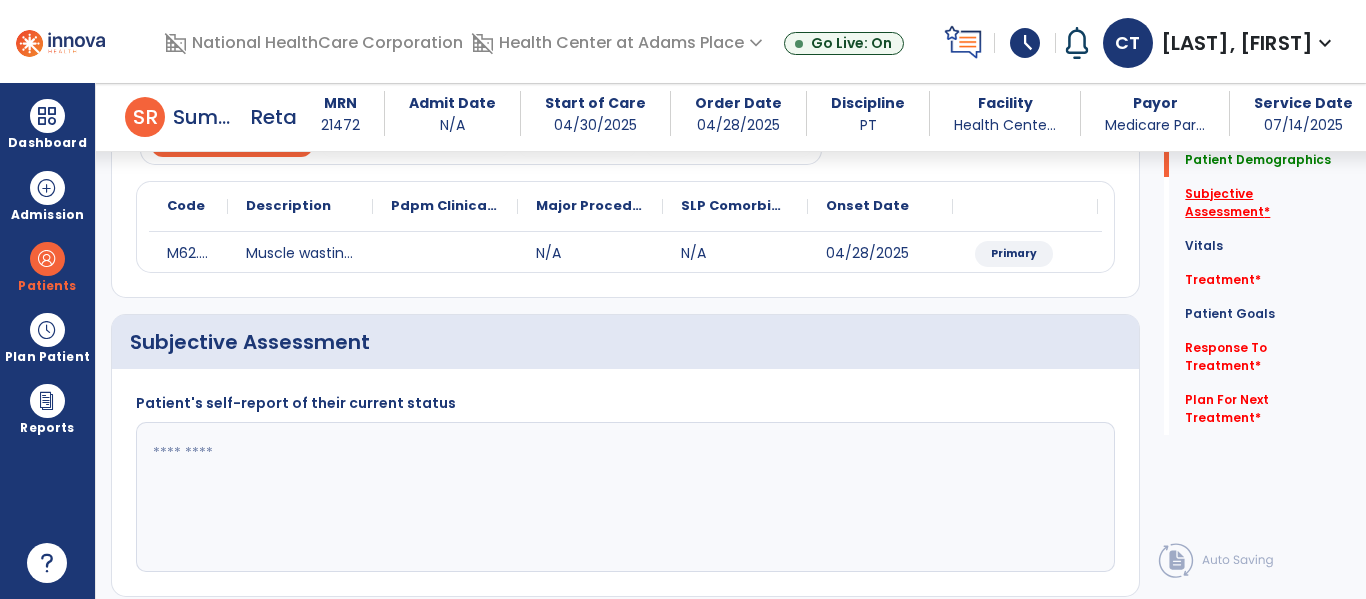 click on "Subjective Assessment   *" 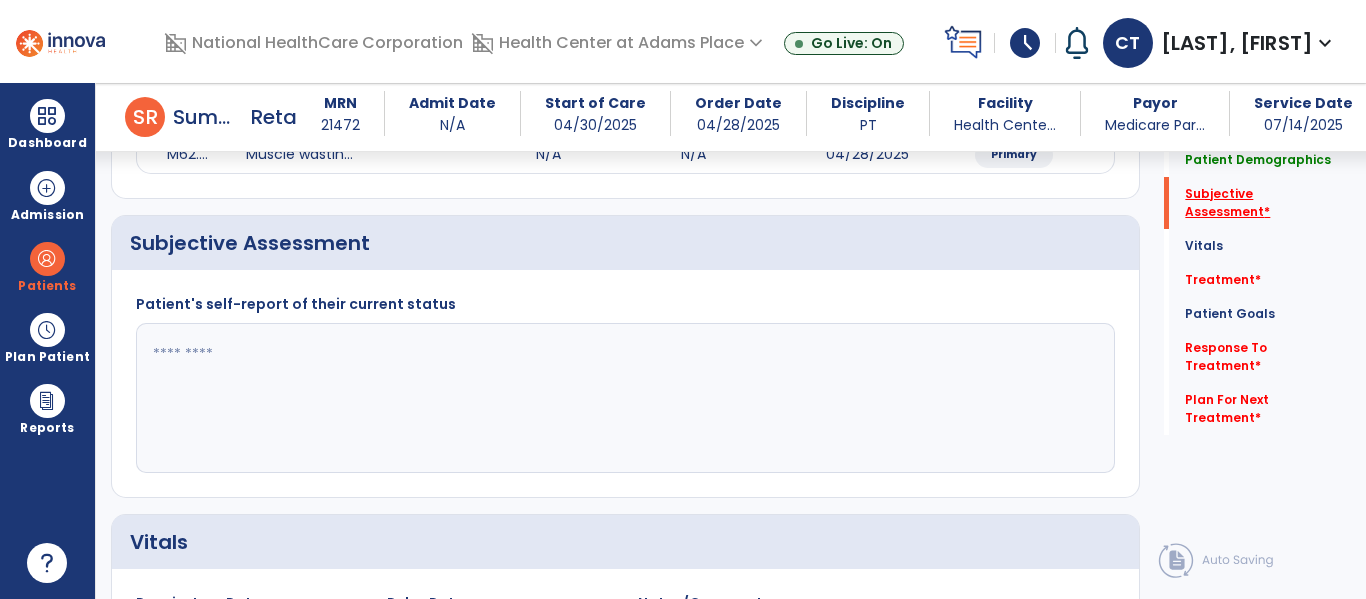 scroll, scrollTop: 328, scrollLeft: 0, axis: vertical 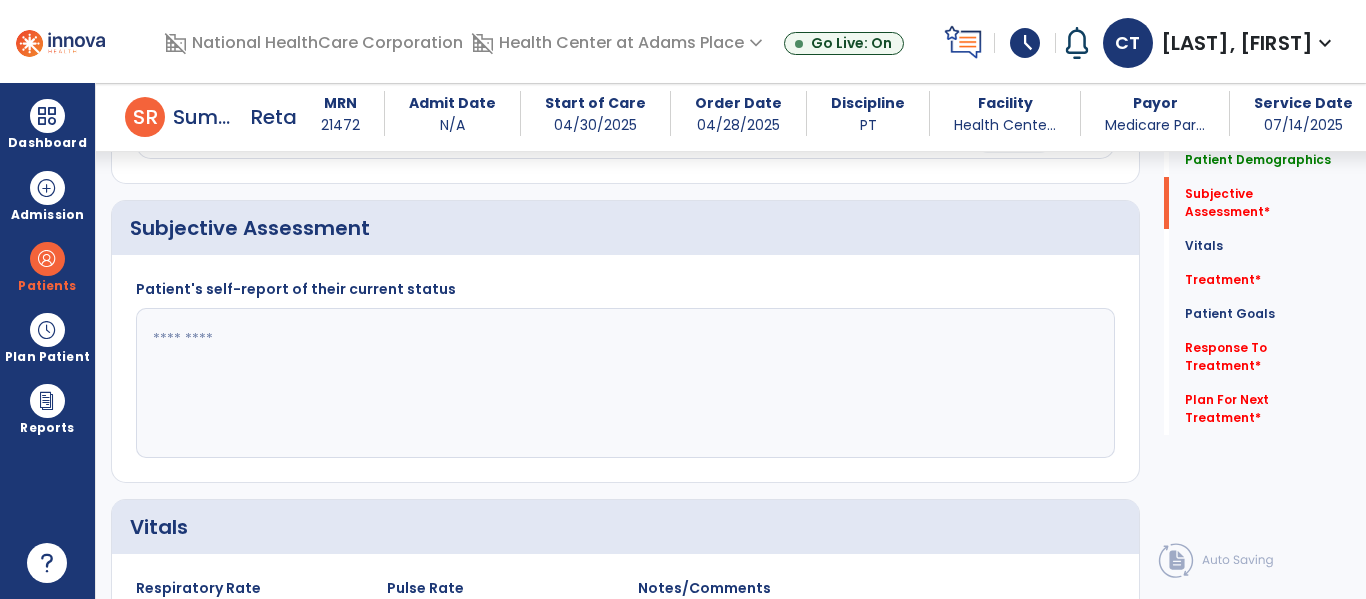 click 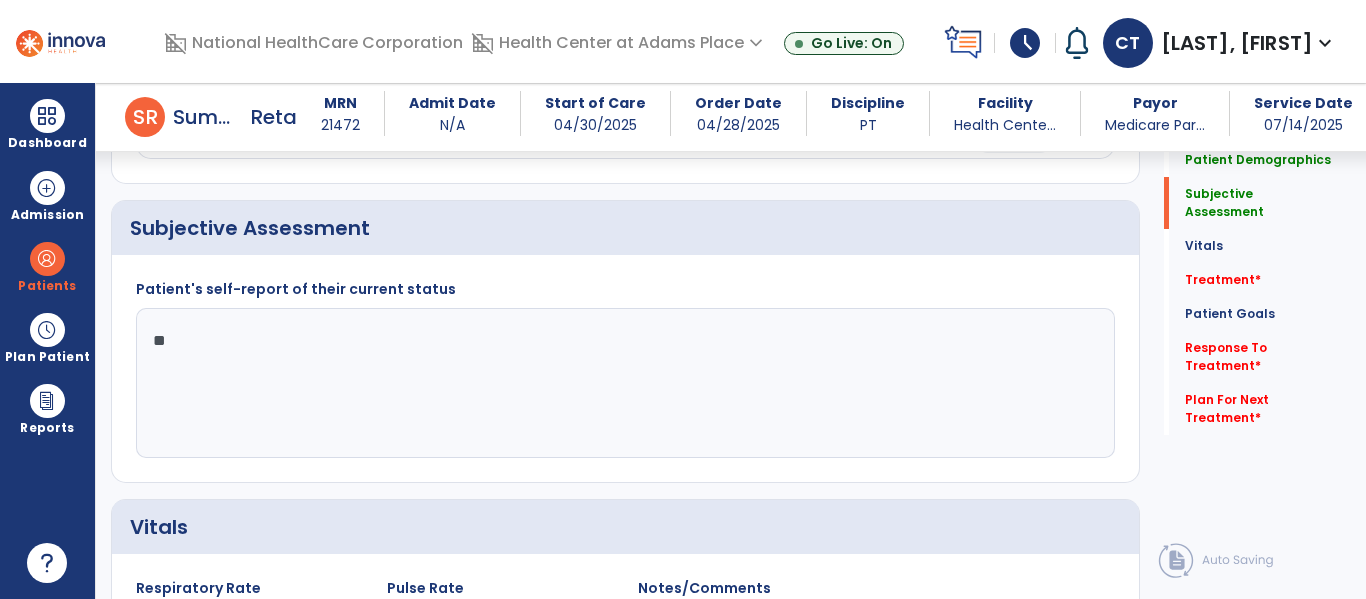 type on "*" 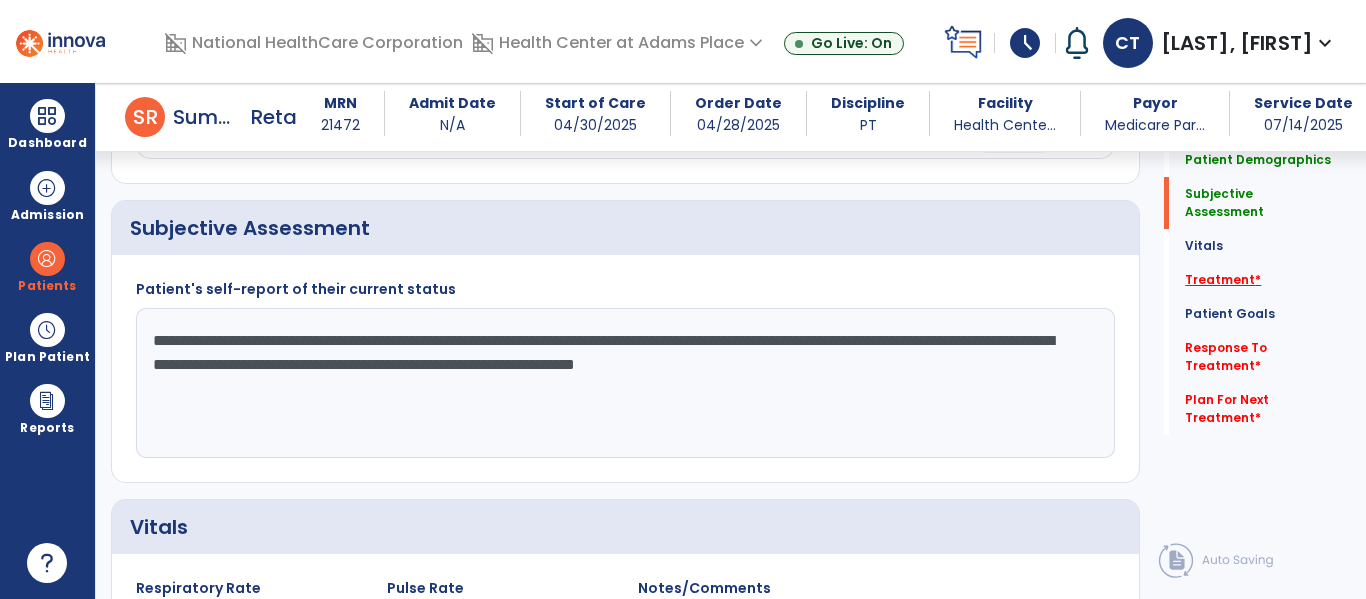type on "**********" 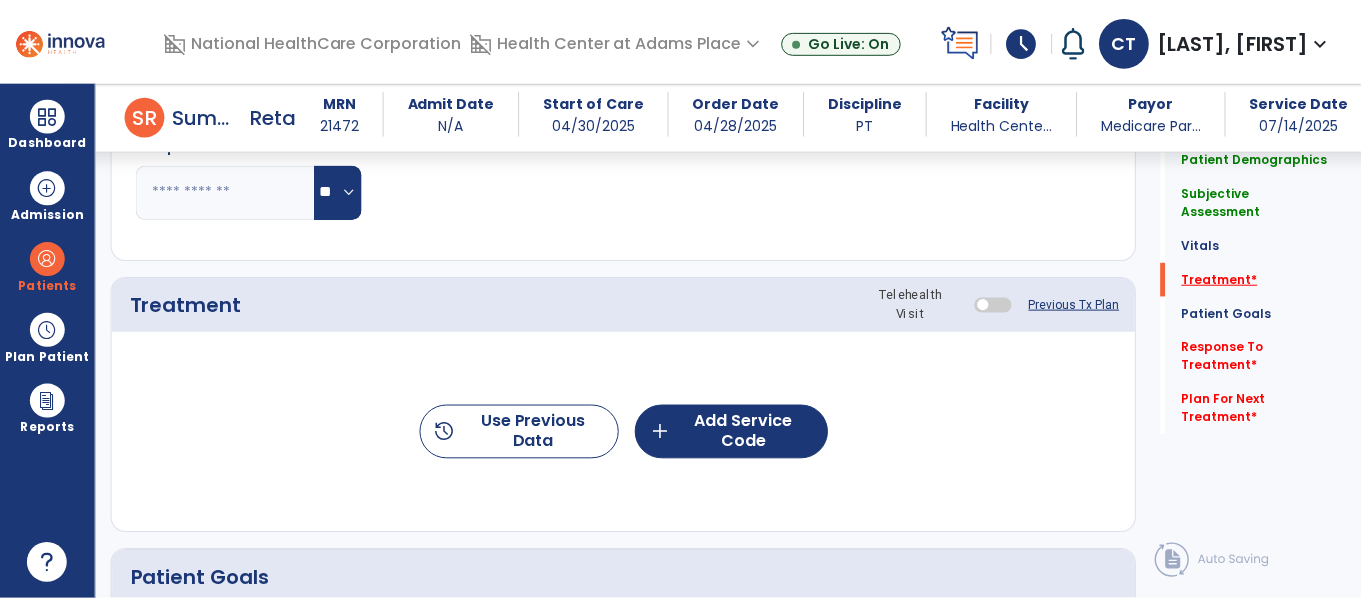 scroll, scrollTop: 1037, scrollLeft: 0, axis: vertical 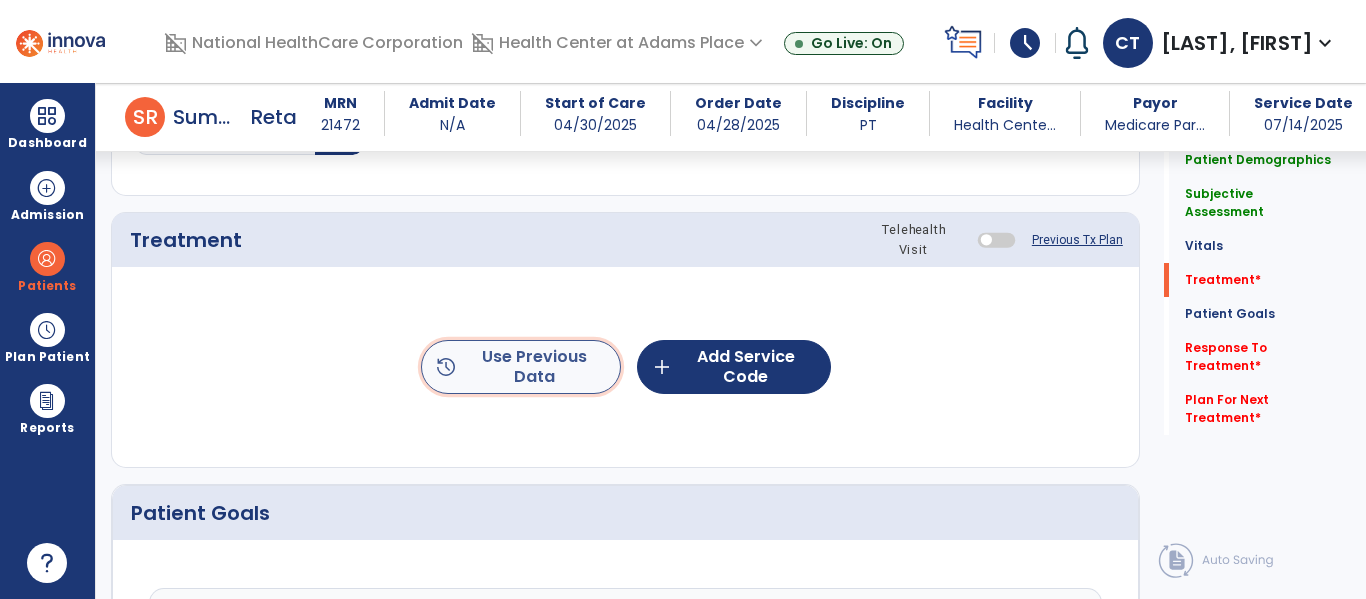 click on "history  Use Previous Data" 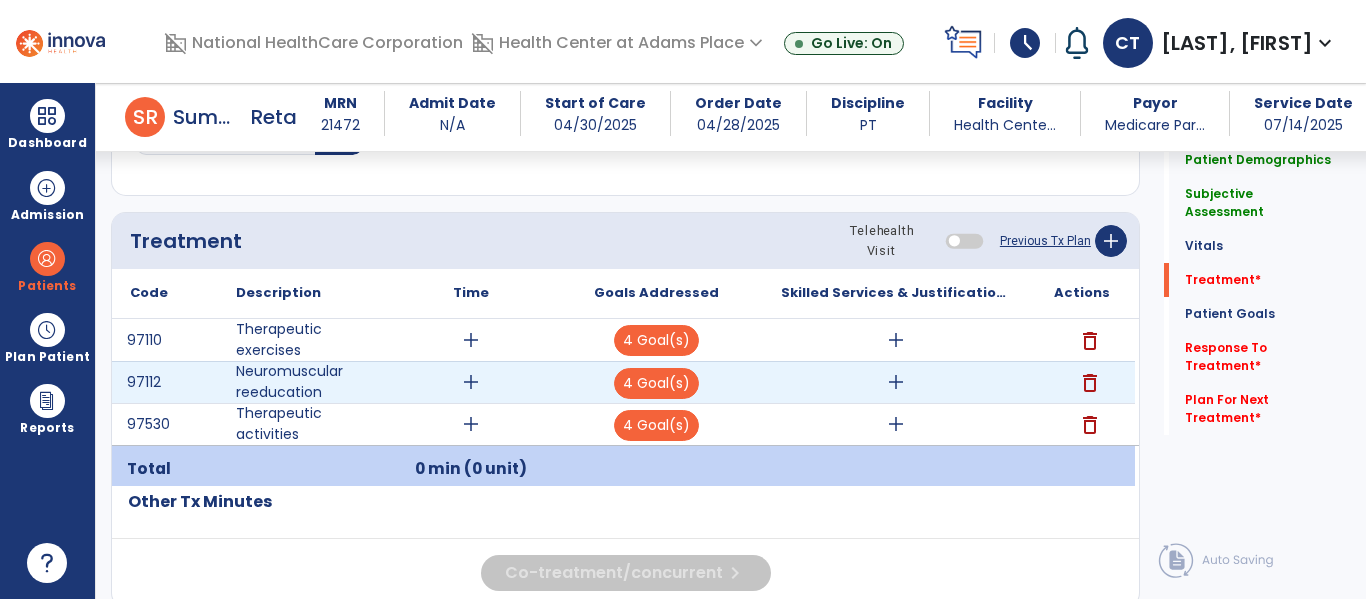click on "delete" at bounding box center (1090, 383) 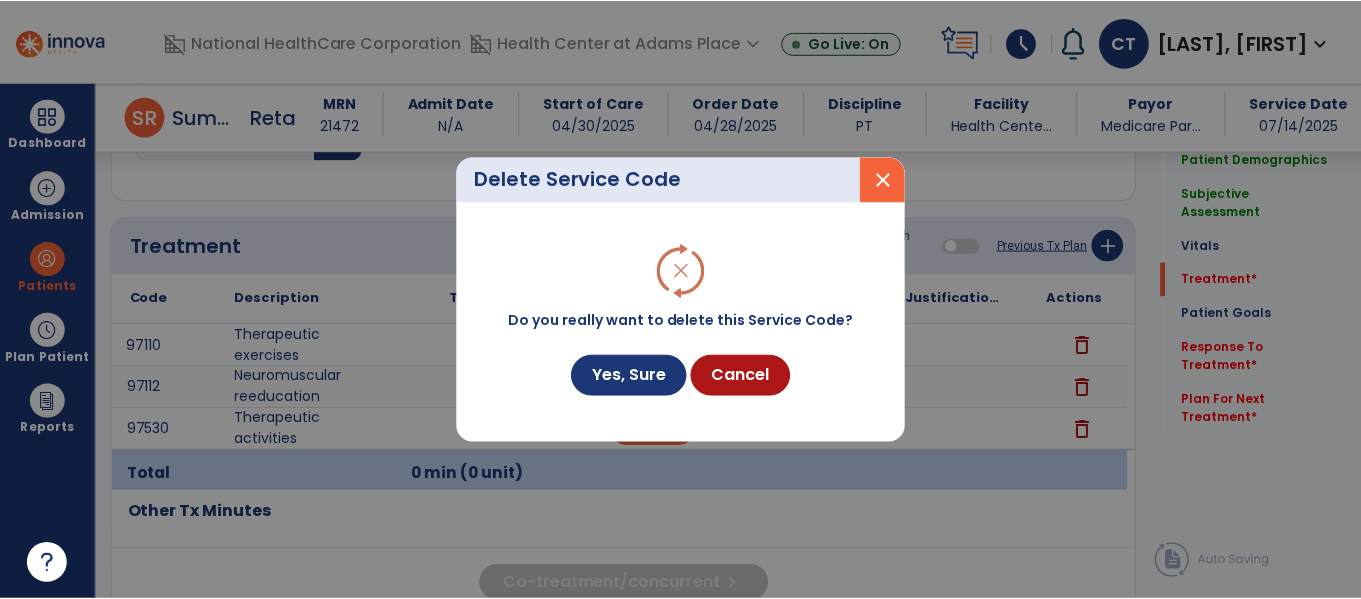 scroll, scrollTop: 1037, scrollLeft: 0, axis: vertical 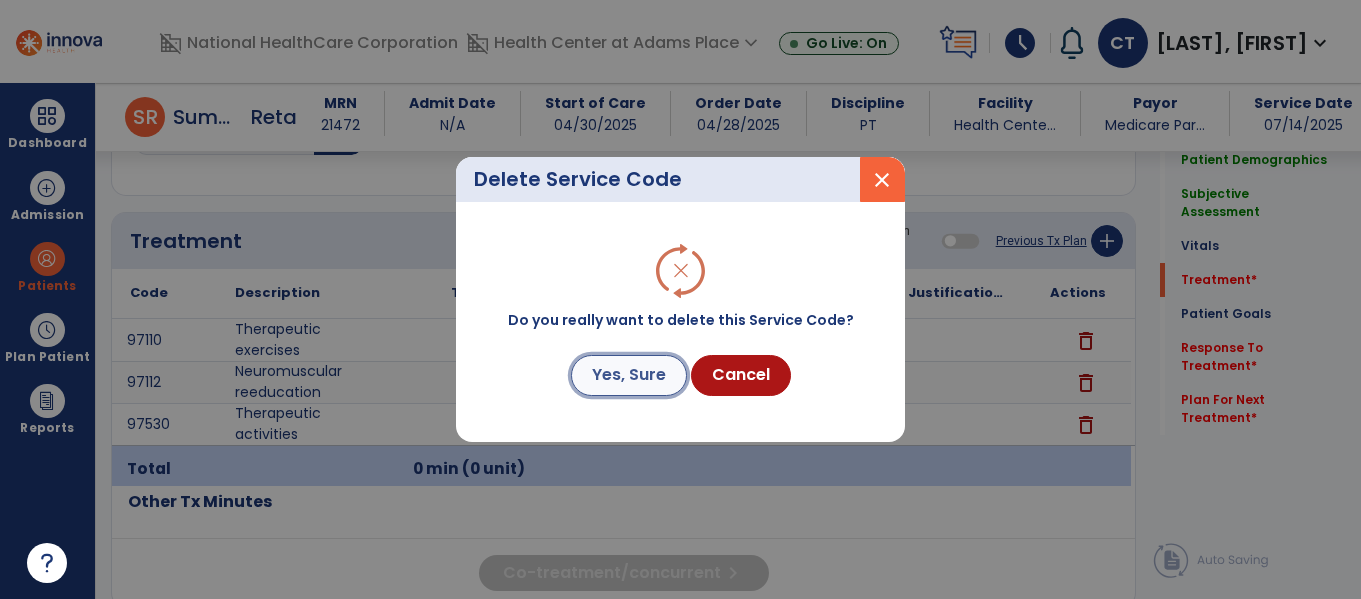 click on "Yes, Sure" at bounding box center (629, 375) 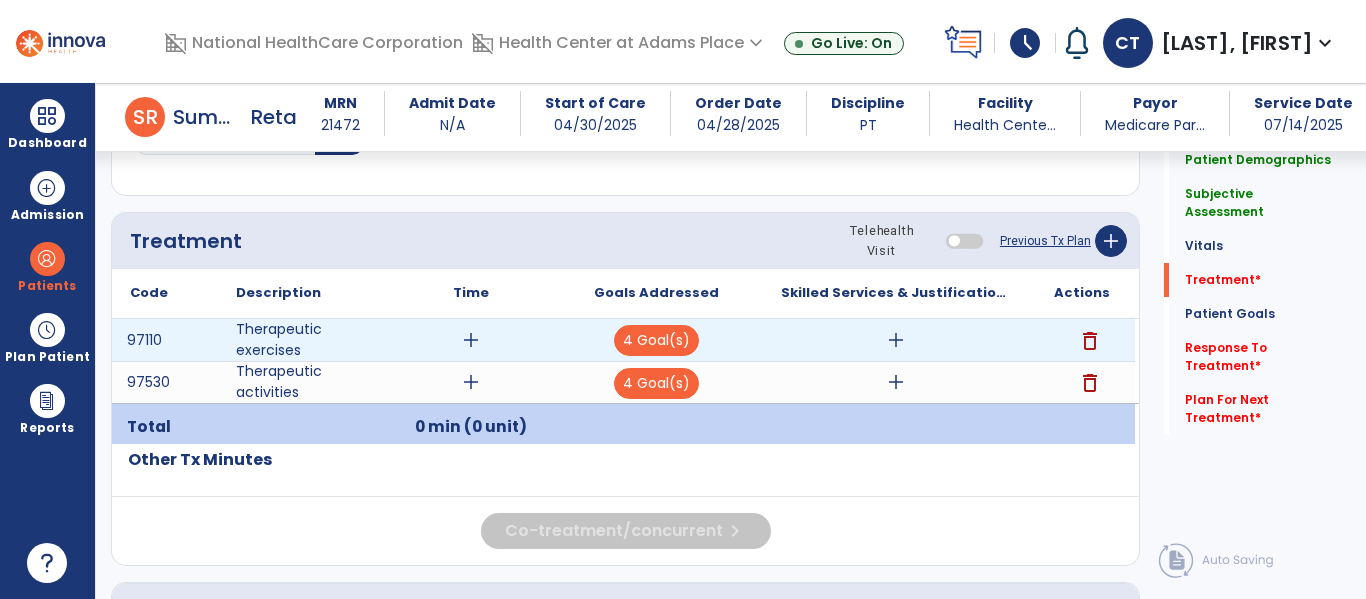 click on "add" at bounding box center (471, 340) 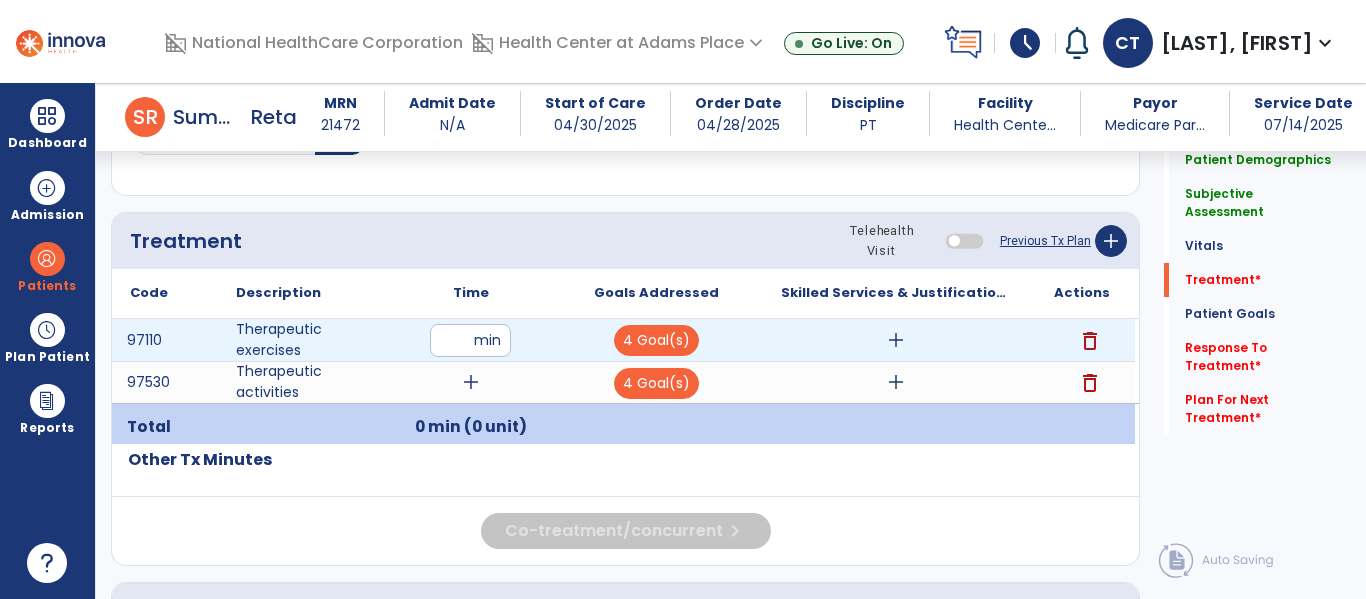 type on "**" 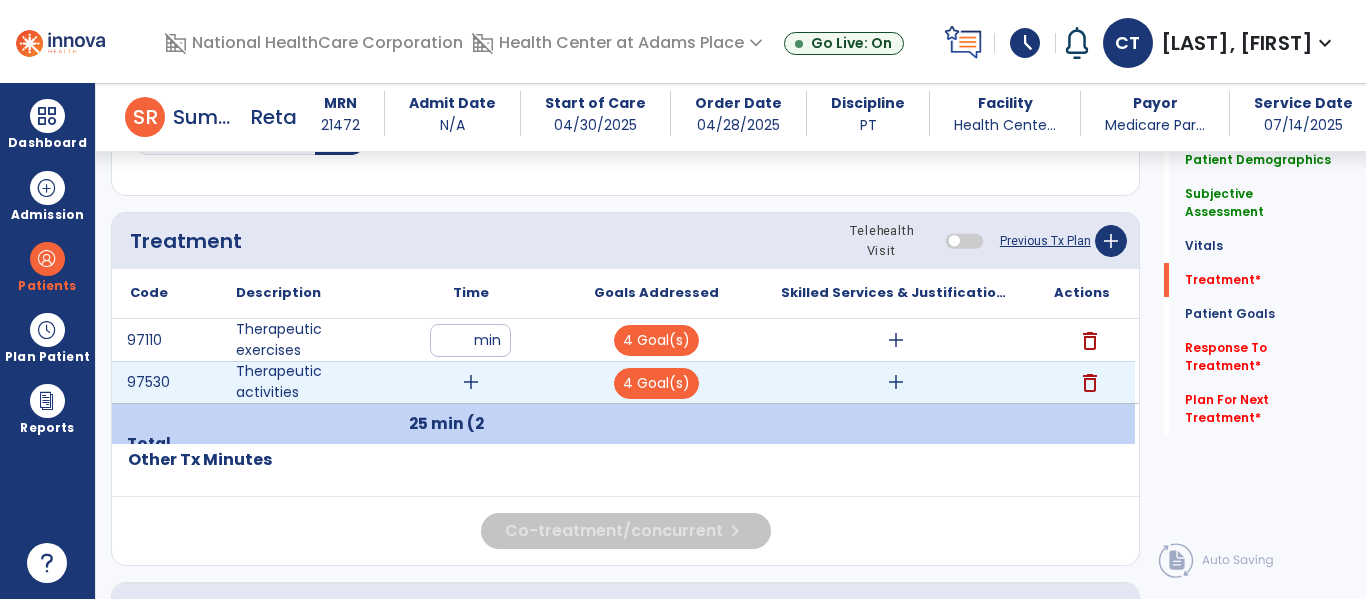 click on "add" at bounding box center (471, 382) 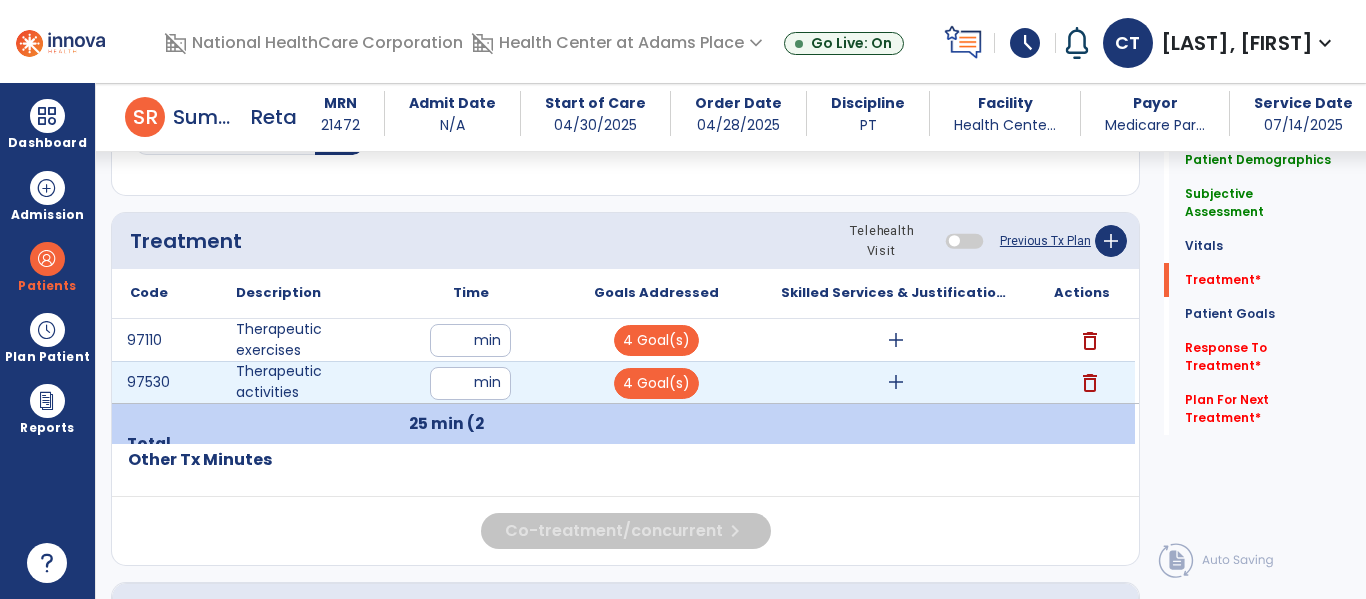 type on "**" 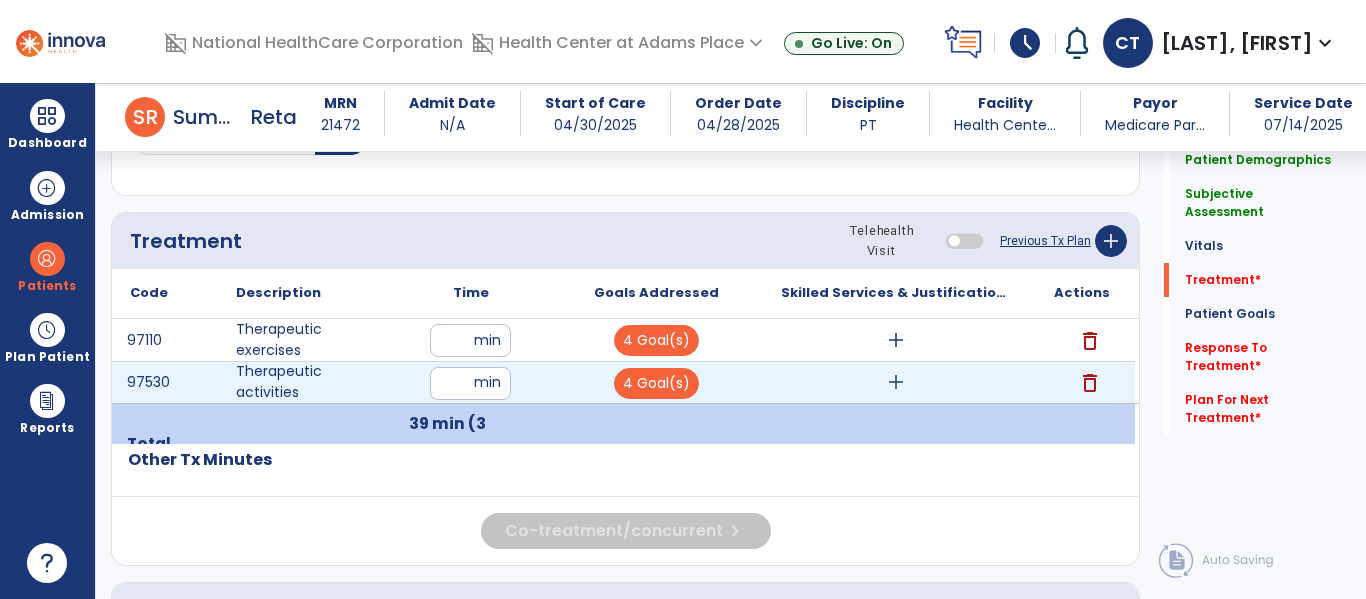 click on "add" at bounding box center [896, 382] 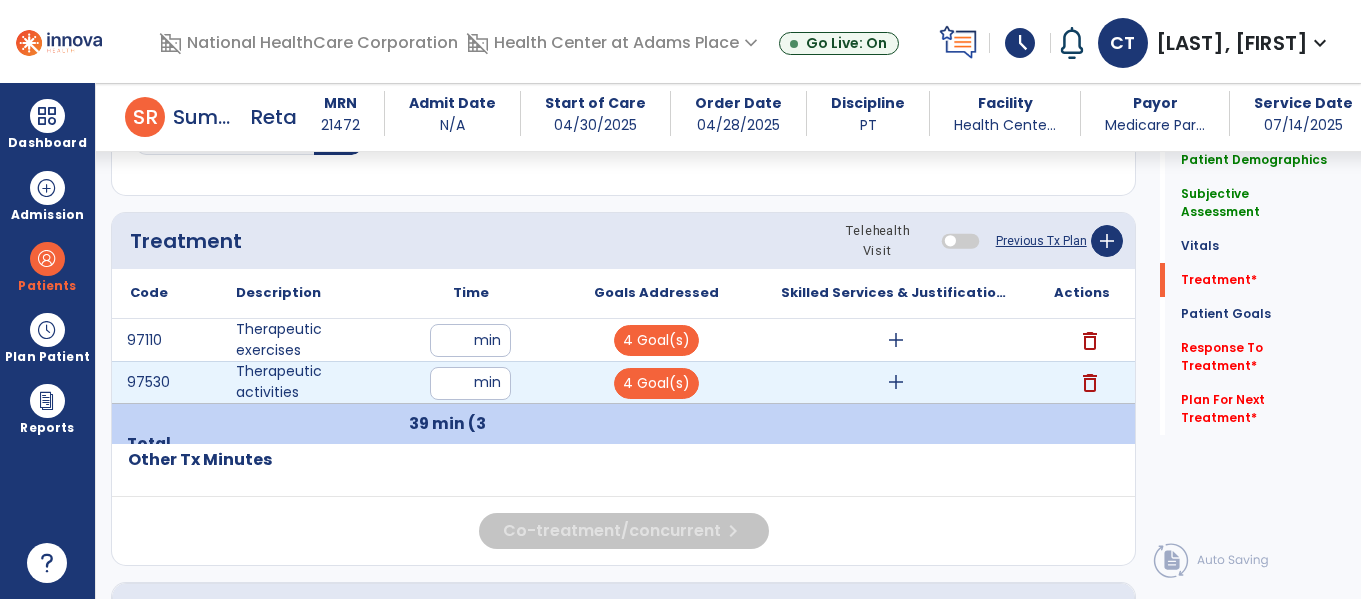 scroll, scrollTop: 1037, scrollLeft: 0, axis: vertical 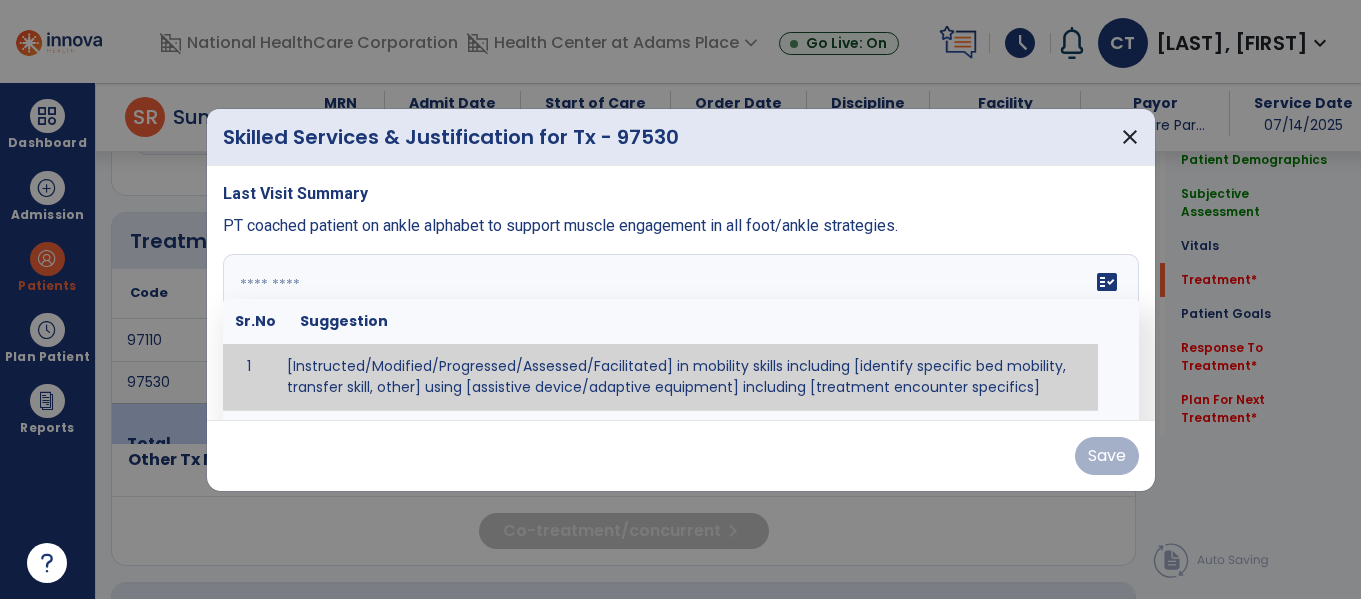 click on "fact_check  Sr.No Suggestion 1 [Instructed/Modified/Progressed/Assessed/Facilitated] in mobility skills including [identify specific bed mobility, transfer skill, other] using [assistive device/adaptive equipment] including [treatment encounter specifics]" at bounding box center [681, 329] 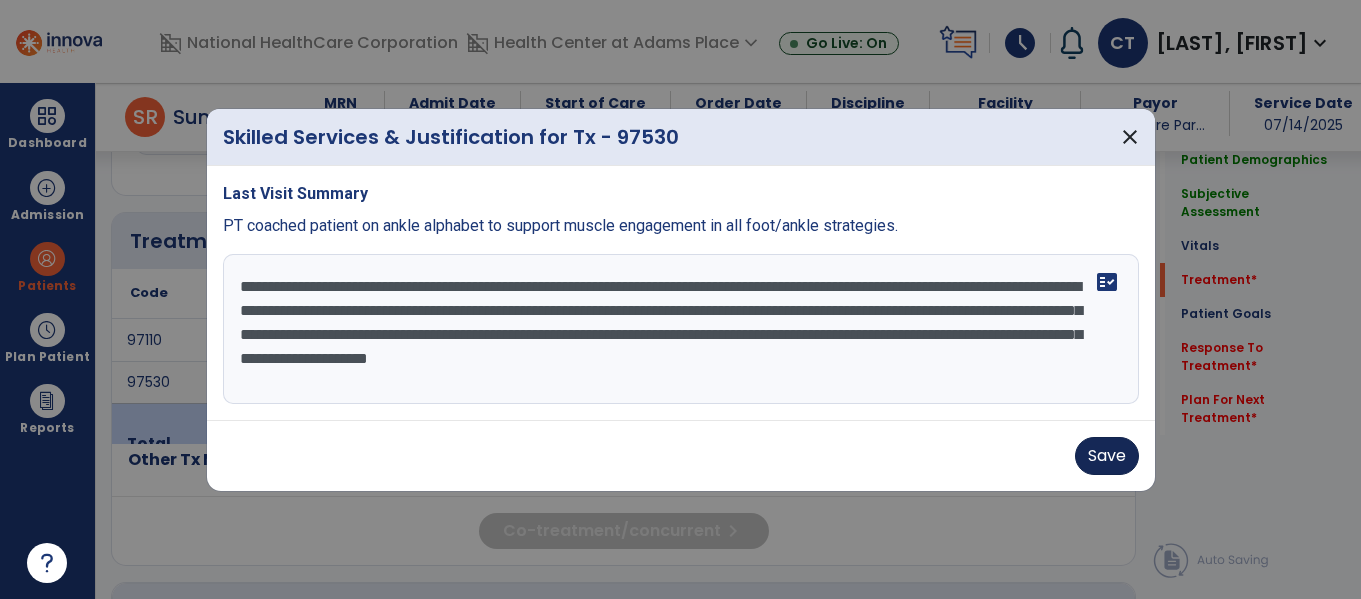 type on "**********" 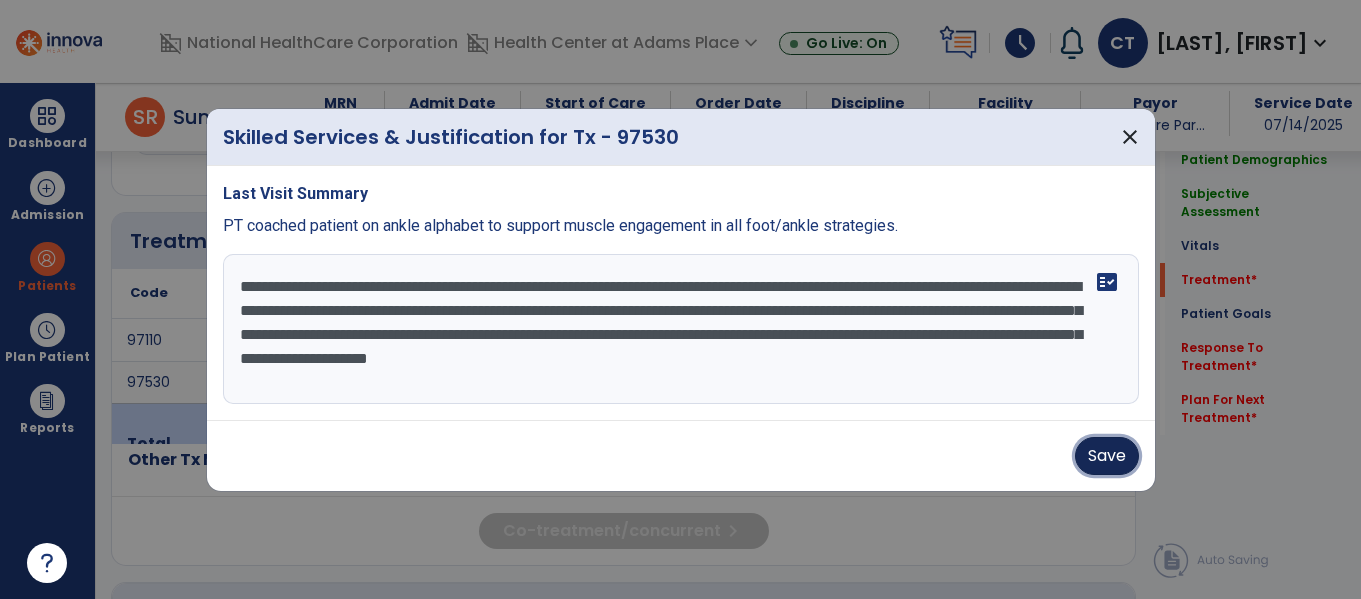 click on "Save" at bounding box center [1107, 456] 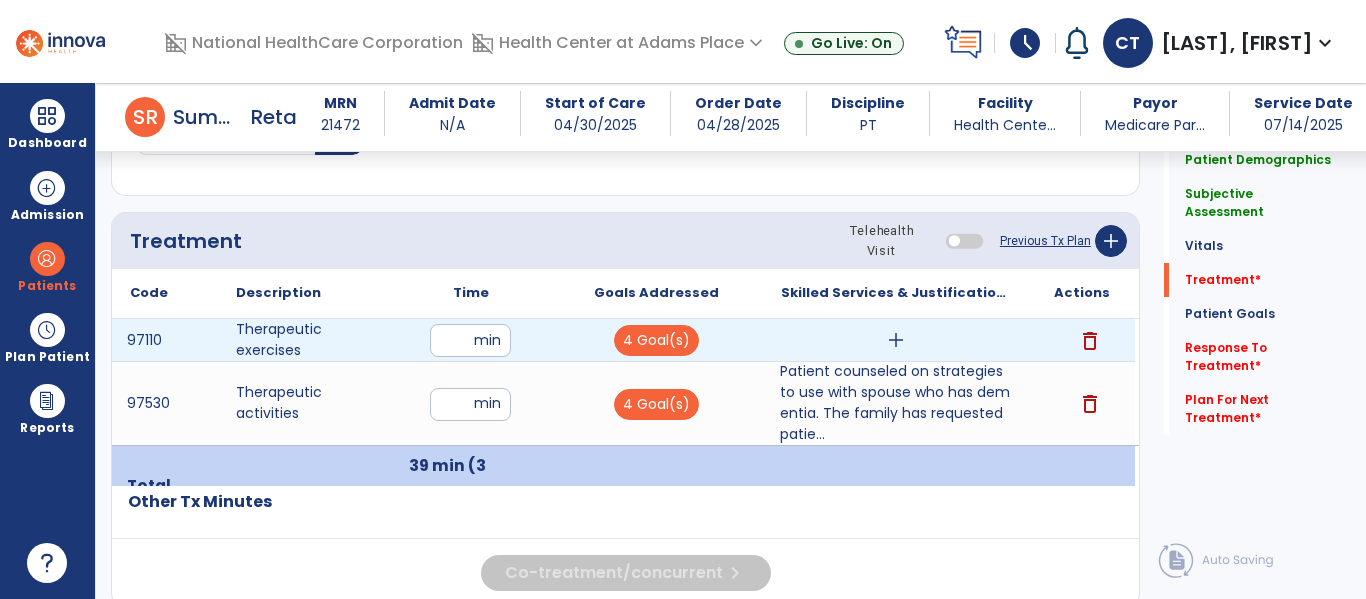 click on "add" at bounding box center [896, 340] 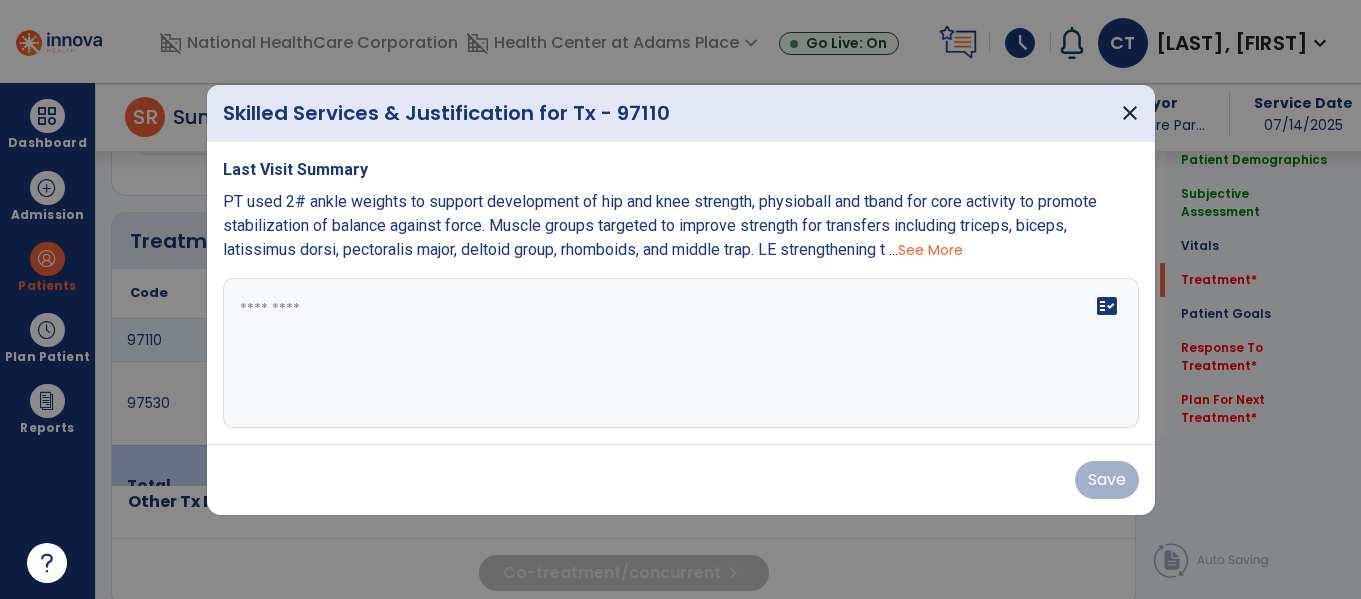 scroll, scrollTop: 1037, scrollLeft: 0, axis: vertical 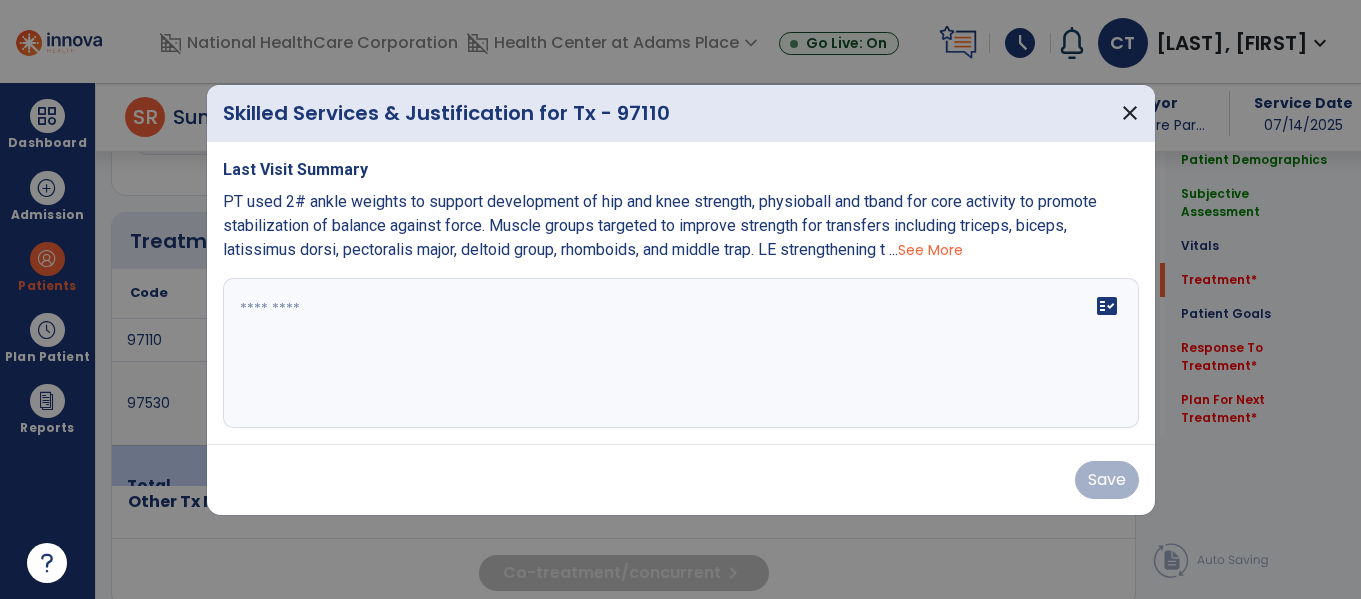 click on "PT used 2# ankle weights to support development of hip and knee strength, physioball and tband for core activity to promote stabilization of balance against force.  Muscle groups targeted to improve strength for transfers including triceps, biceps, latissimus dorsi, pectoralis major, deltoid group, rhomboids, and middle trap.     LE strengthening t ..." at bounding box center [660, 225] 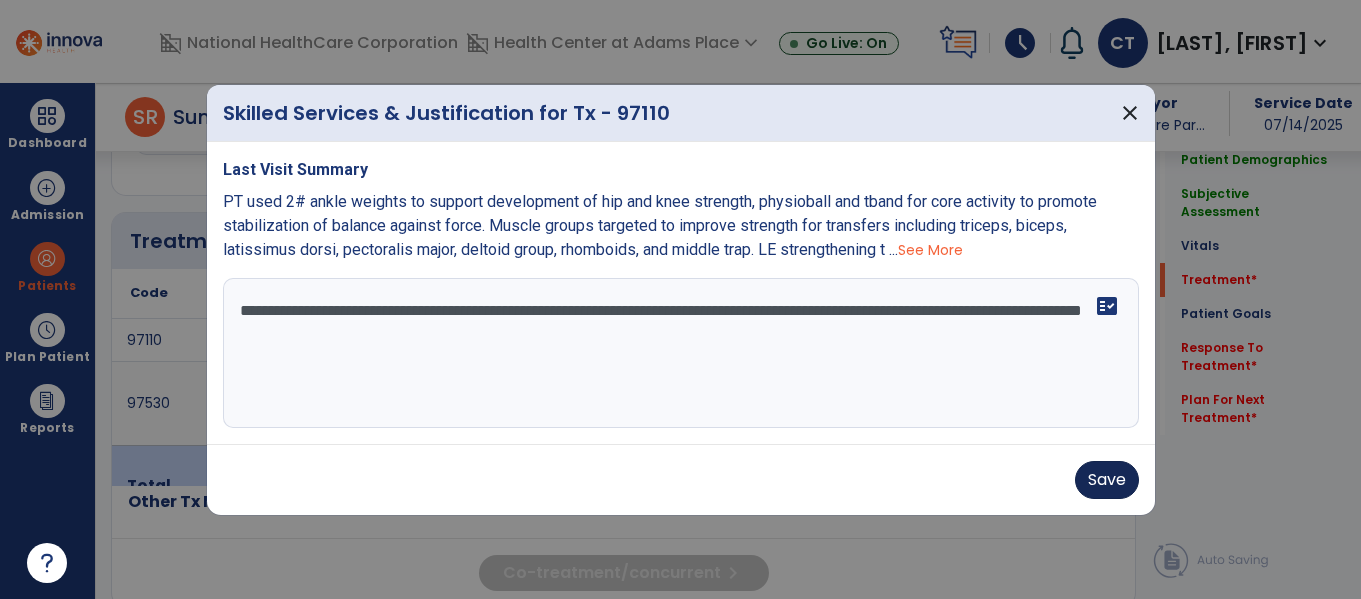 type on "**********" 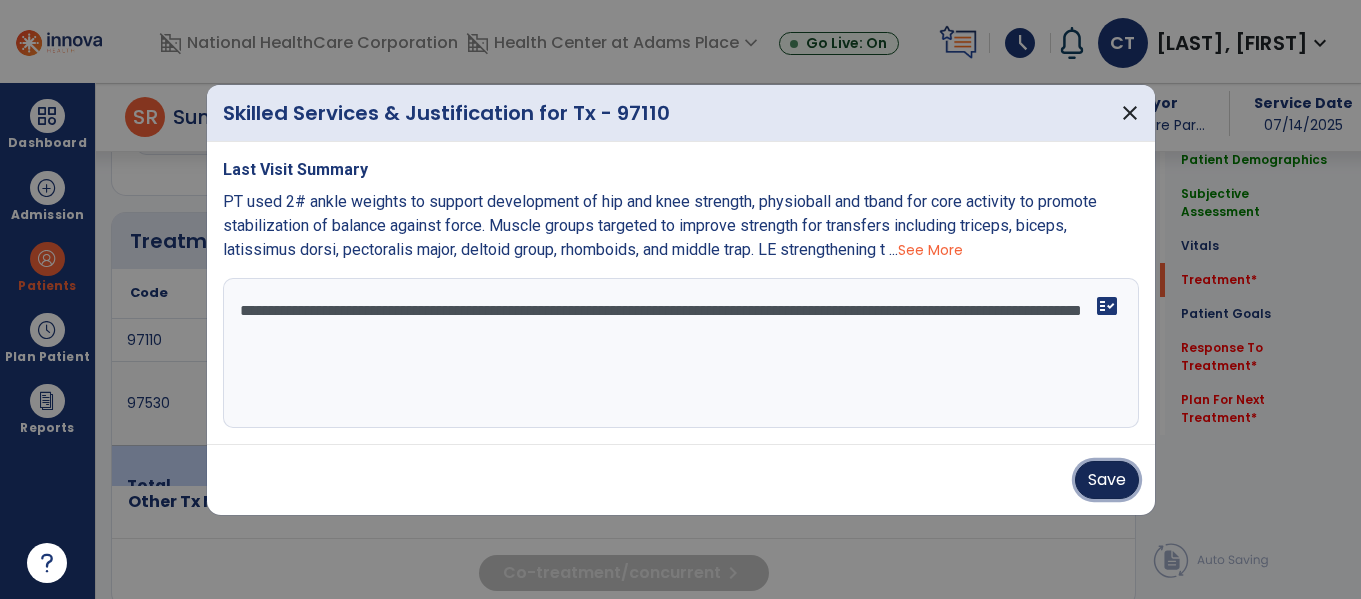 click on "Save" at bounding box center [1107, 480] 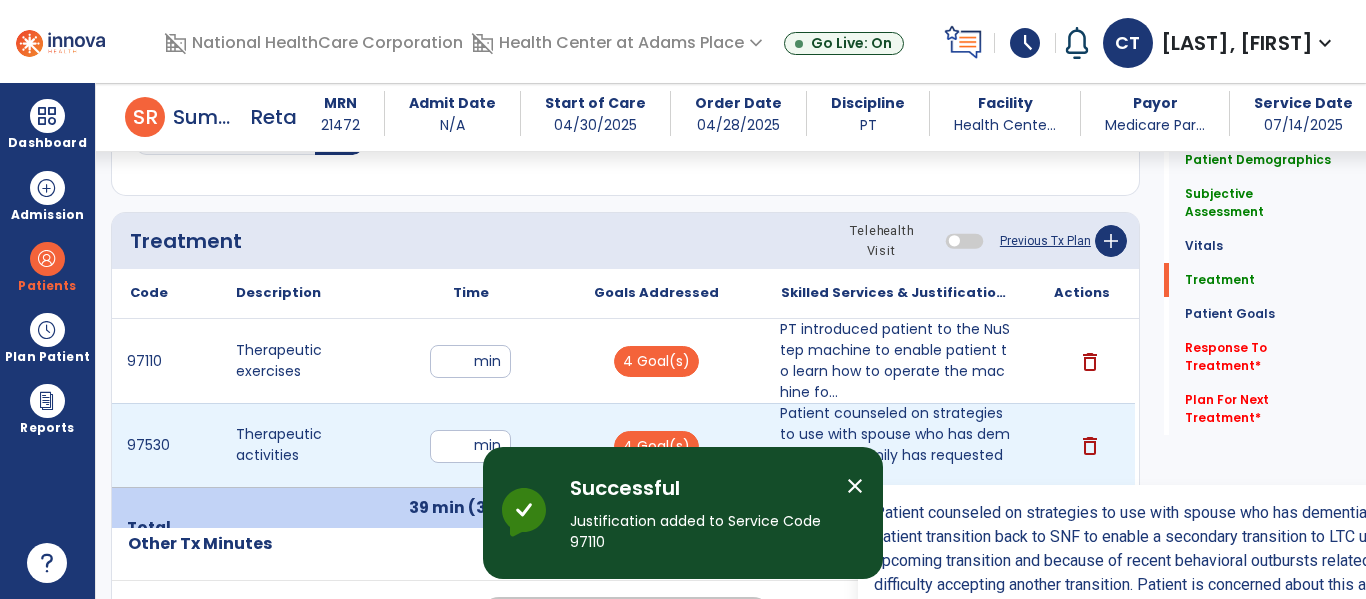 click on "Patient counseled on strategies to use with spouse who has dementia.  The family has requested patie..." at bounding box center [896, 445] 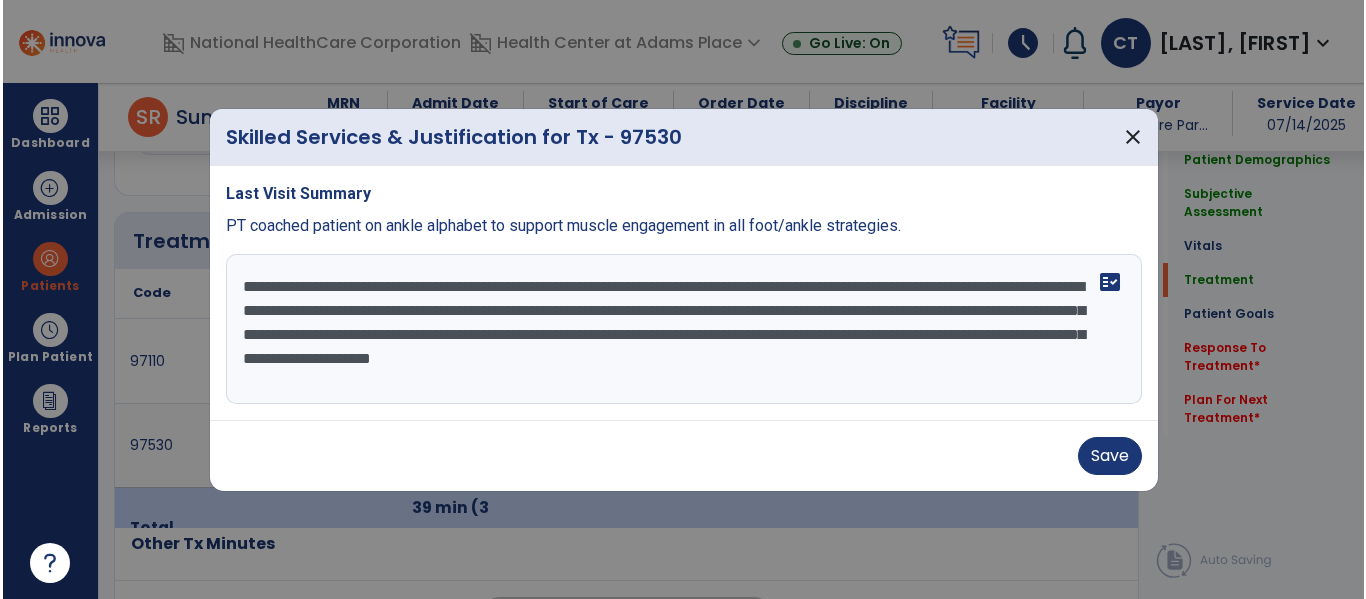 scroll, scrollTop: 1037, scrollLeft: 0, axis: vertical 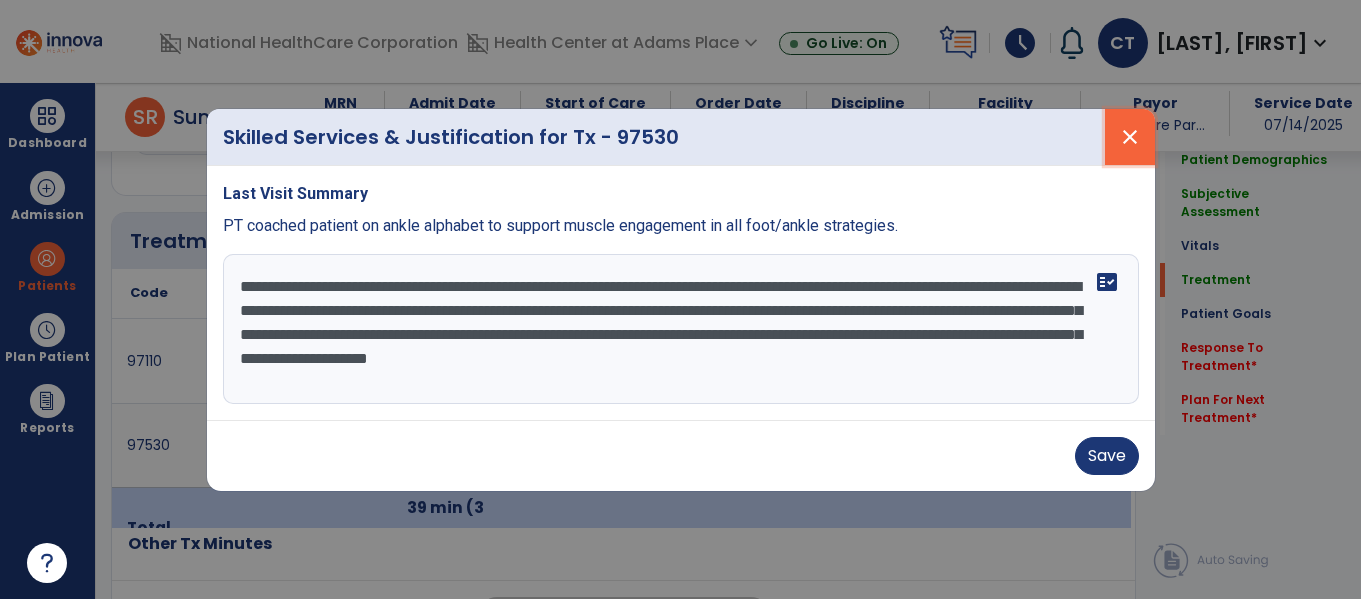 click on "close" at bounding box center (1130, 137) 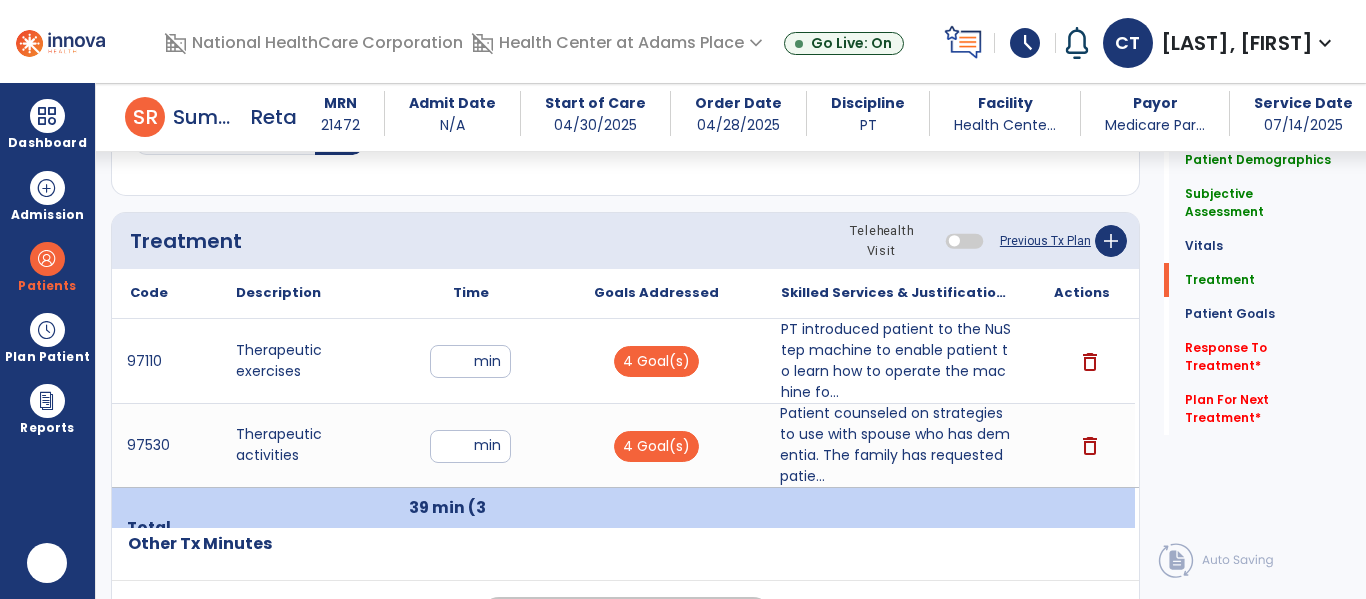 scroll, scrollTop: 0, scrollLeft: 0, axis: both 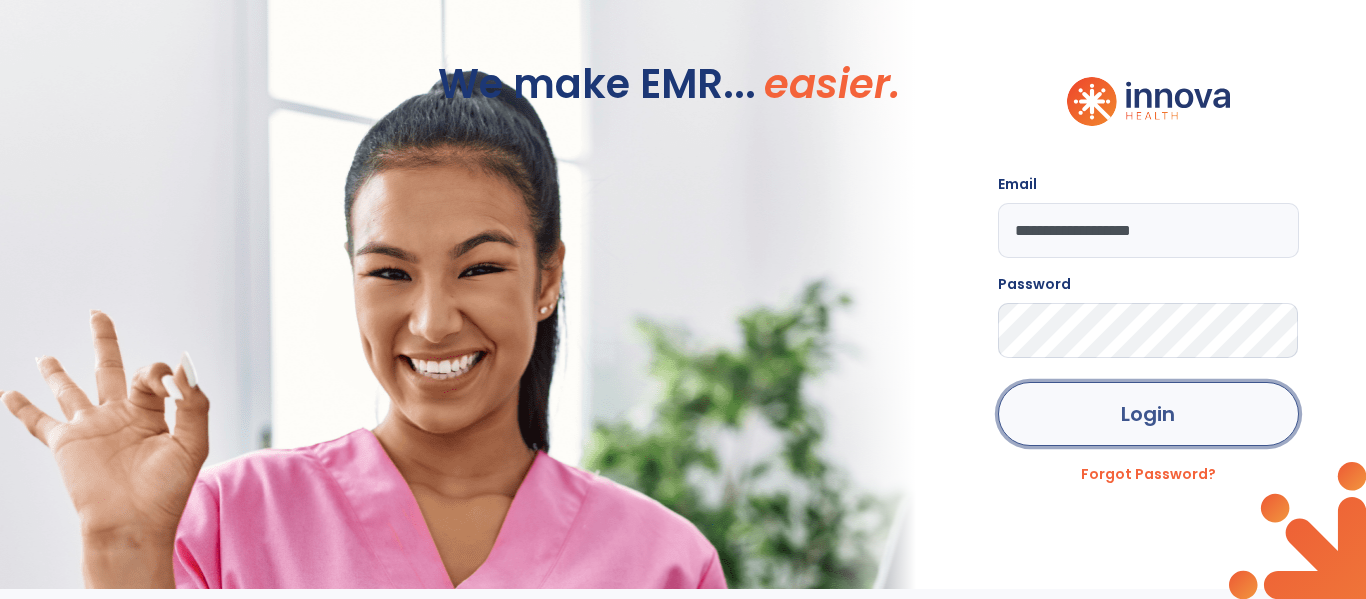 click on "Login" 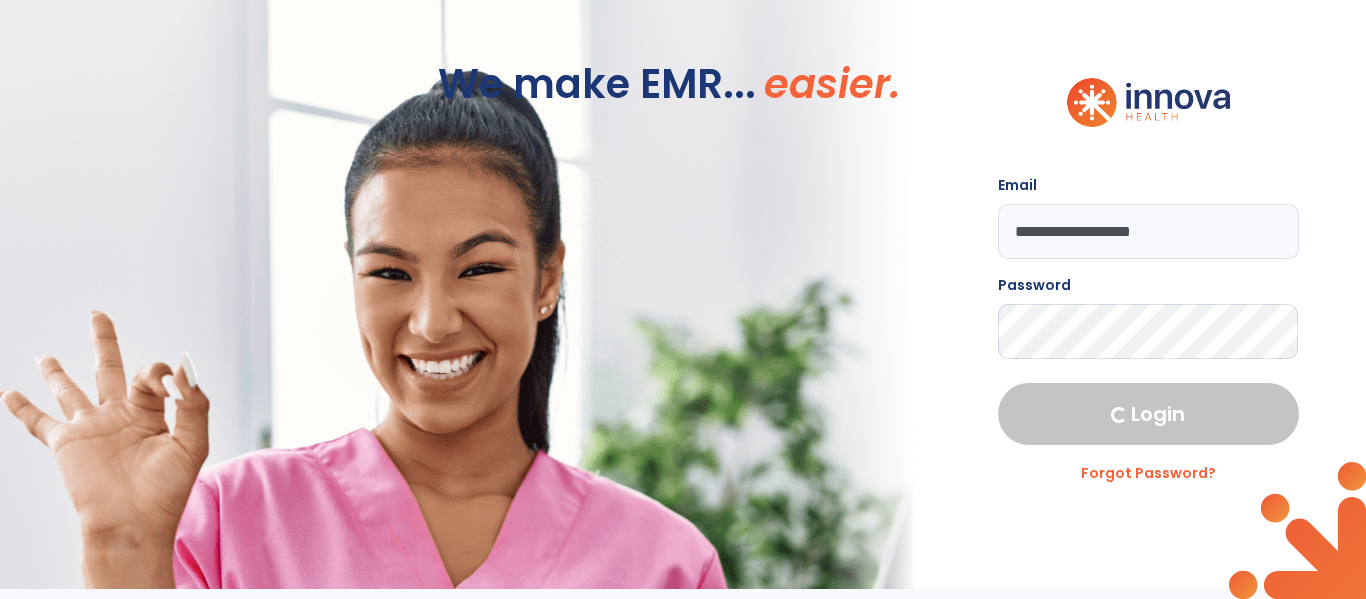 select on "****" 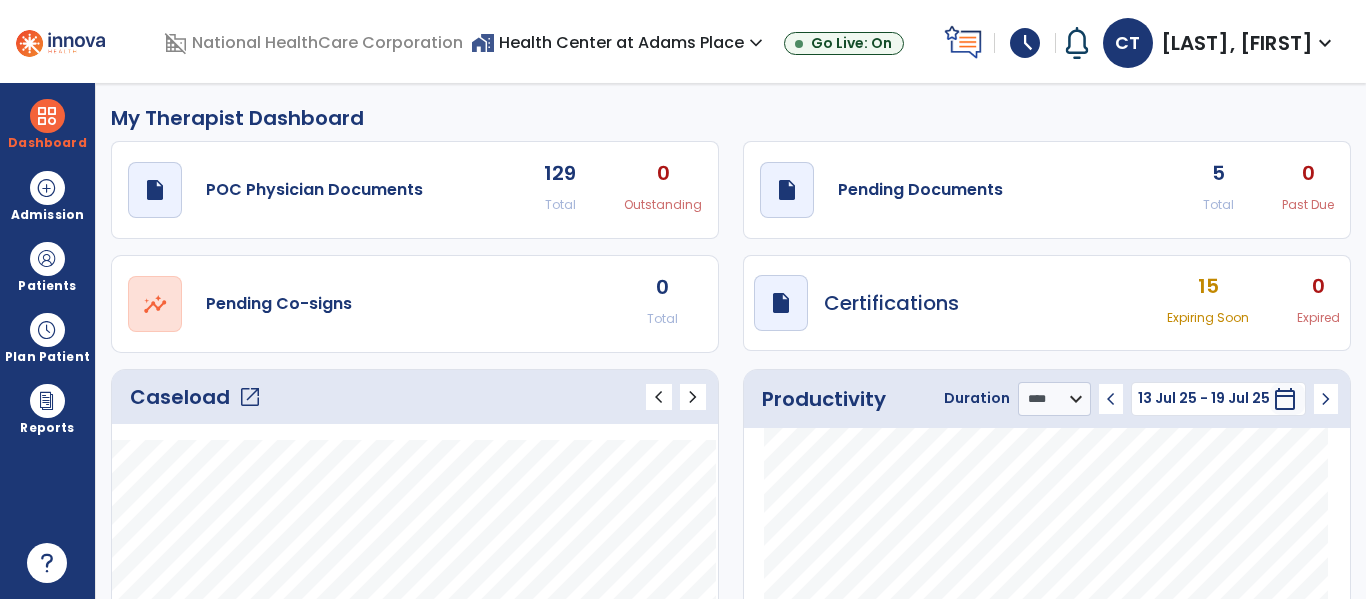 click on "schedule" at bounding box center [1025, 43] 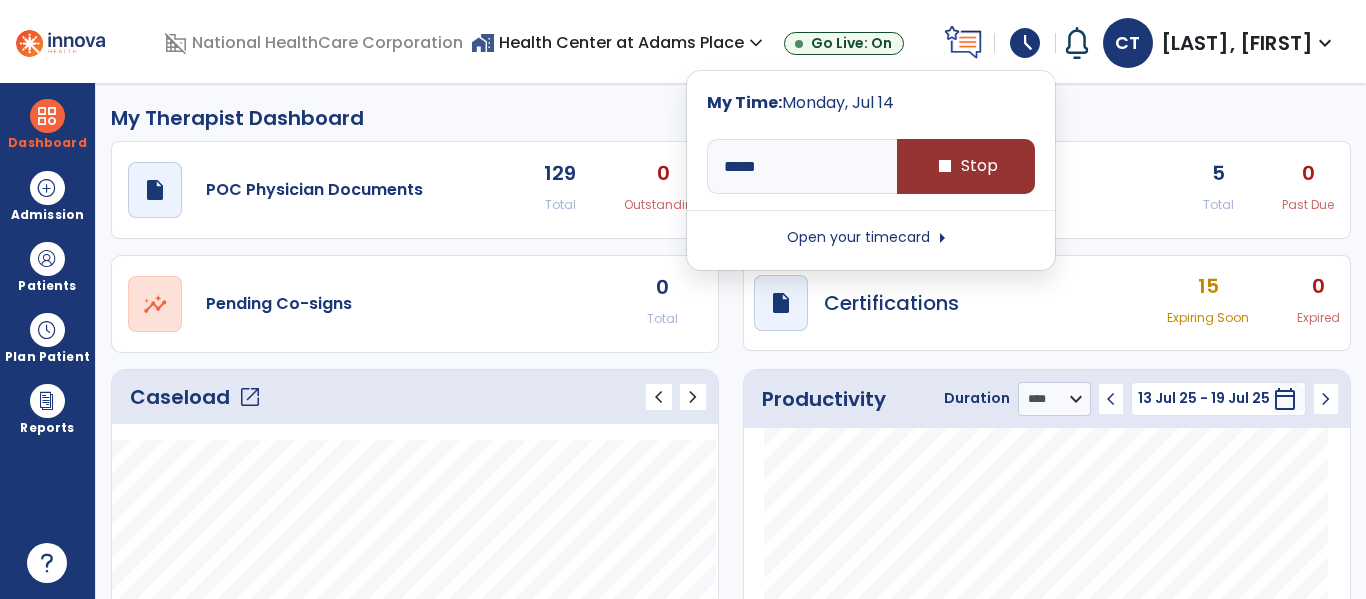 click on "stop" at bounding box center [945, 166] 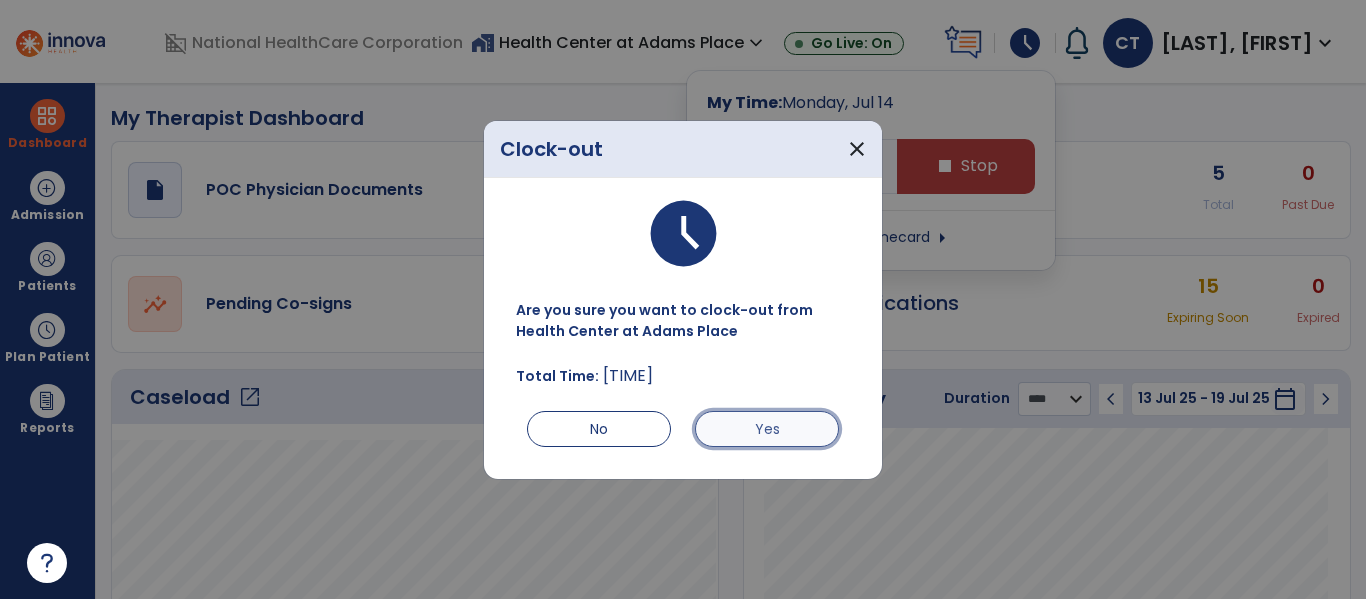 click on "Yes" at bounding box center (767, 429) 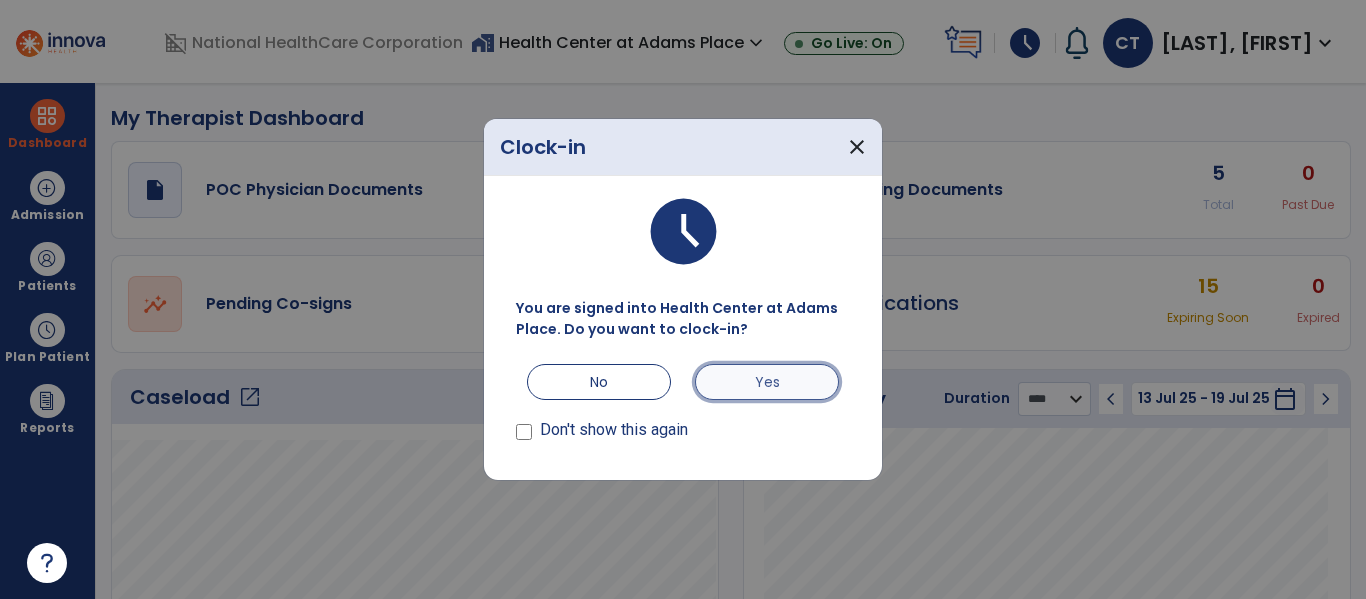 click on "Yes" at bounding box center (767, 382) 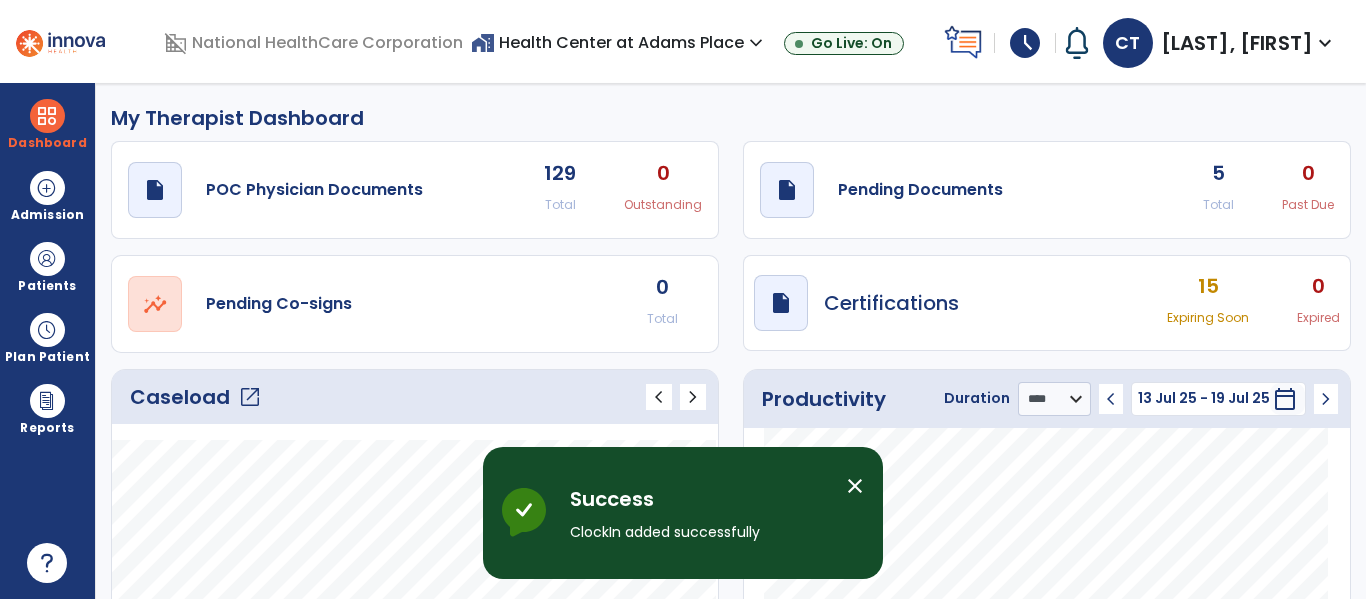 drag, startPoint x: 786, startPoint y: 394, endPoint x: 1178, endPoint y: 146, distance: 463.86206 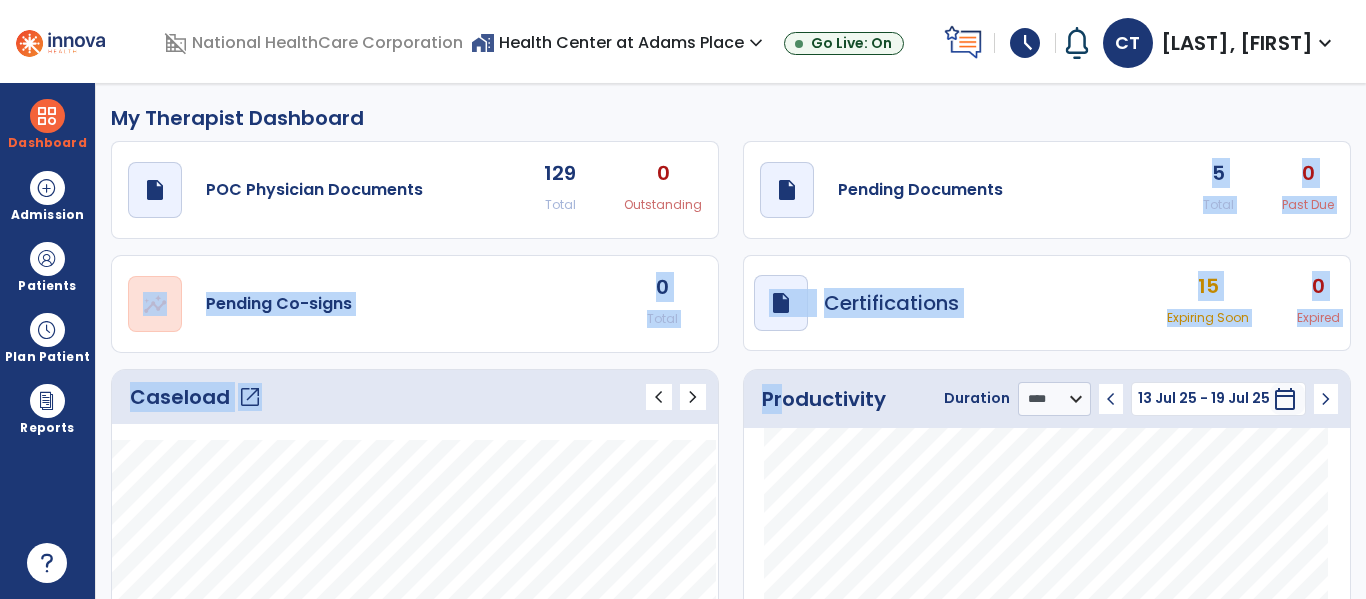 click on "5" 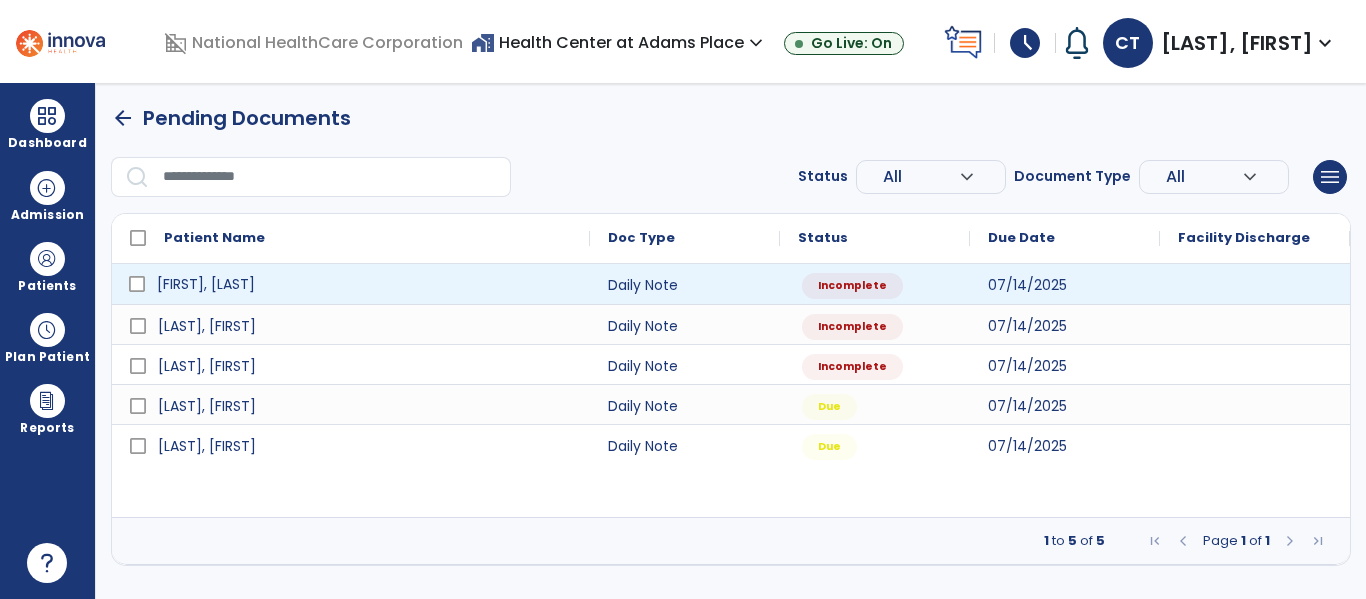 click on "Summar, Reta" at bounding box center (206, 284) 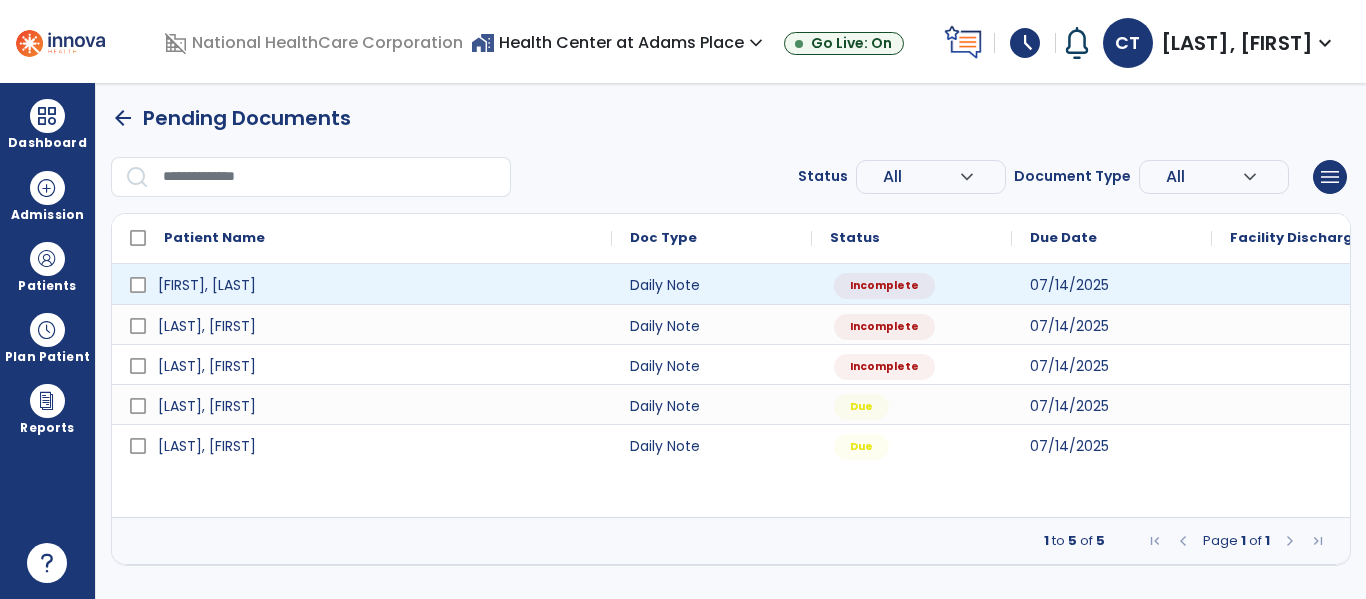 select on "*" 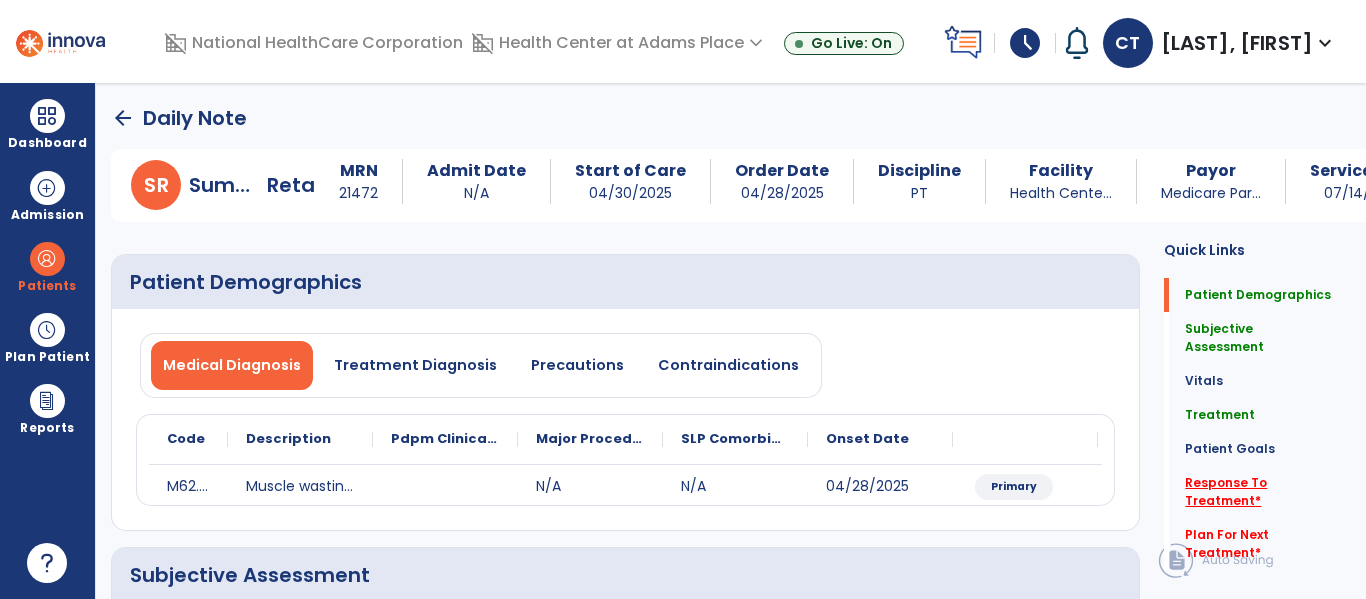 click on "Response To Treatment   *" 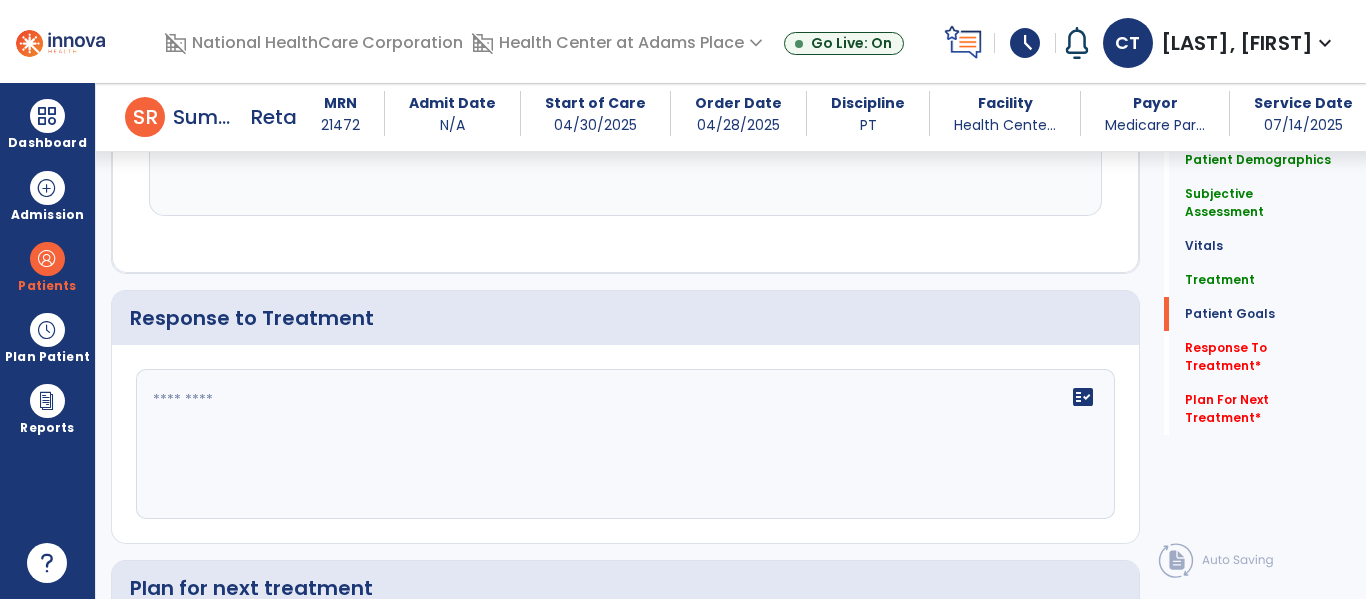 scroll, scrollTop: 3274, scrollLeft: 0, axis: vertical 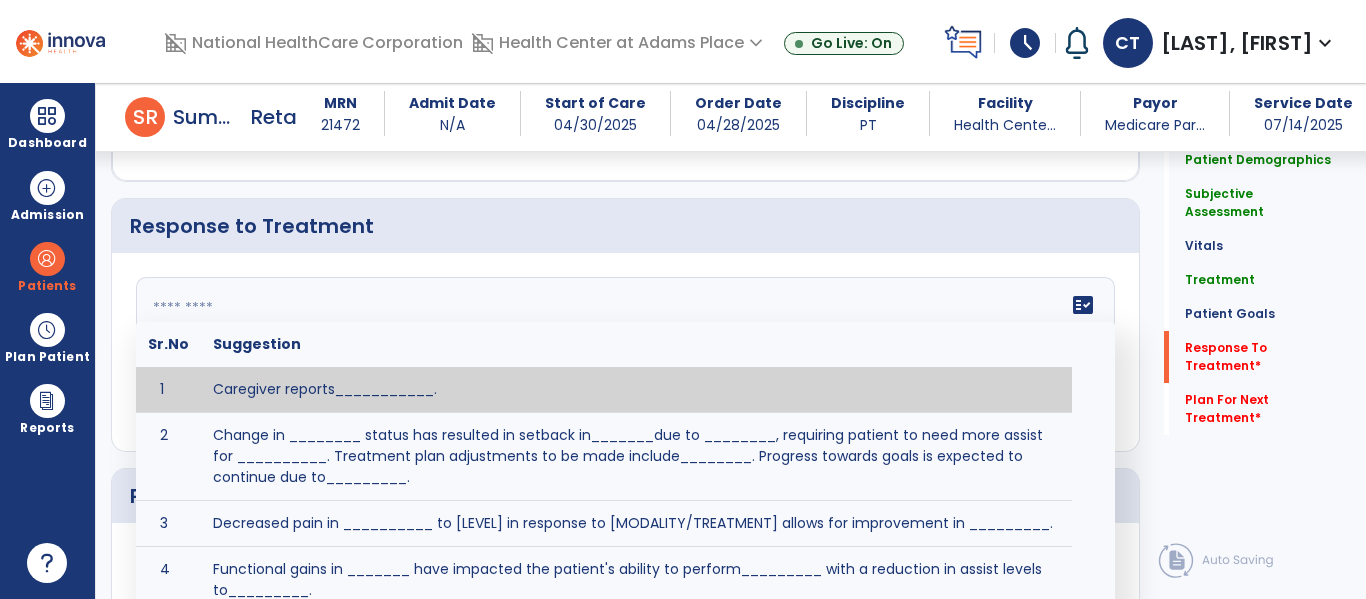 click on "fact_check  Sr.No Suggestion 1 Caregiver reports___________. 2 Change in ________ status has resulted in setback in_______due to ________, requiring patient to need more assist for __________.   Treatment plan adjustments to be made include________.  Progress towards goals is expected to continue due to_________. 3 Decreased pain in __________ to [LEVEL] in response to [MODALITY/TREATMENT] allows for improvement in _________. 4 Functional gains in _______ have impacted the patient's ability to perform_________ with a reduction in assist levels to_________. 5 Functional progress this week has been significant due to__________. 6 Gains in ________ have improved the patient's ability to perform ______with decreased levels of assist to___________. 7 Improvement in ________allows patient to tolerate higher levels of challenges in_________. 8 Pain in [AREA] has decreased to [LEVEL] in response to [TREATMENT/MODALITY], allowing fore ease in completing__________. 9 10 11 12 13 14 15 16 17 18 19 20 21" 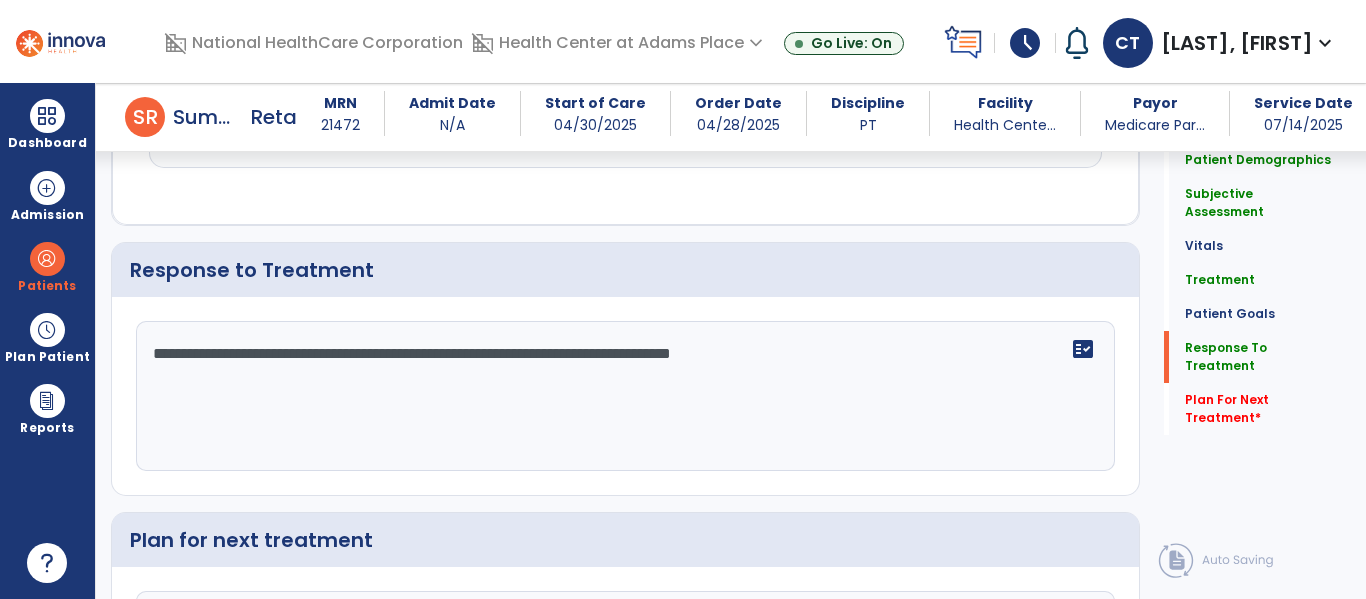 scroll, scrollTop: 3274, scrollLeft: 0, axis: vertical 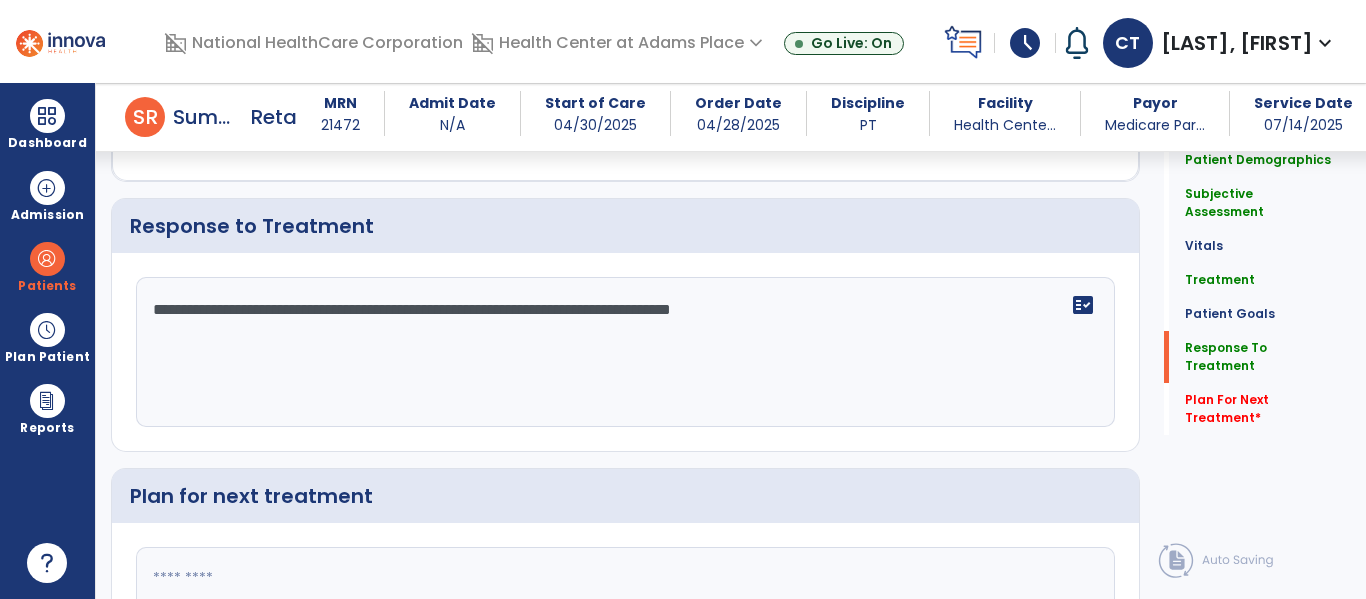 click 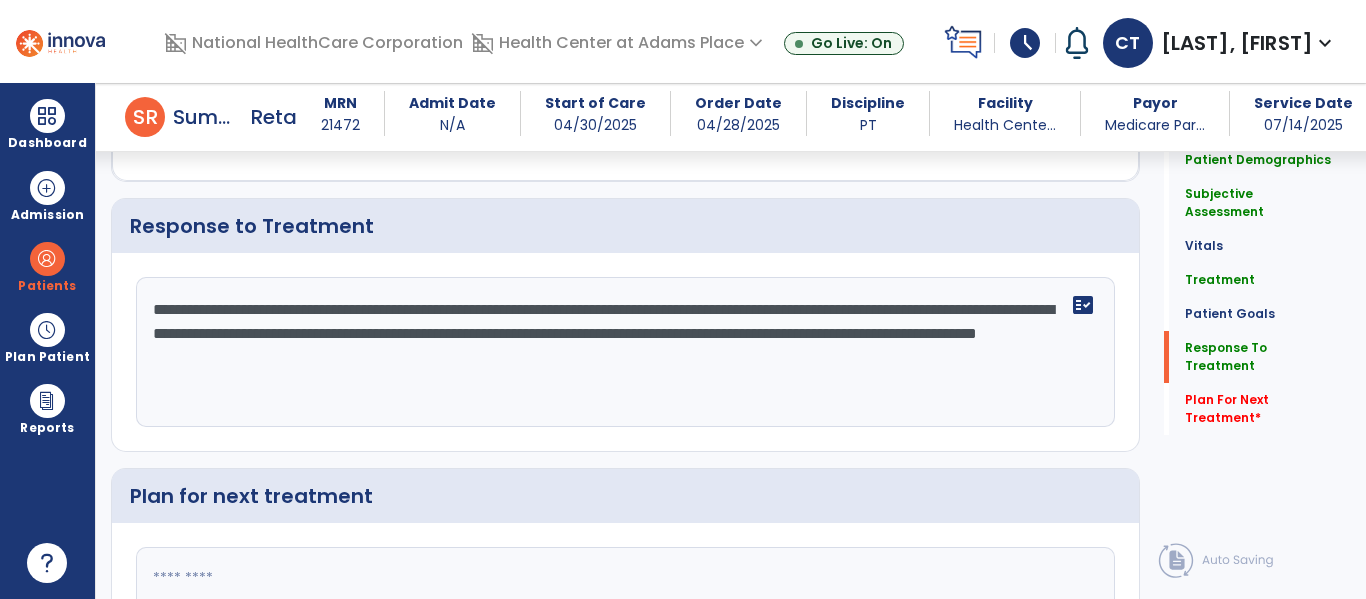 scroll, scrollTop: 3274, scrollLeft: 0, axis: vertical 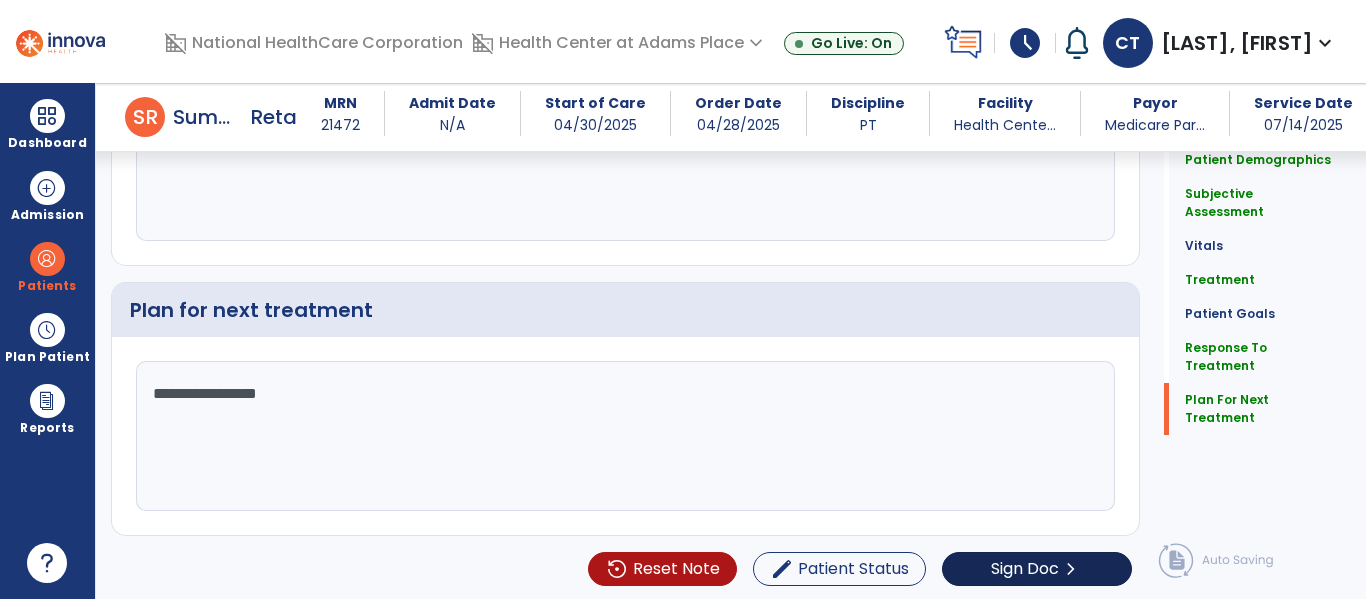 type on "**********" 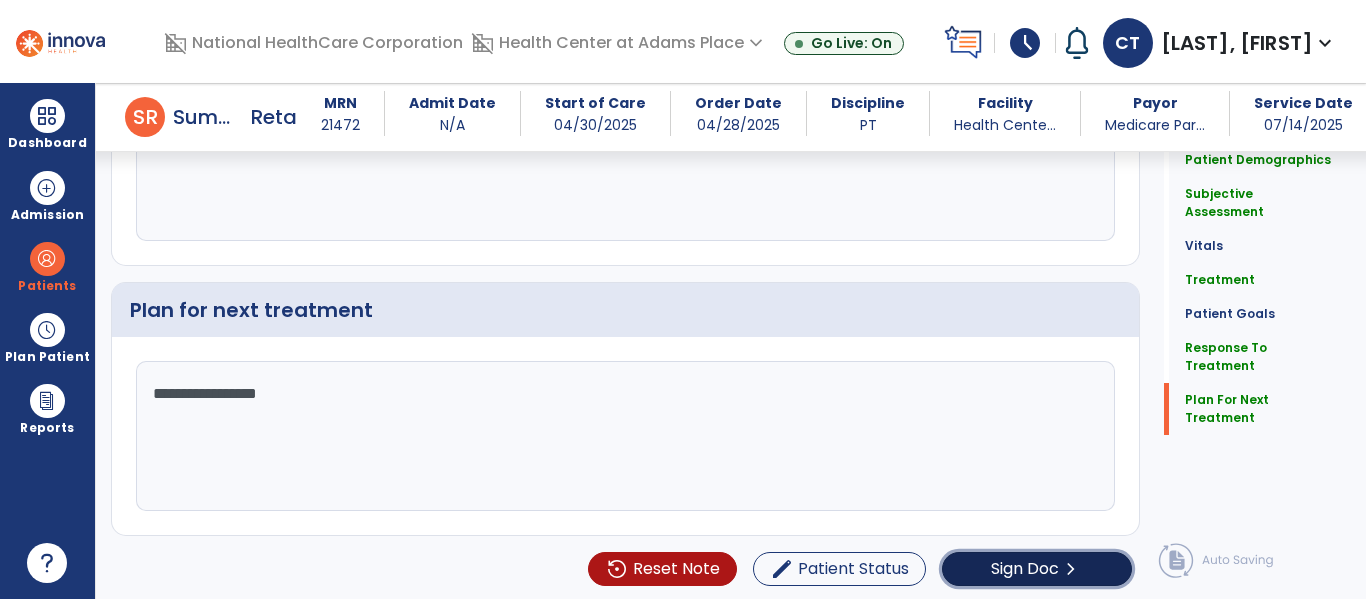 click on "Sign Doc" 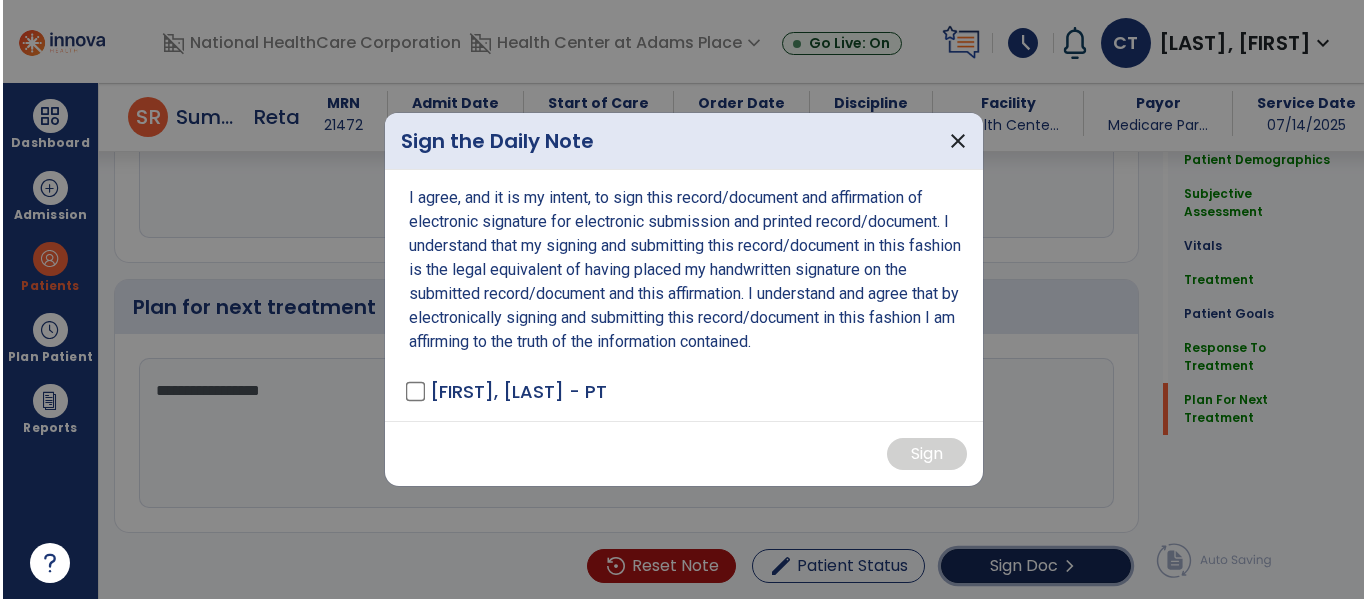 scroll, scrollTop: 3464, scrollLeft: 0, axis: vertical 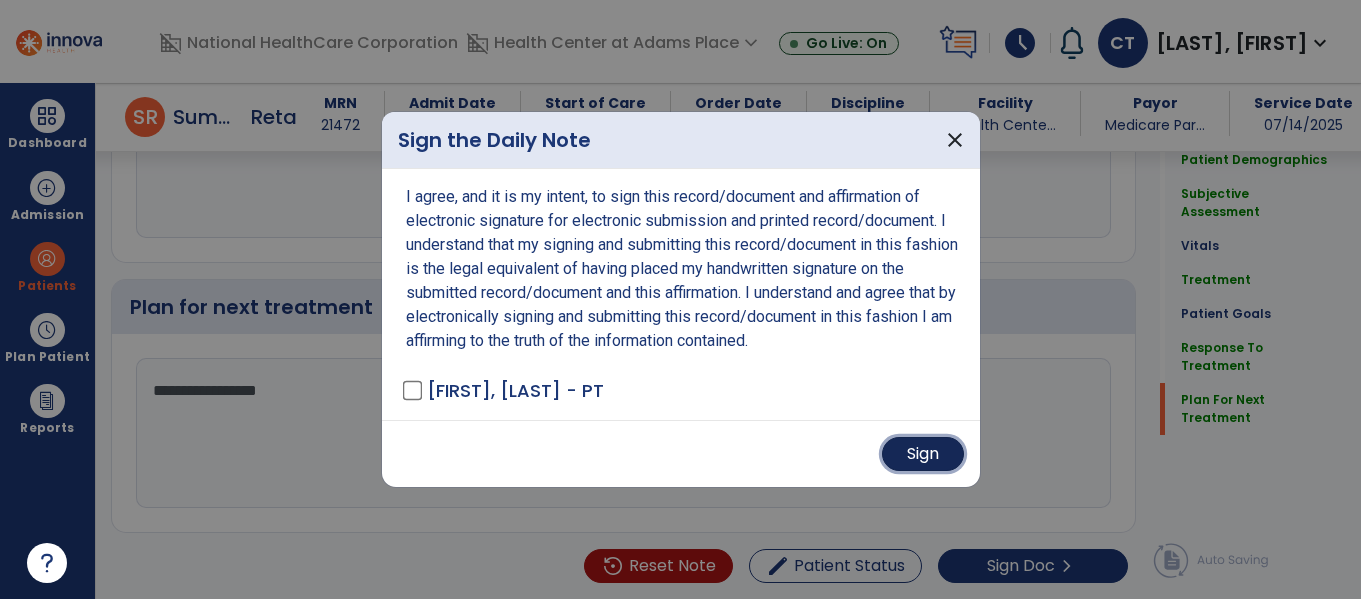 click on "Sign" at bounding box center [923, 454] 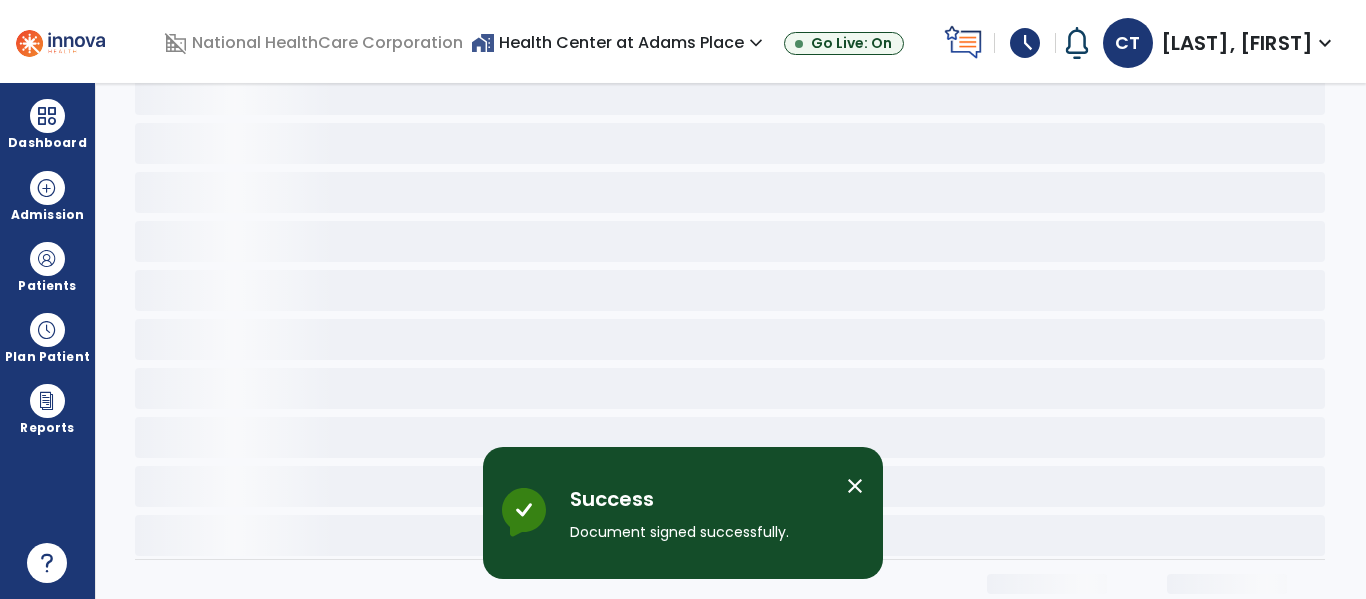scroll, scrollTop: 0, scrollLeft: 0, axis: both 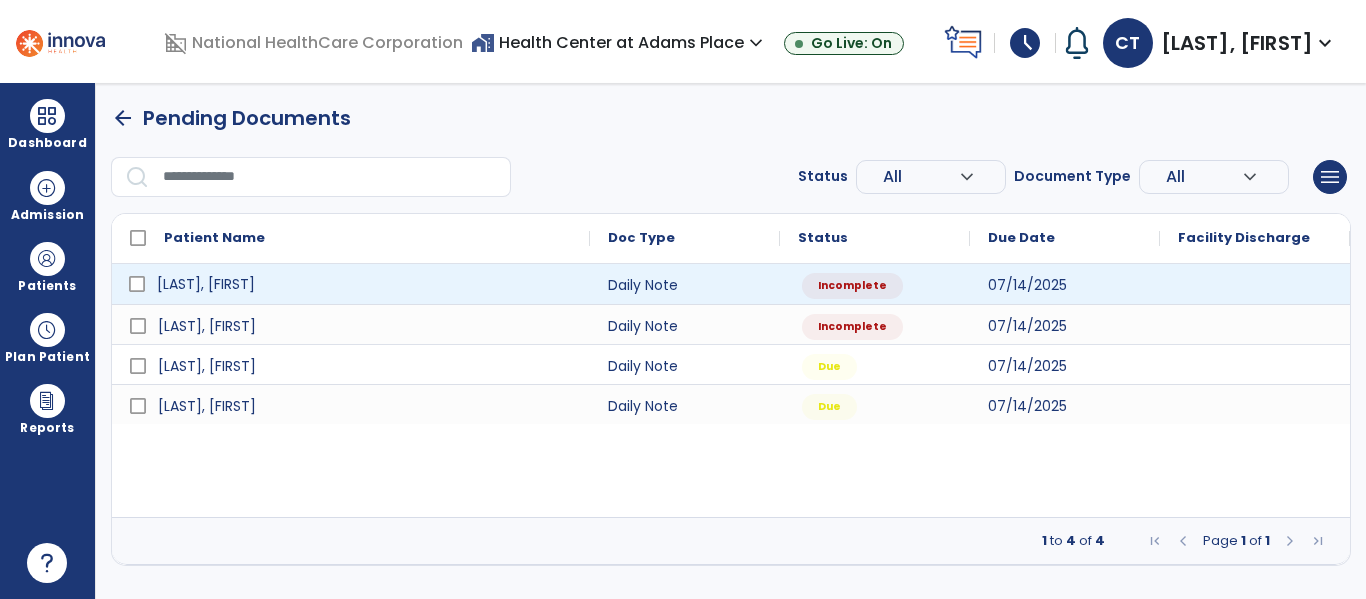 click on "[LAST], [FIRST]" at bounding box center (206, 284) 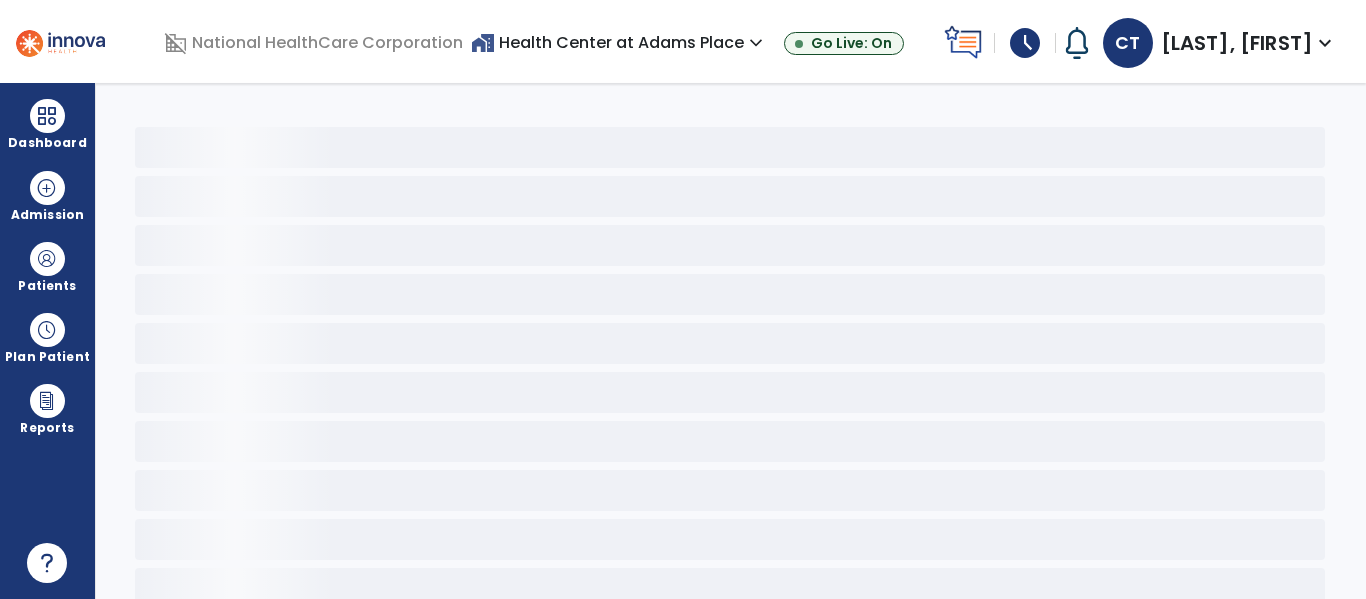 select on "*" 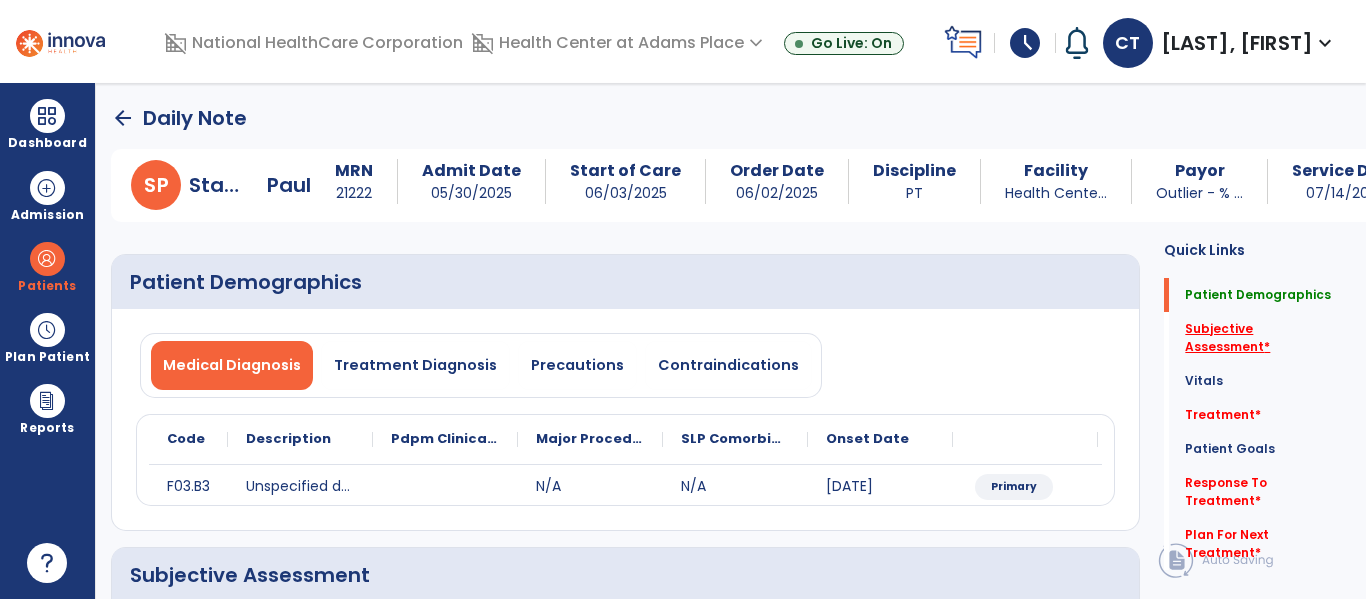 click on "Subjective Assessment   *" 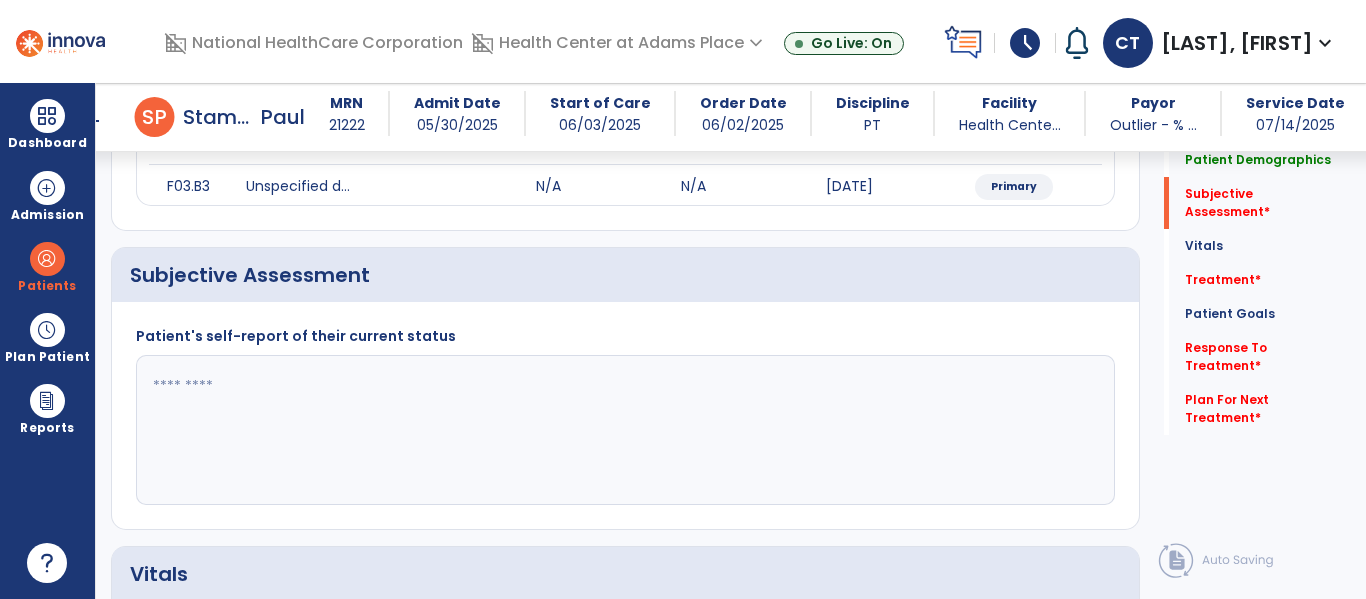 scroll, scrollTop: 347, scrollLeft: 0, axis: vertical 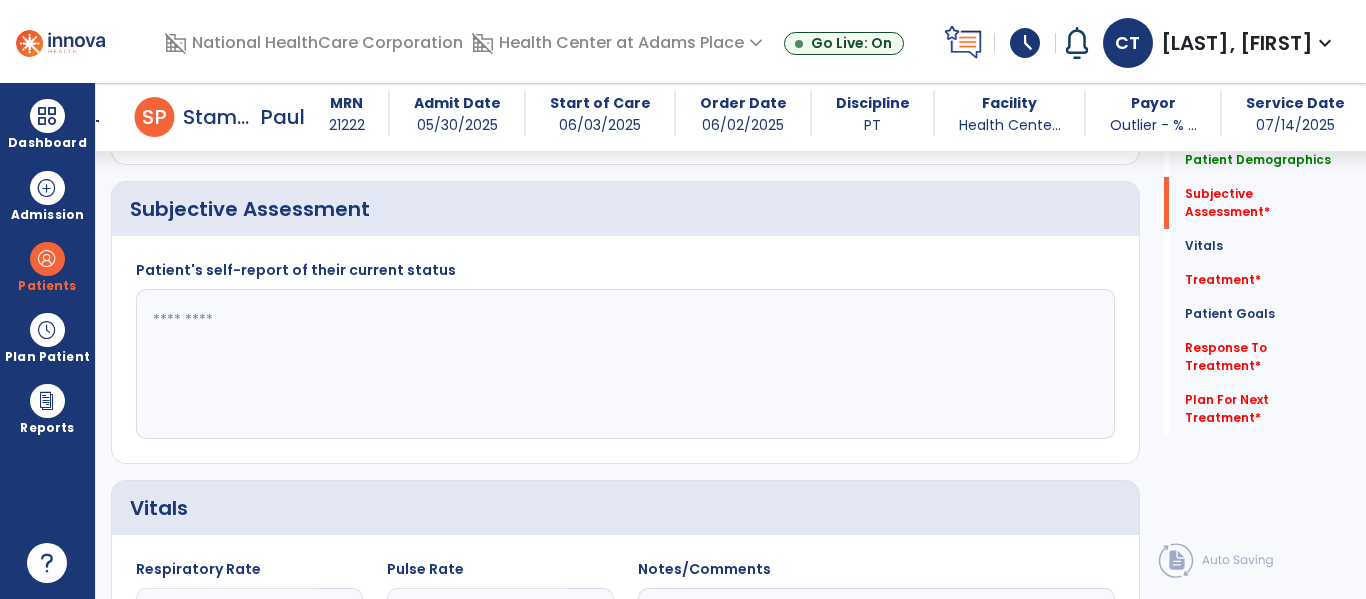 click 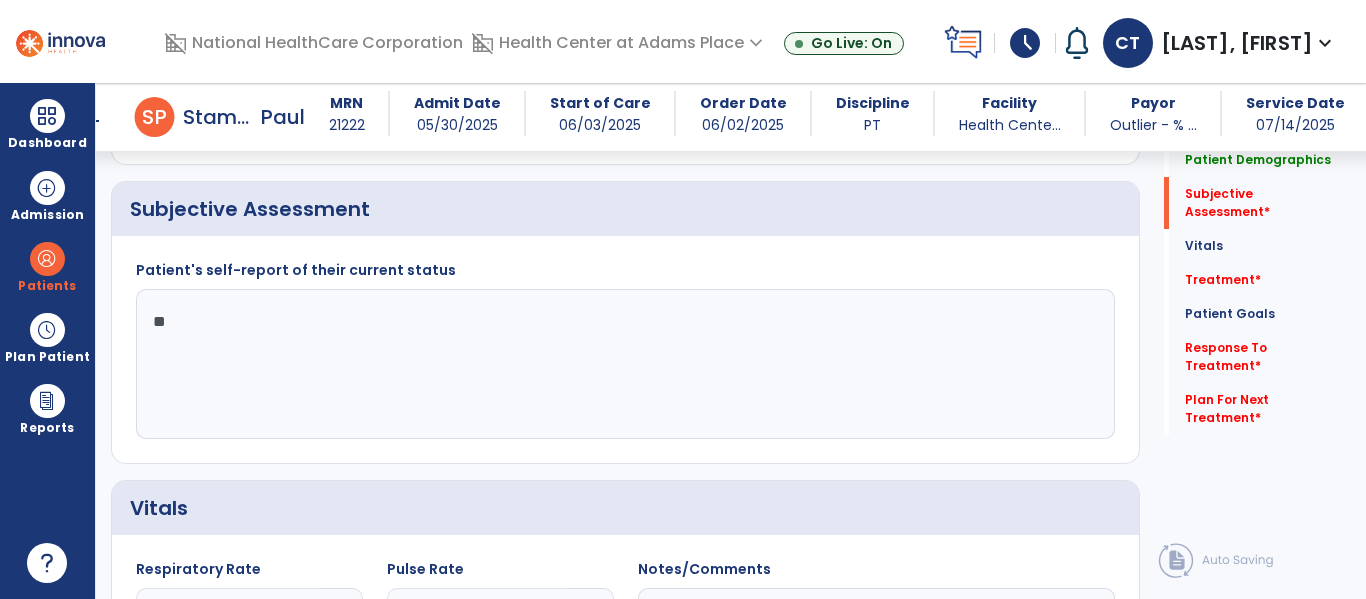 type on "*" 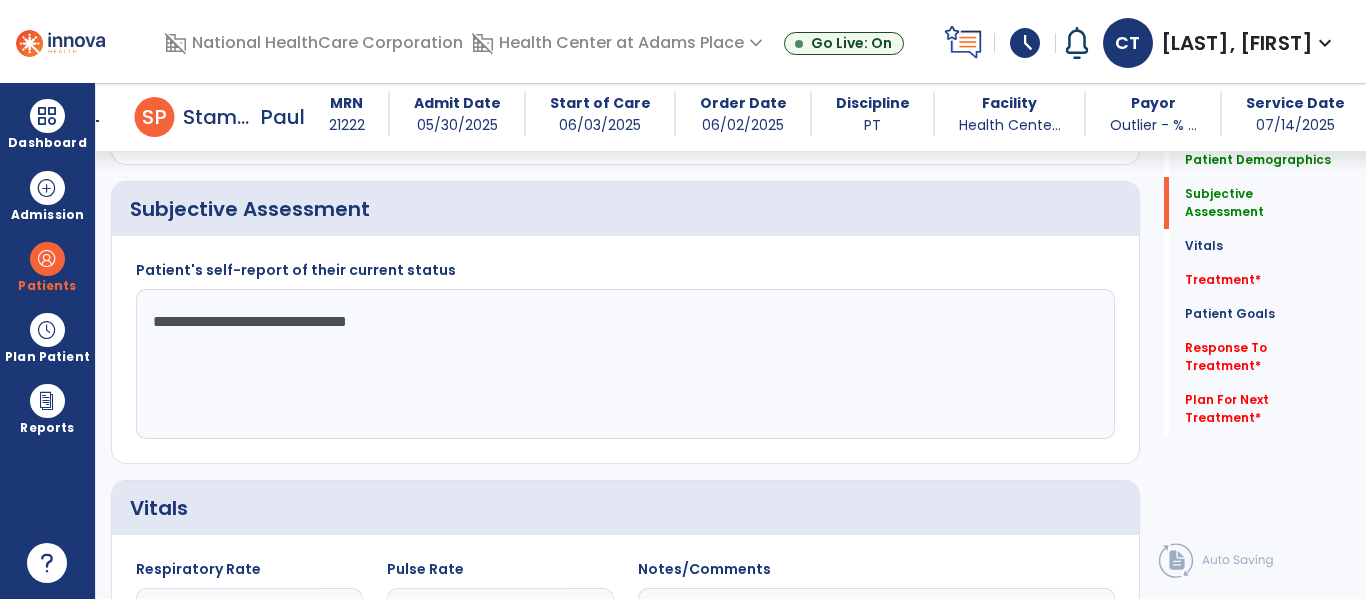 type on "**********" 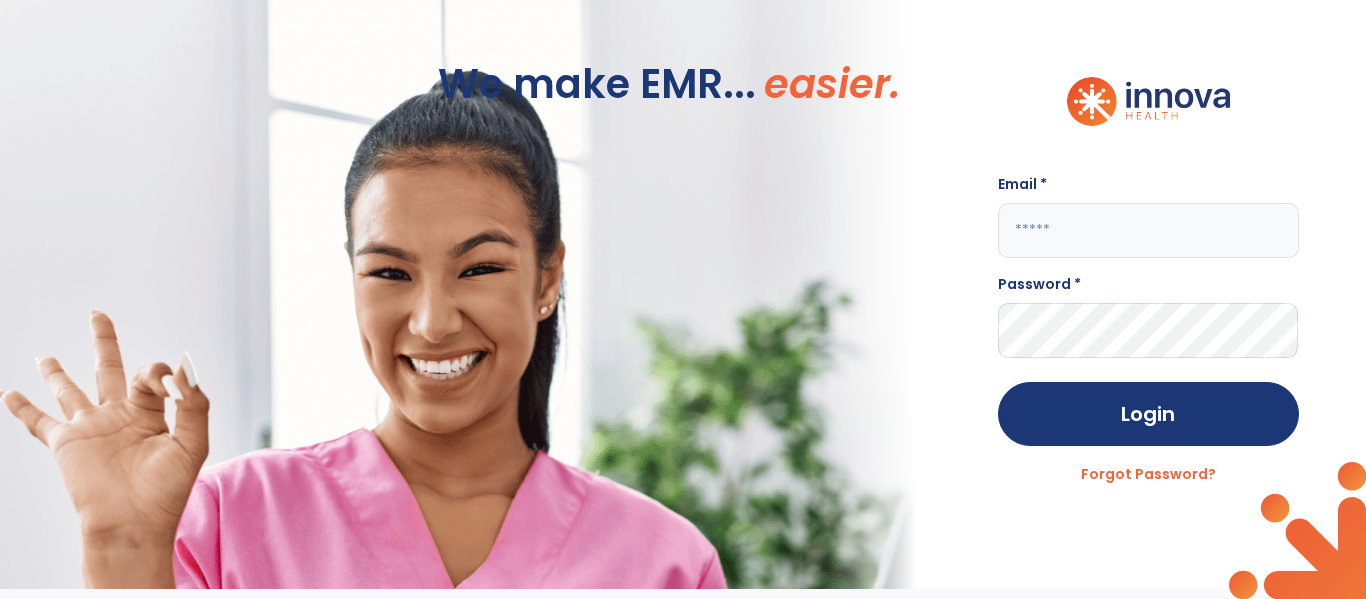 scroll, scrollTop: 0, scrollLeft: 0, axis: both 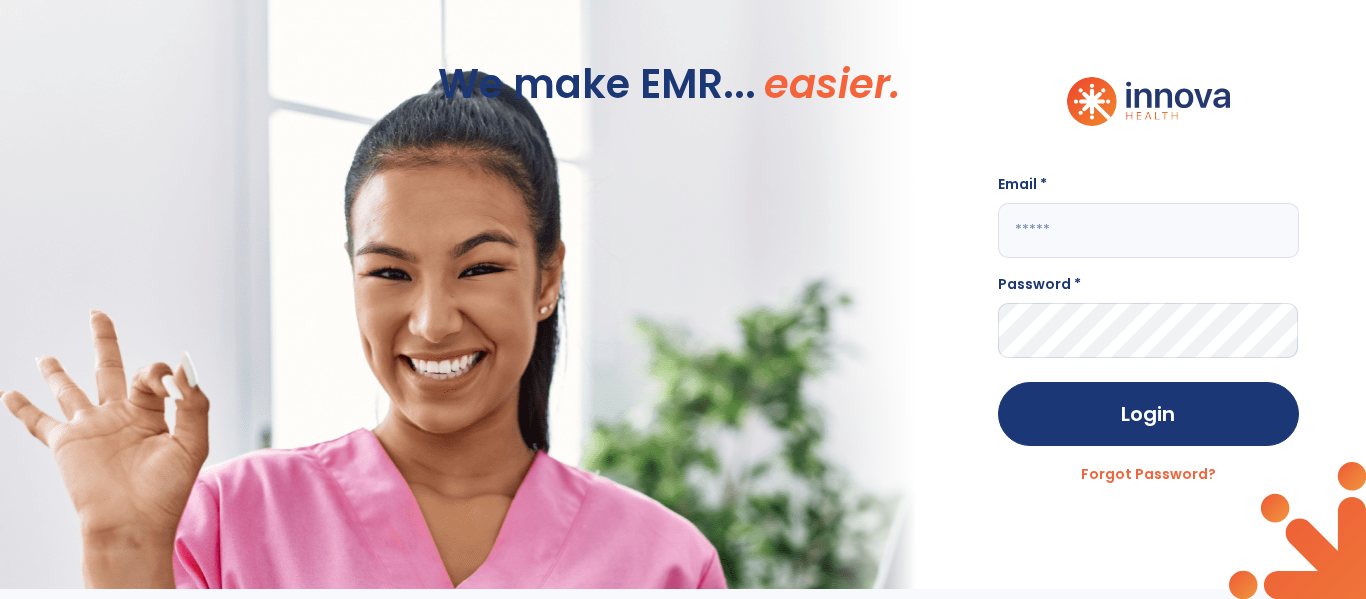 type on "**********" 